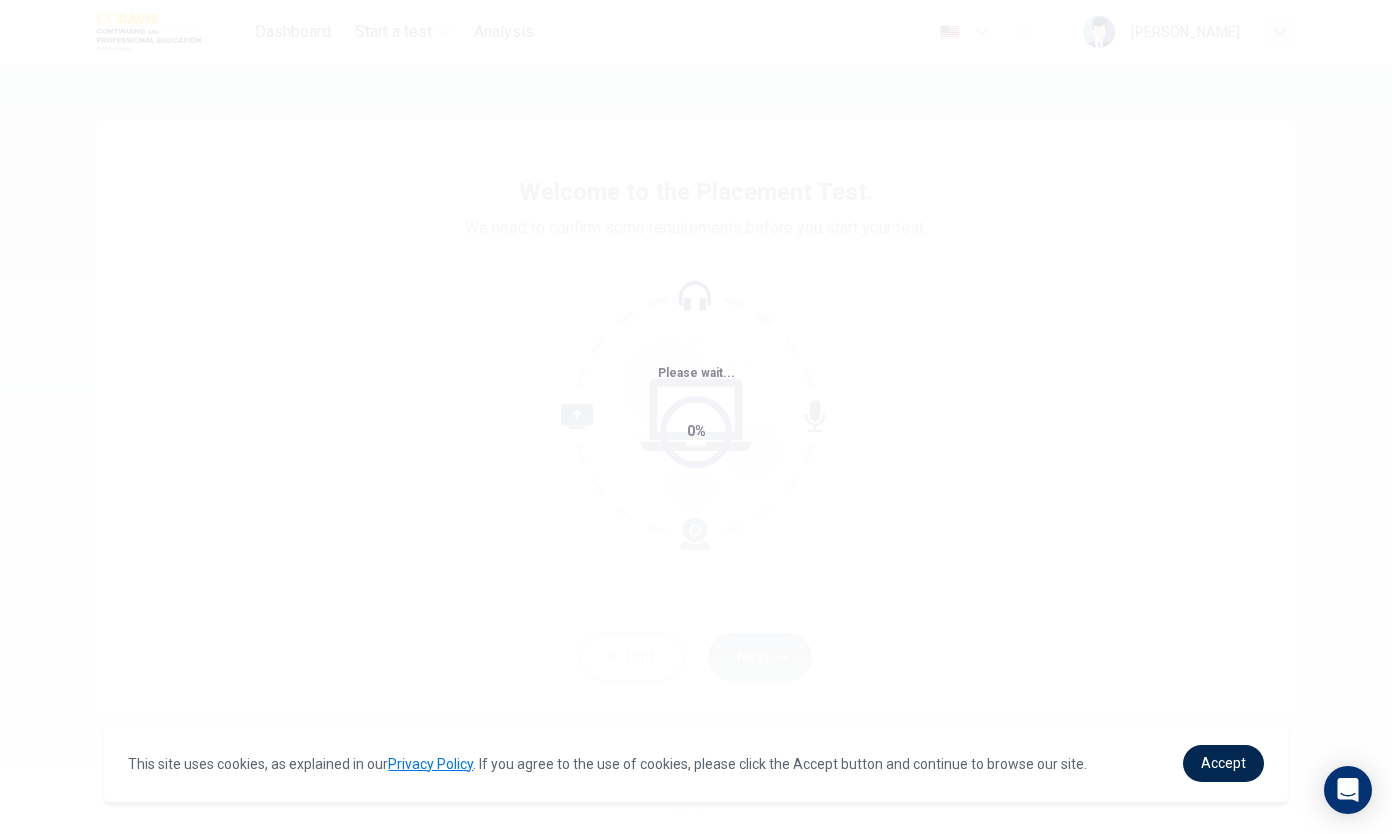 scroll, scrollTop: 0, scrollLeft: 0, axis: both 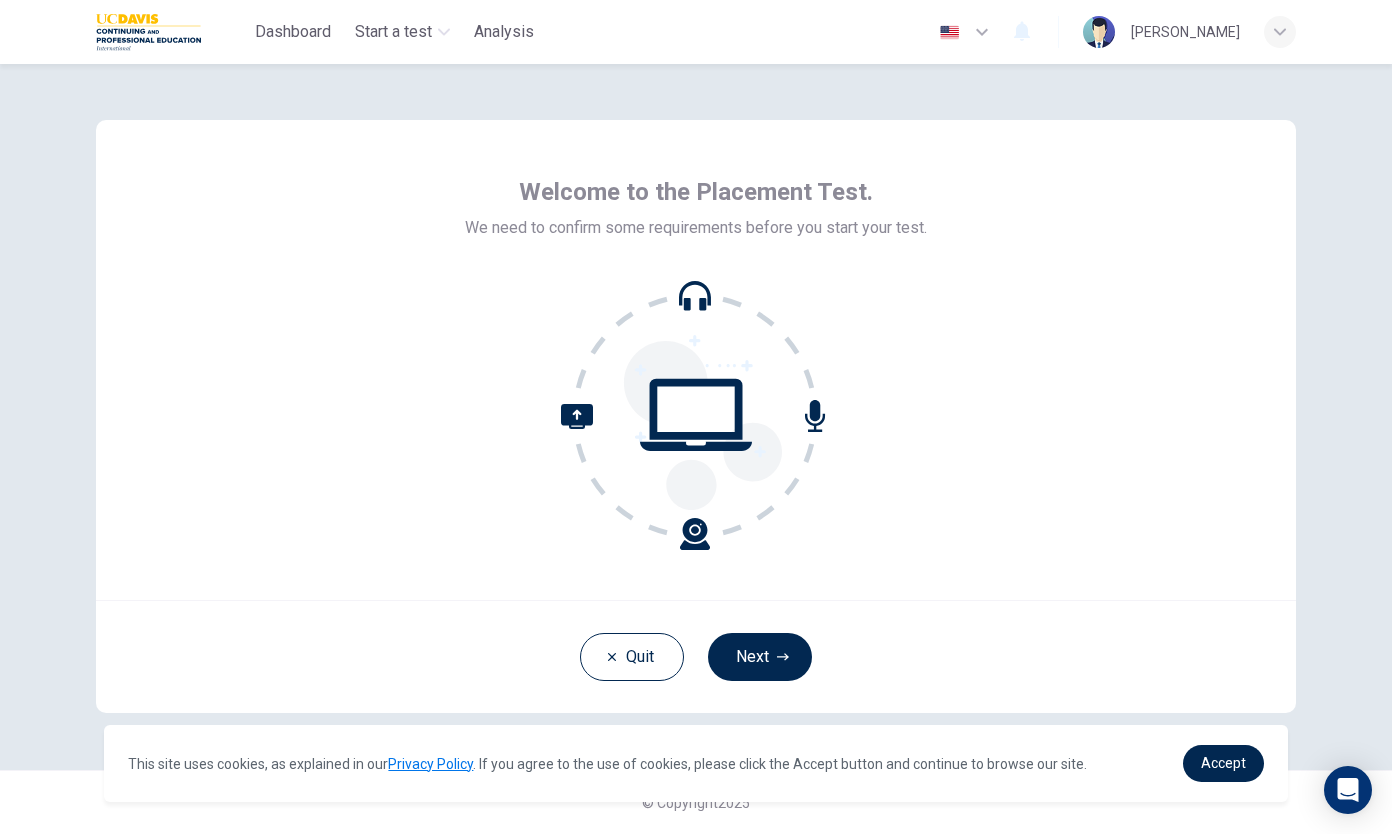 click on "Next" at bounding box center (760, 657) 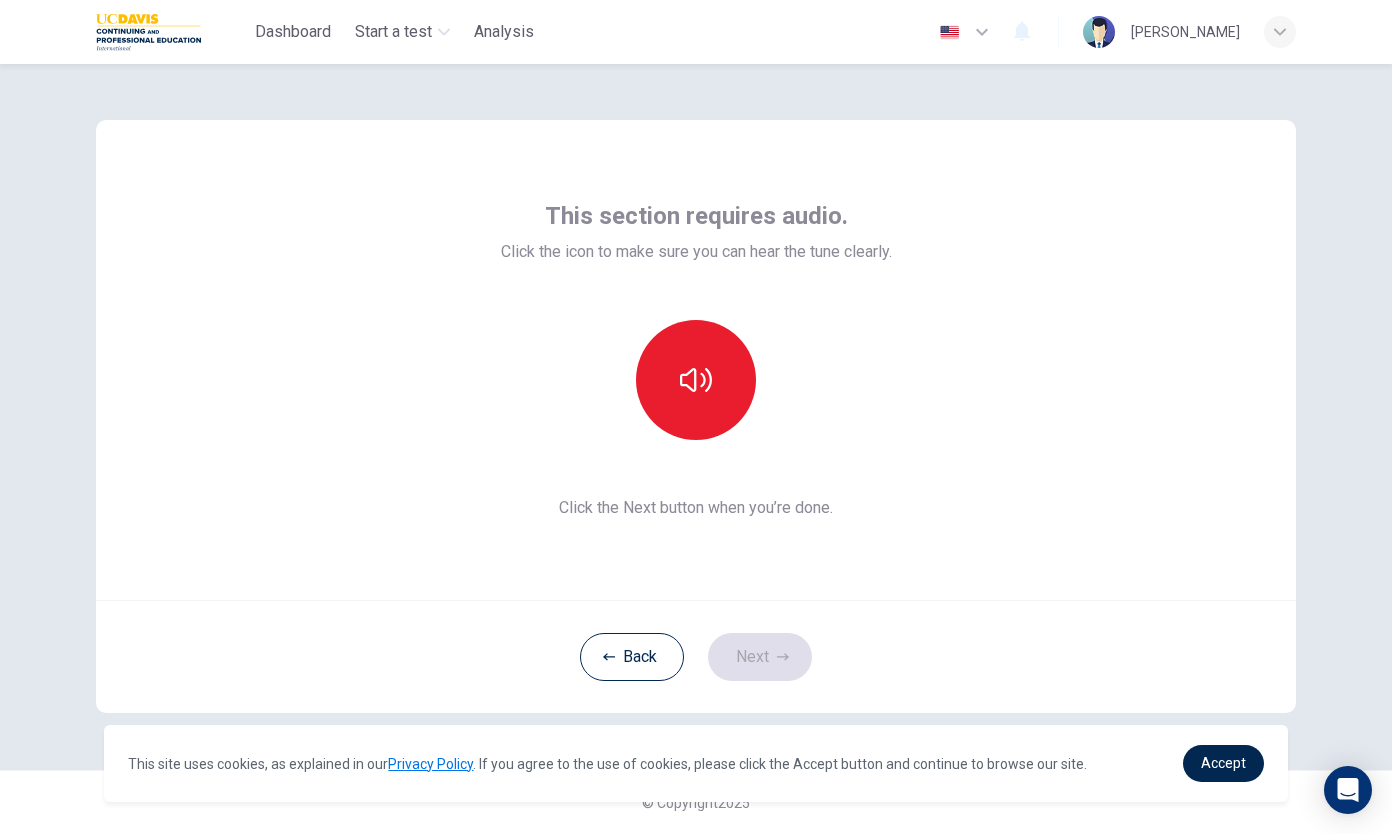 click 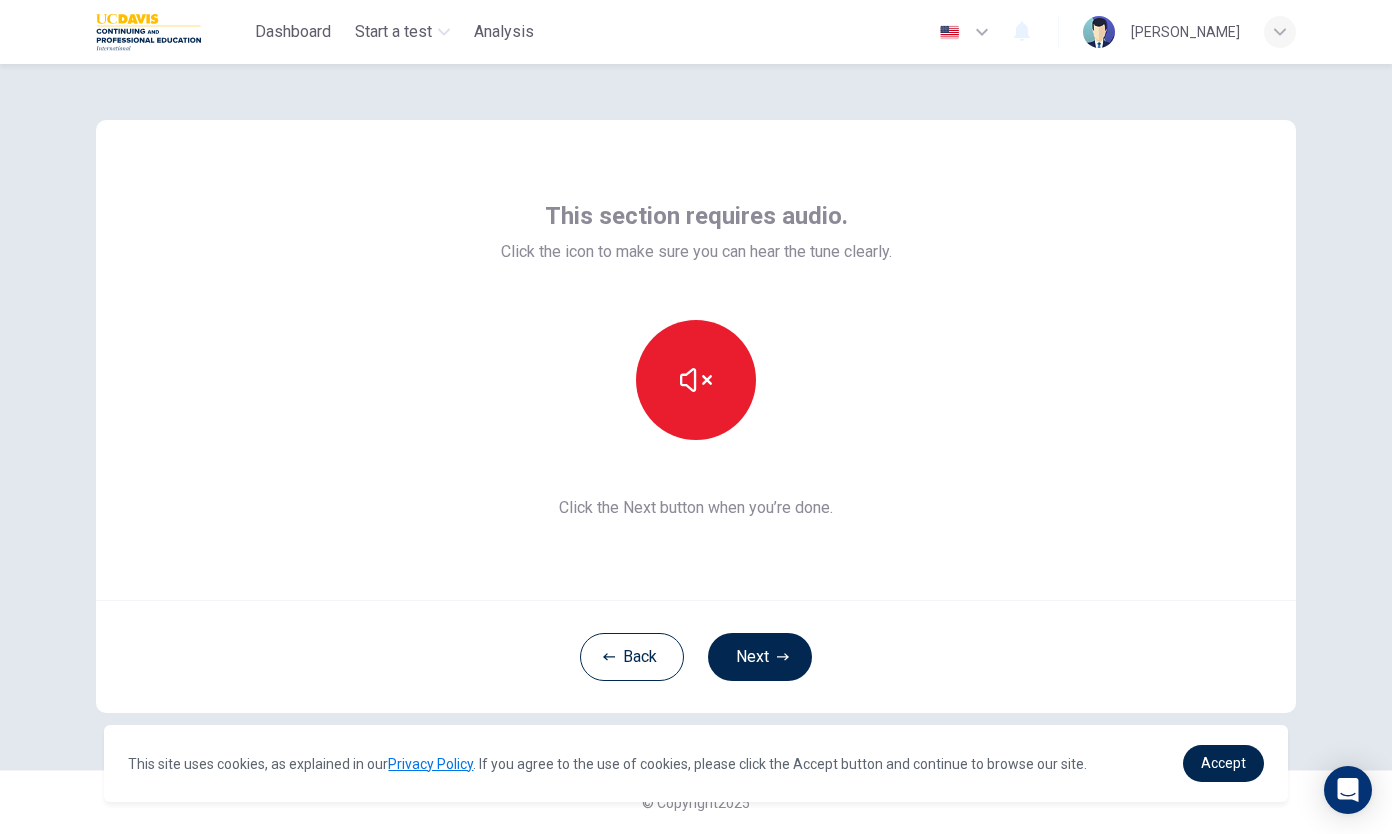 click at bounding box center (696, 380) 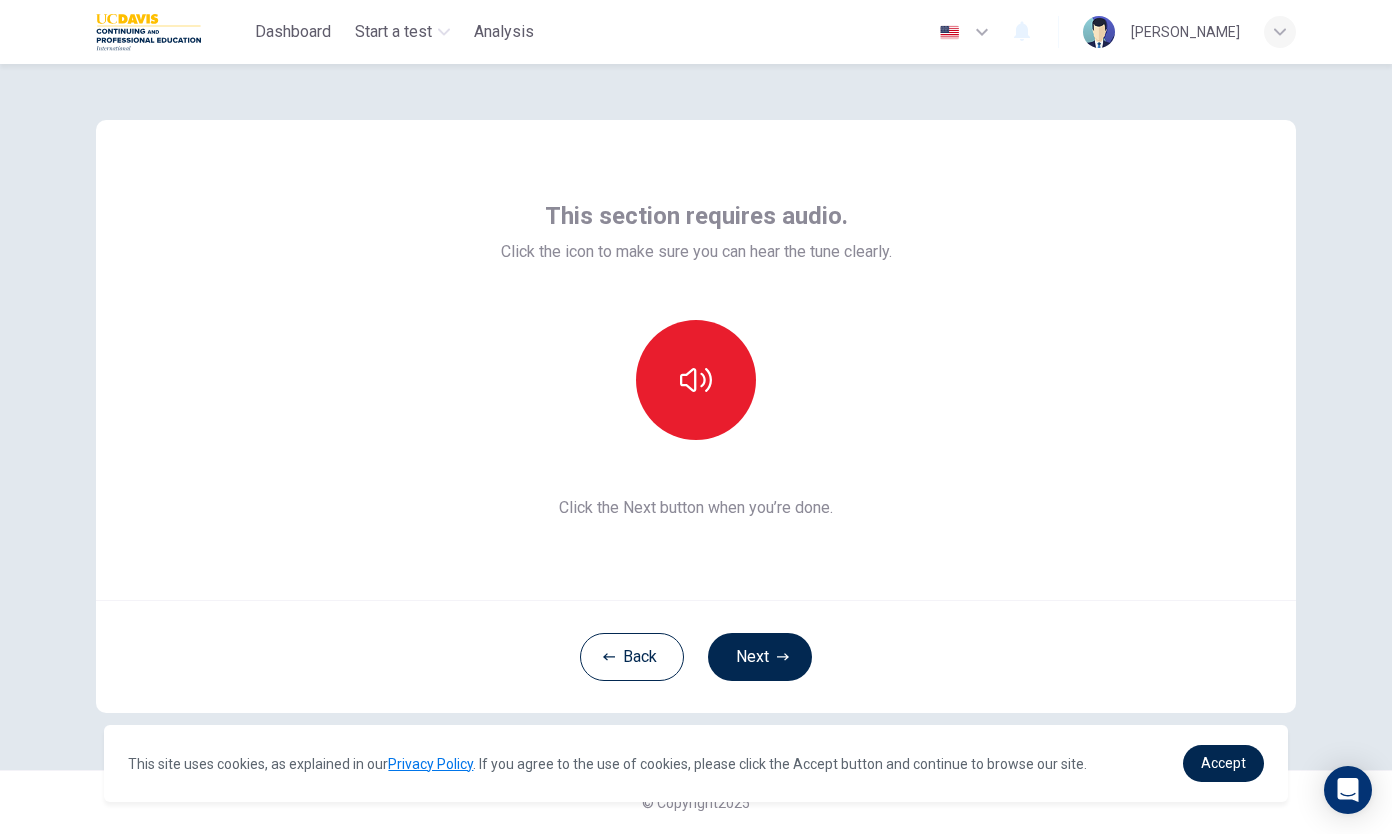 click 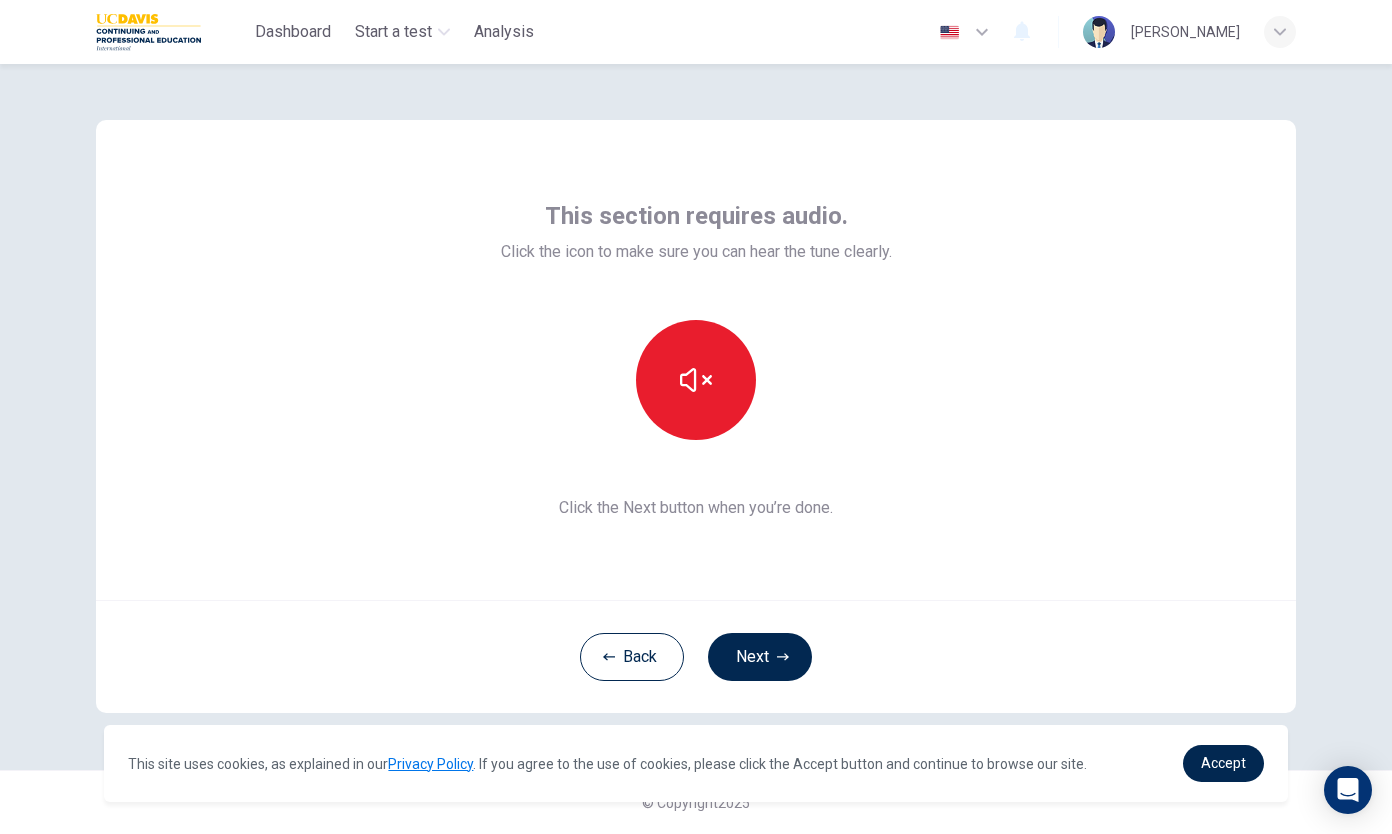 click 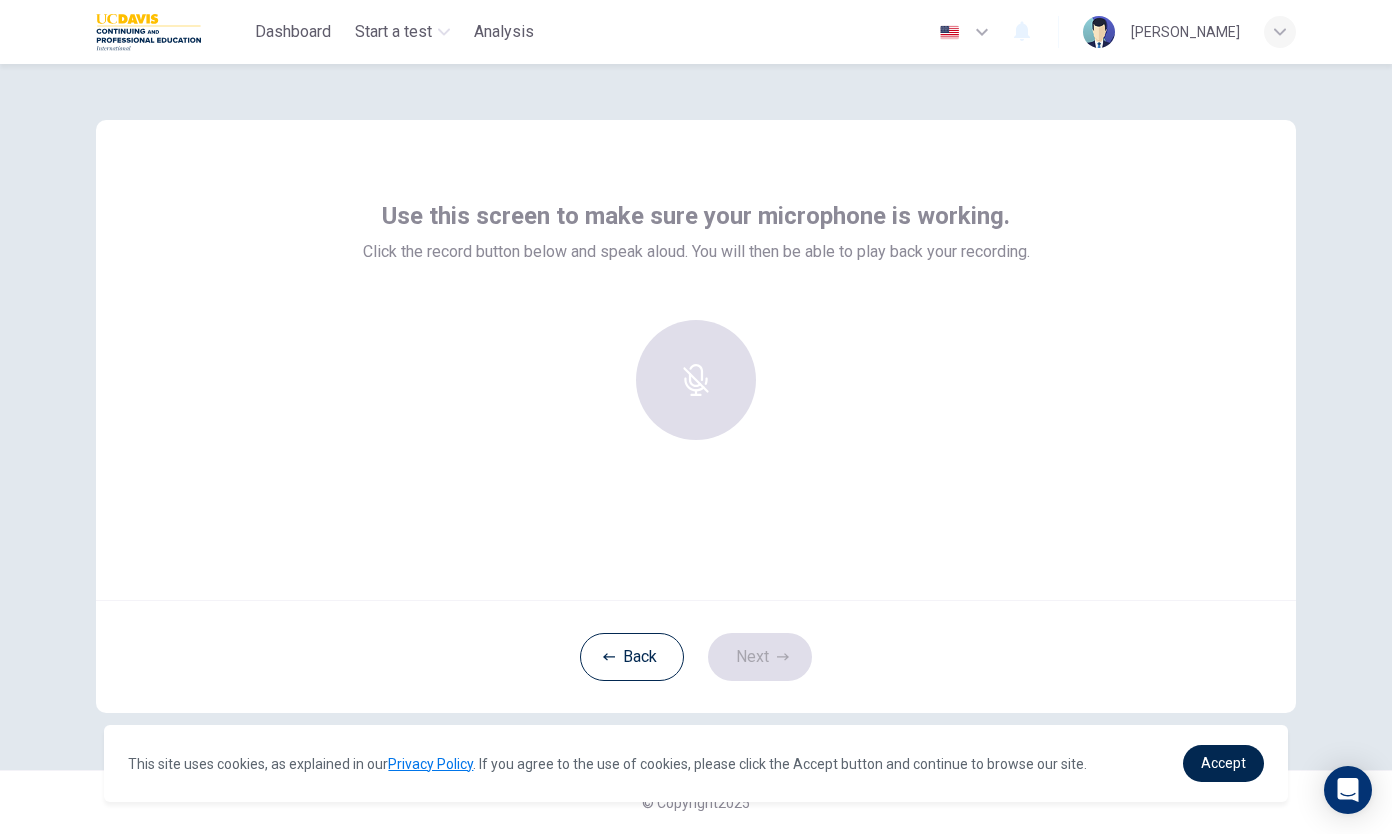 click at bounding box center (696, 380) 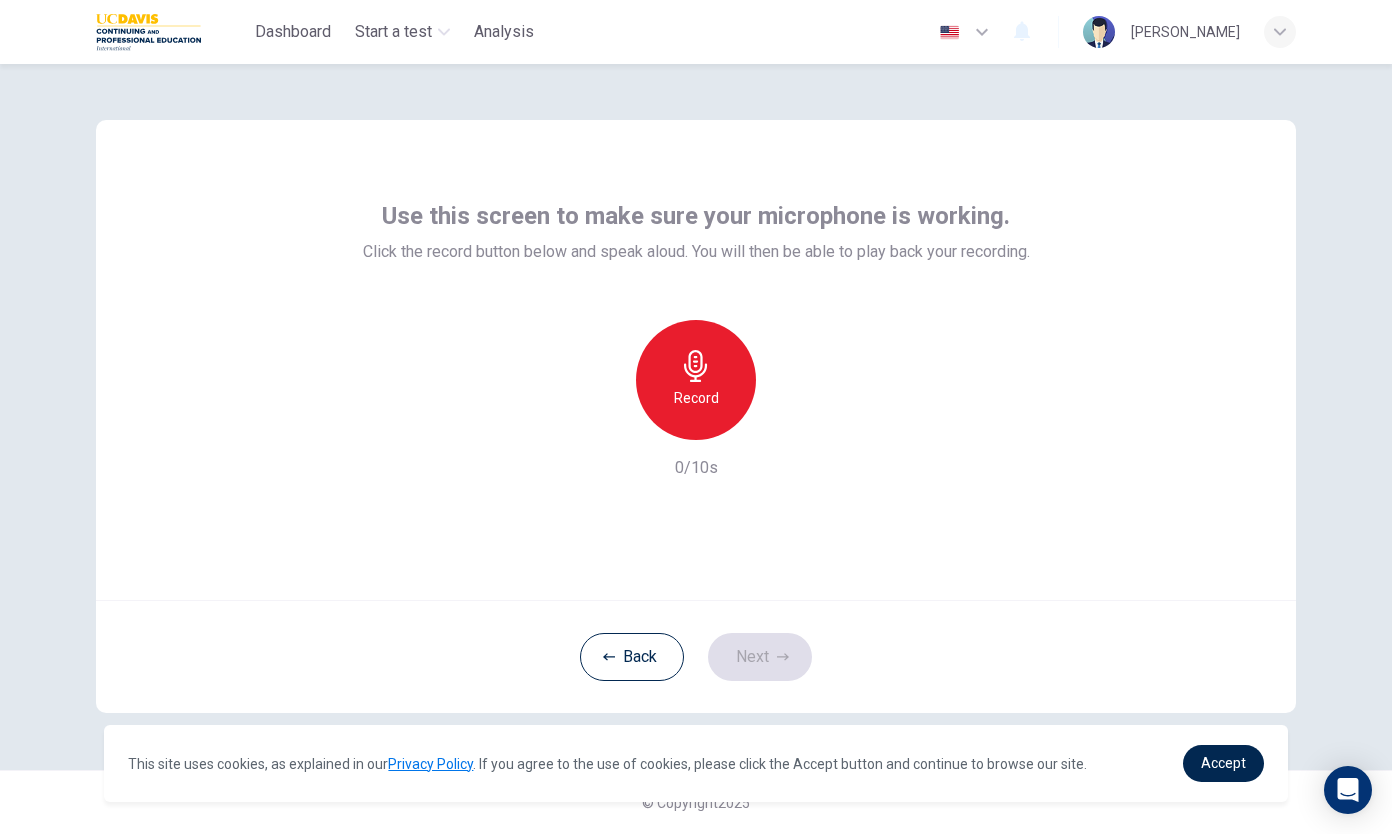 click on "Record" at bounding box center [696, 398] 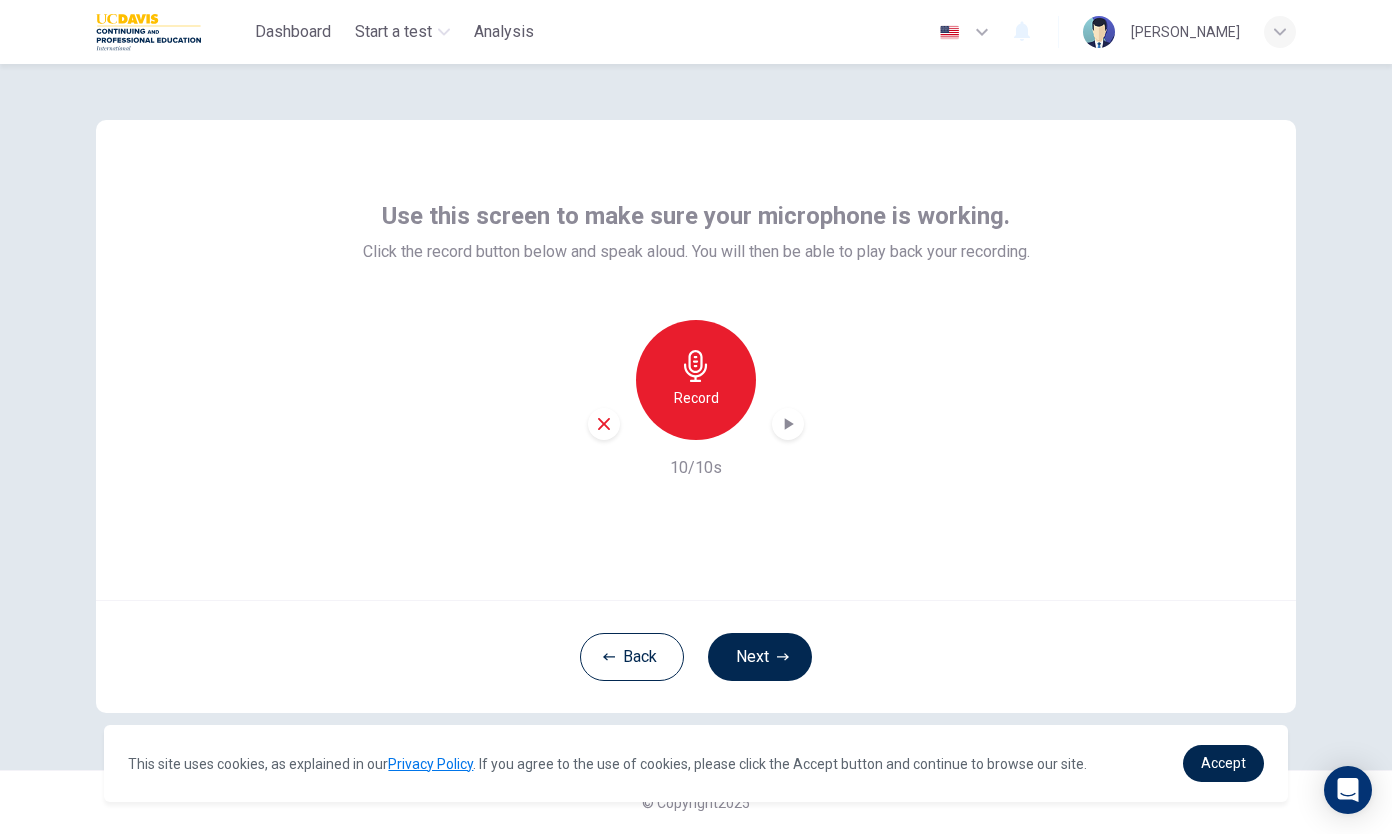 click 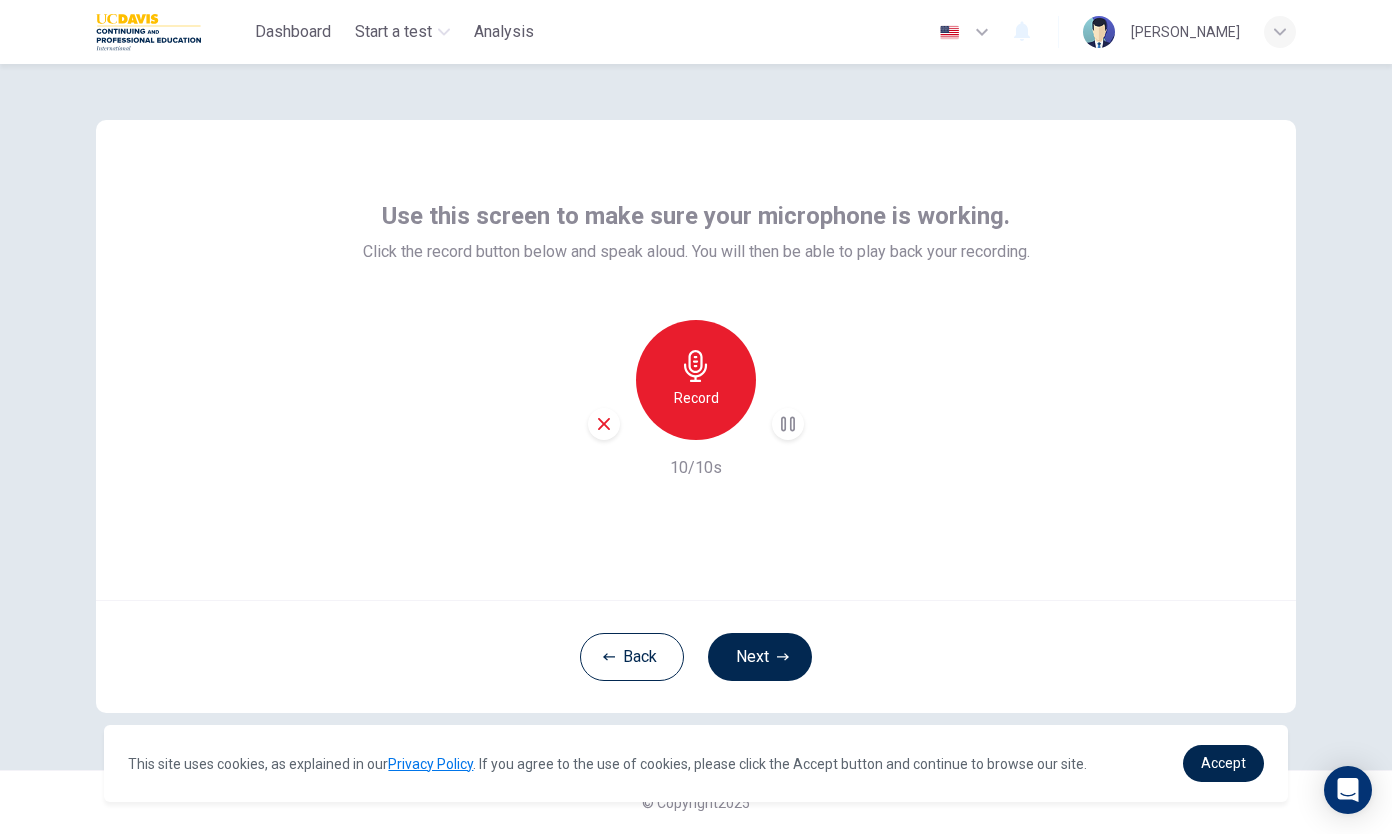 click 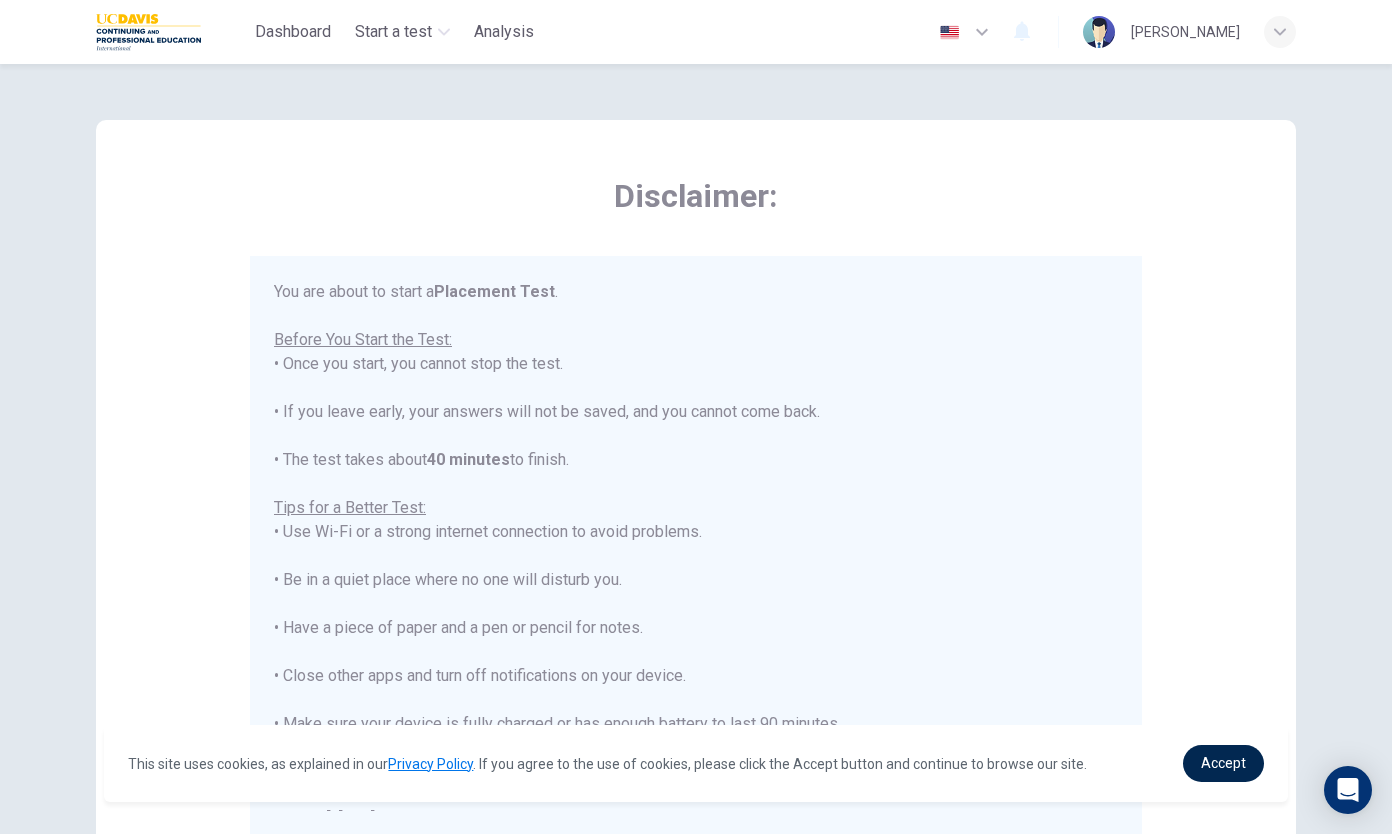 scroll, scrollTop: 23, scrollLeft: 0, axis: vertical 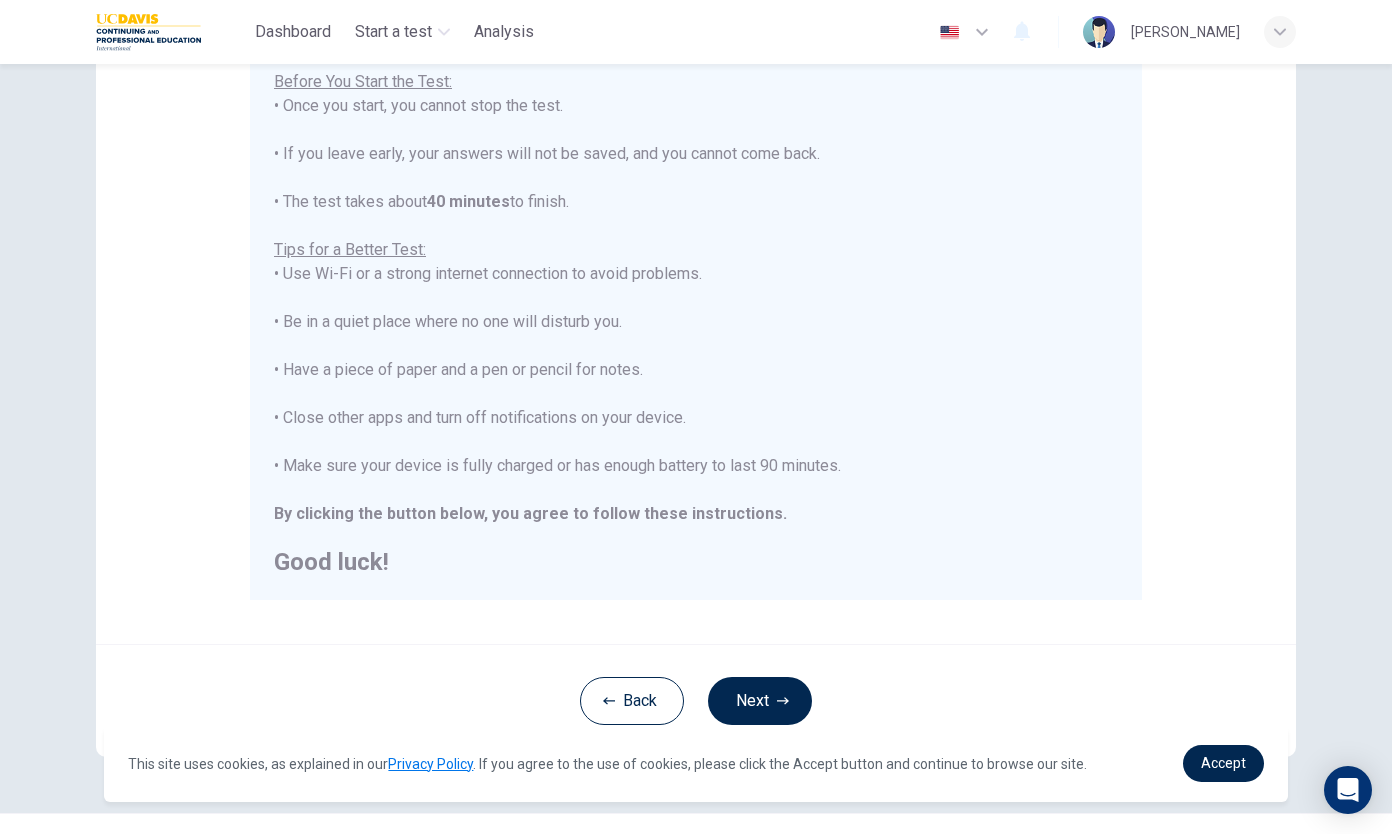 click on "You are about to start a  Placement Test .
Before You Start the Test:
• Once you start, you cannot stop the test.
• If you leave early, your answers will not be saved, and you cannot come back.
• The test takes about  40 minutes  to finish.
Tips for a Better Test:
• Use Wi-Fi or a strong internet connection to avoid problems.
• Be in a quiet place where no one will disturb you.
• Have a piece of paper and a pen or pencil for notes.
• Close other apps and turn off notifications on your device.
• Make sure your device is fully charged or has enough battery to last 90 minutes.
By clicking the button below, you agree to follow these instructions.
Good luck!" at bounding box center (696, 298) 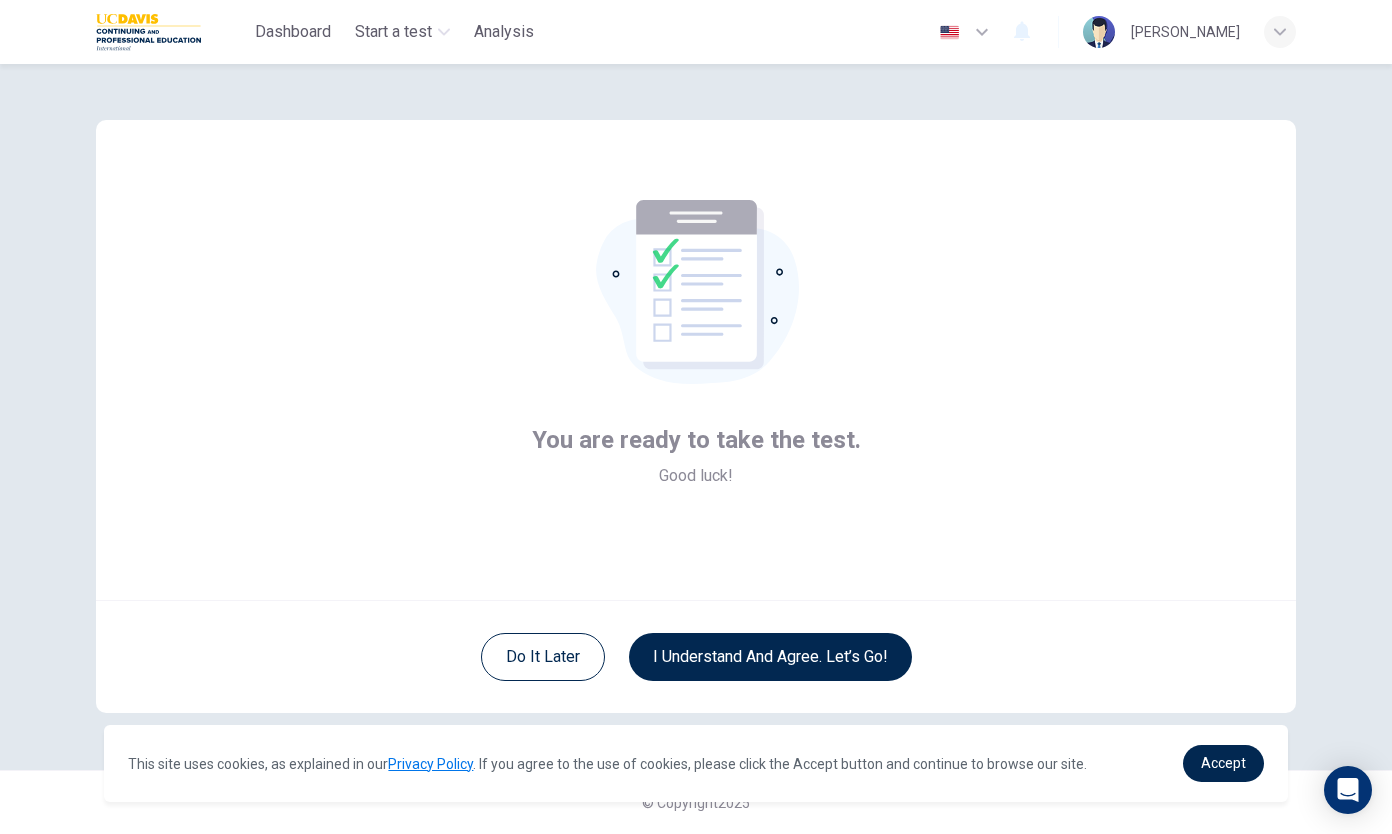 click on "I understand and agree. Let’s go!" at bounding box center [770, 657] 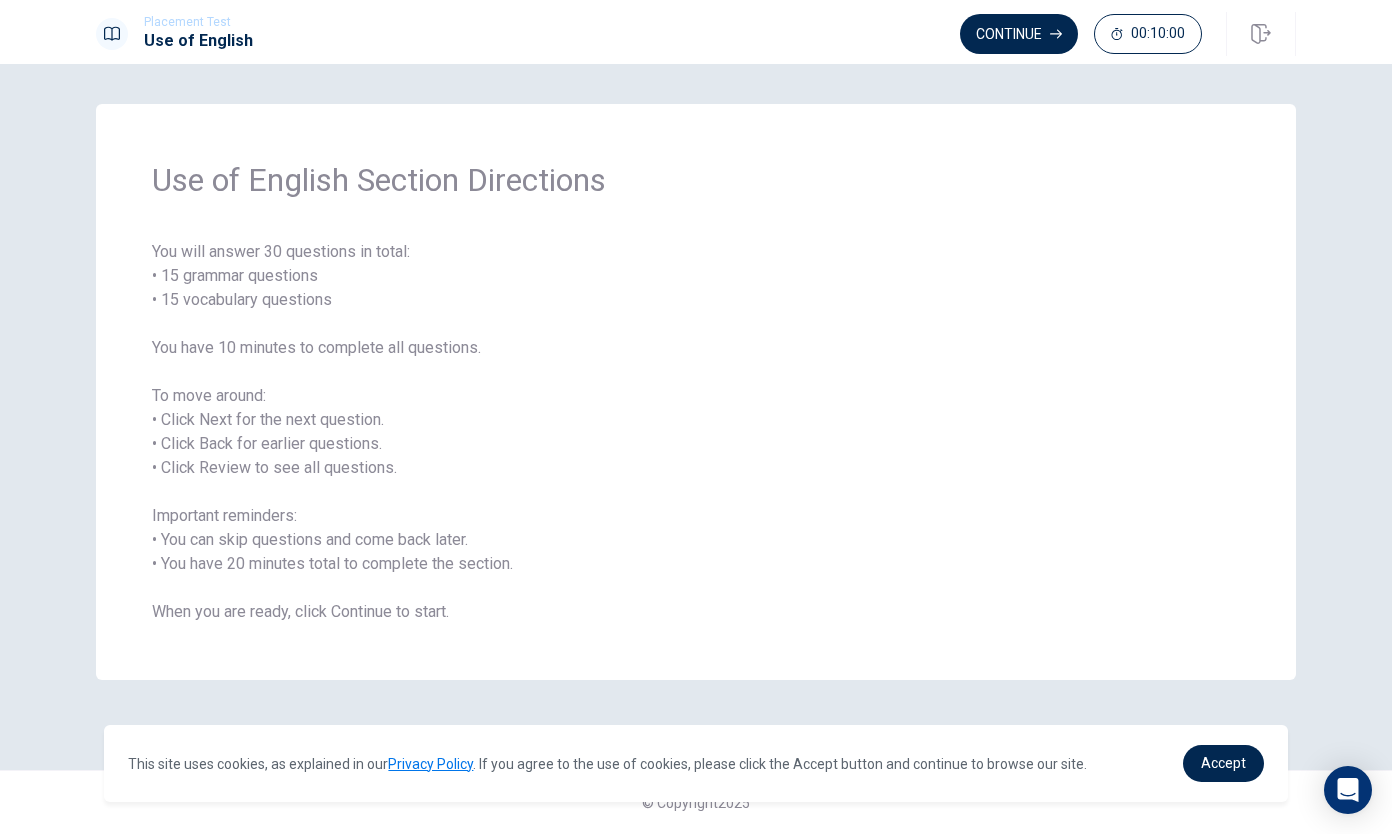 click on "Continue" at bounding box center (1019, 34) 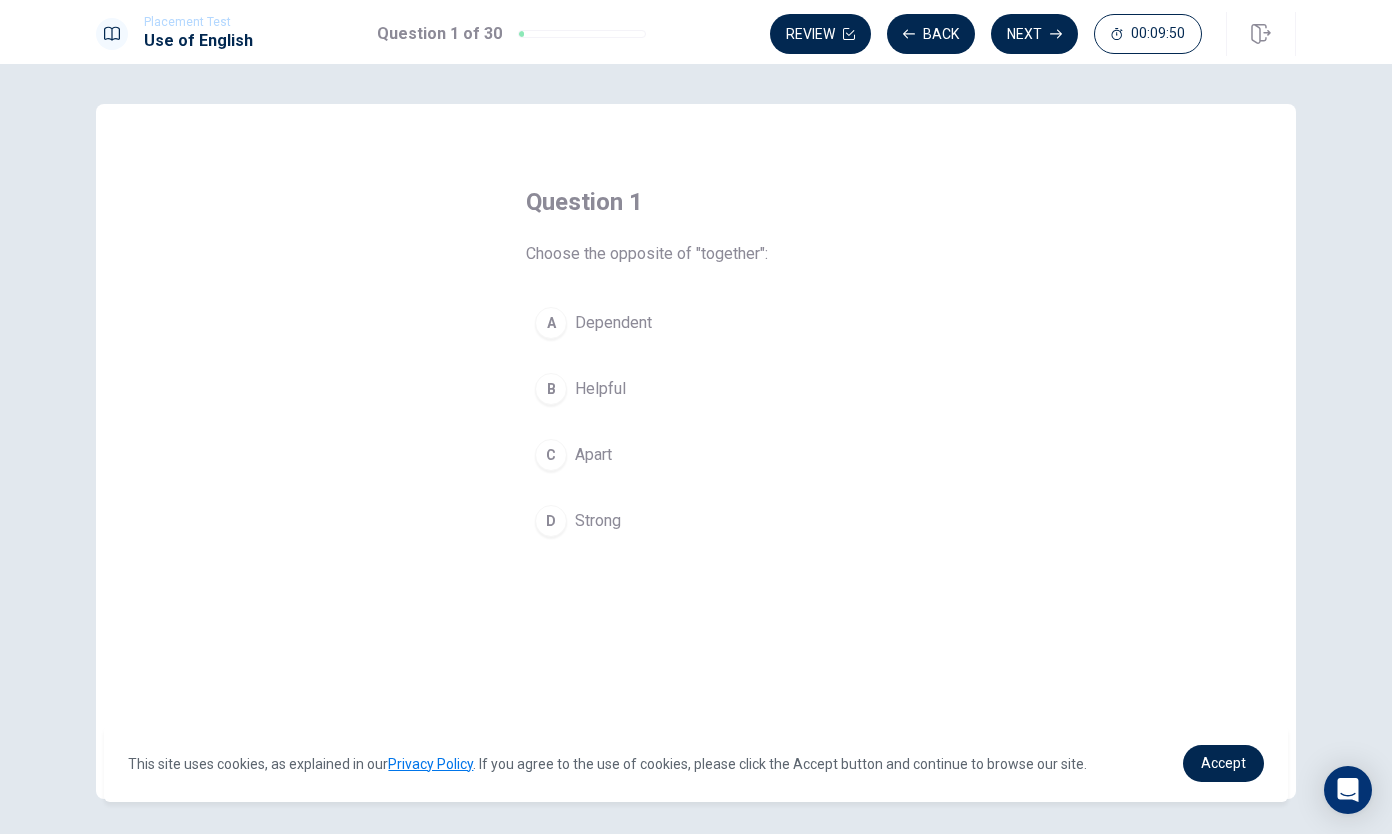 click on "A" at bounding box center (551, 323) 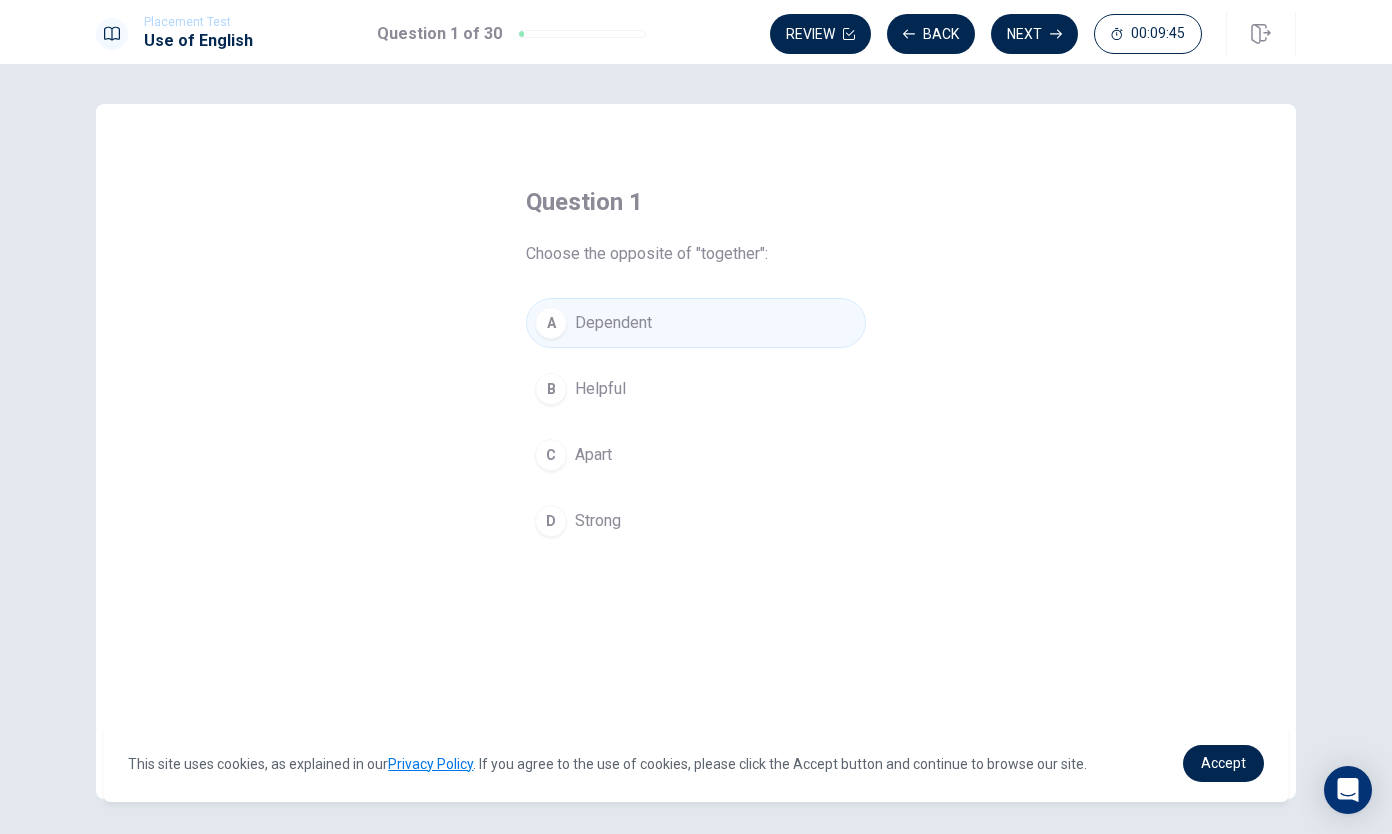 click 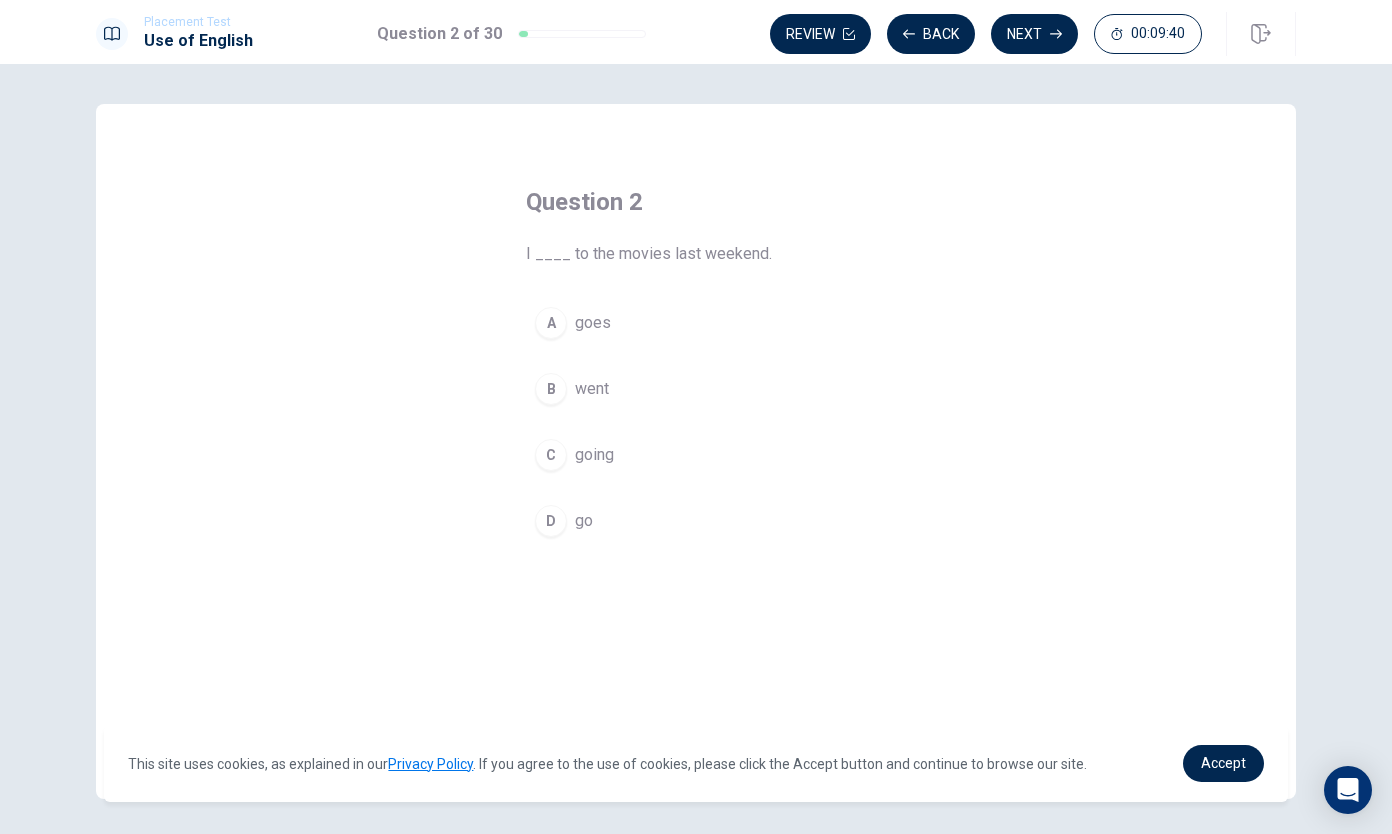 click on "B" at bounding box center [551, 389] 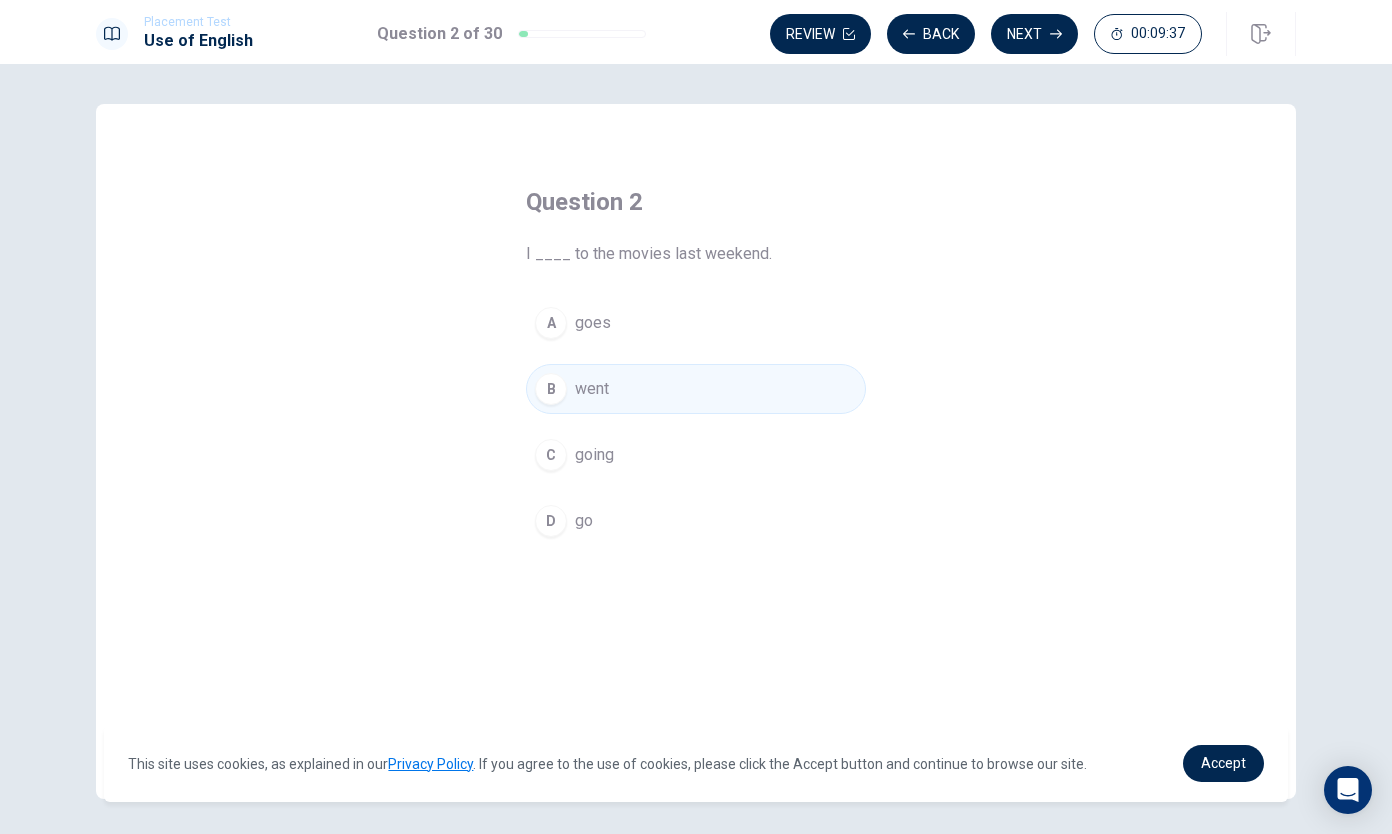 click 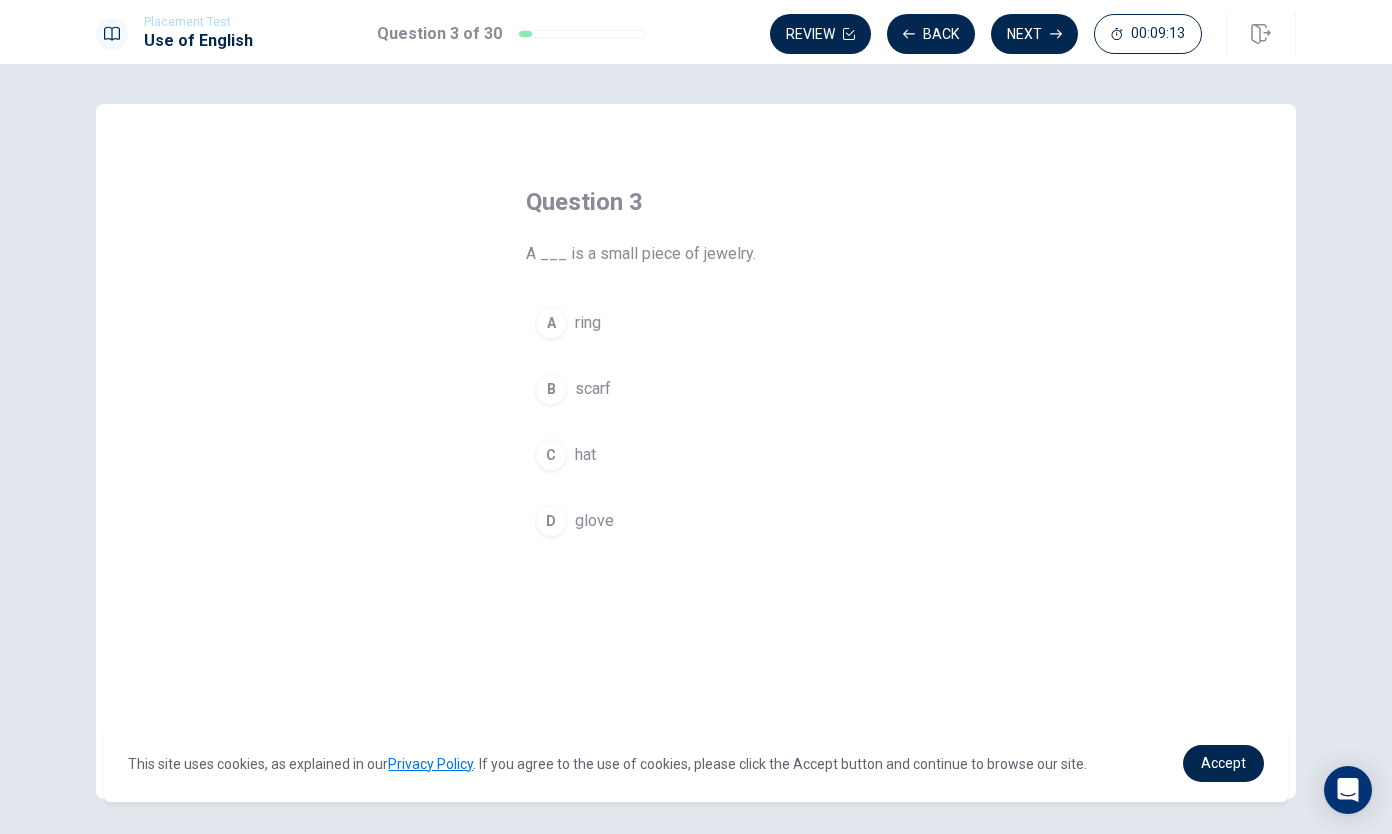 click on "A" at bounding box center [551, 323] 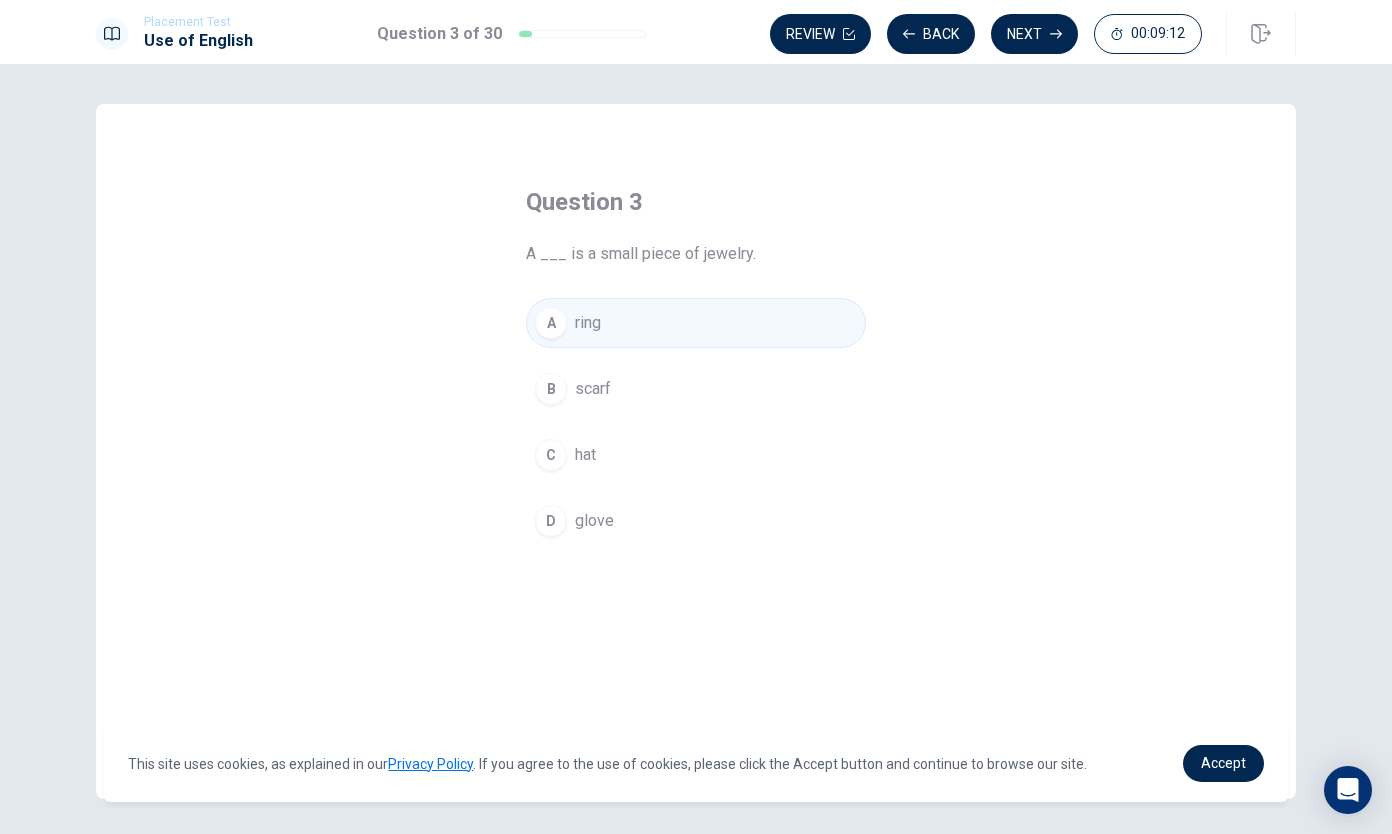 click 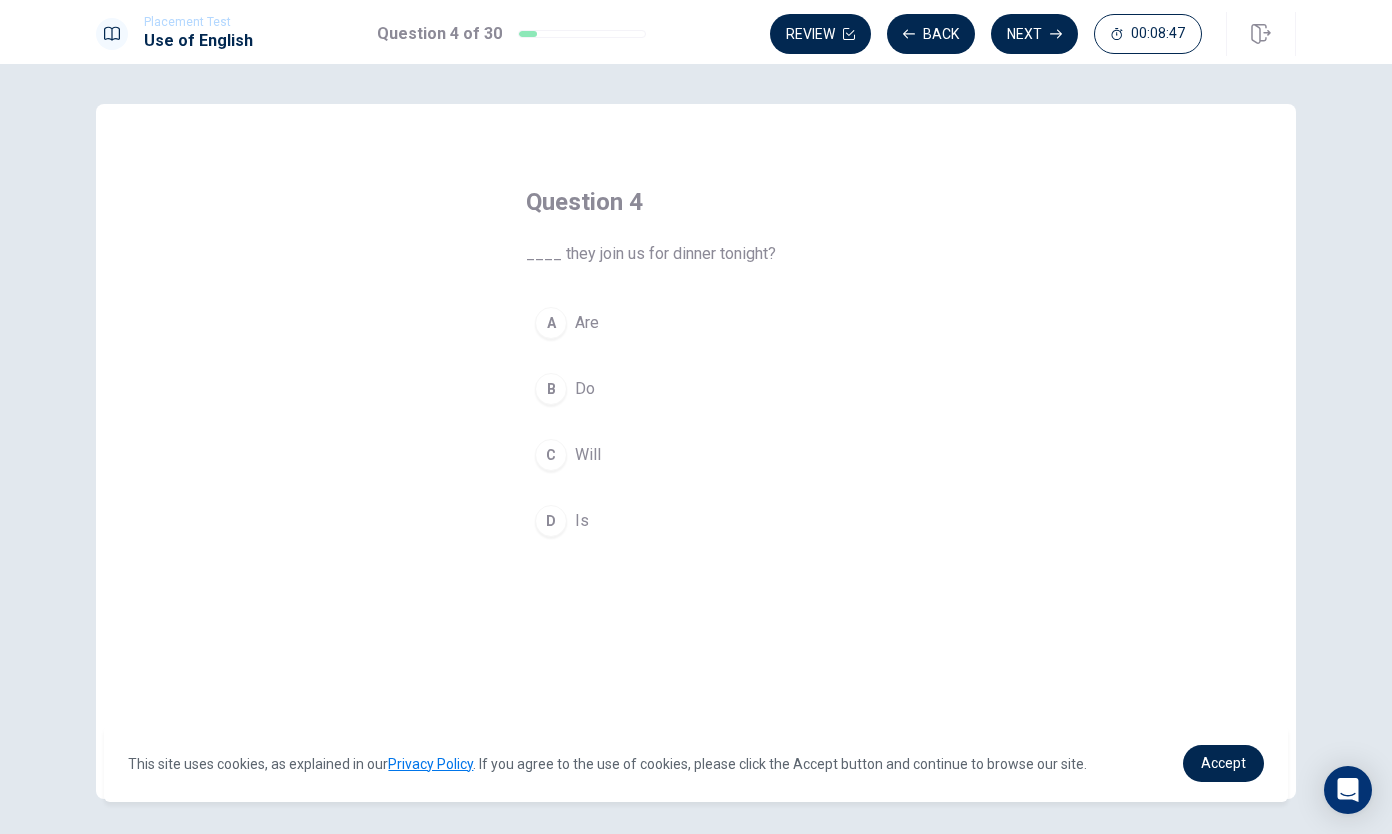 click on "C" at bounding box center [551, 455] 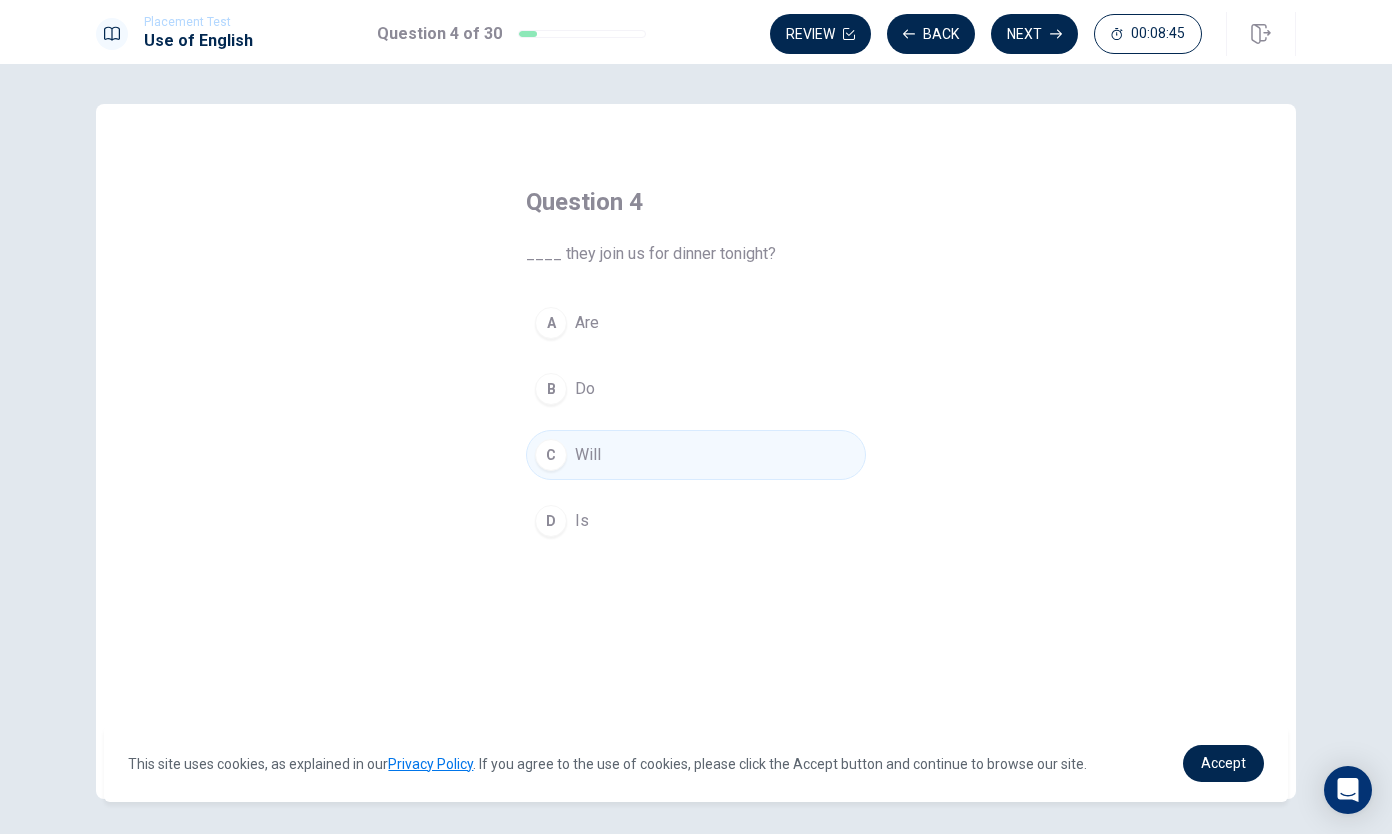 click on "Review" at bounding box center [820, 34] 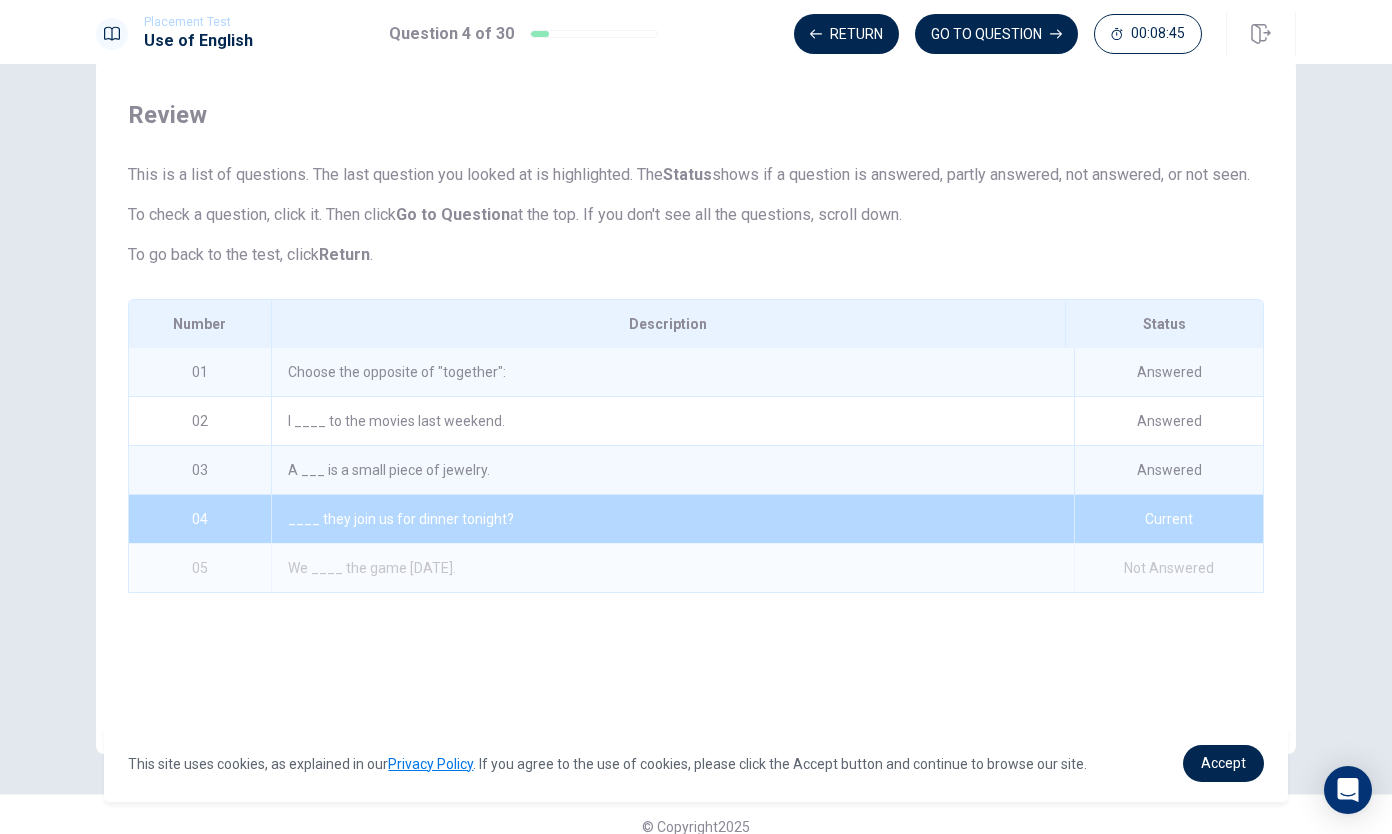 scroll, scrollTop: 69, scrollLeft: 0, axis: vertical 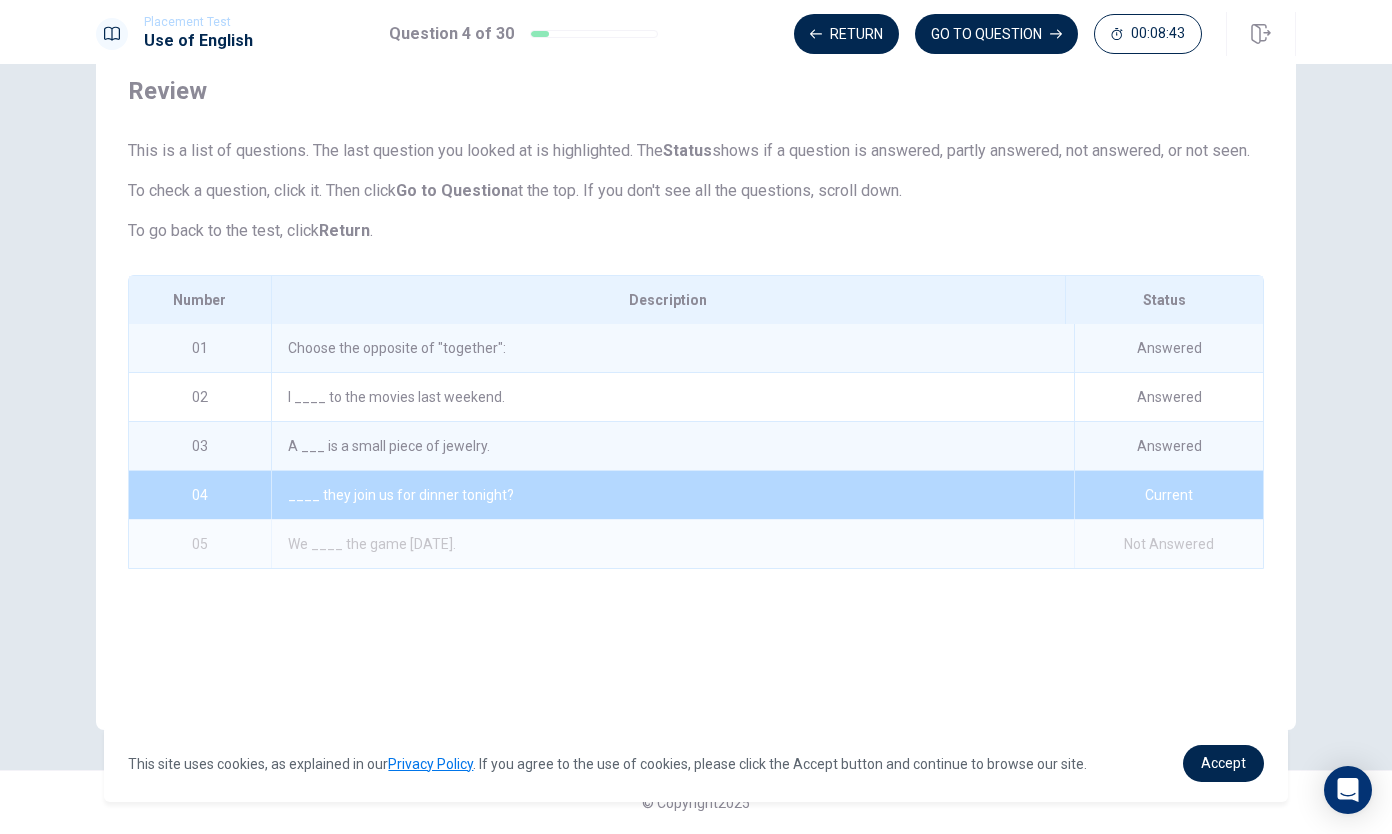 click 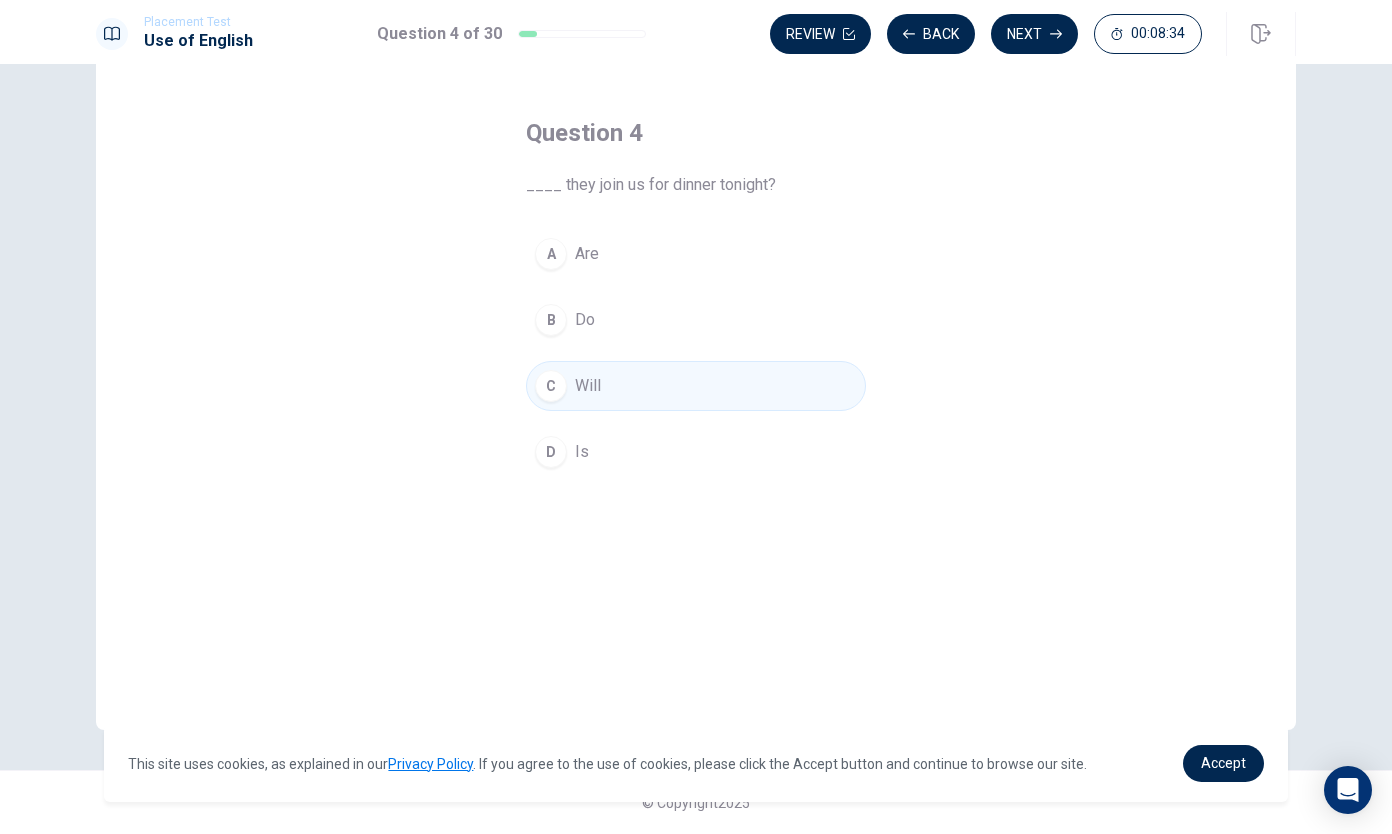 click on "Next" at bounding box center [1034, 34] 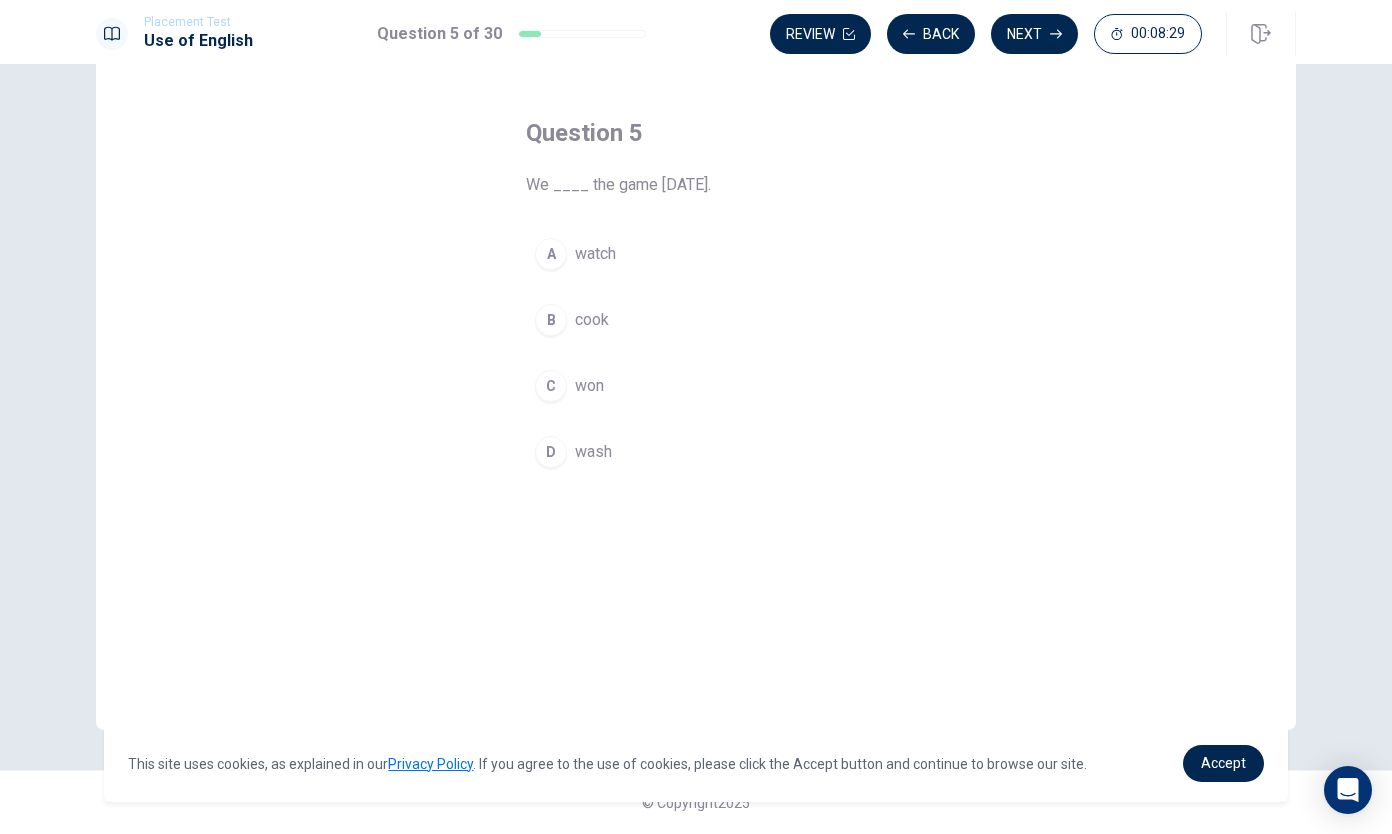 click 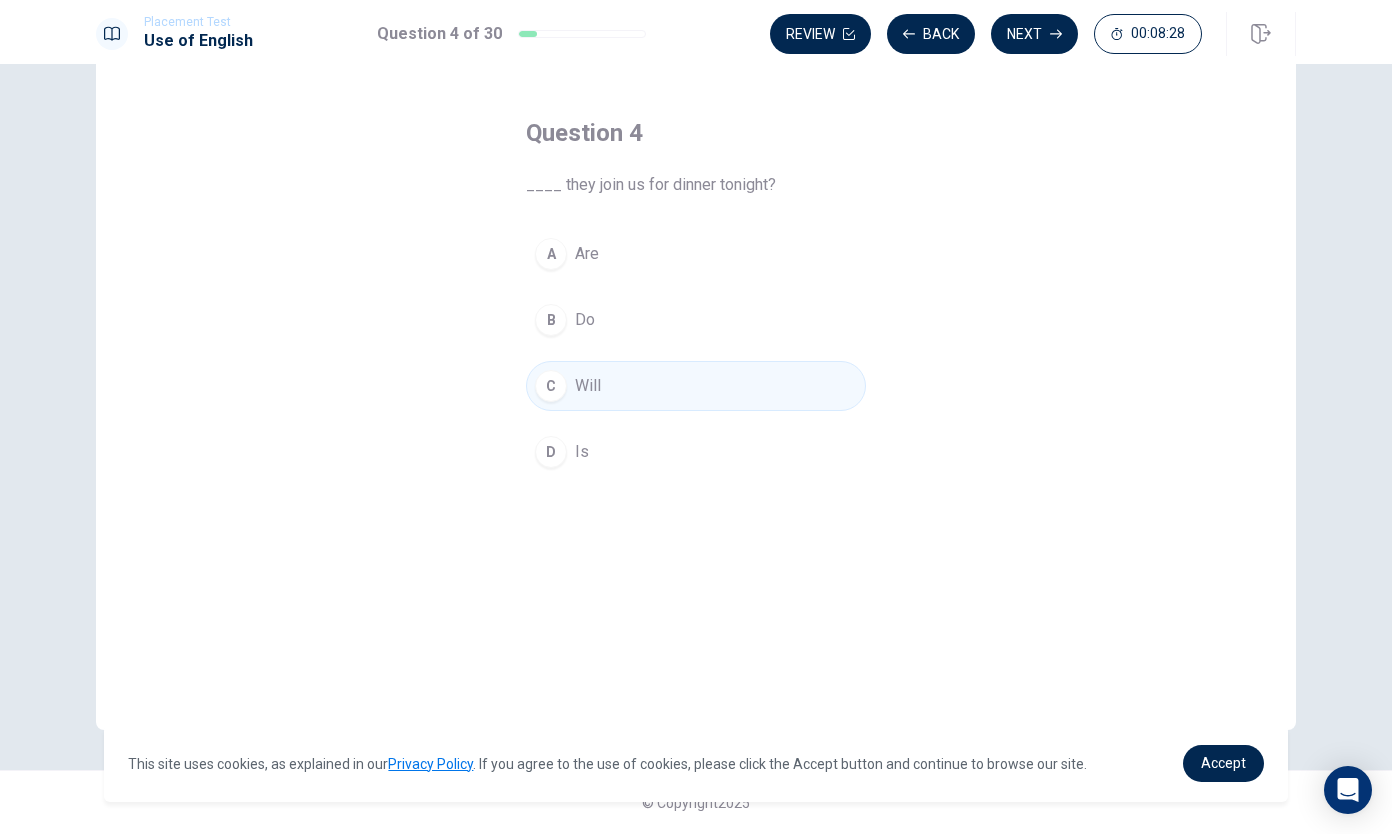 click on "Next" at bounding box center [1034, 34] 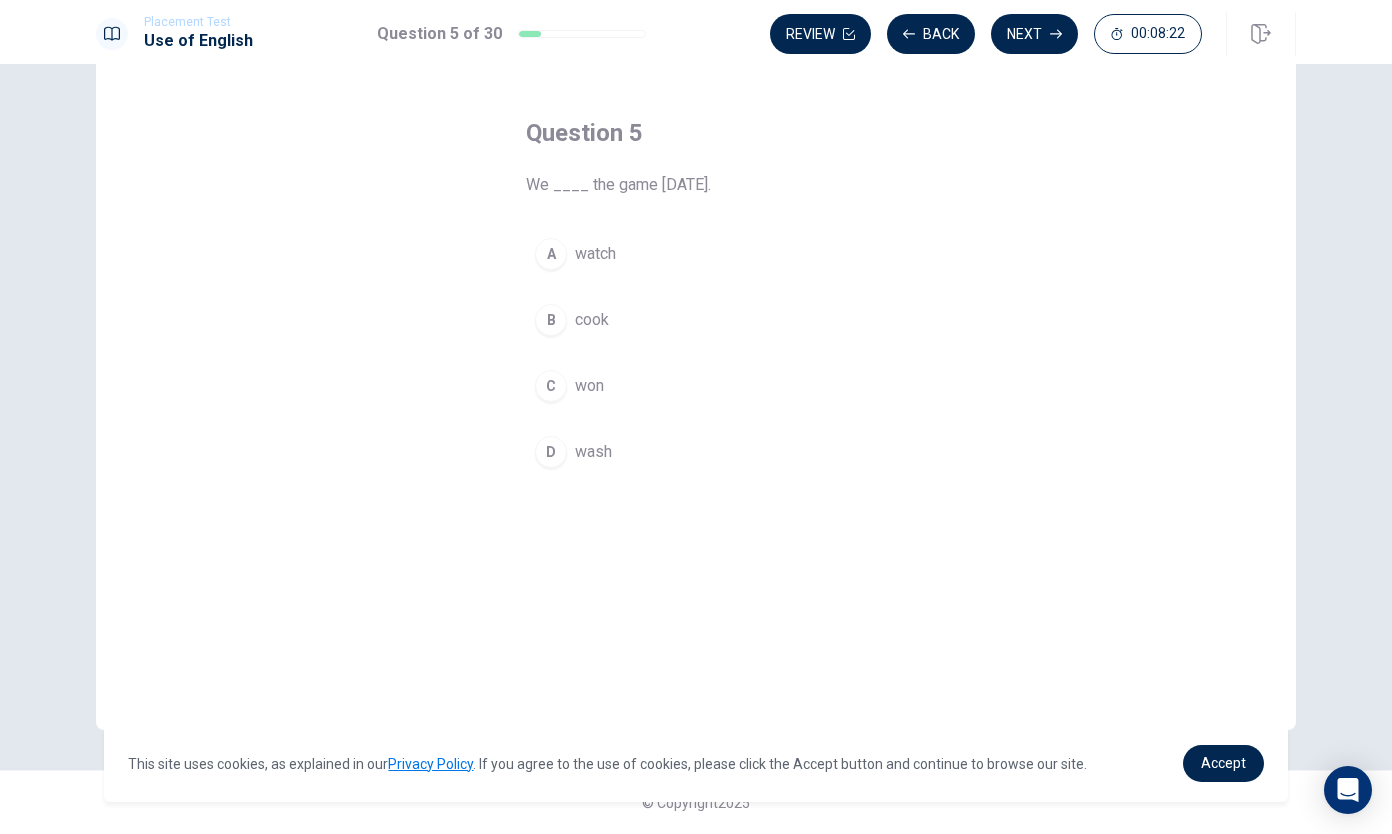 click on "C" at bounding box center (551, 386) 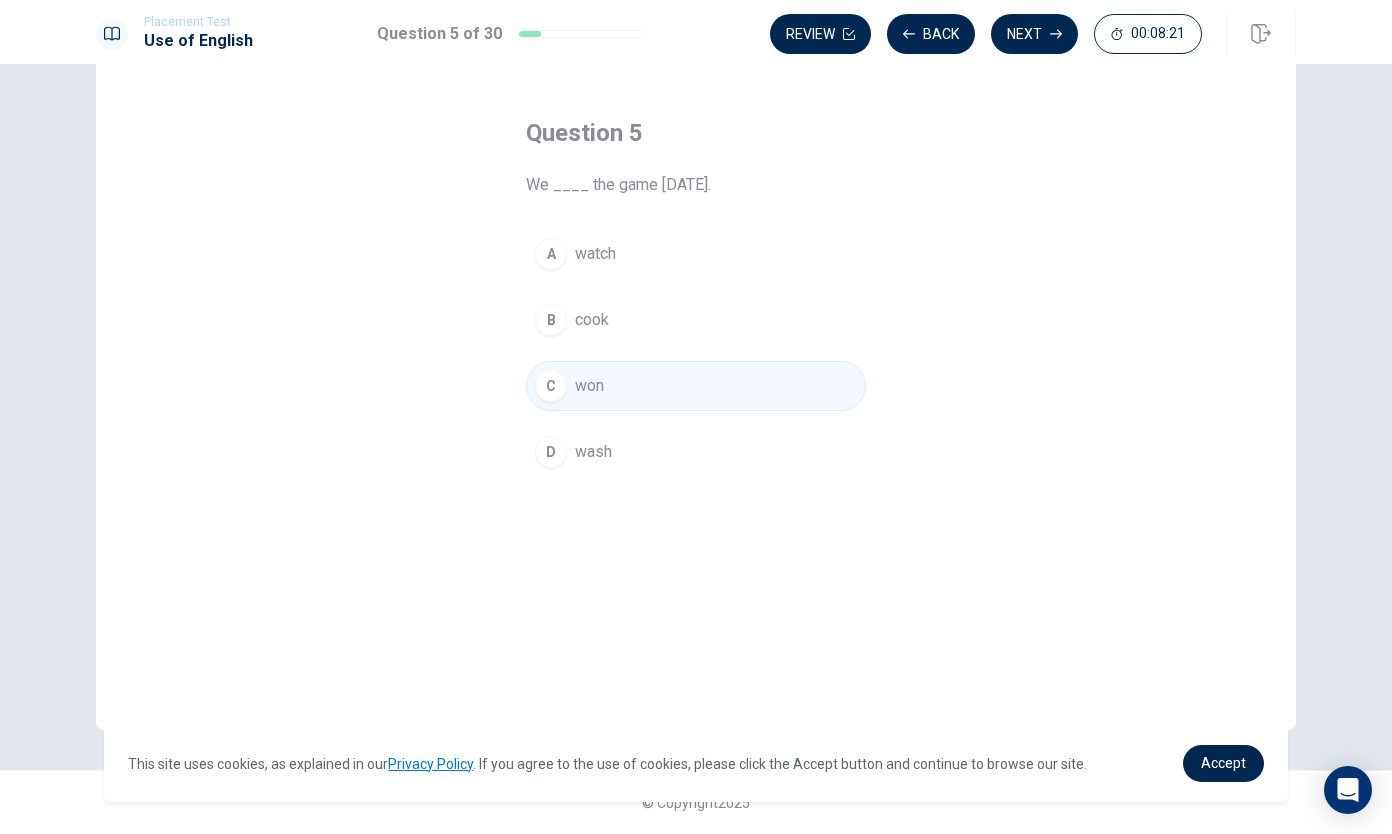 click 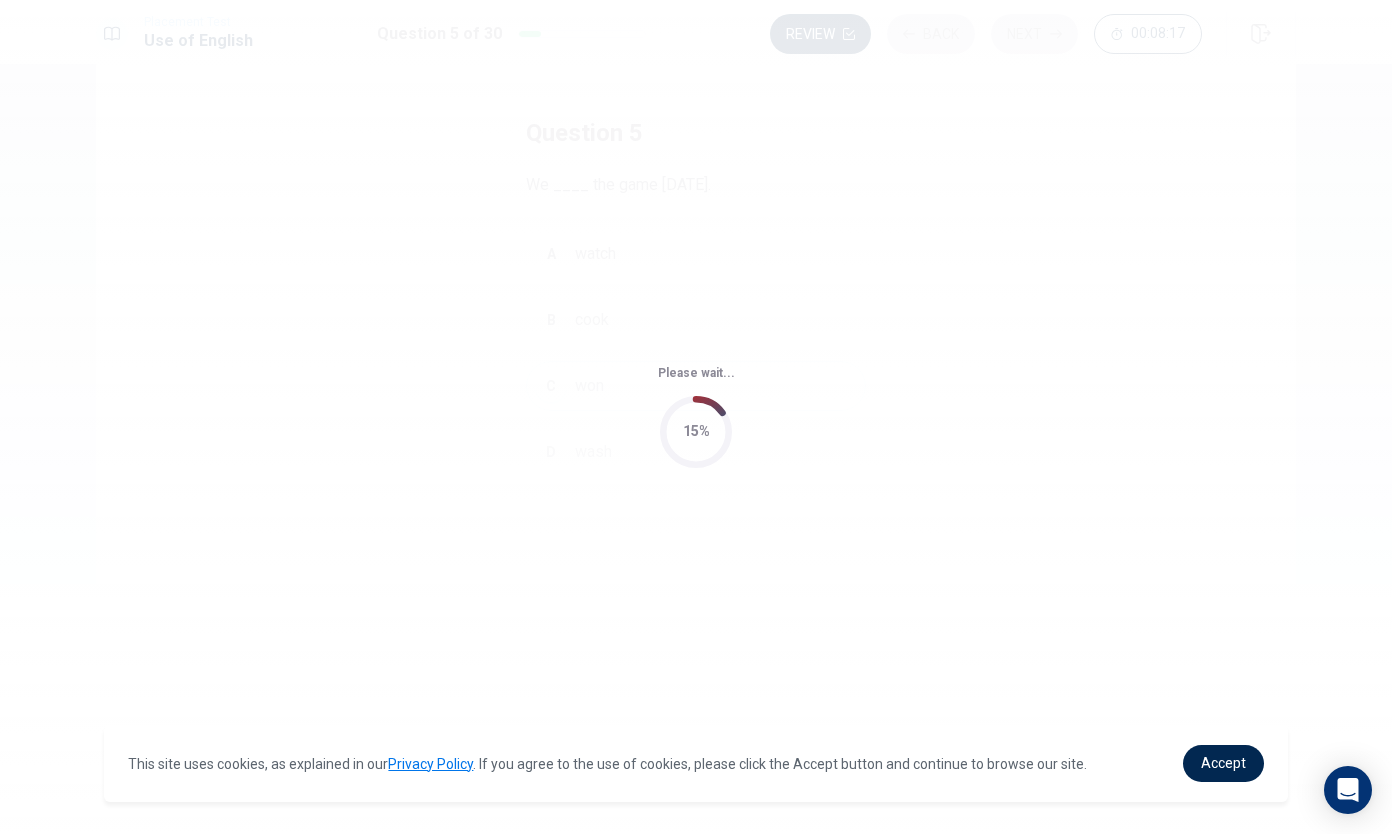 scroll, scrollTop: 0, scrollLeft: 0, axis: both 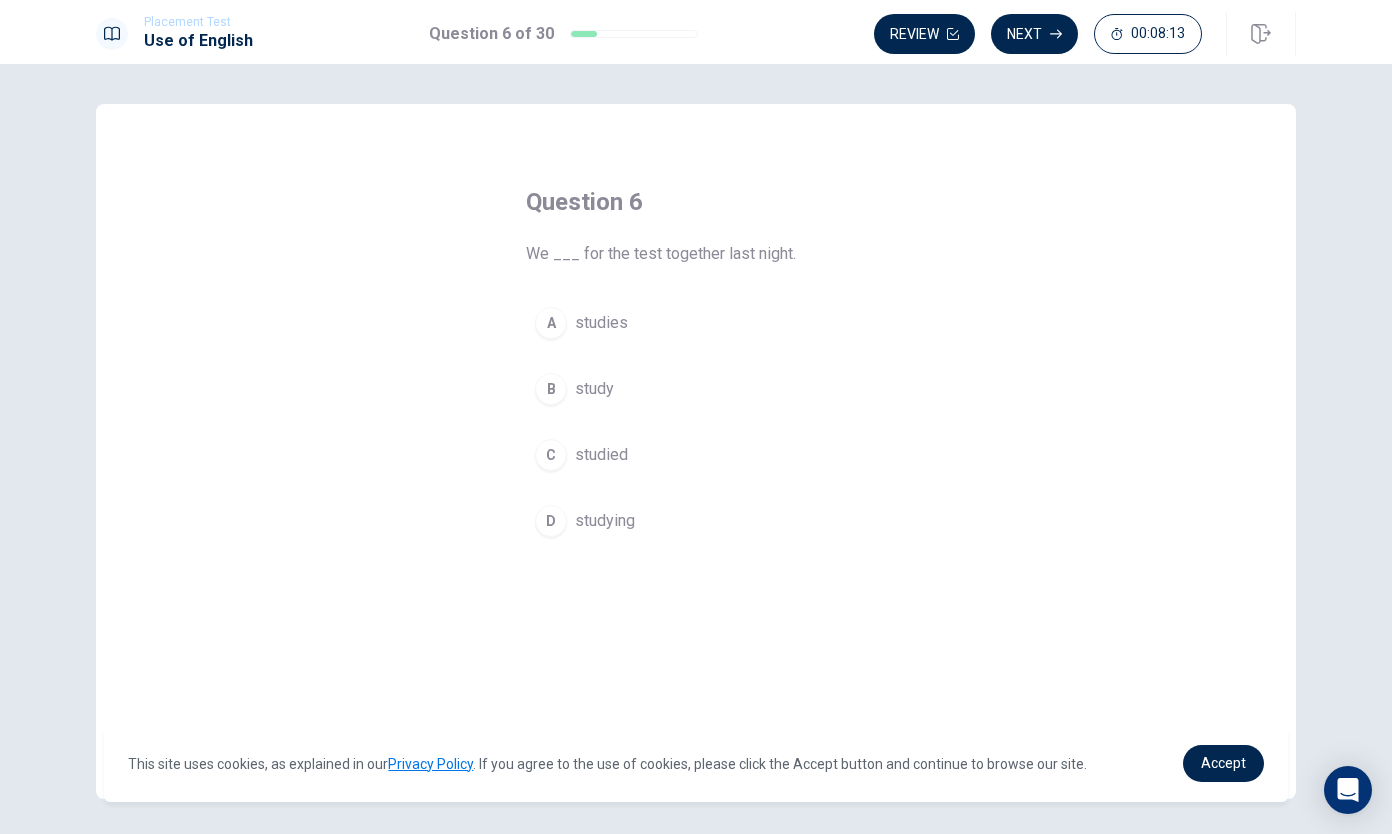 click on "Review" at bounding box center [924, 34] 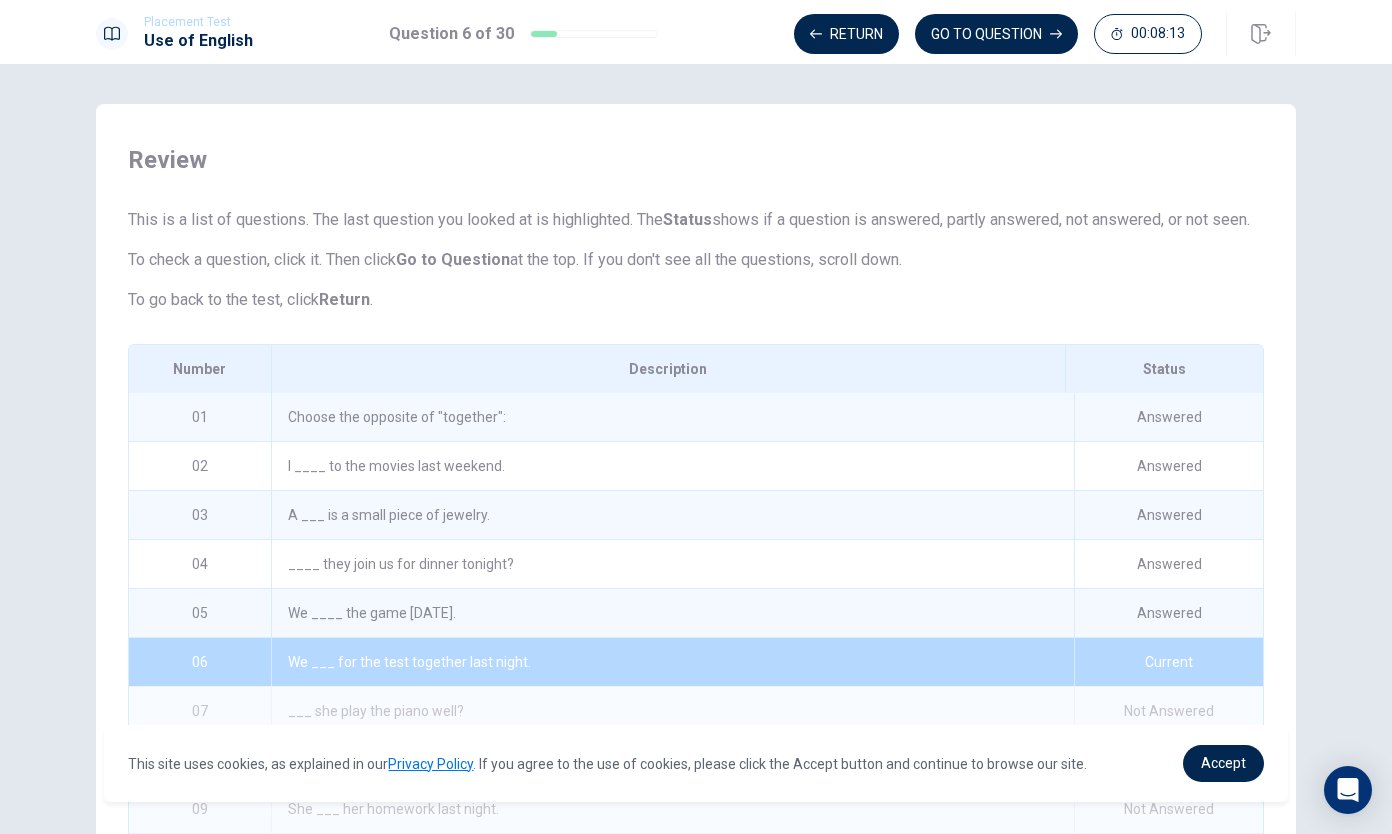 scroll, scrollTop: 141, scrollLeft: 0, axis: vertical 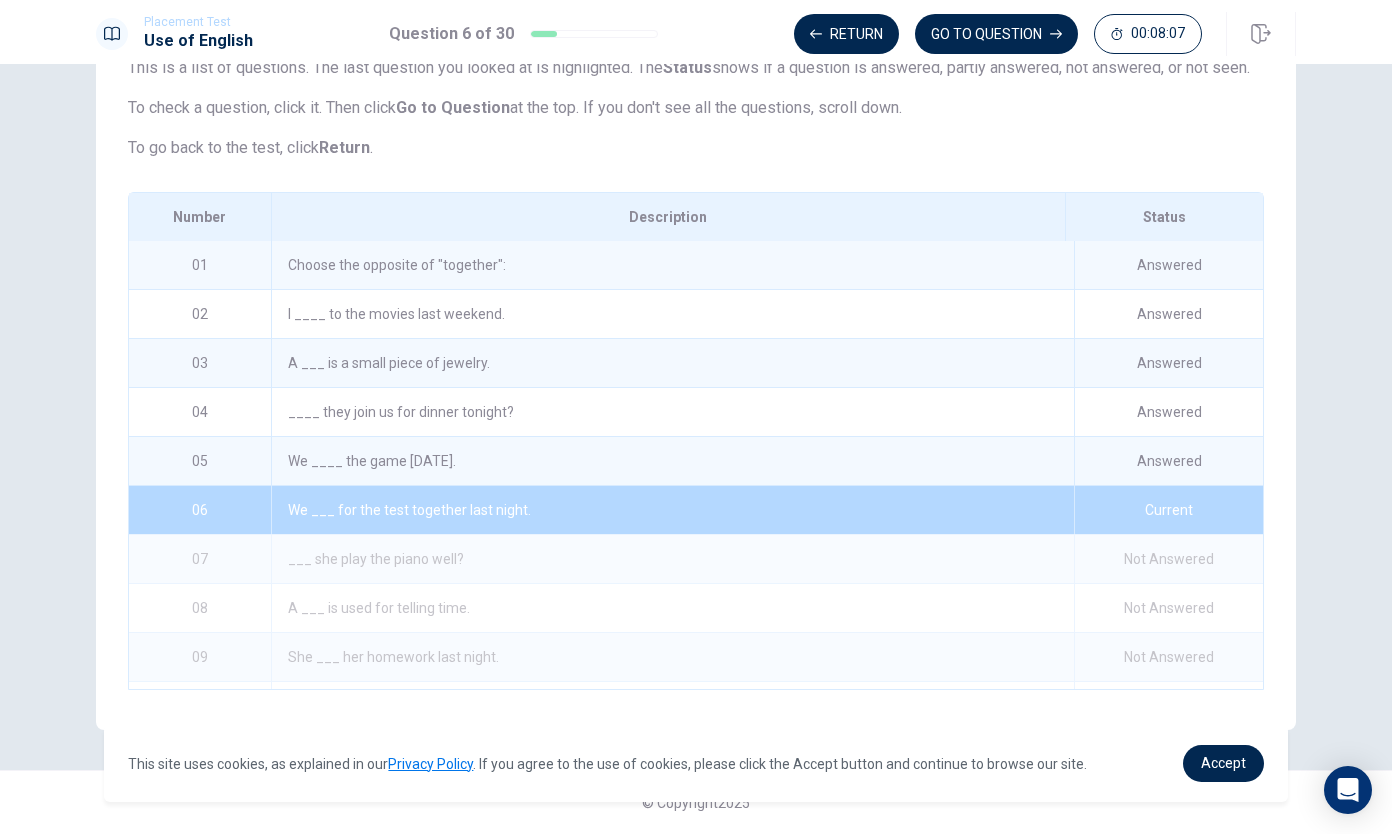 click on "____ they join us for dinner tonight?" at bounding box center (672, 412) 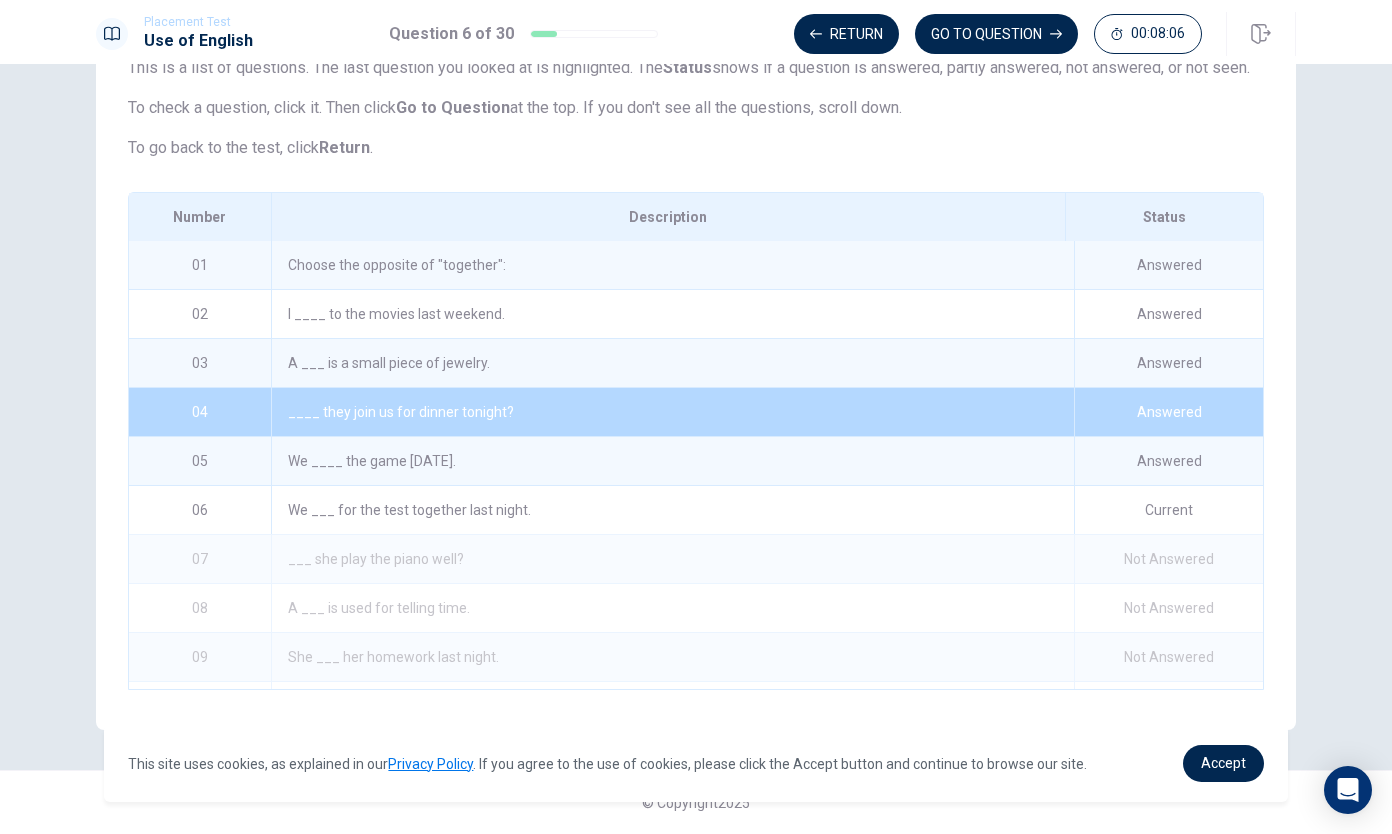 click on "____ they join us for dinner tonight?" at bounding box center [672, 412] 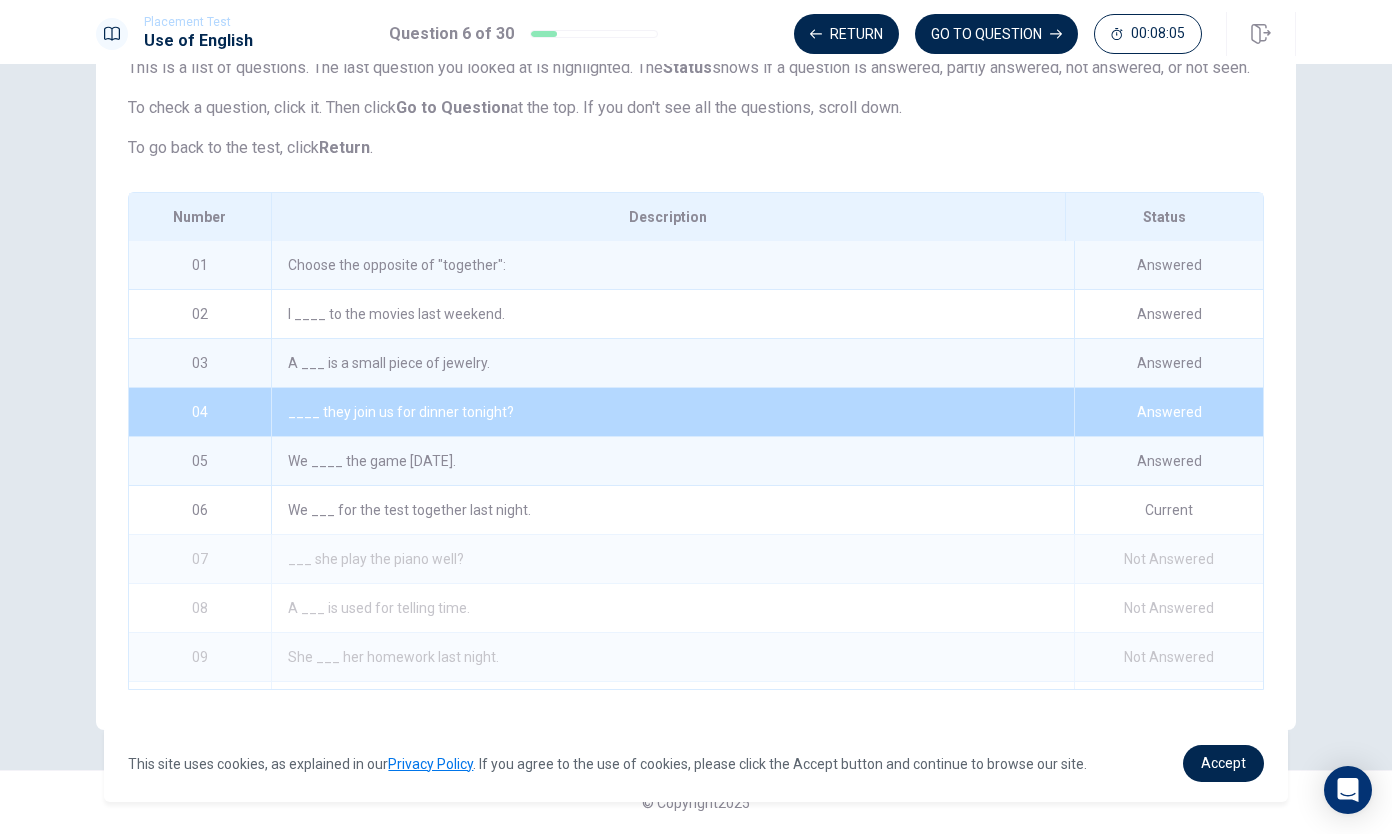 click on "____ they join us for dinner tonight?" at bounding box center (672, 412) 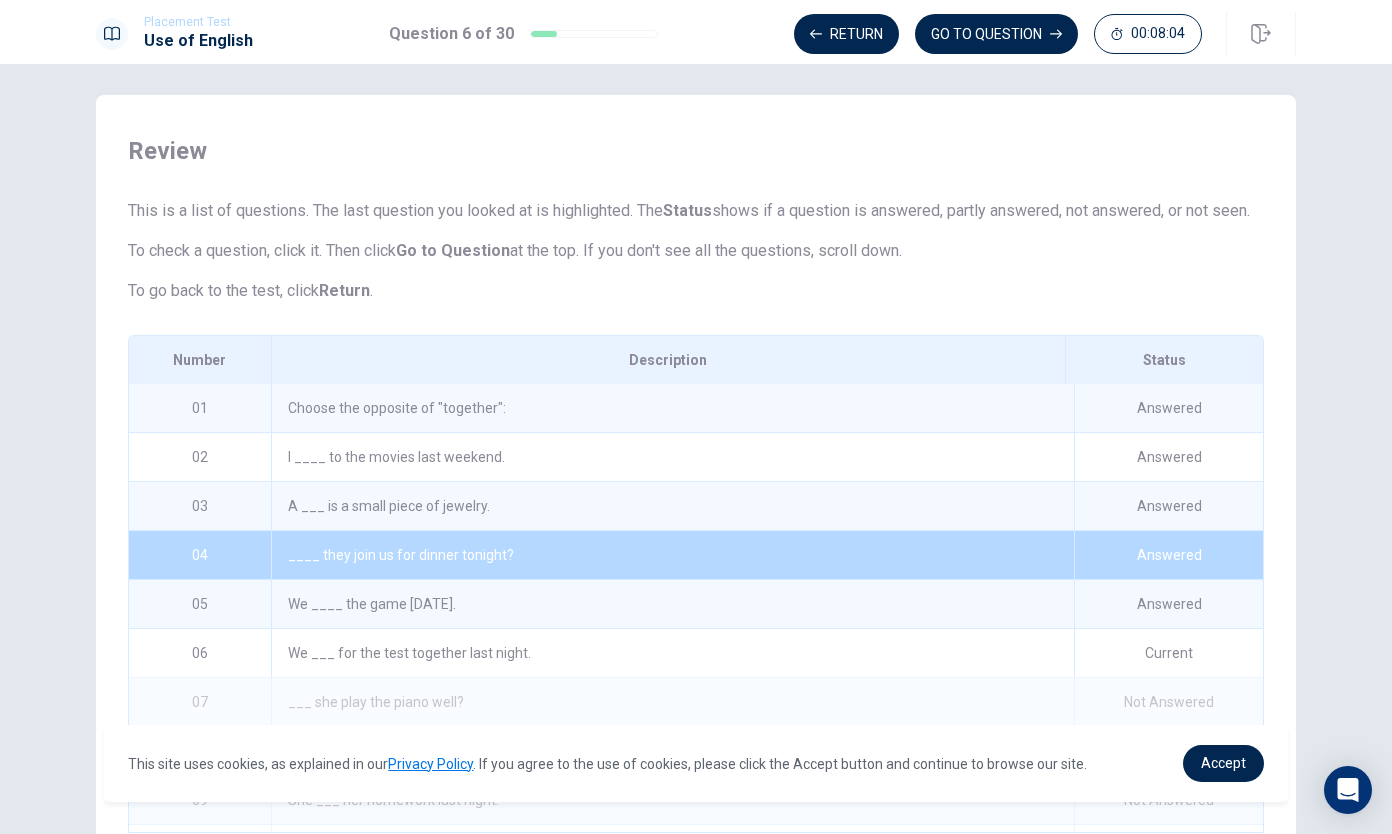 scroll, scrollTop: 0, scrollLeft: 0, axis: both 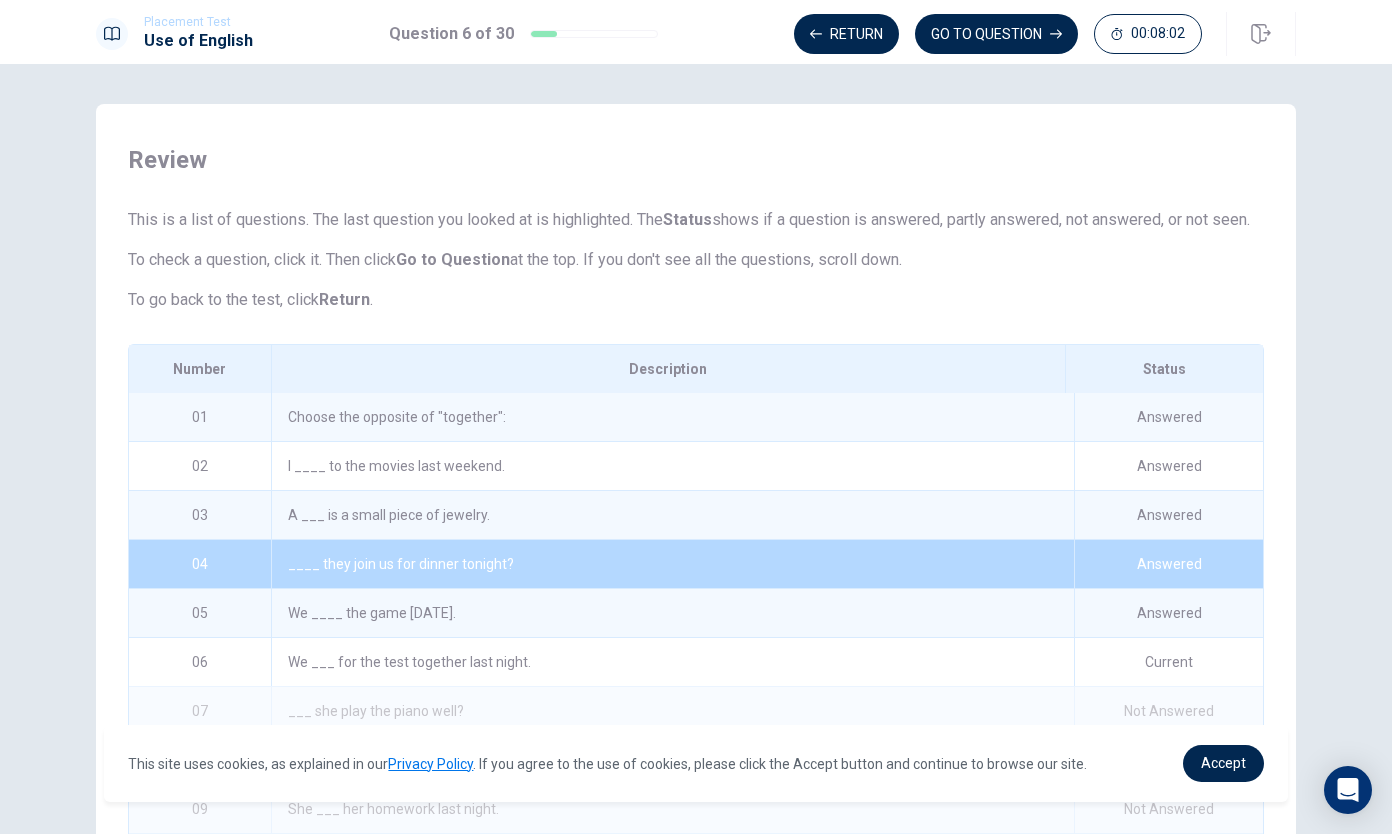 click on "Answered" at bounding box center [1168, 564] 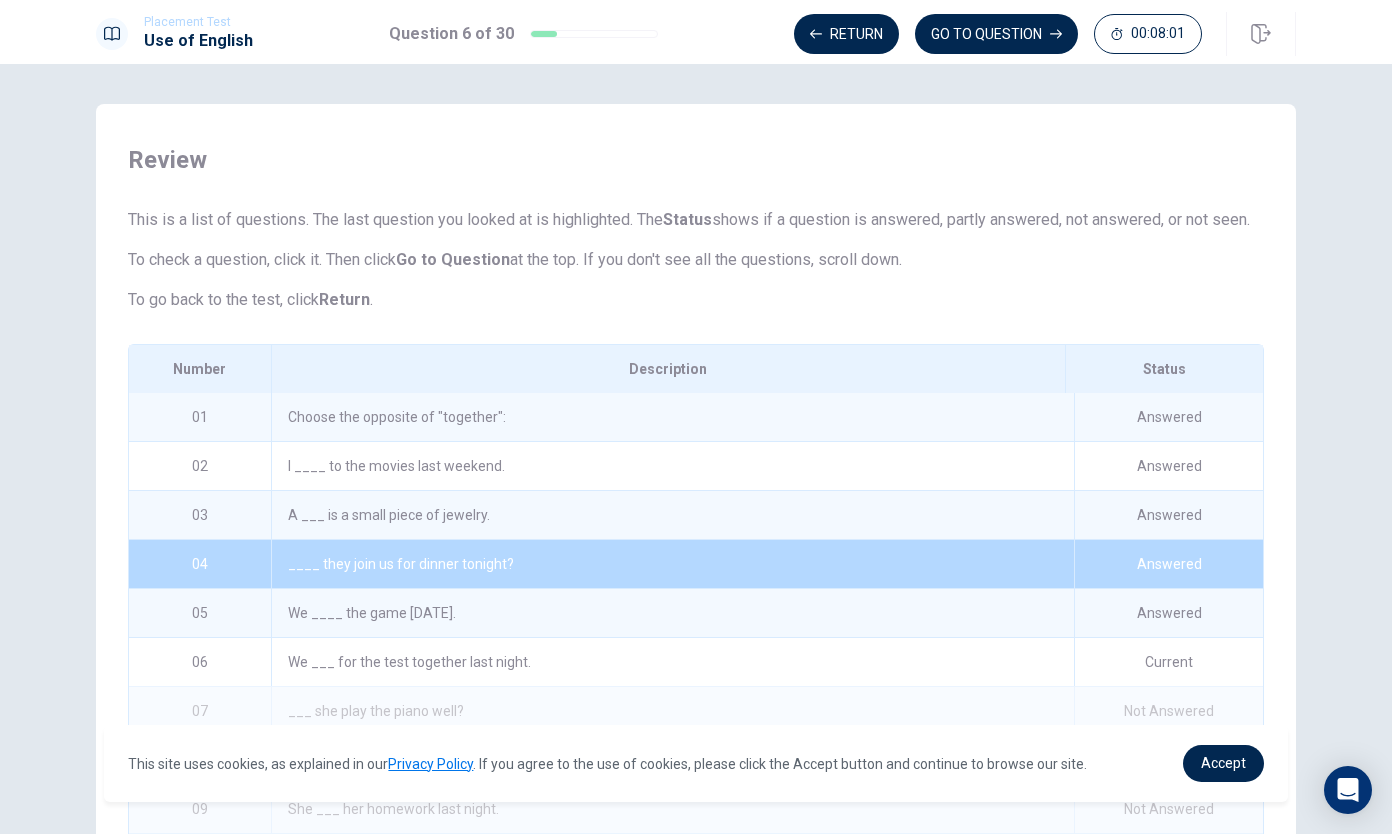 click on "____ they join us for dinner tonight?" at bounding box center [672, 564] 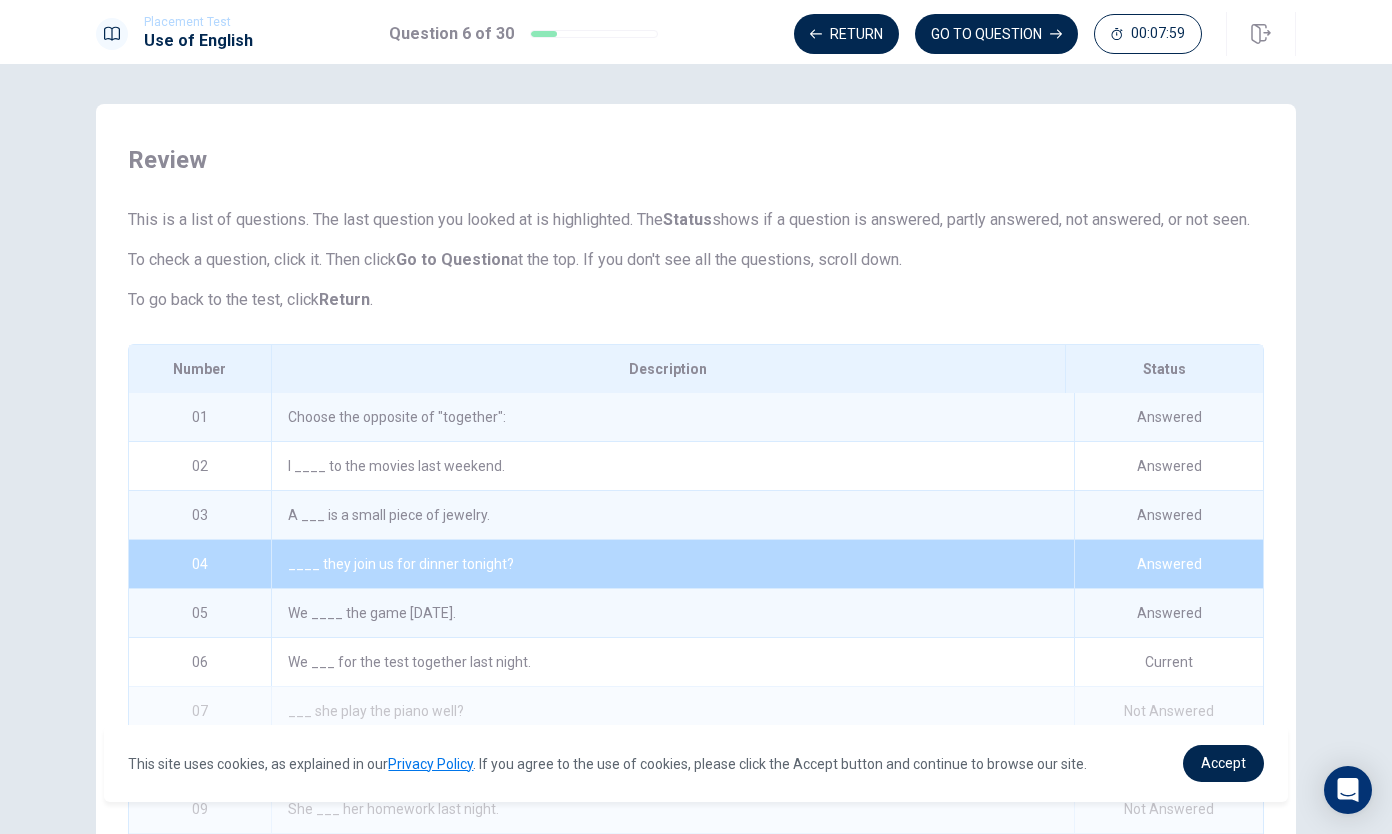 click on "GO TO QUESTION" at bounding box center [996, 34] 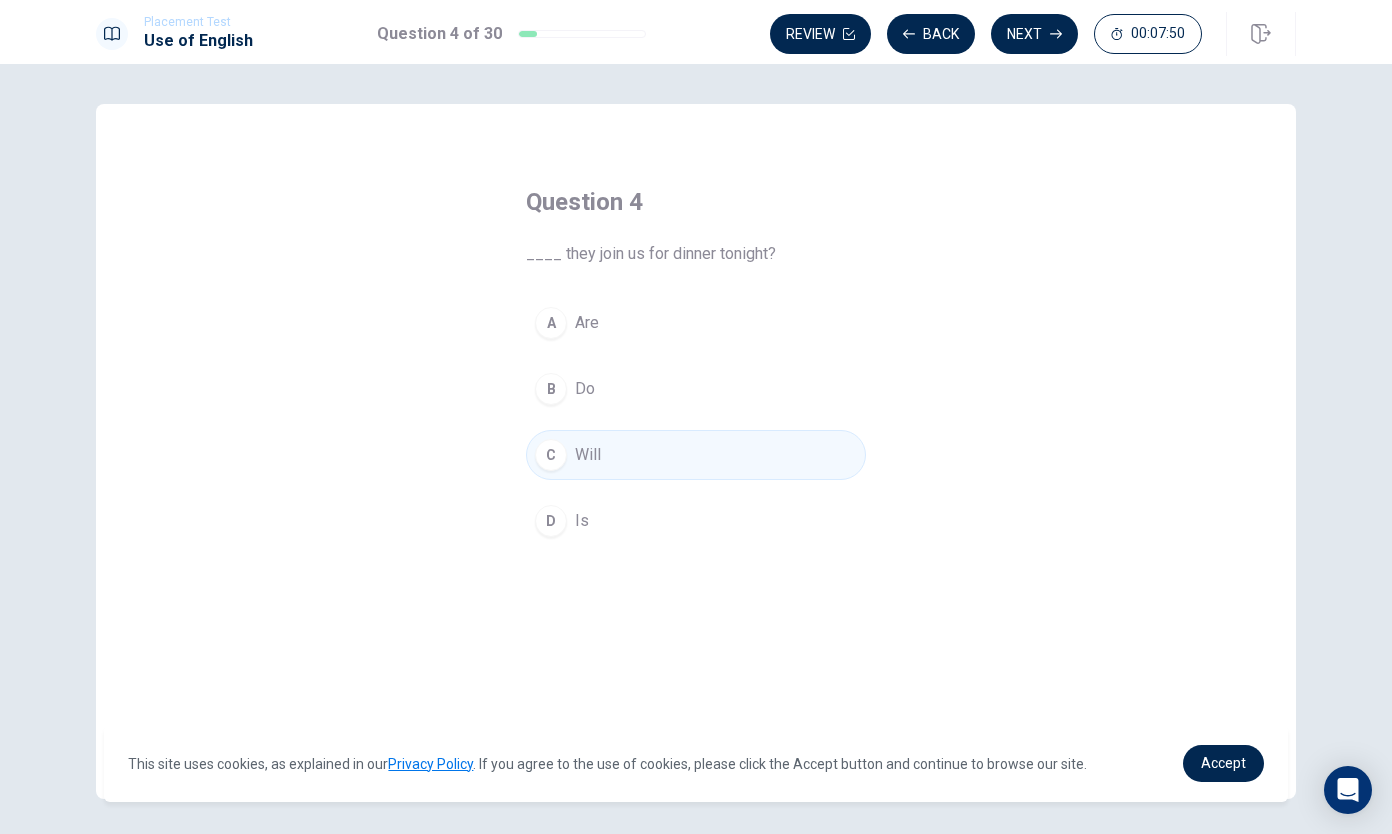 click 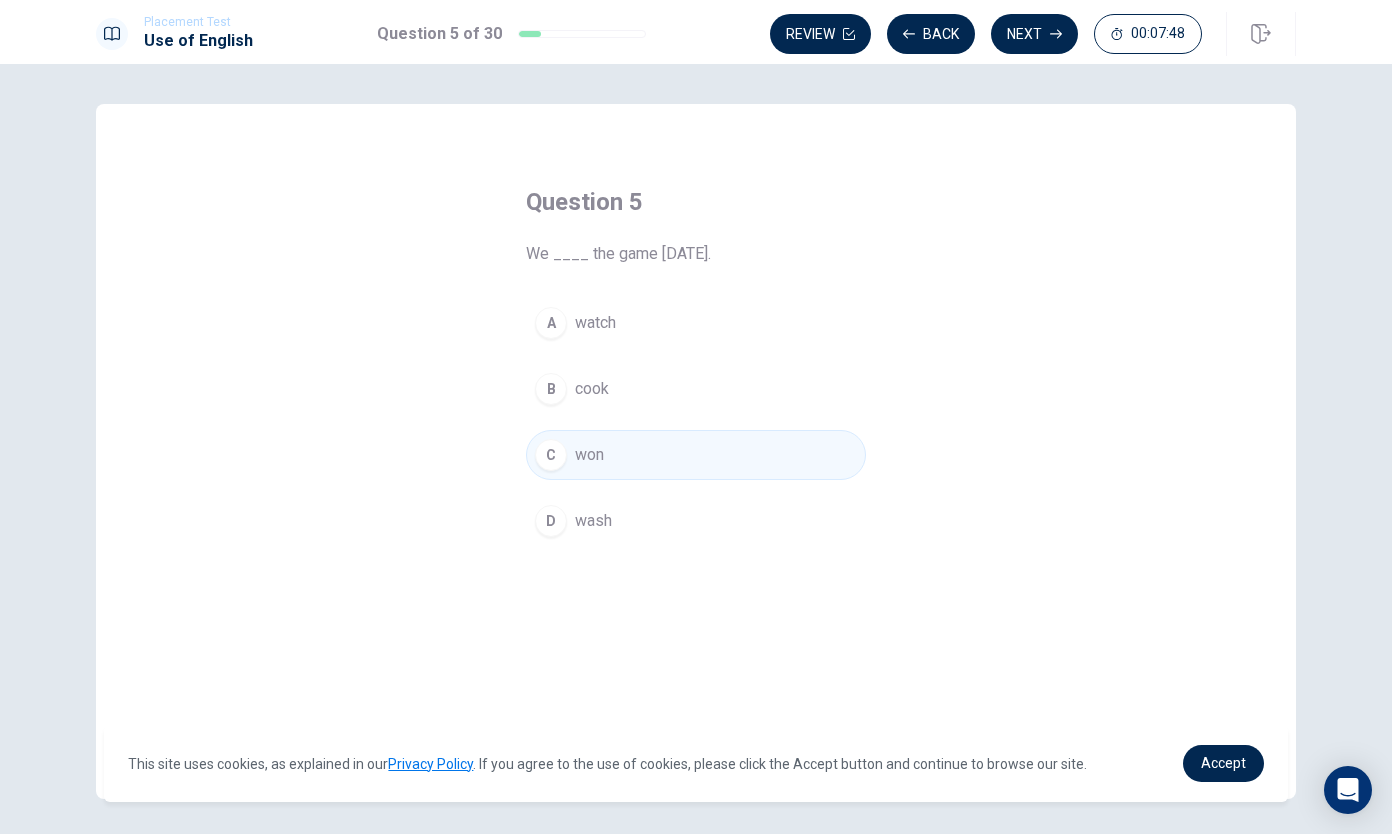 click 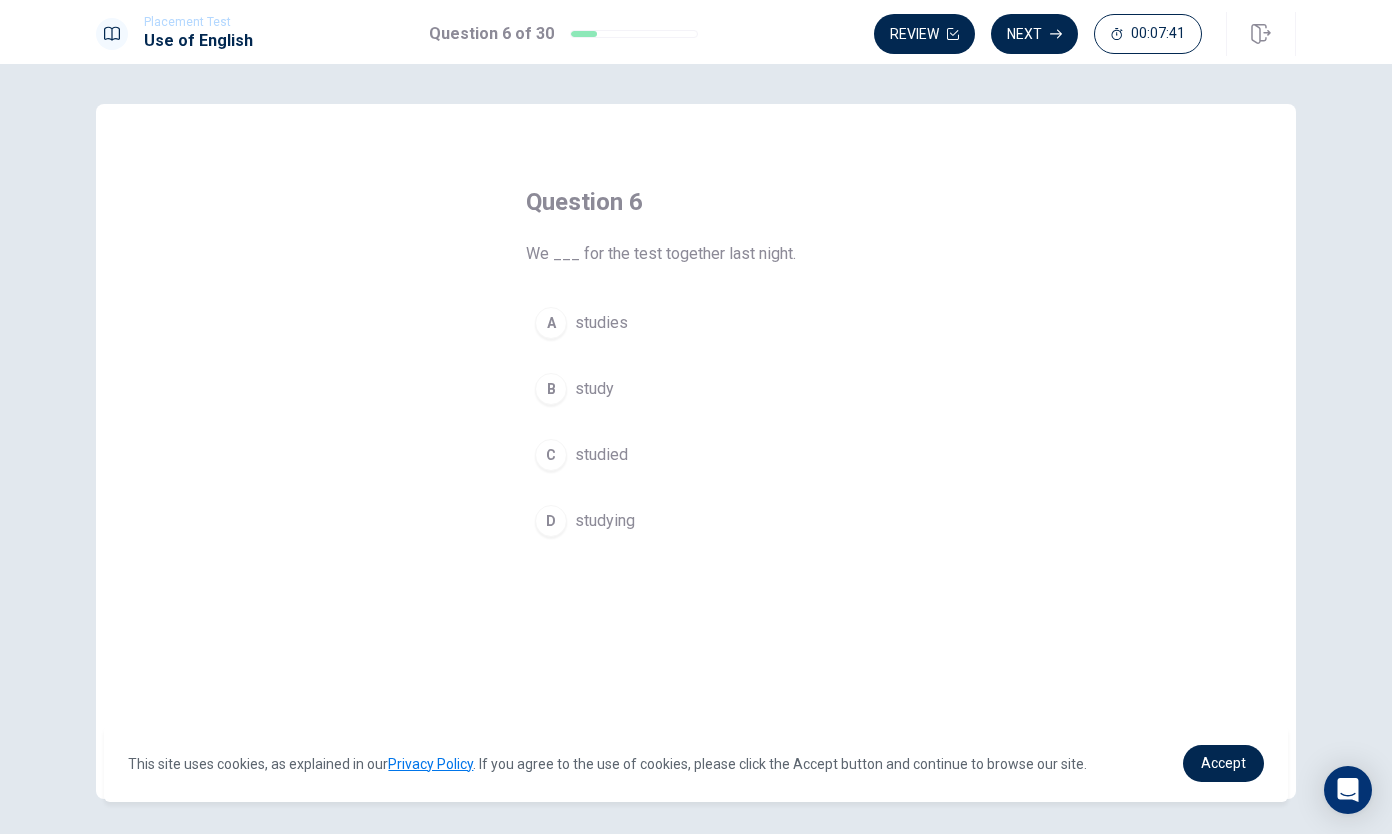 click on "B" at bounding box center [551, 389] 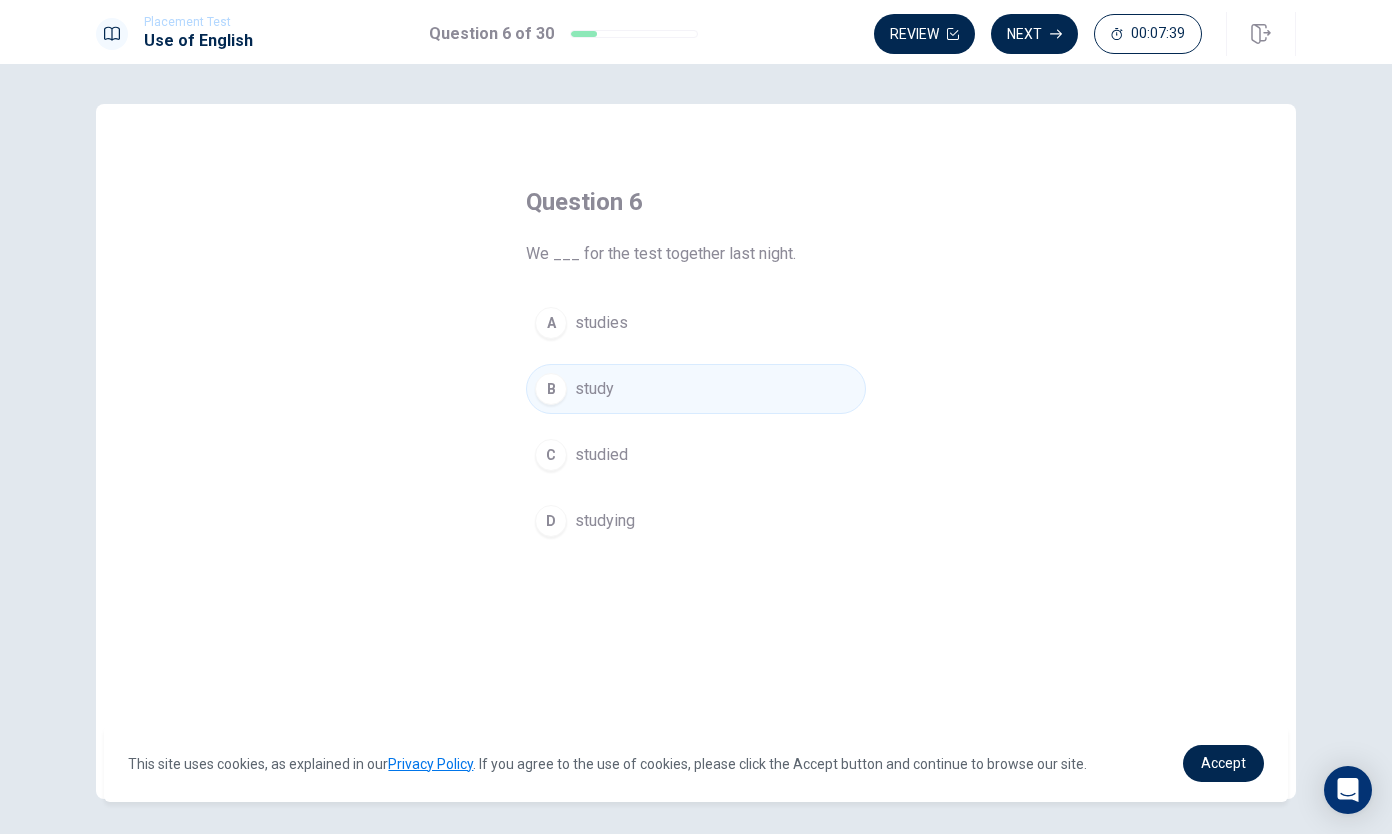 click on "studied" at bounding box center (601, 455) 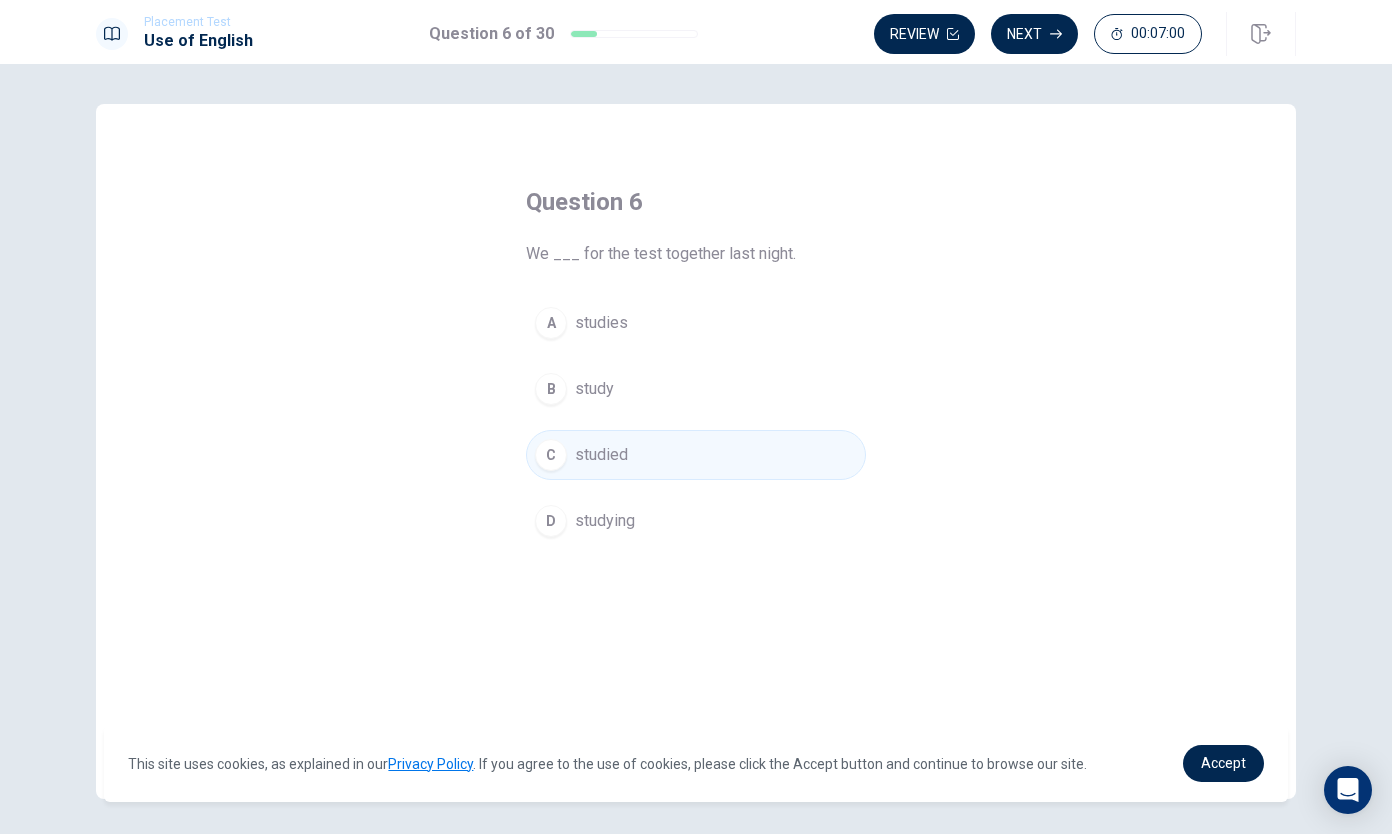 click on "Next" at bounding box center [1034, 34] 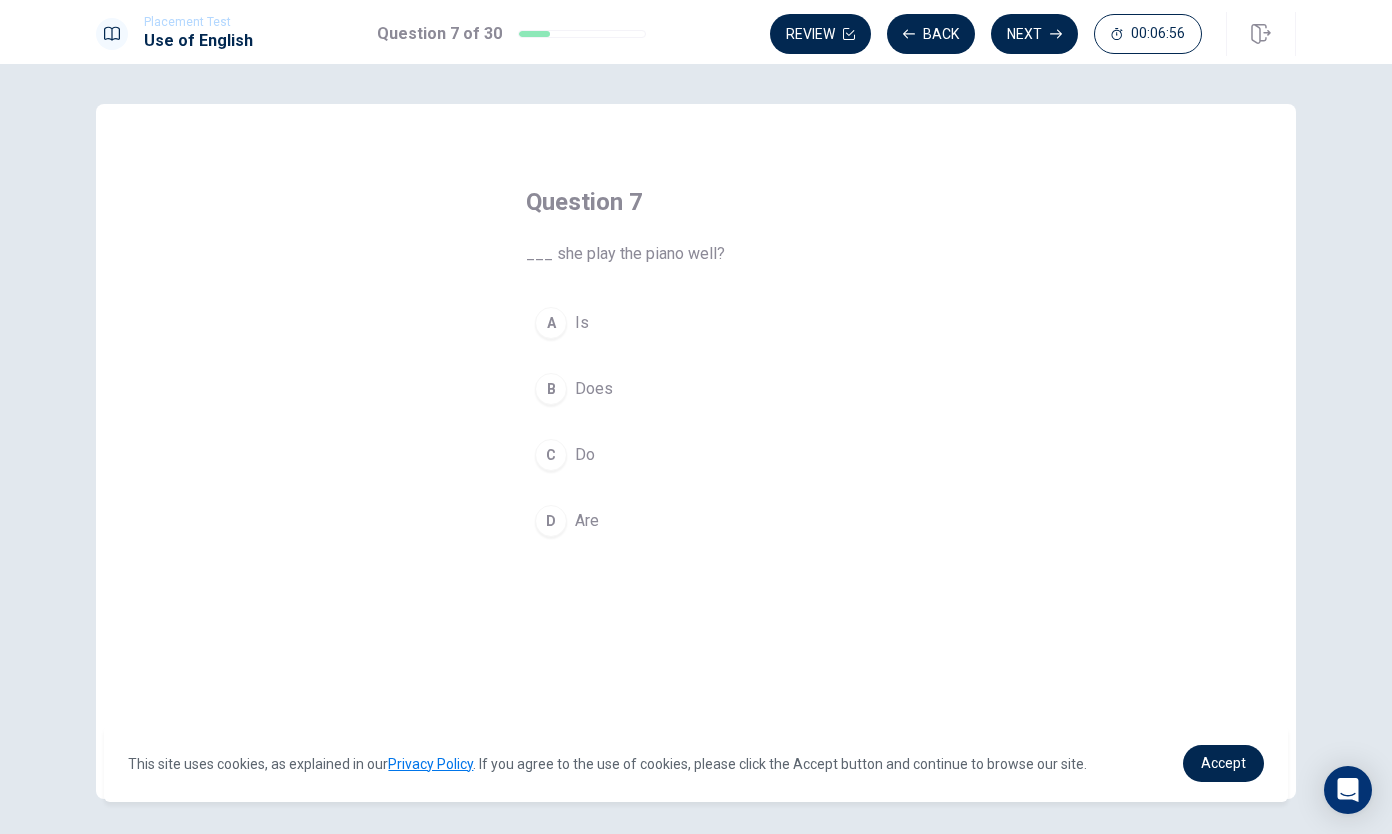click on "B" at bounding box center [551, 389] 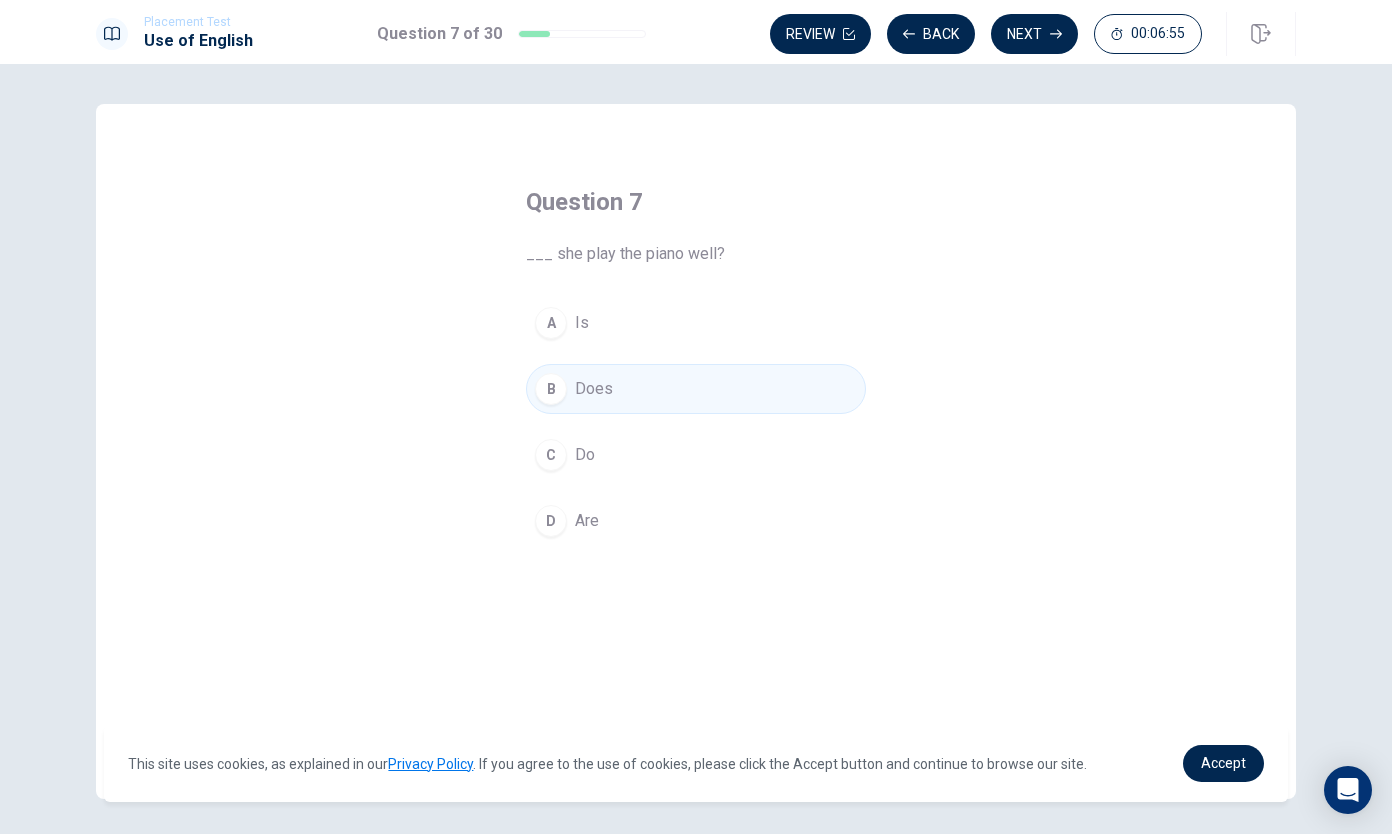 click 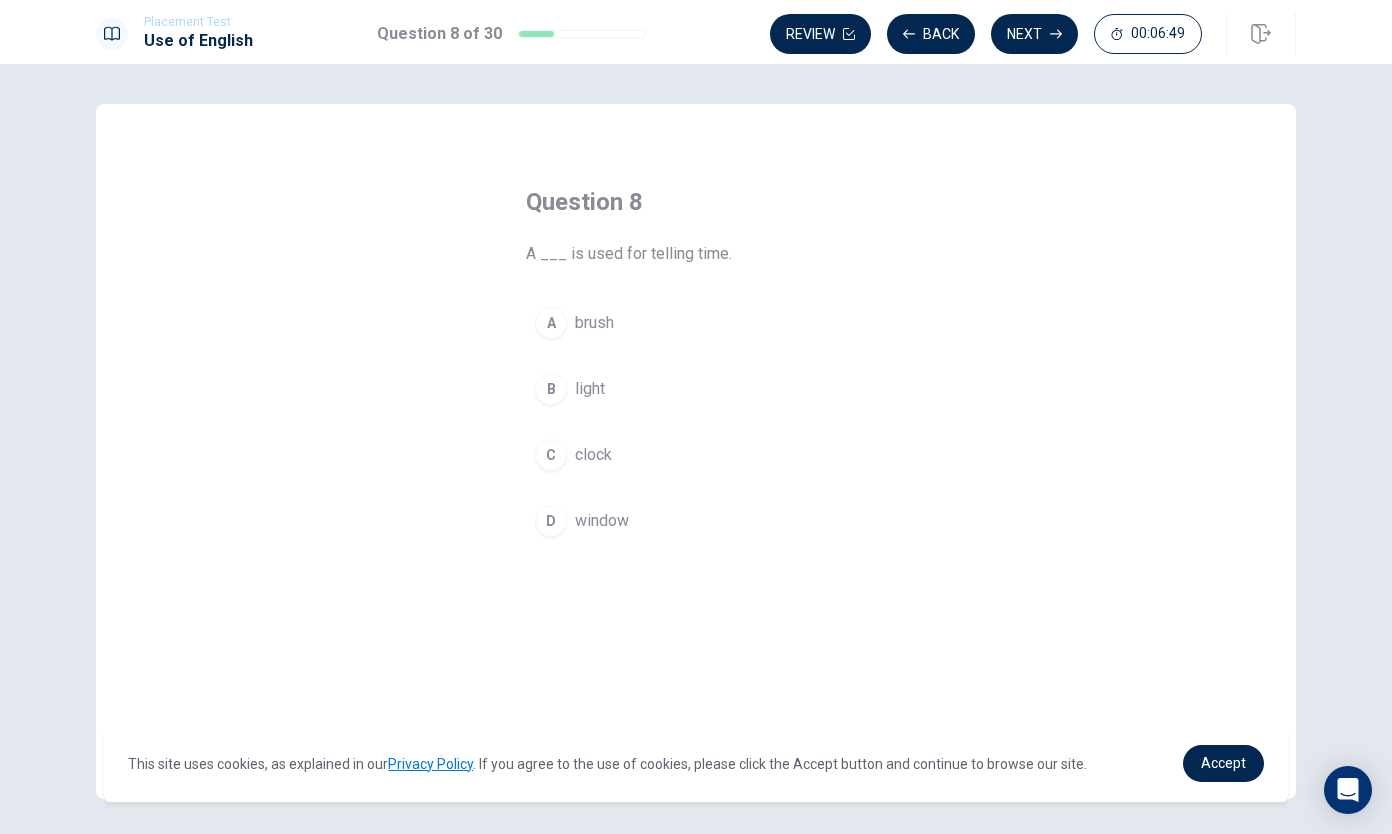 click on "C" at bounding box center (551, 455) 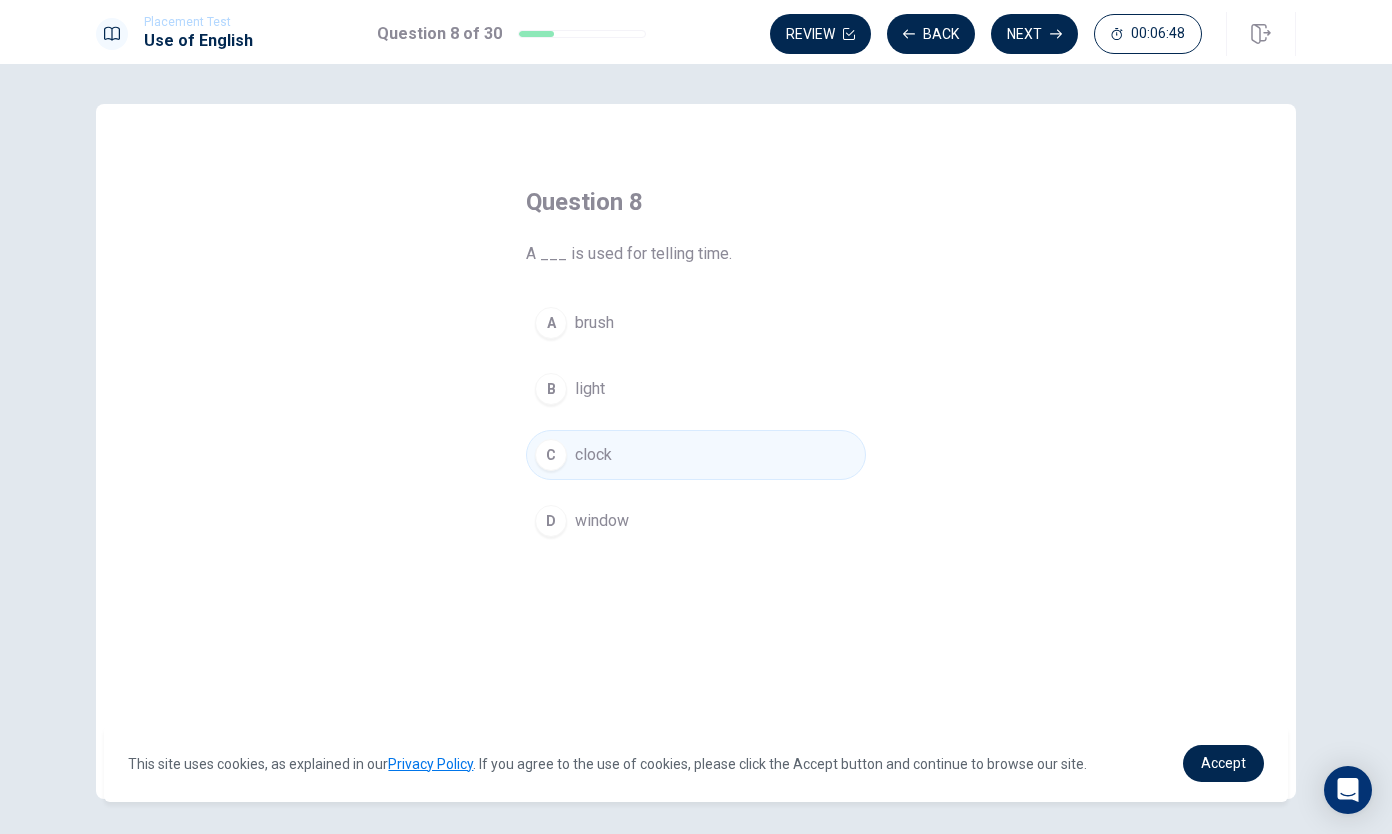 click 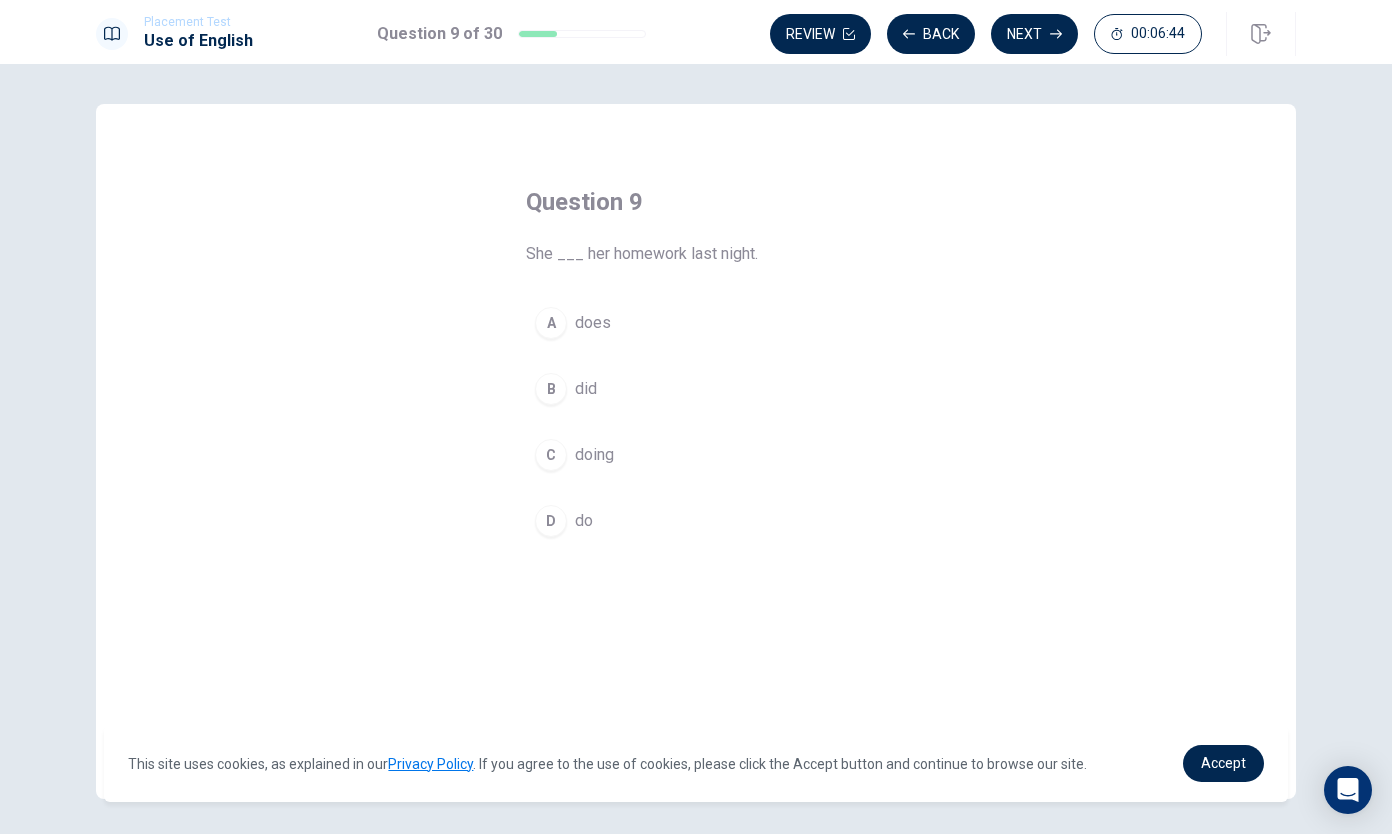 click on "B did" at bounding box center (696, 389) 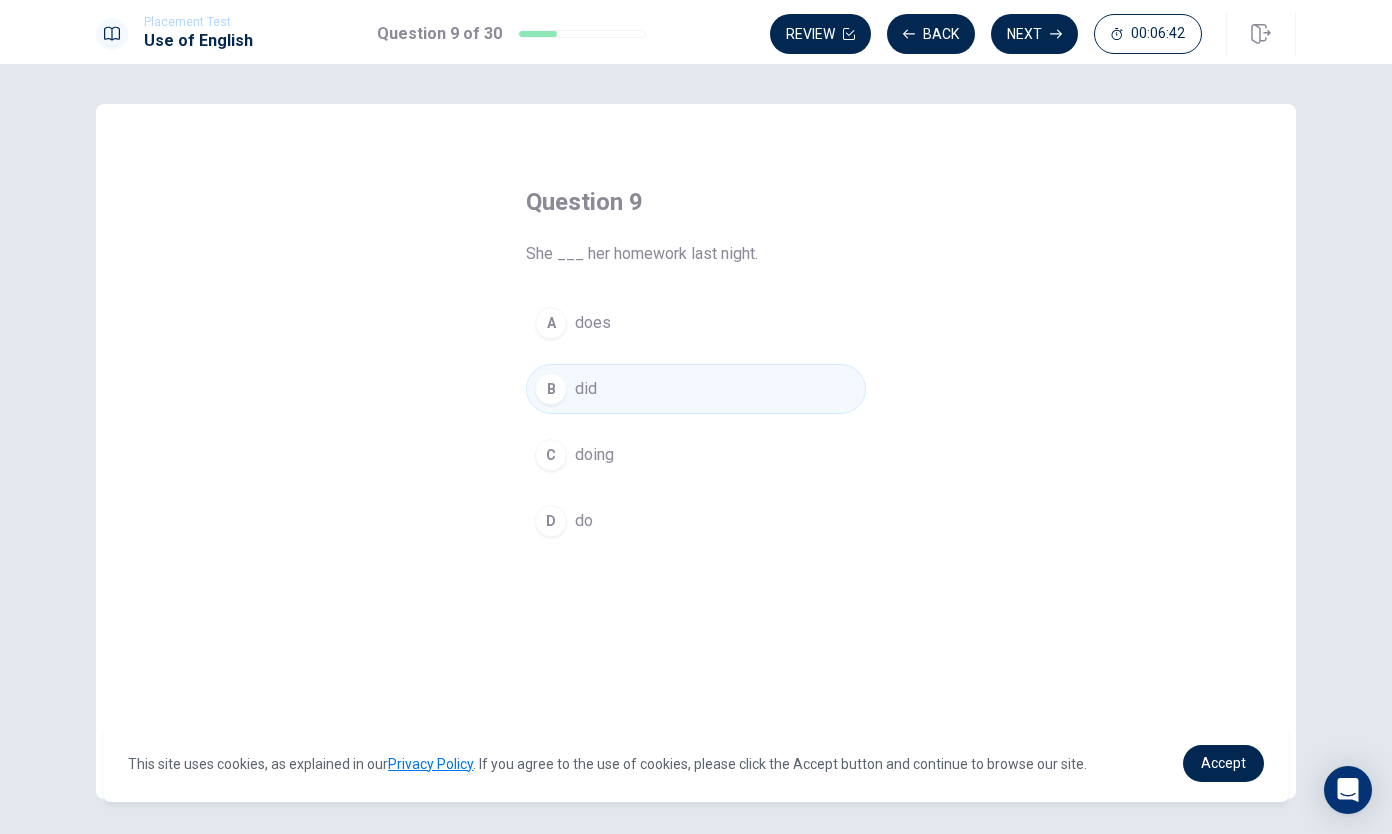 click 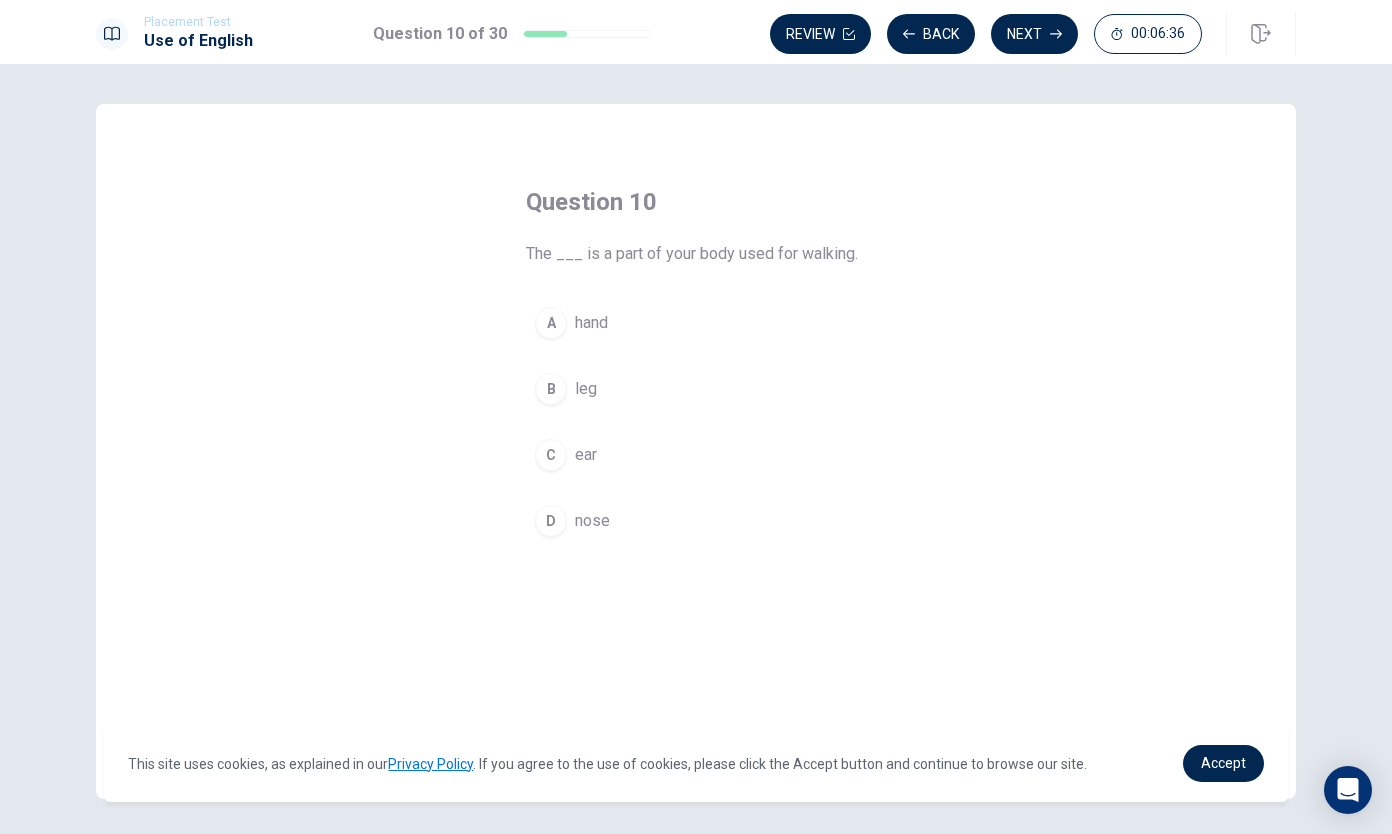 click on "B leg" at bounding box center [696, 389] 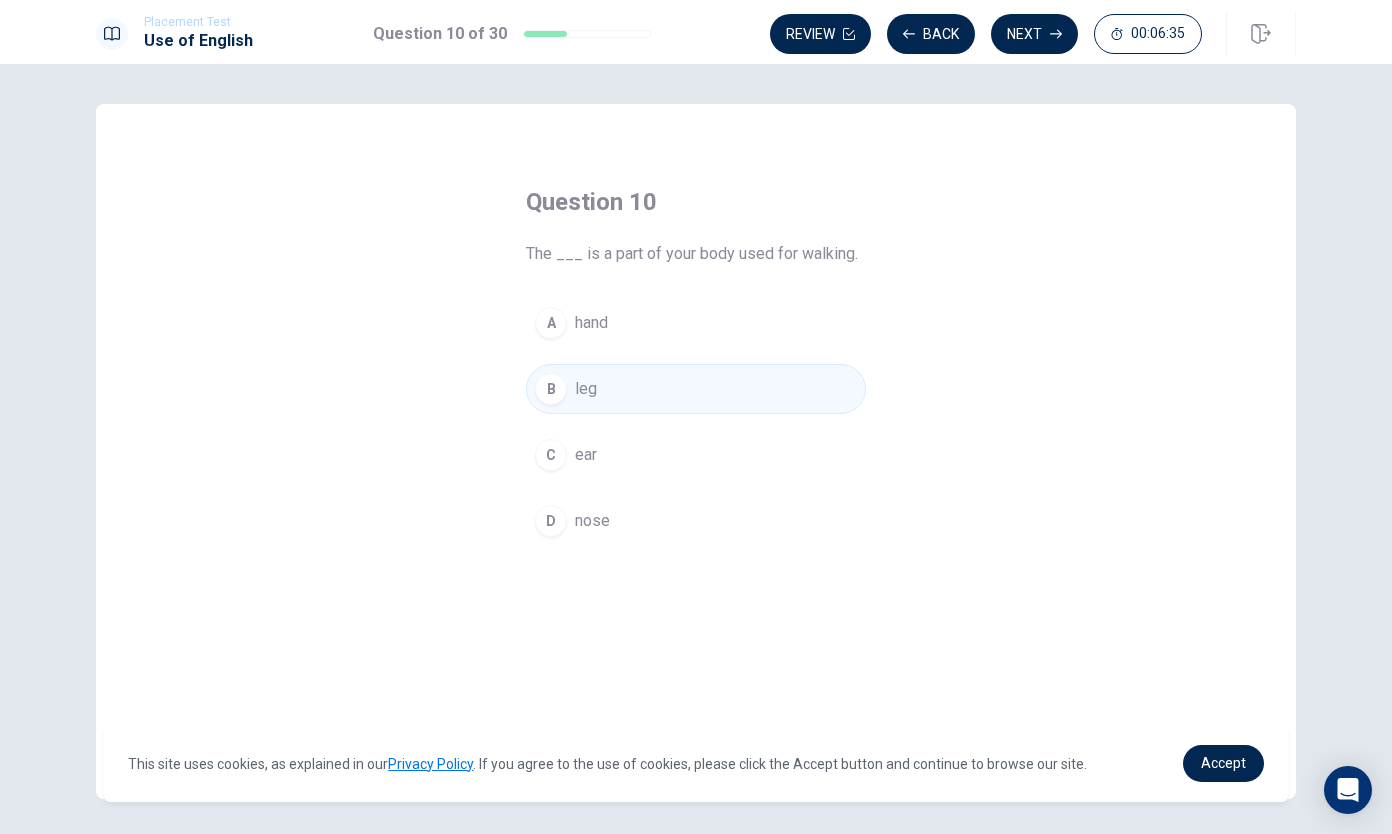 click 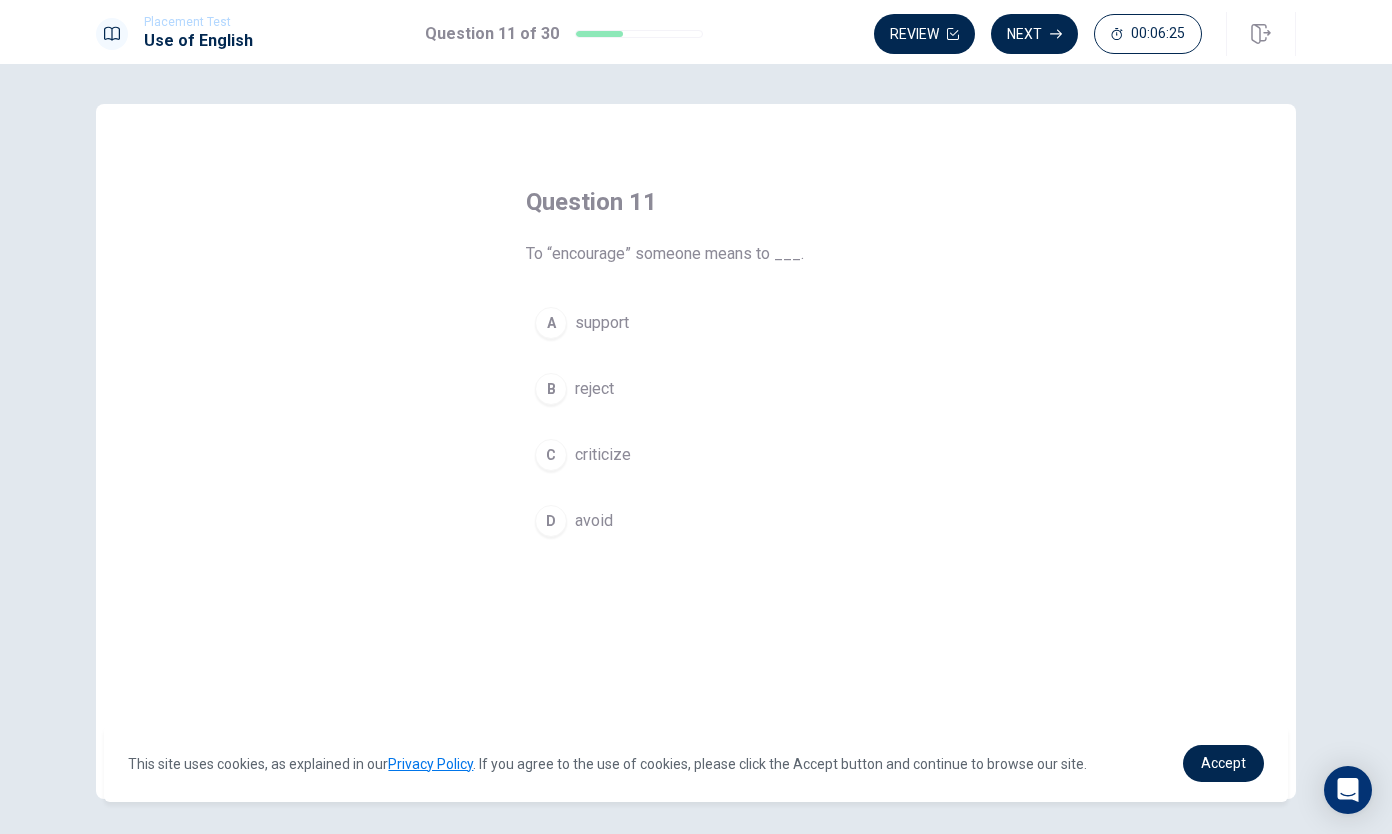 click on "A support" at bounding box center (696, 323) 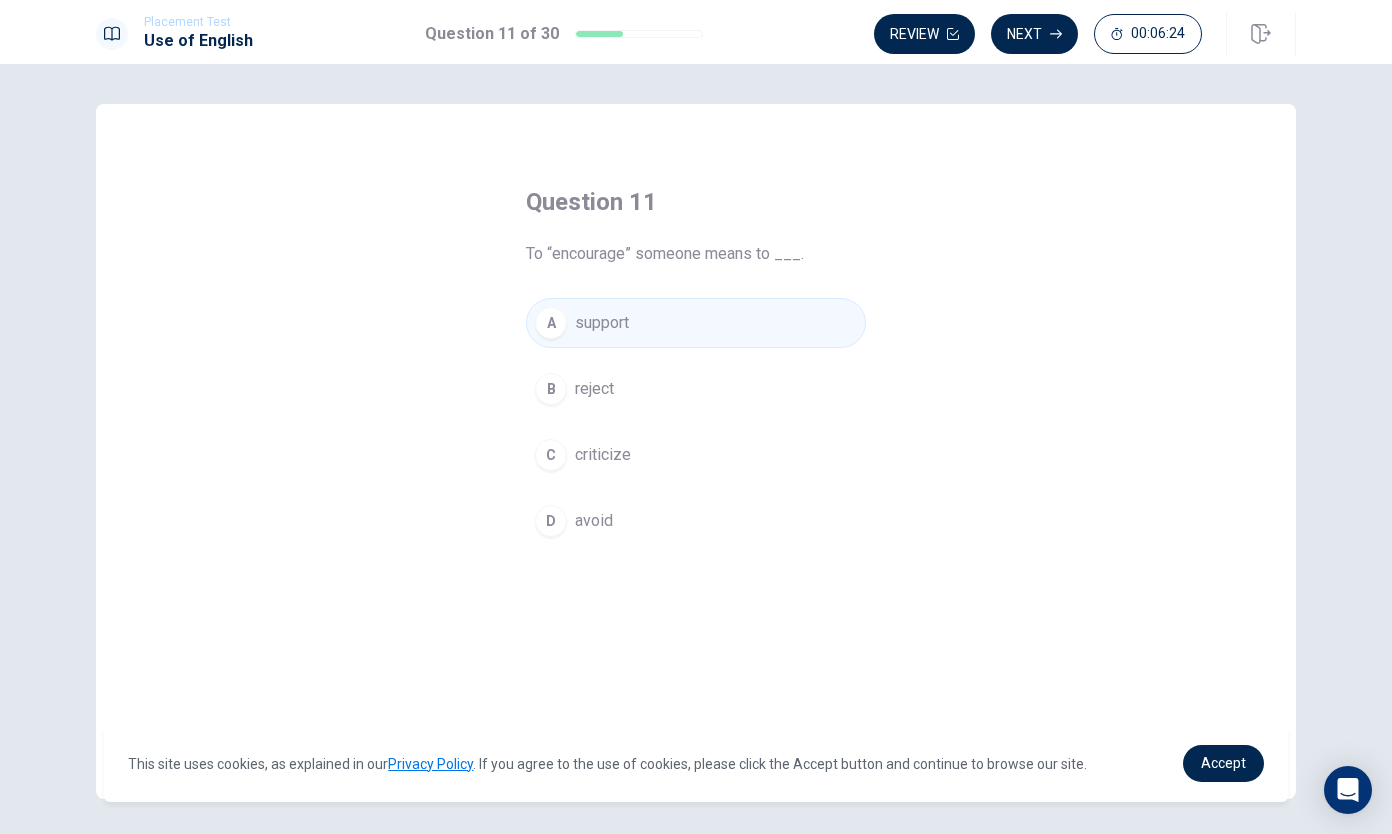 click 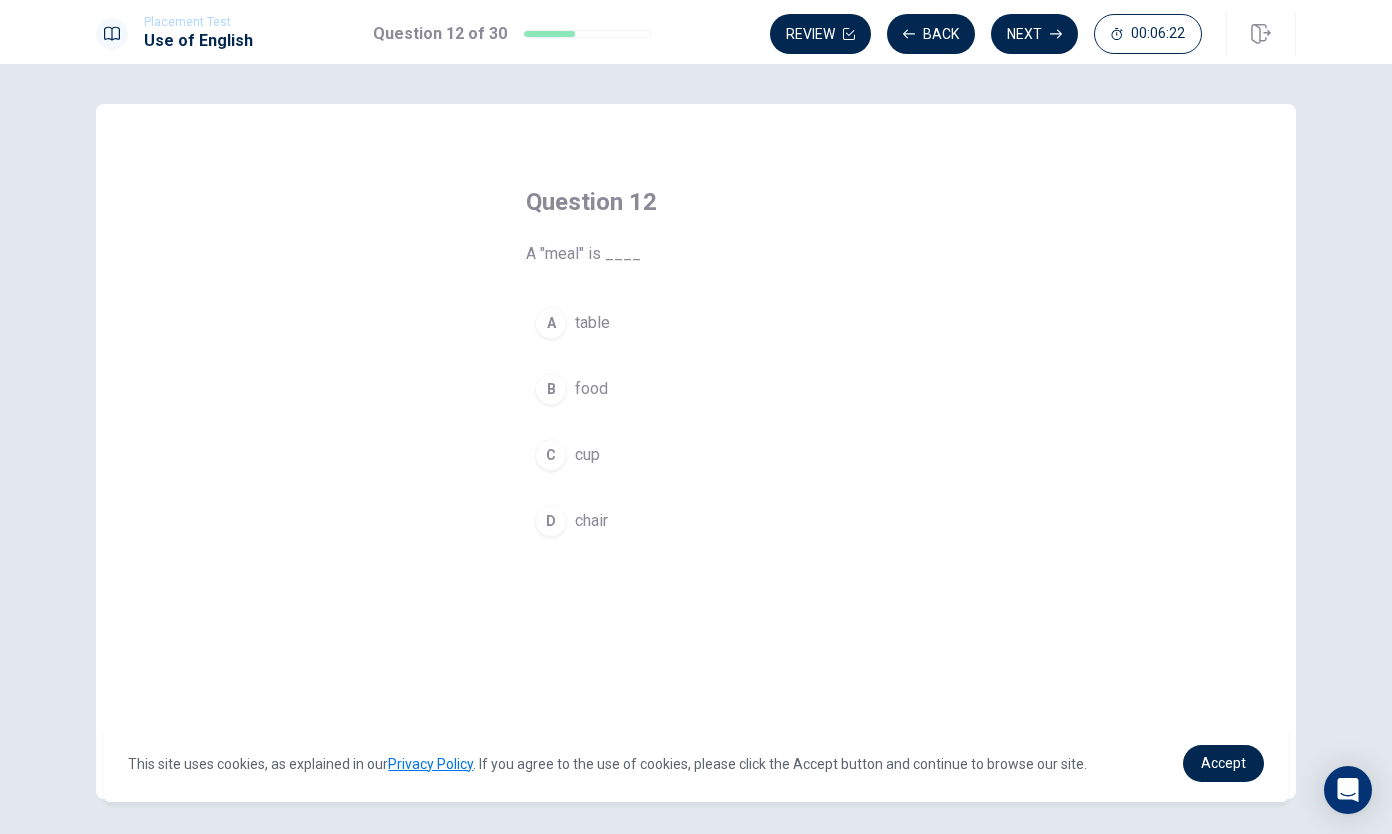 click on "B food" at bounding box center (696, 389) 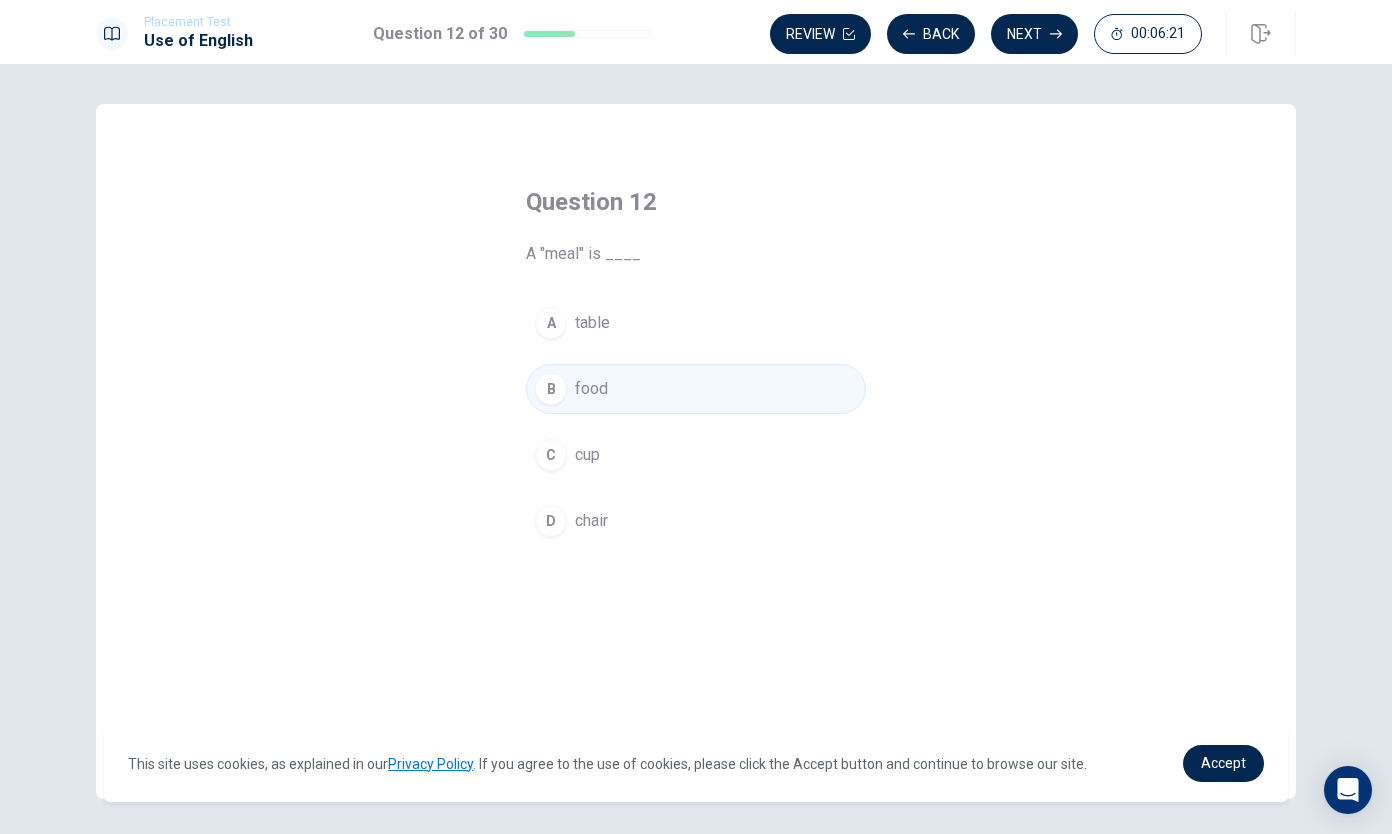 click 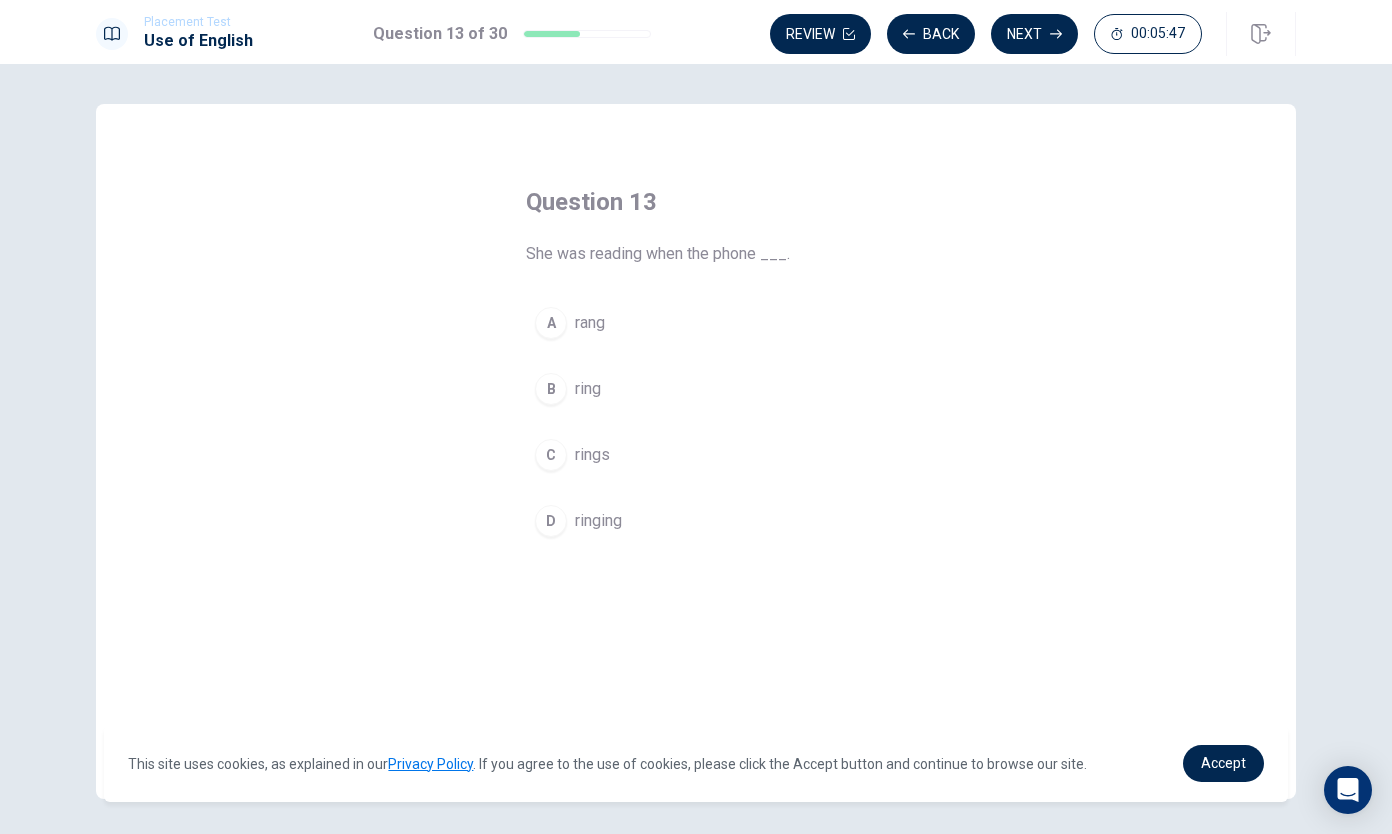 click on "A rang" at bounding box center (696, 323) 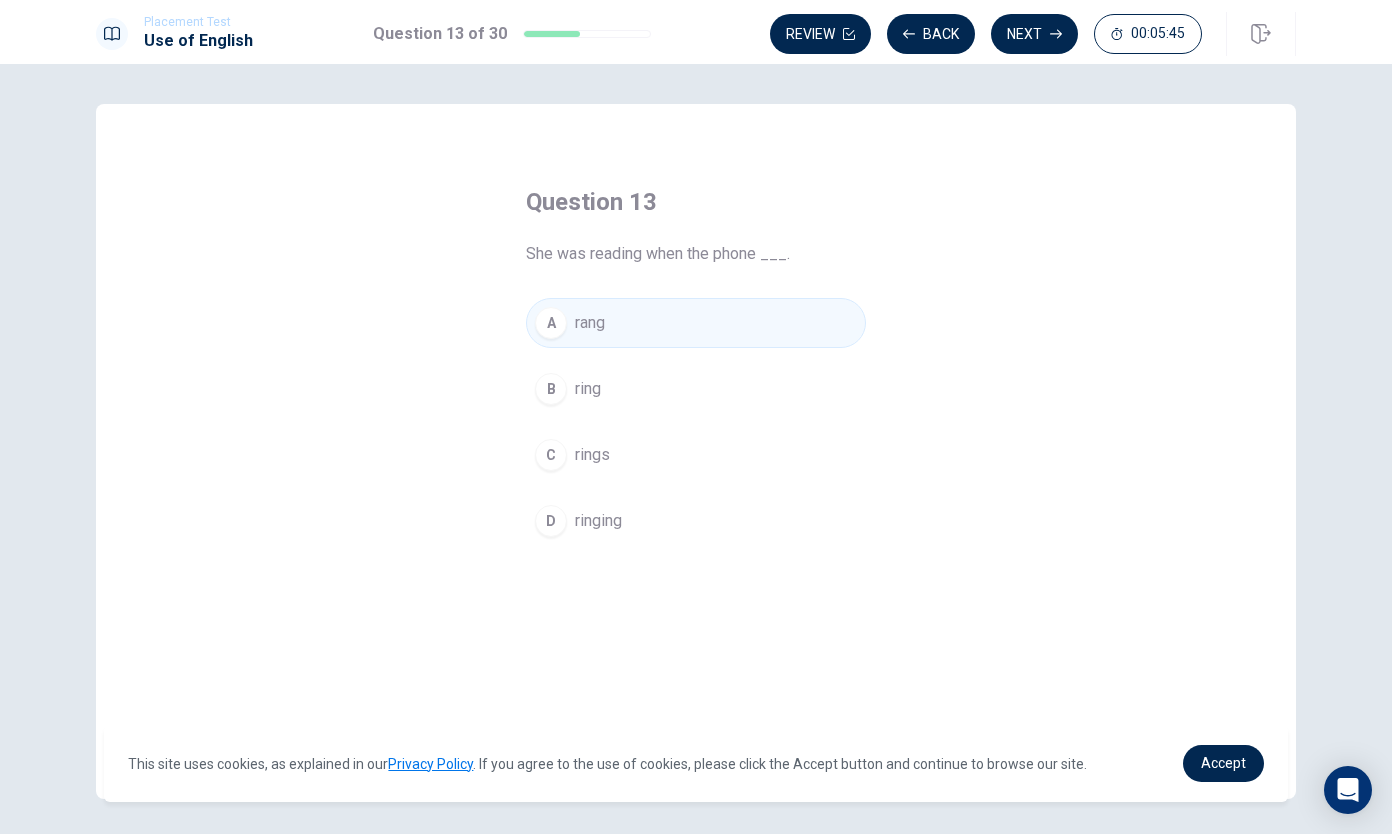 click on "Next" at bounding box center [1034, 34] 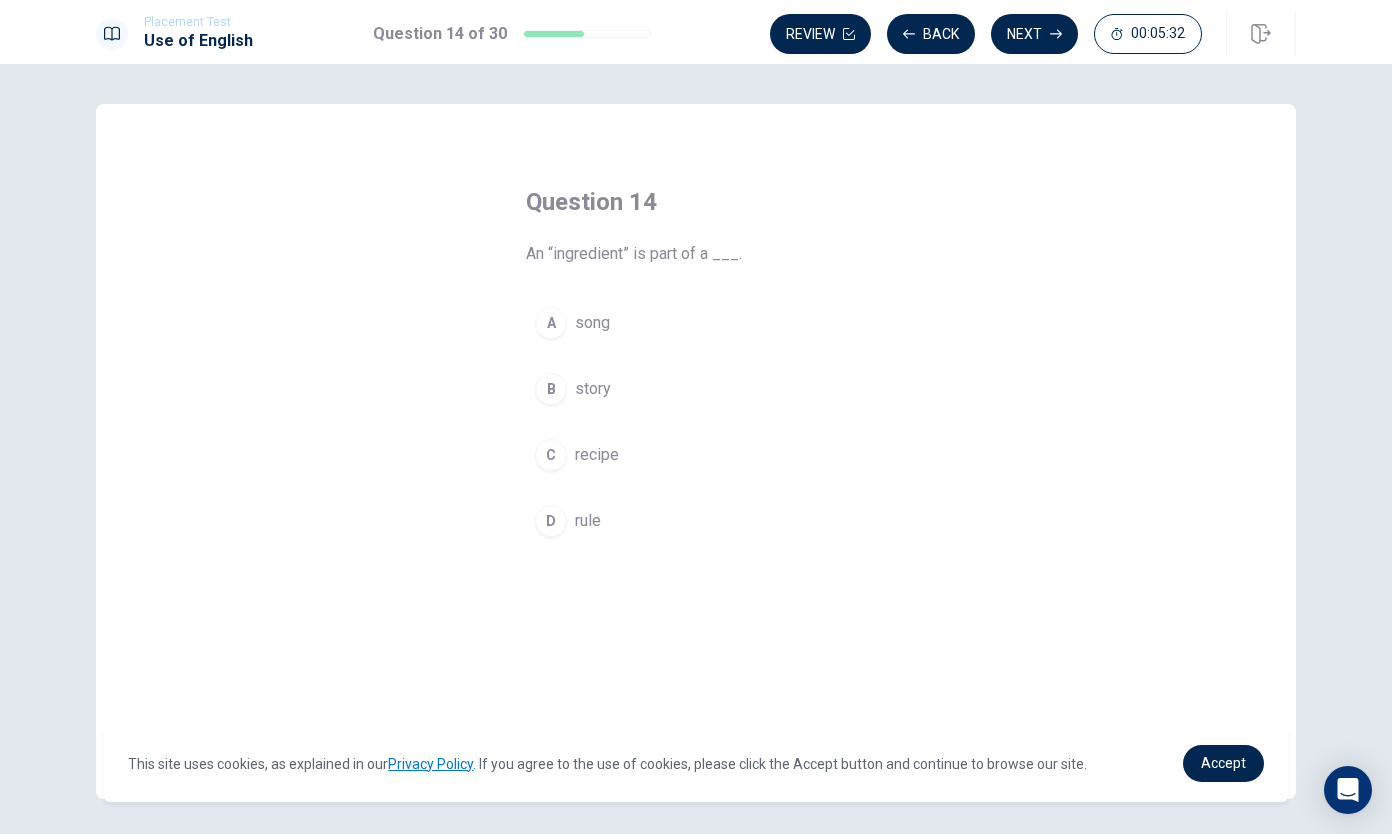 click on "C recipe" at bounding box center [696, 455] 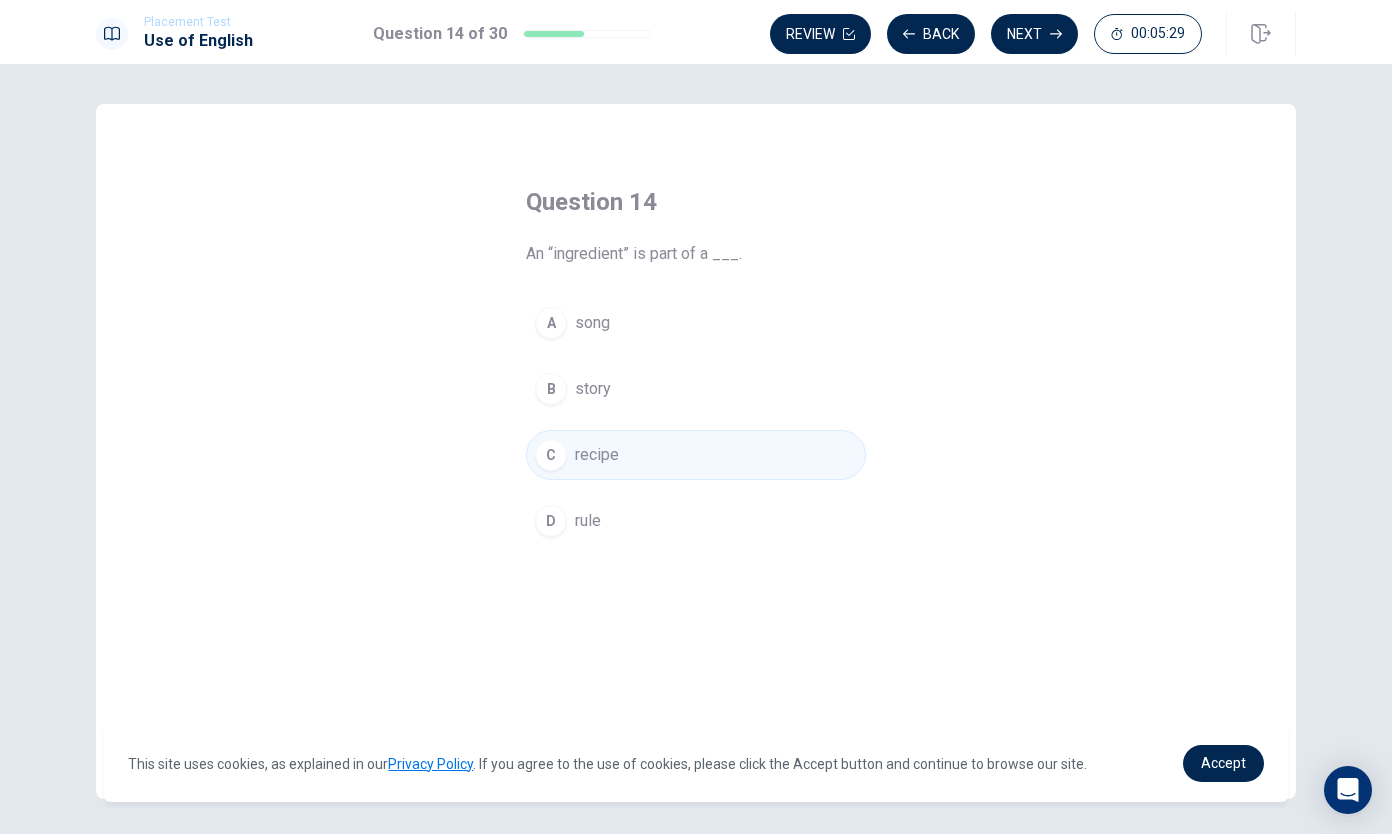 click on "Next" at bounding box center [1034, 34] 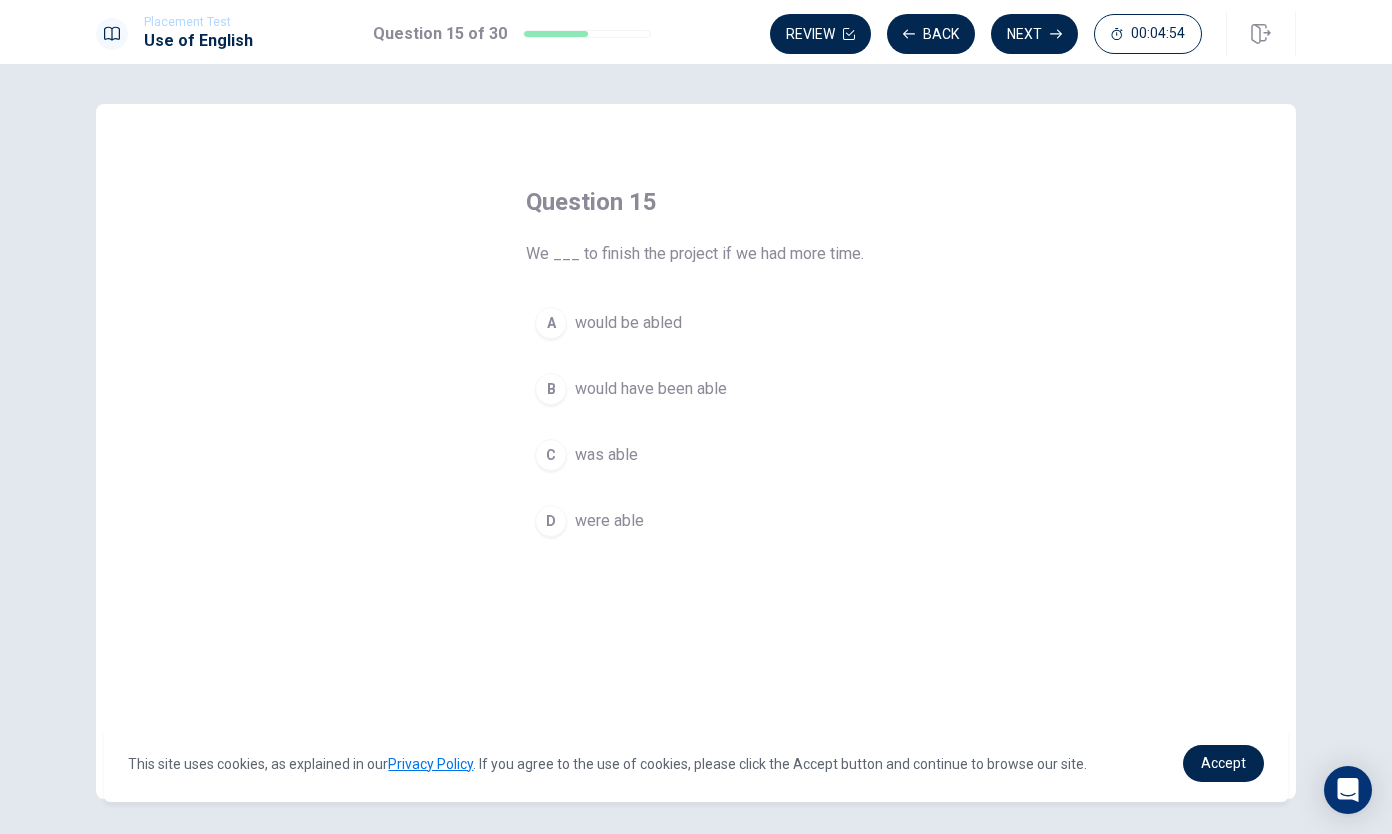 click on "would have been able" at bounding box center [651, 389] 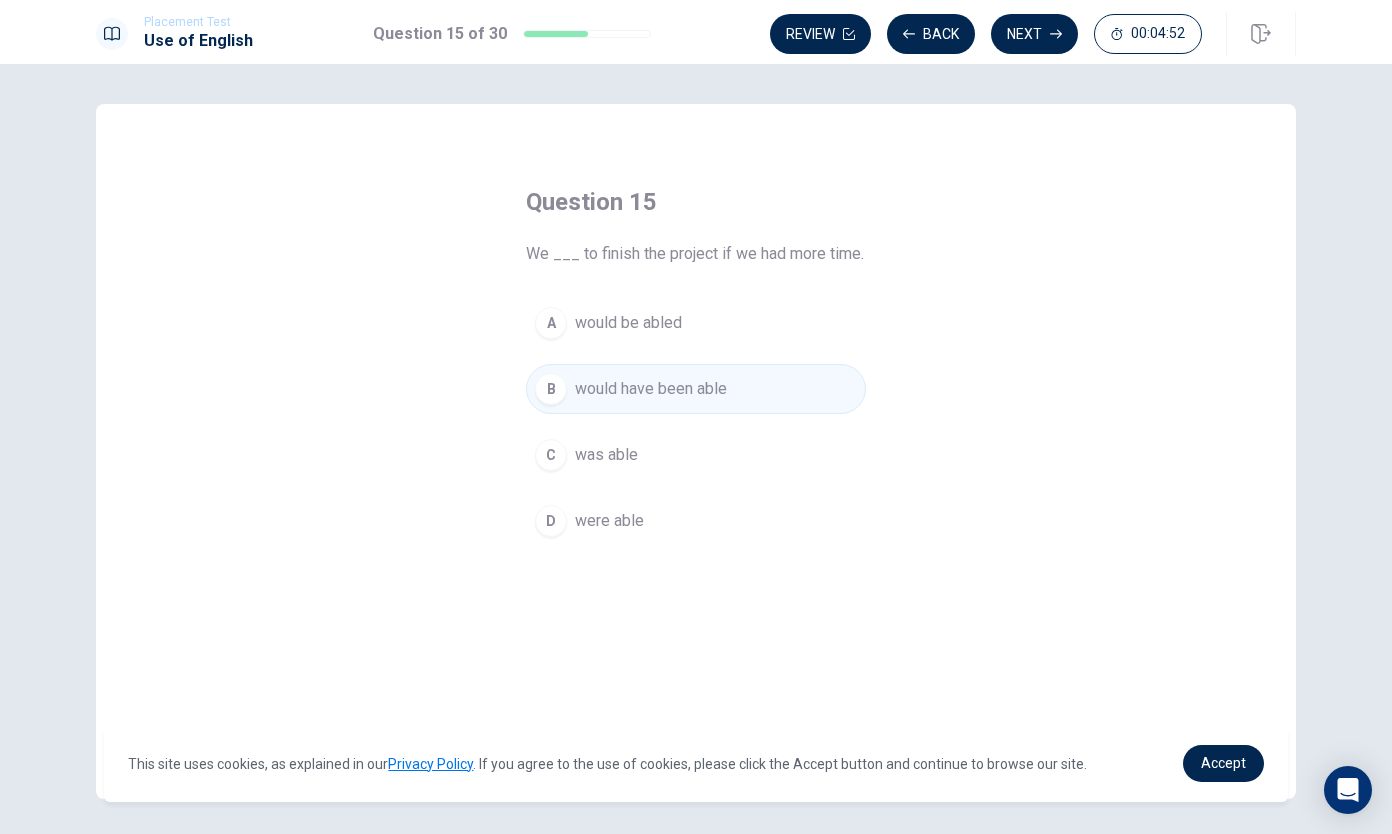 click 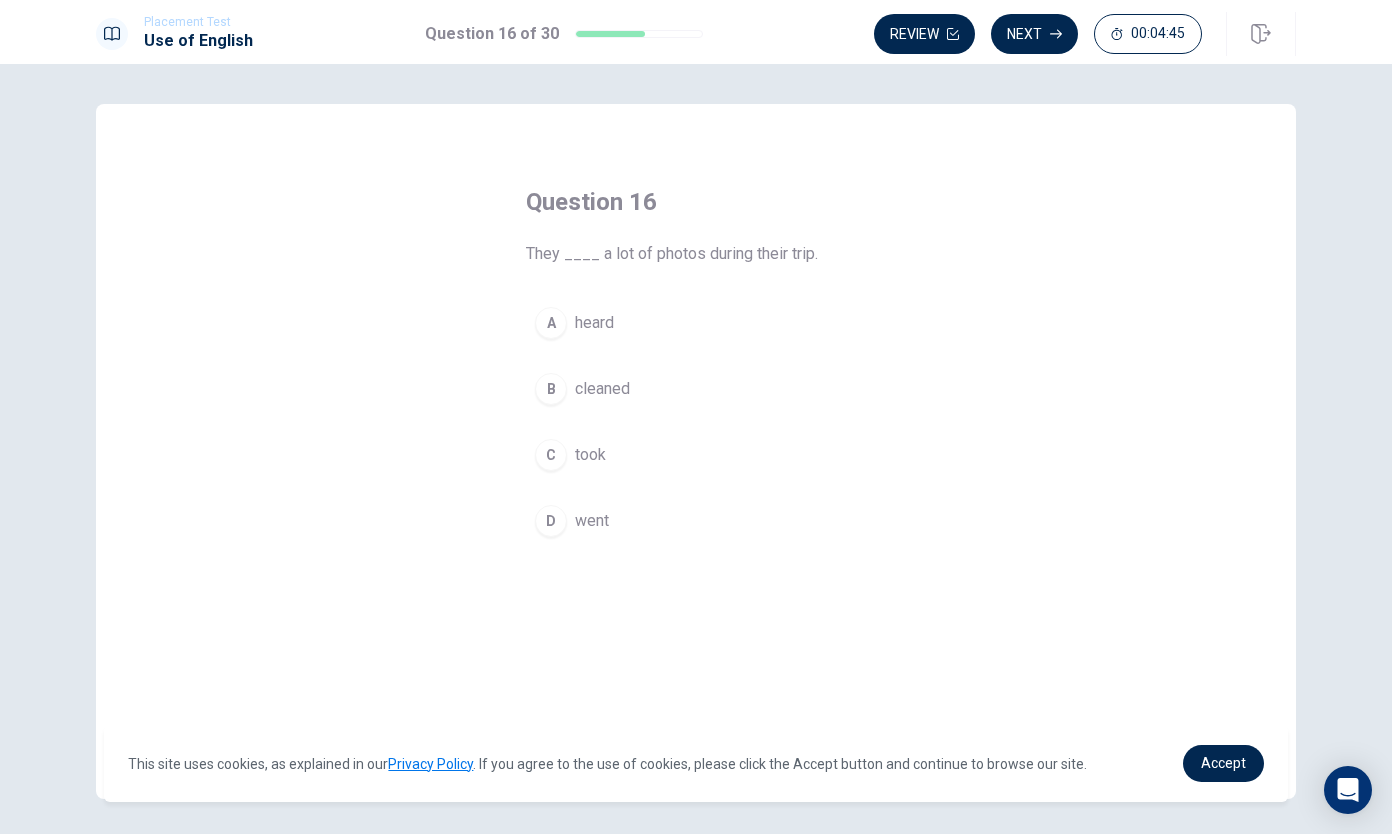 click on "C took" at bounding box center [696, 455] 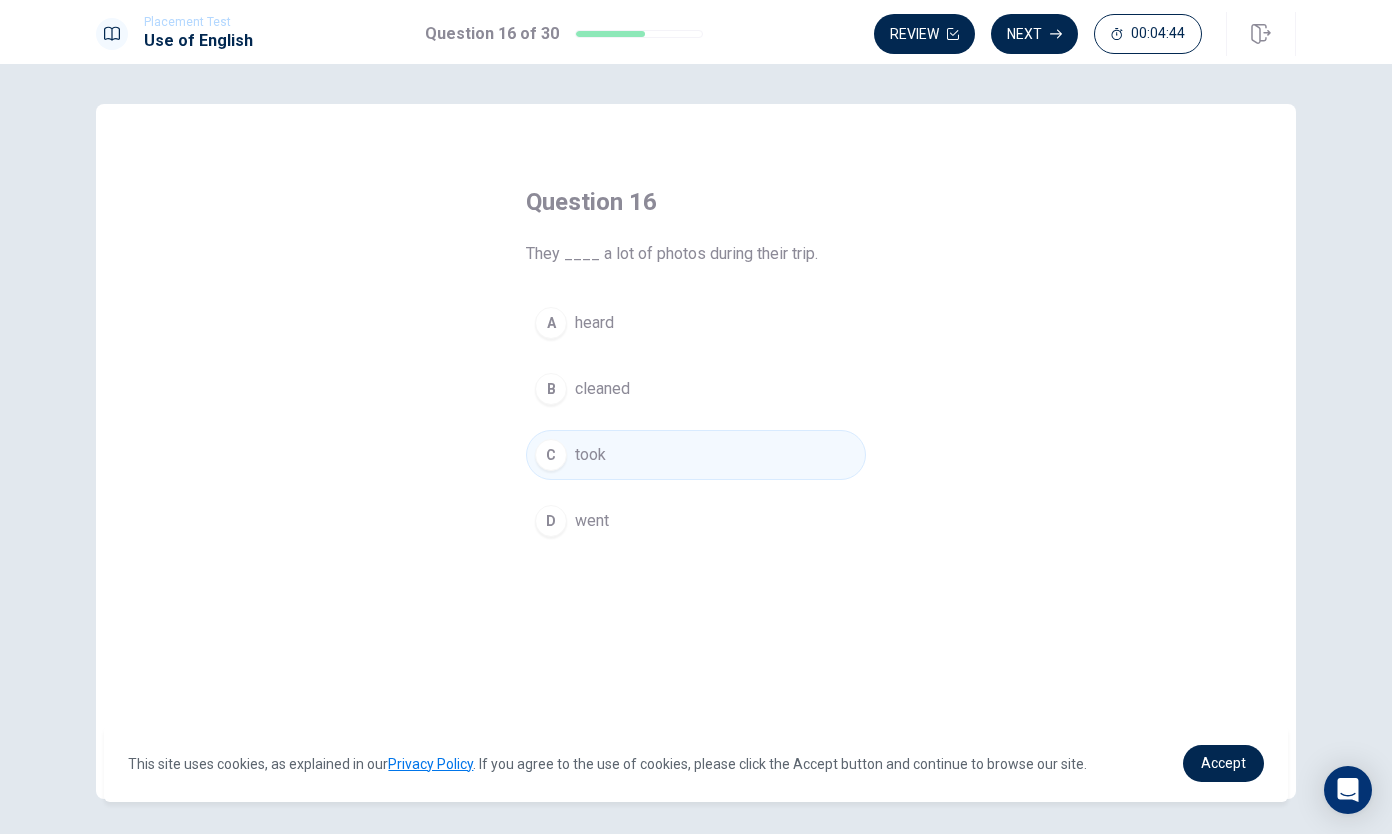 click 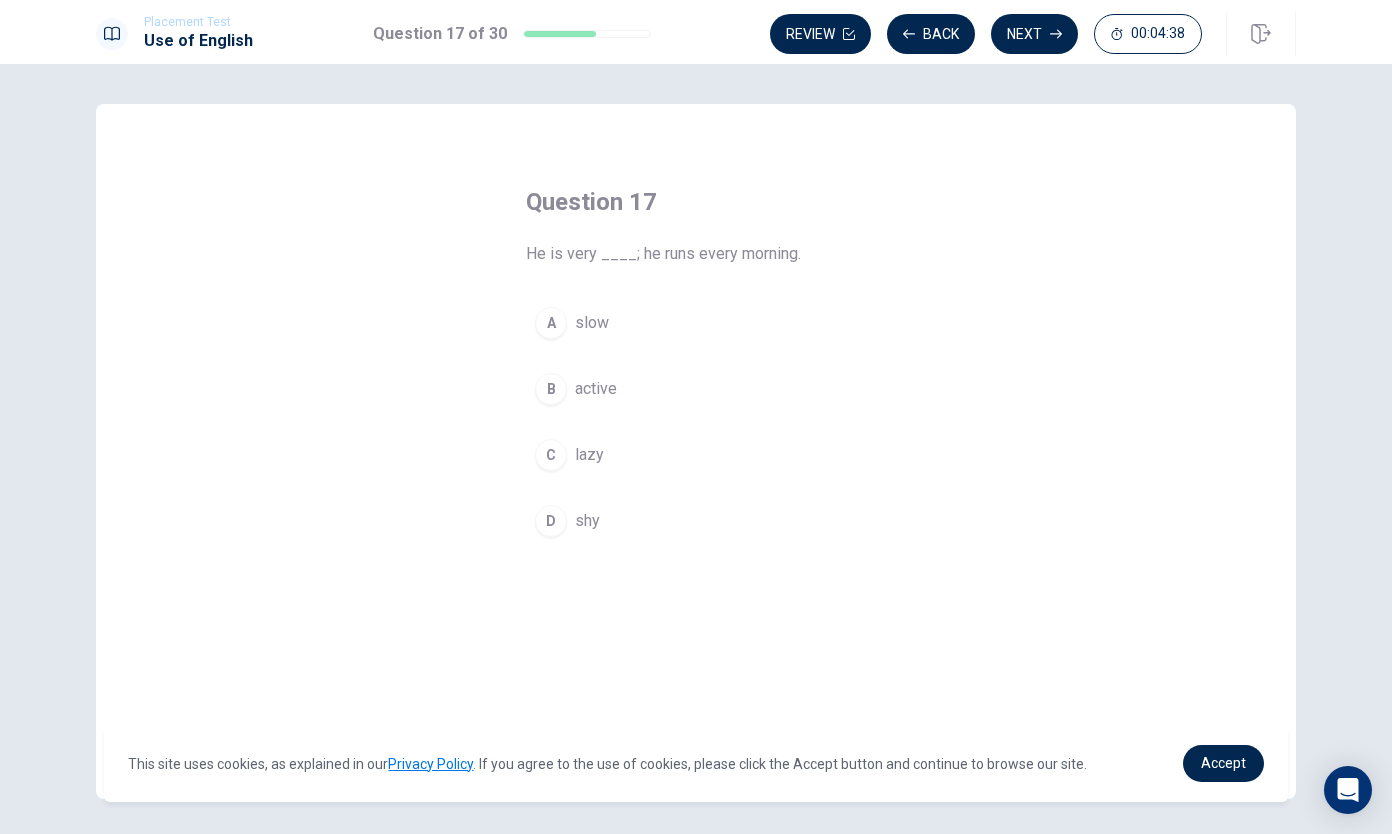 click on "B active" at bounding box center [696, 389] 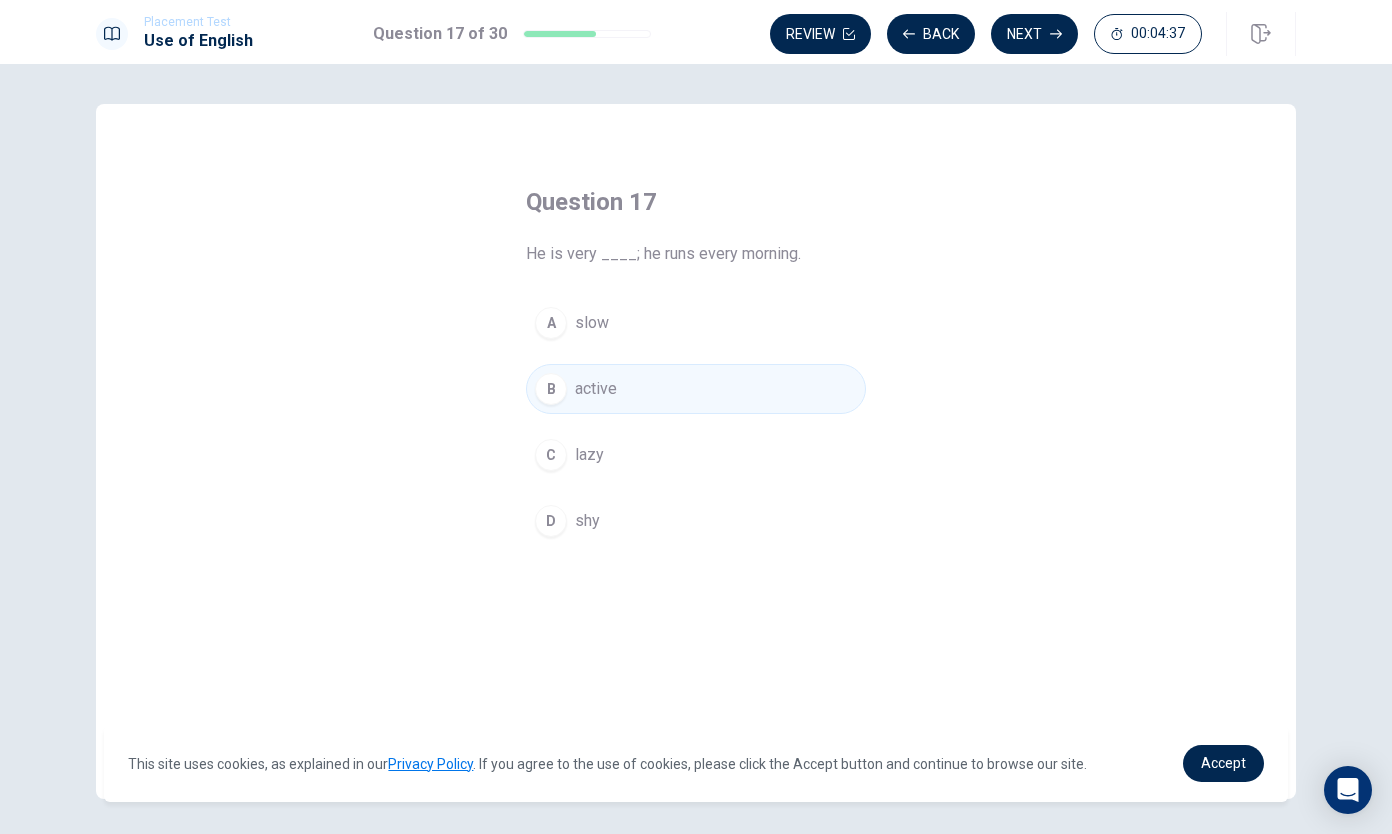 click 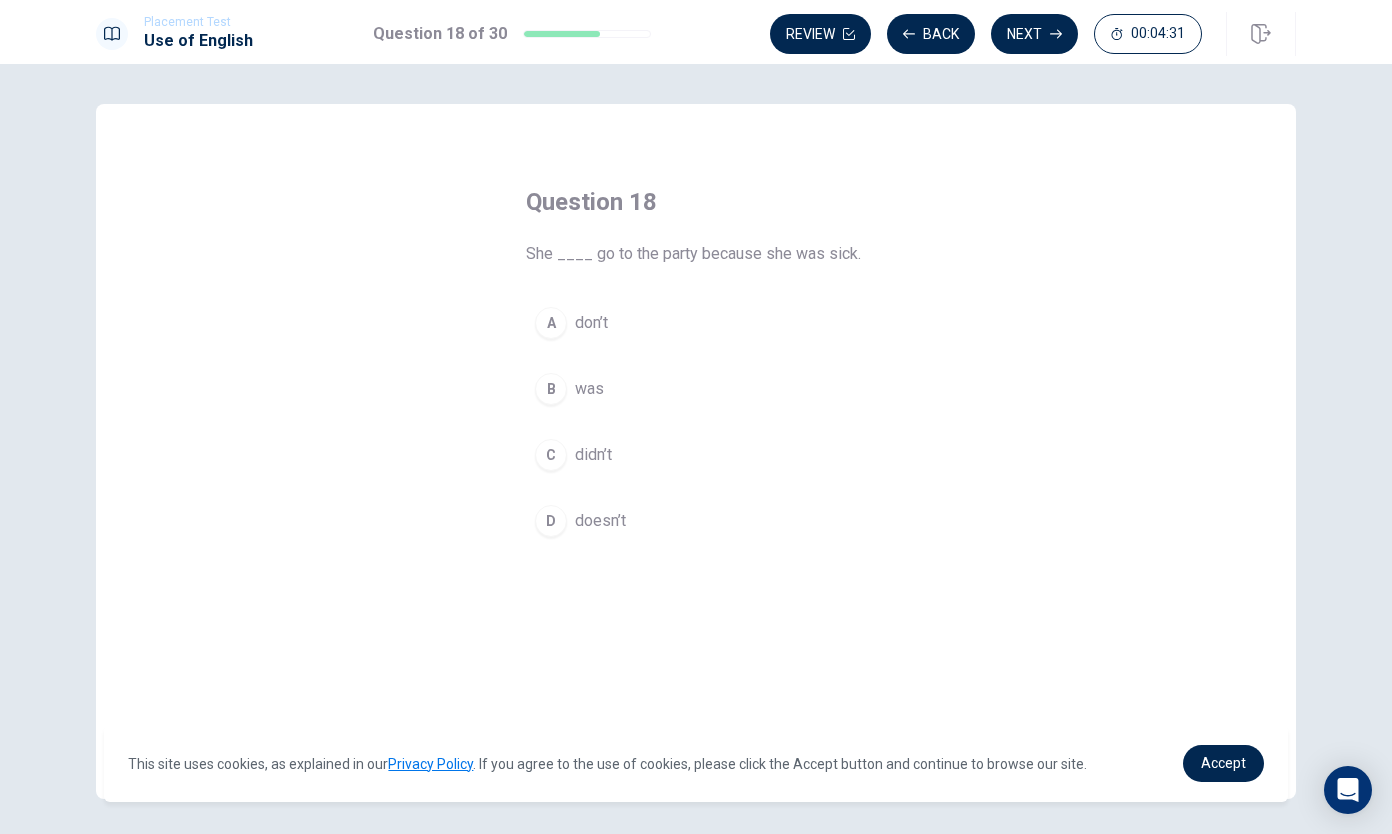 click on "C didn’t" at bounding box center [696, 455] 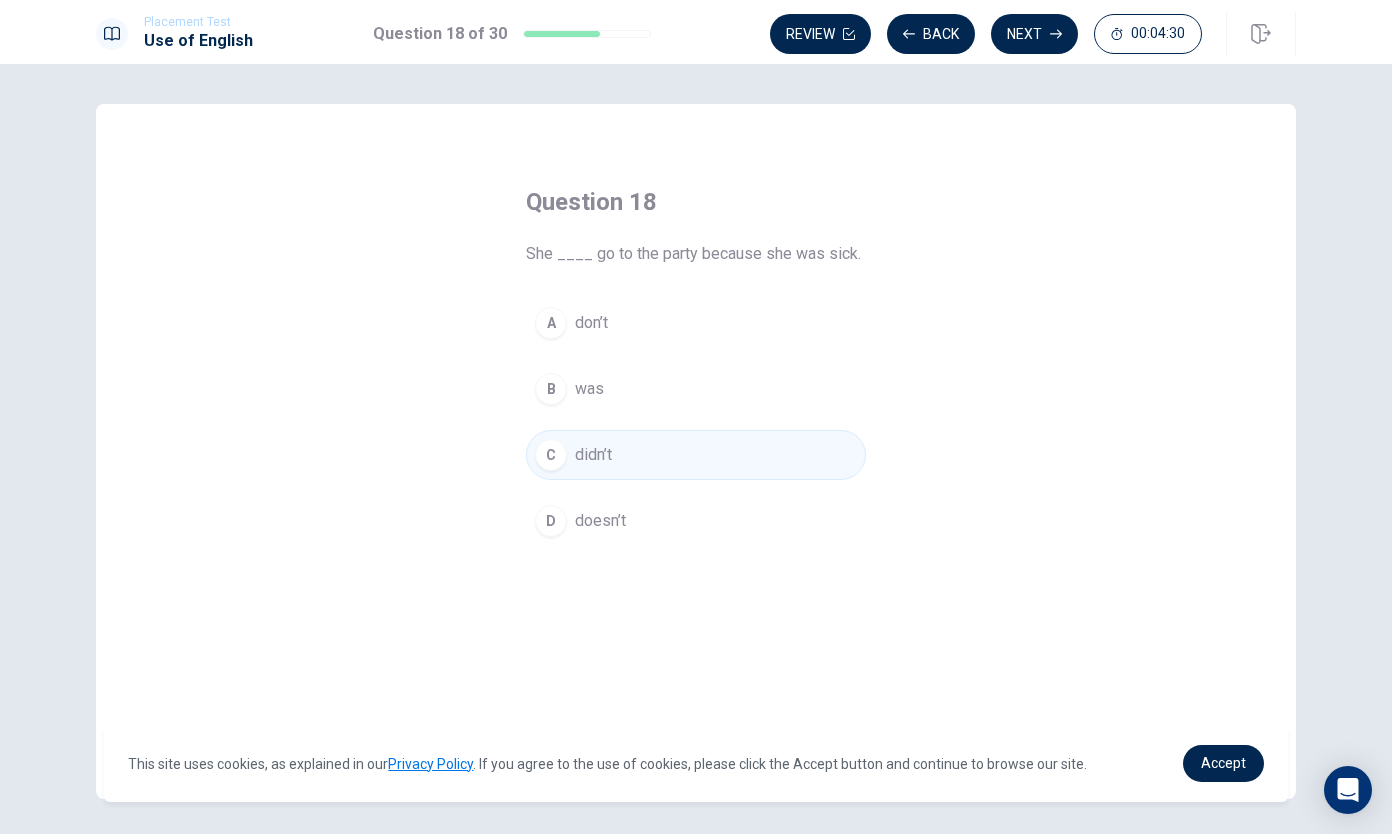 click on "Next" at bounding box center [1034, 34] 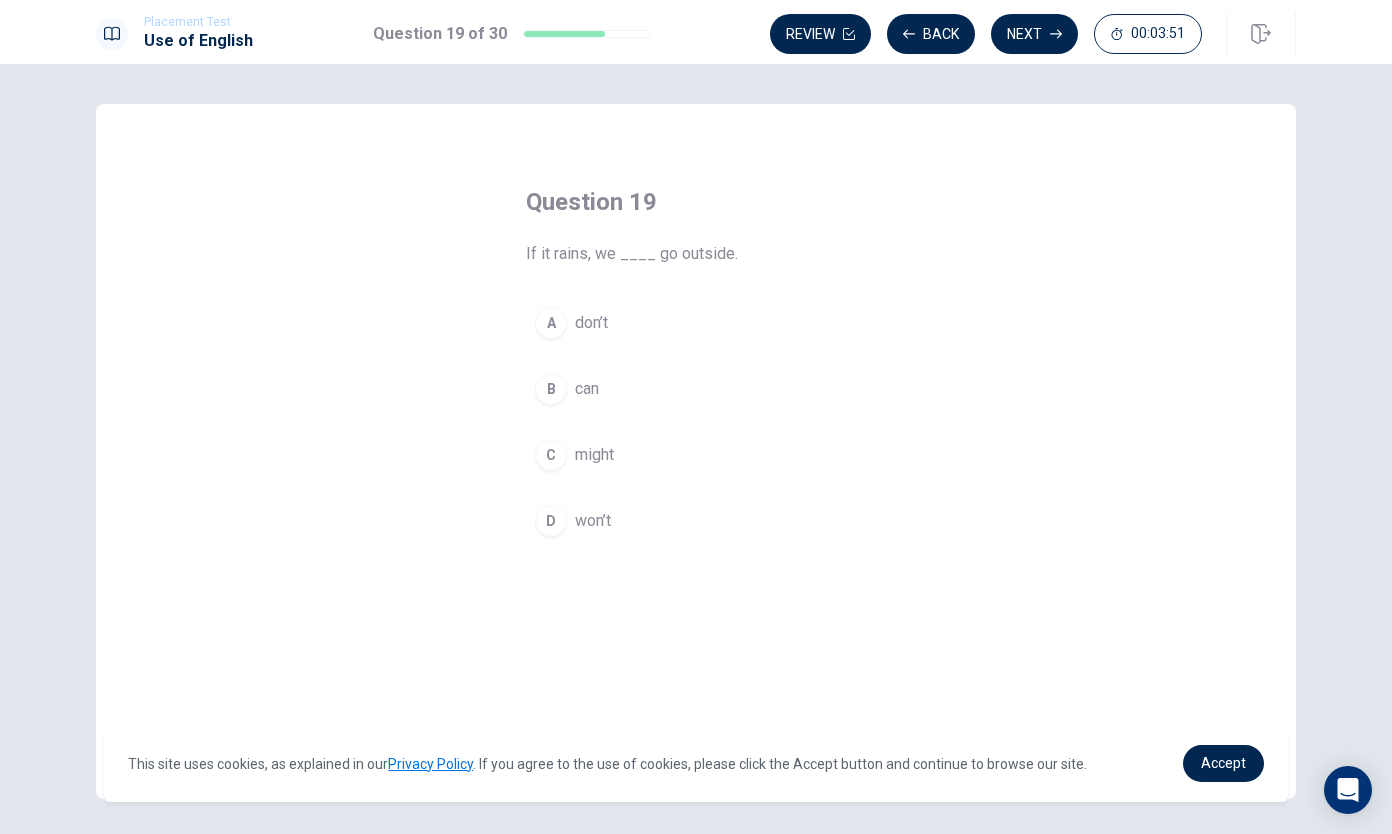 click on "A don’t" at bounding box center [696, 323] 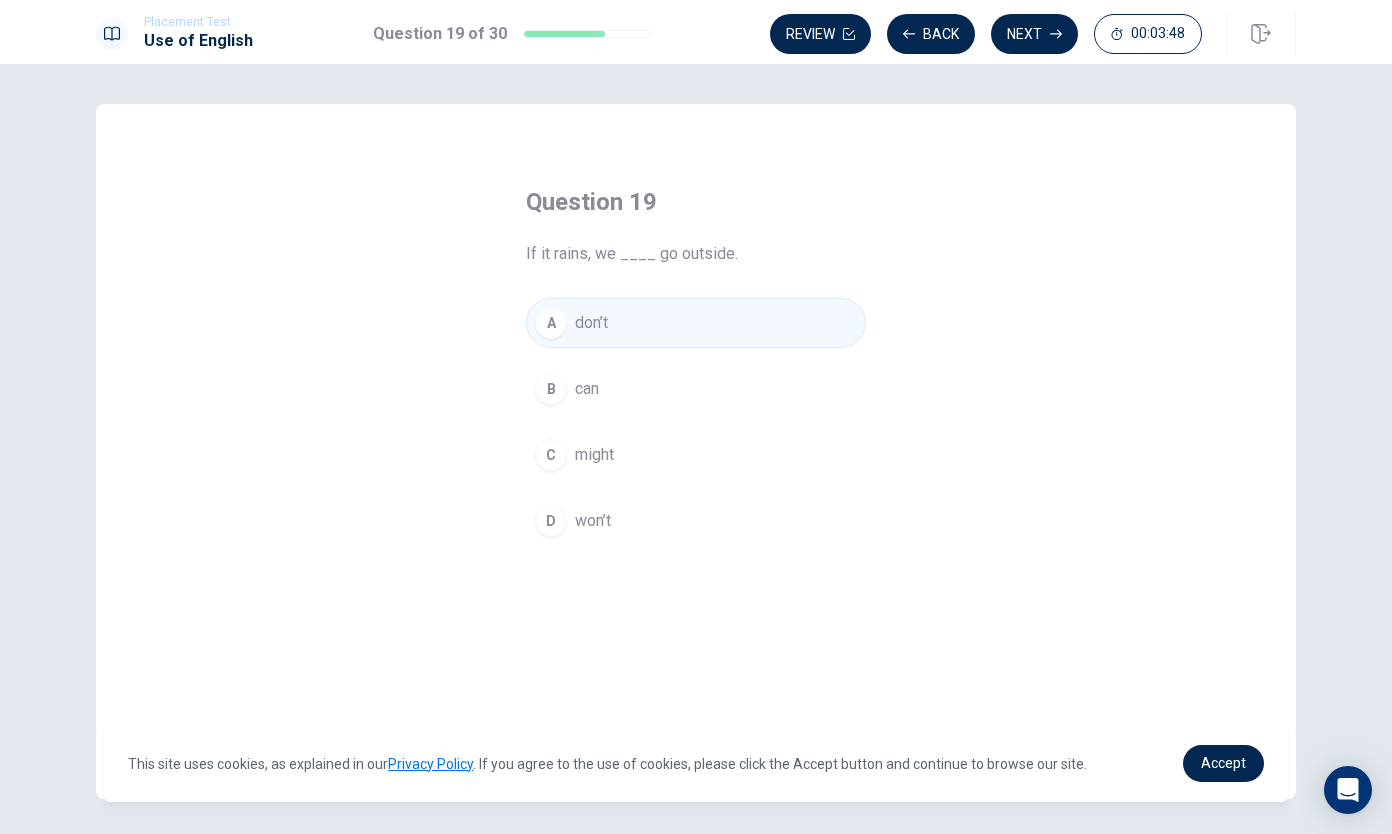 click 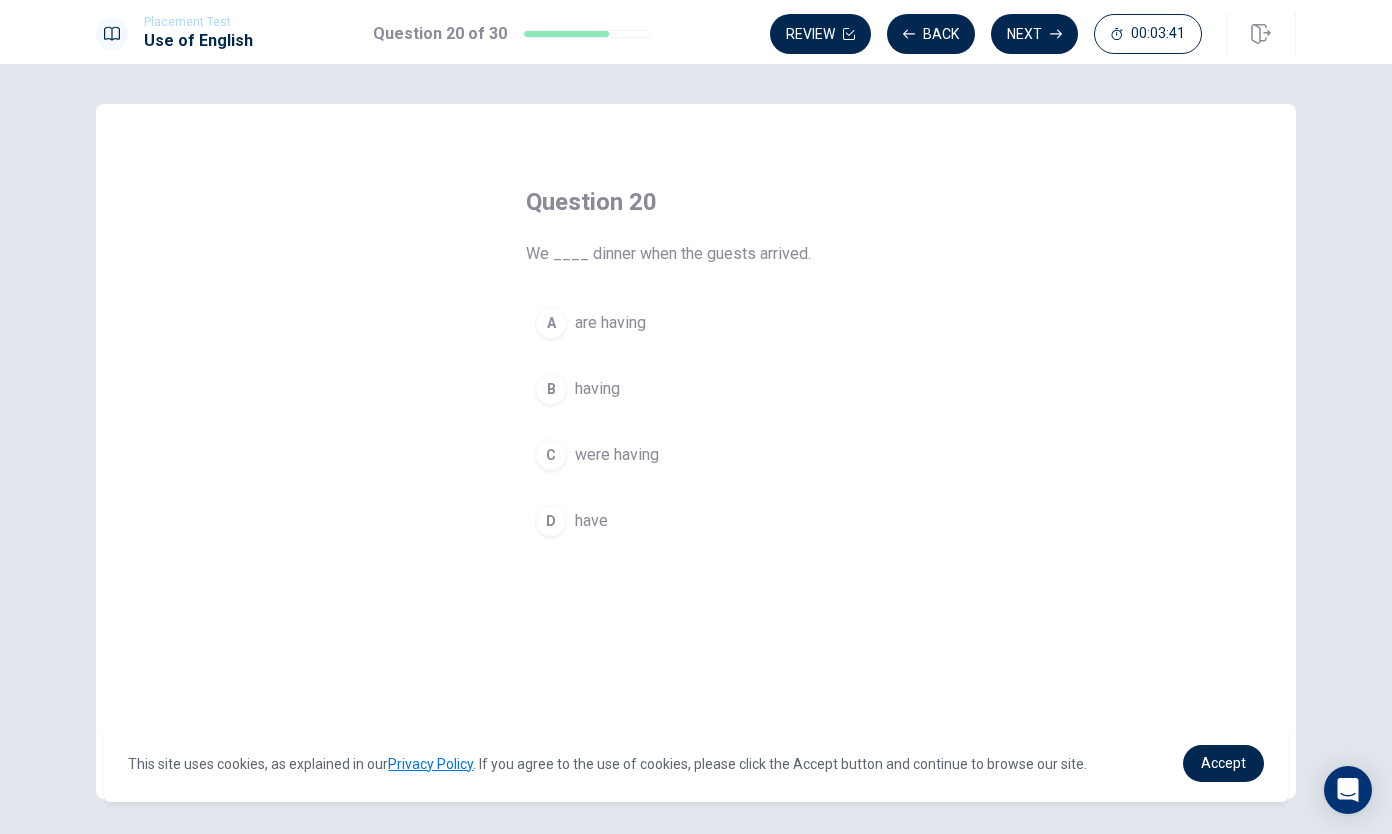 click on "C were having" at bounding box center [696, 455] 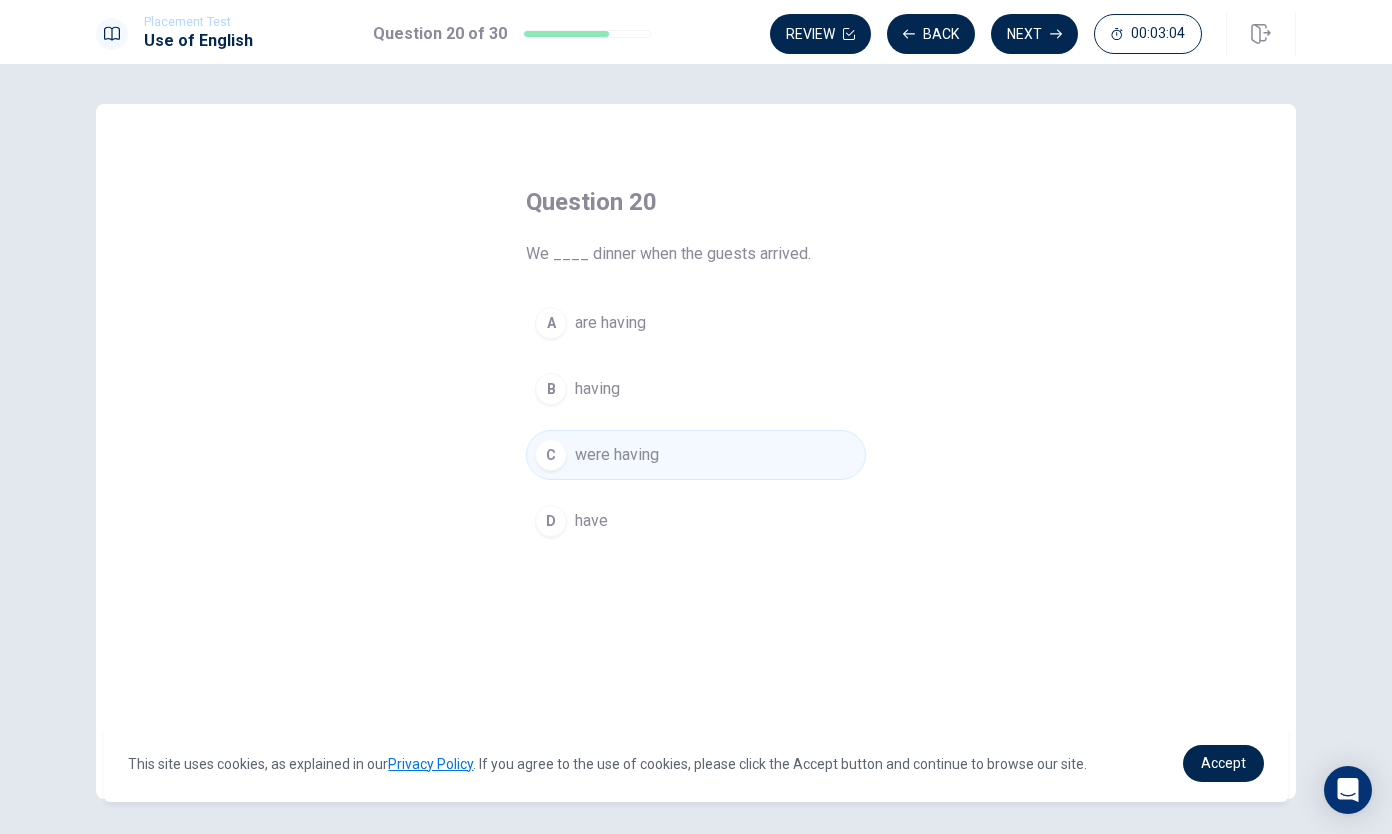 click on "Next" at bounding box center (1034, 34) 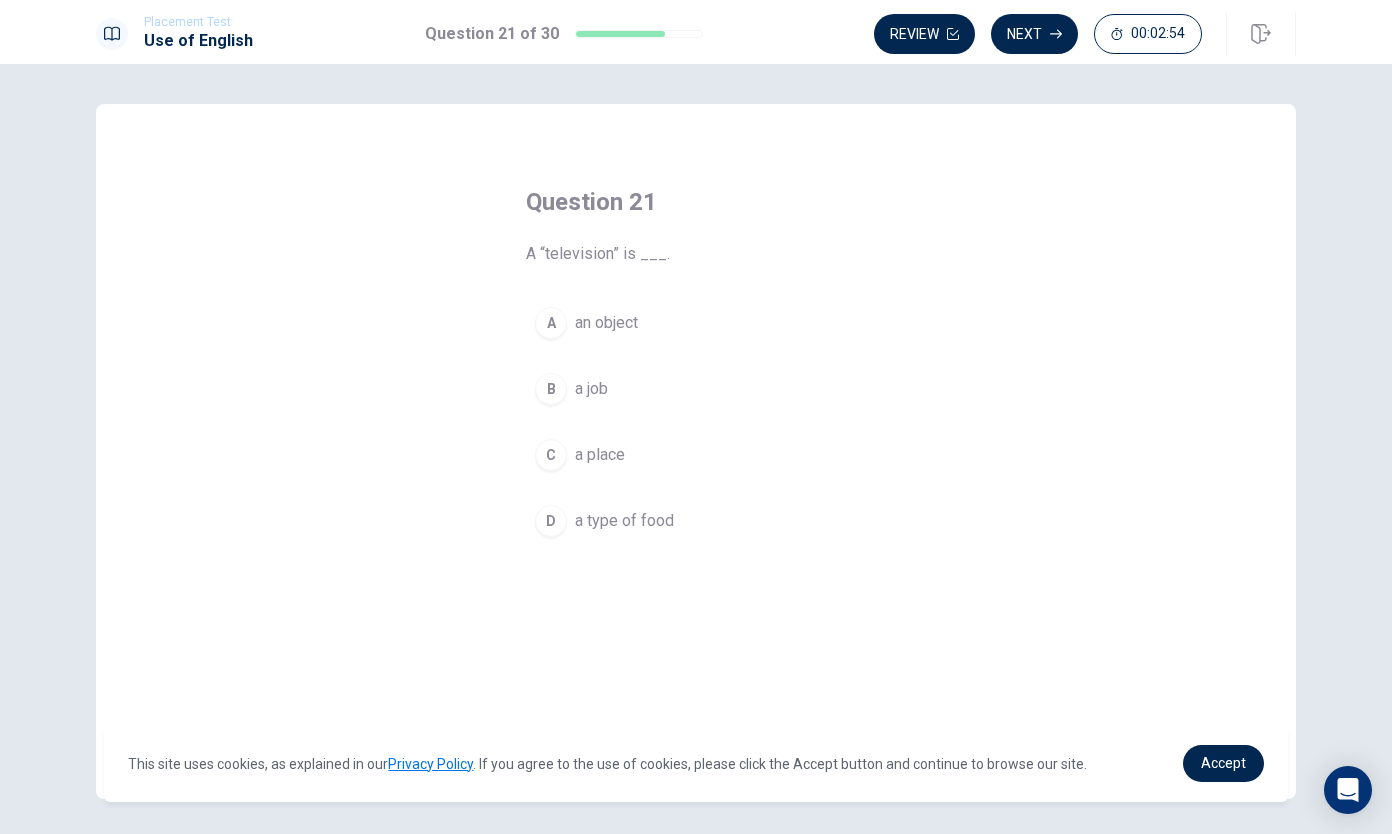 click on "A an object" at bounding box center [696, 323] 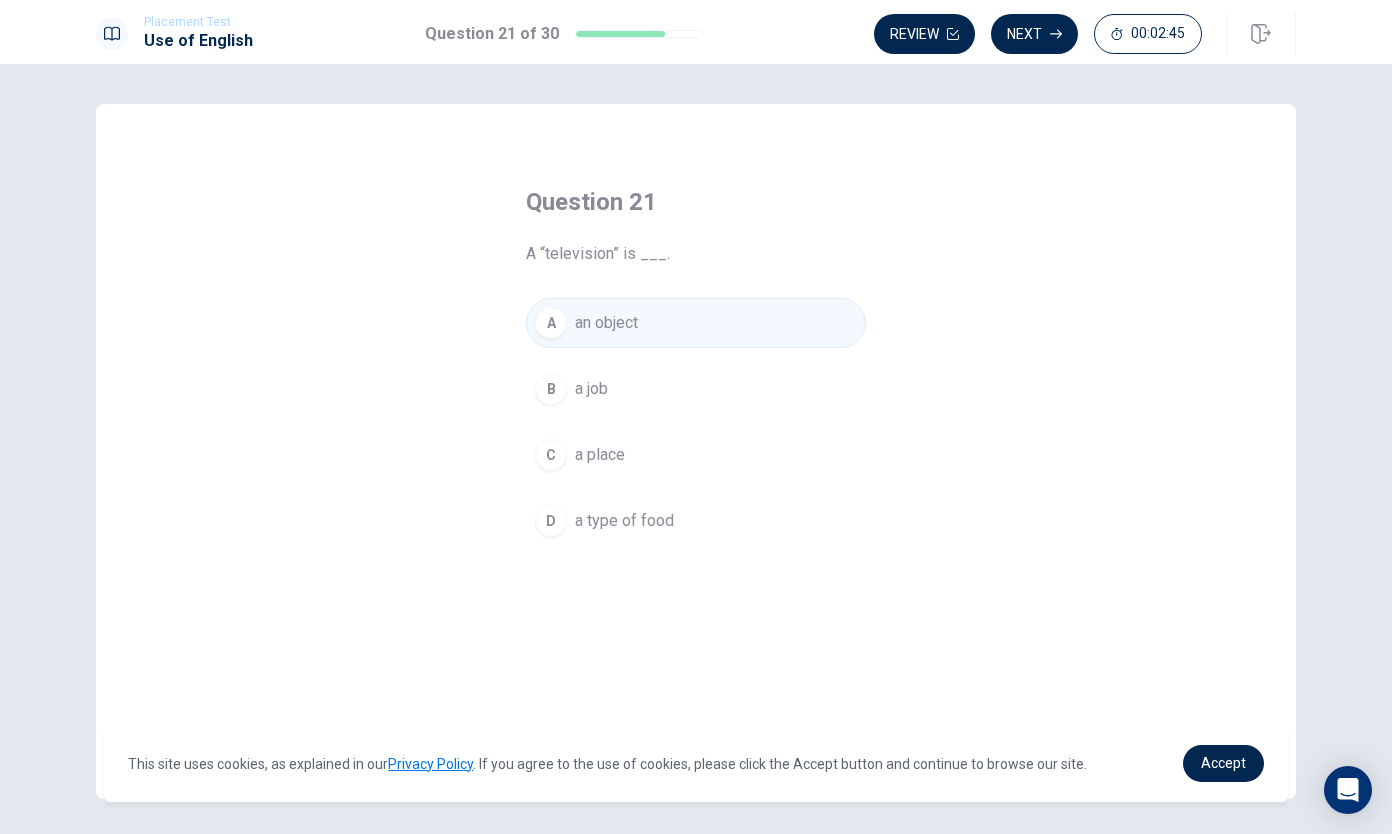 click on "Next" at bounding box center (1034, 34) 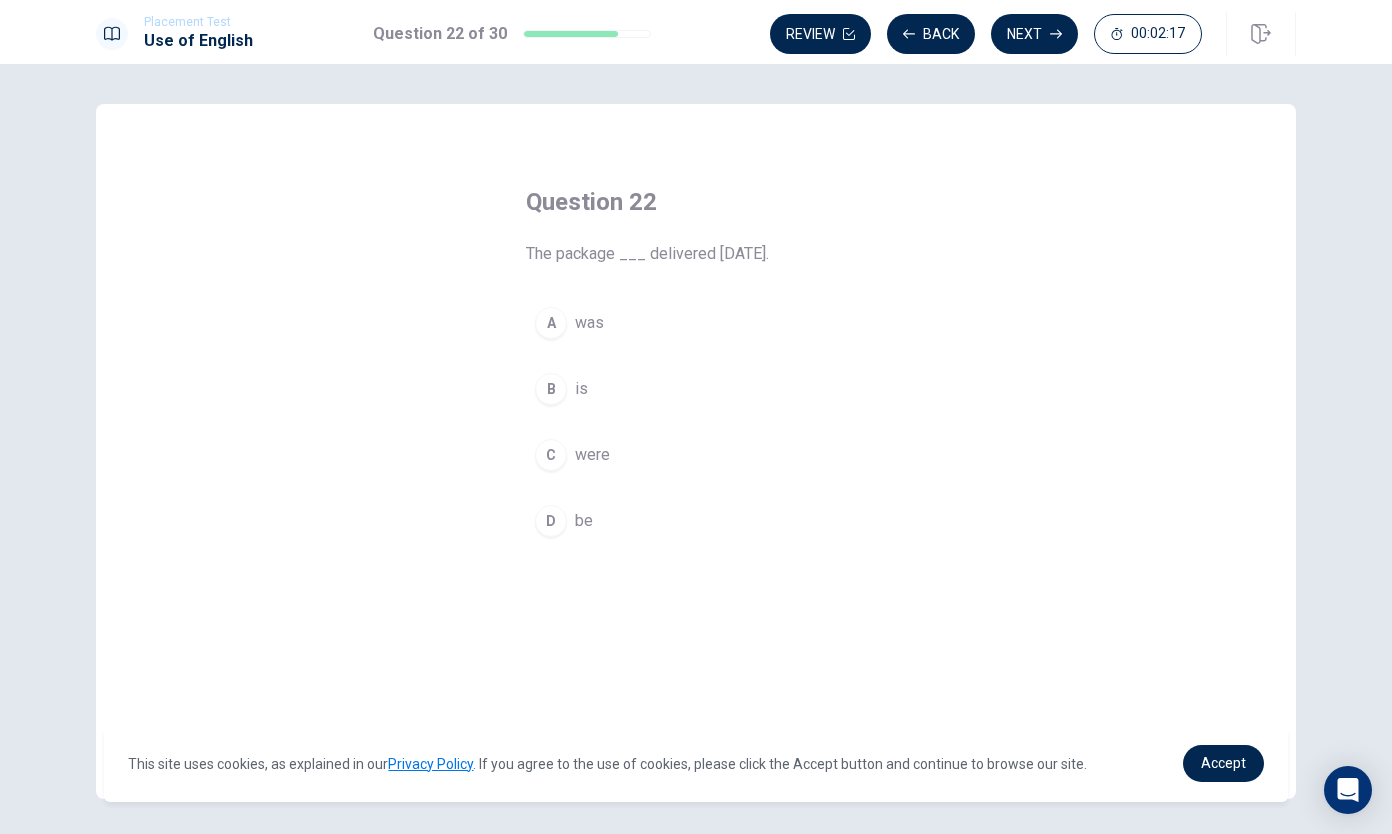click on "A was" at bounding box center (696, 323) 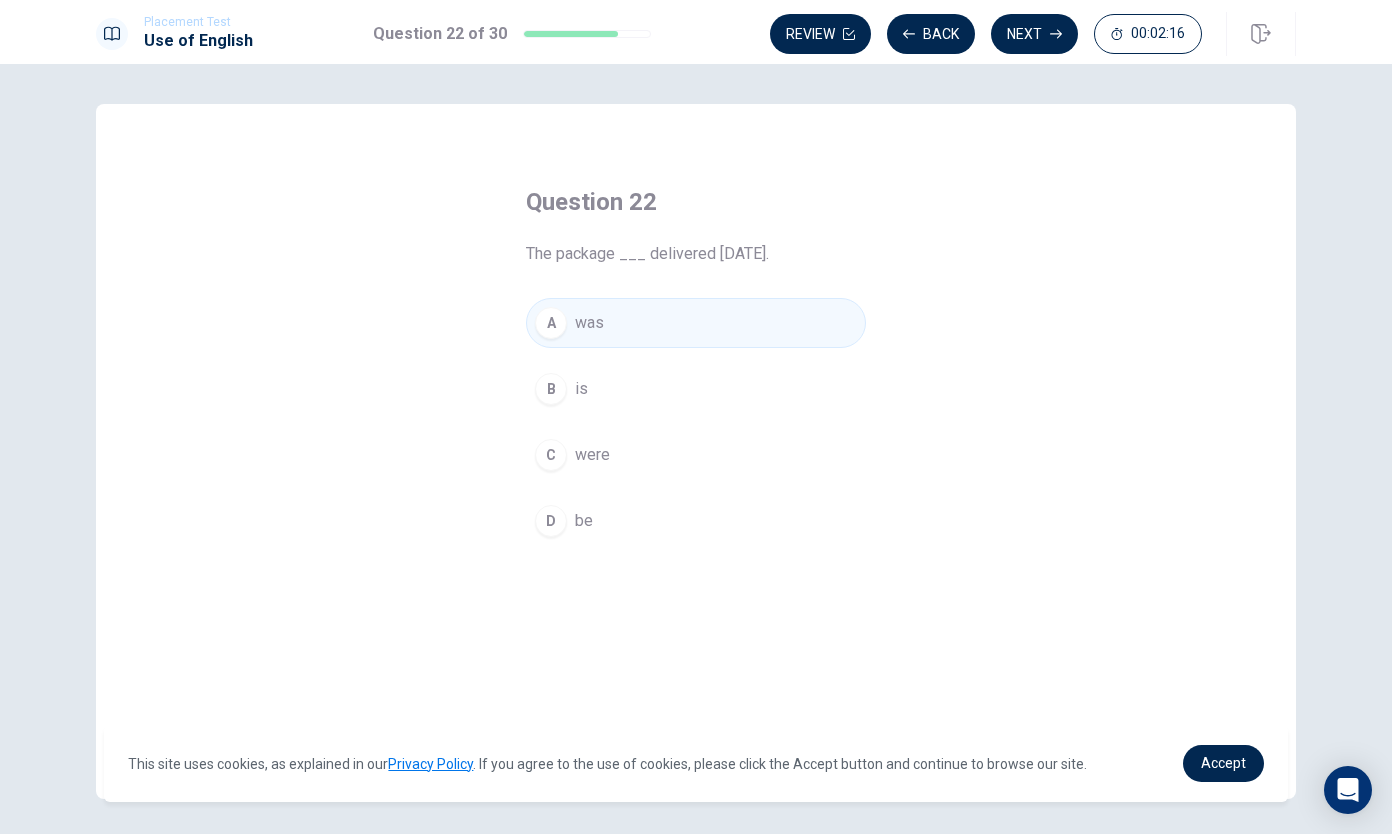 click 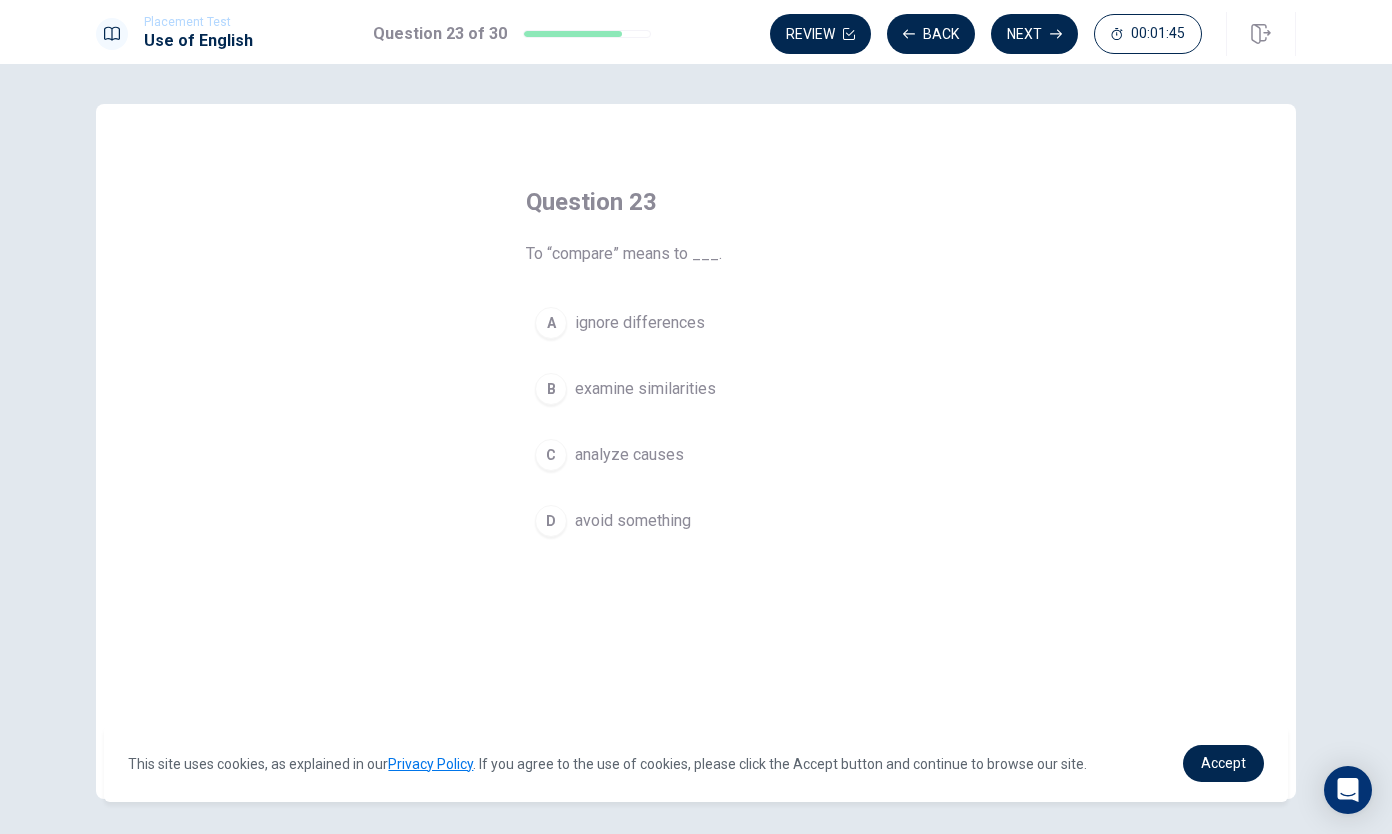 click on "examine similarities" at bounding box center (645, 389) 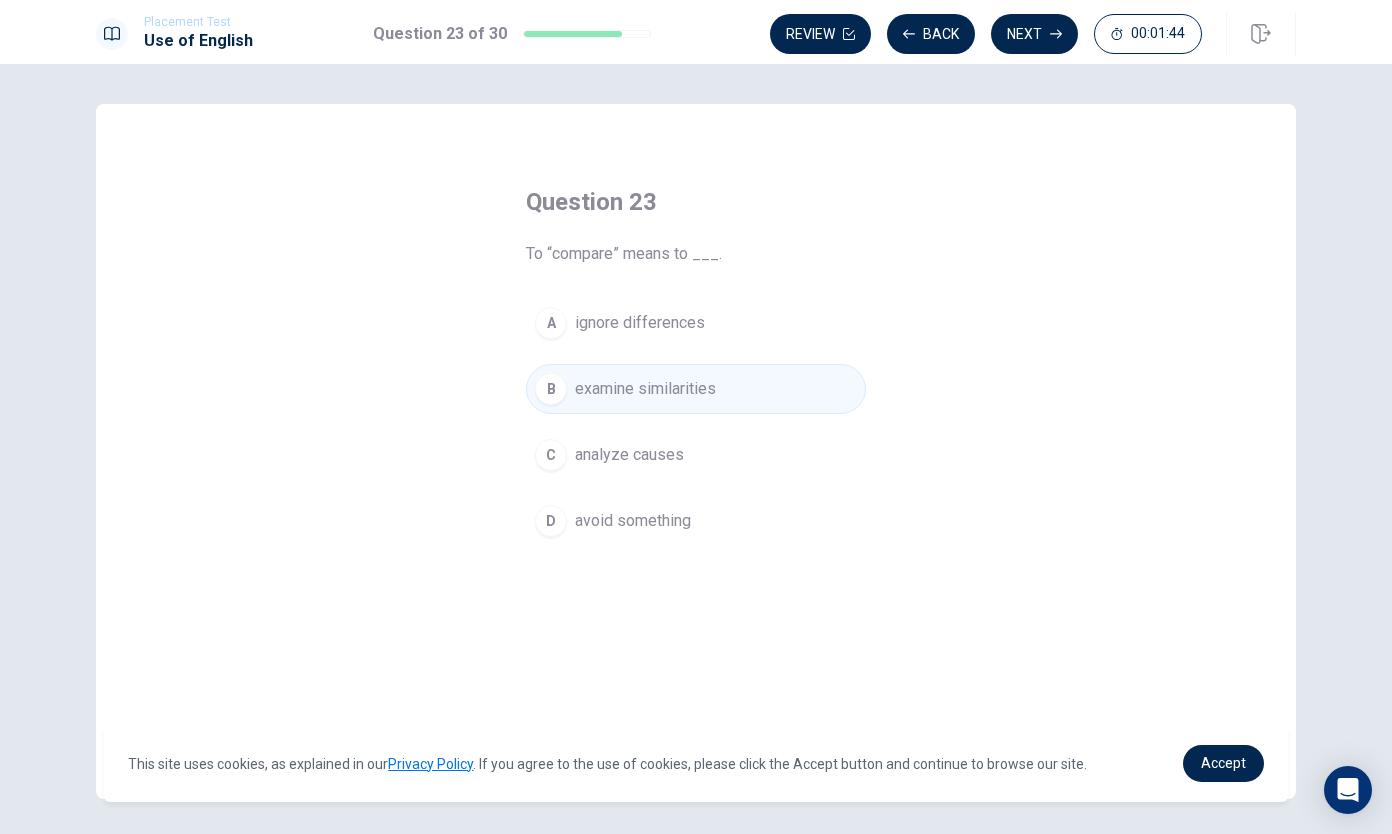 click on "Next" at bounding box center [1034, 34] 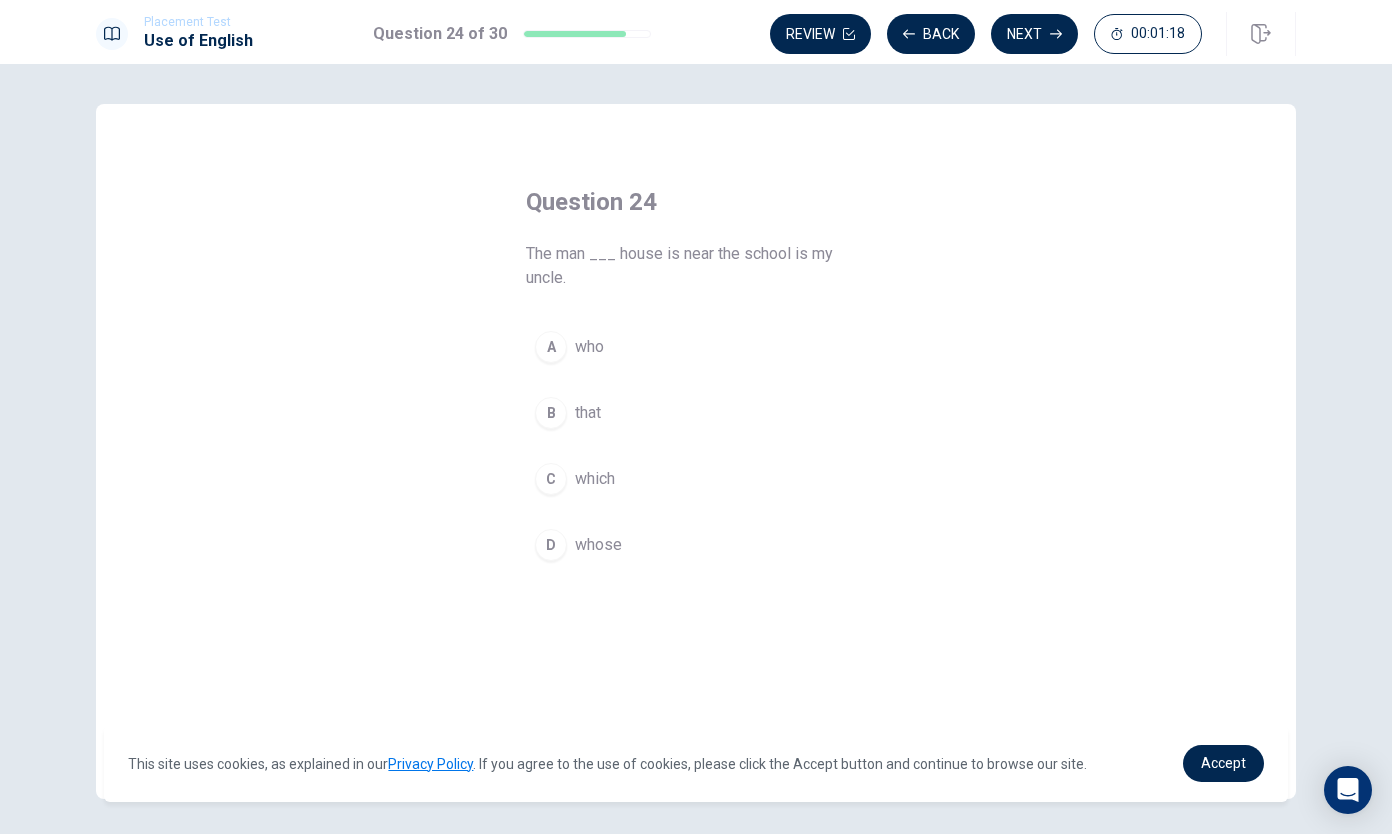 click on "D whose" at bounding box center (696, 545) 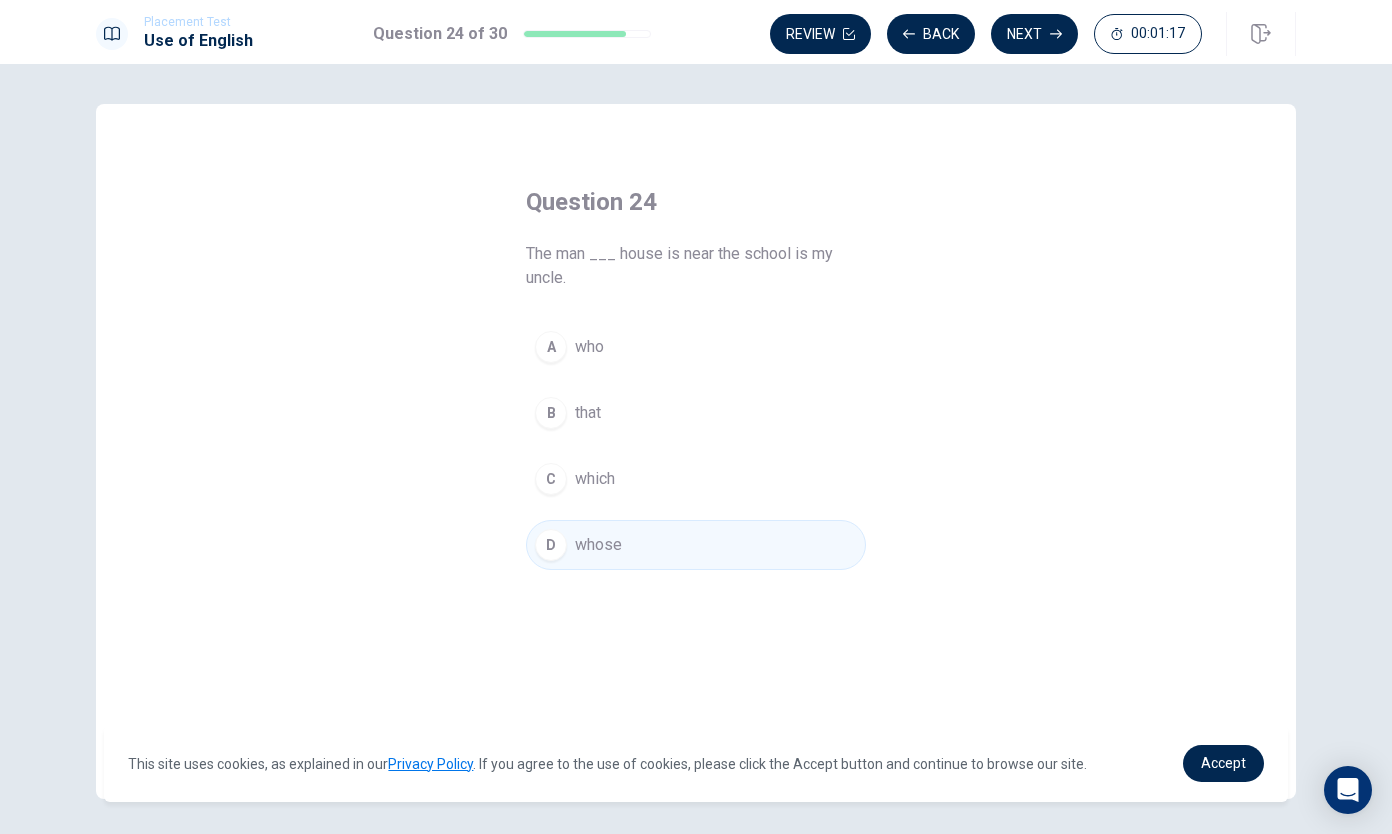 click 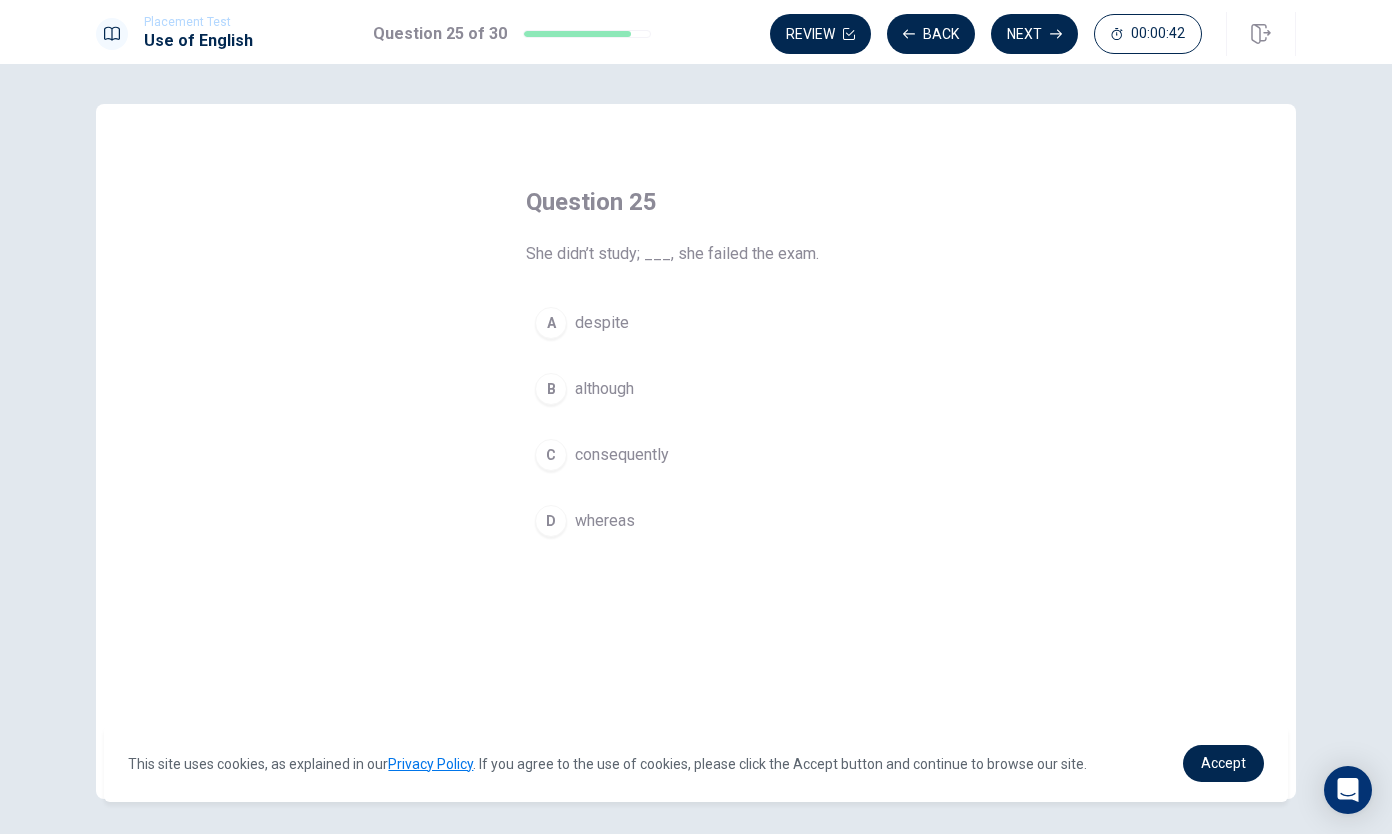 click on "C consequently" at bounding box center [696, 455] 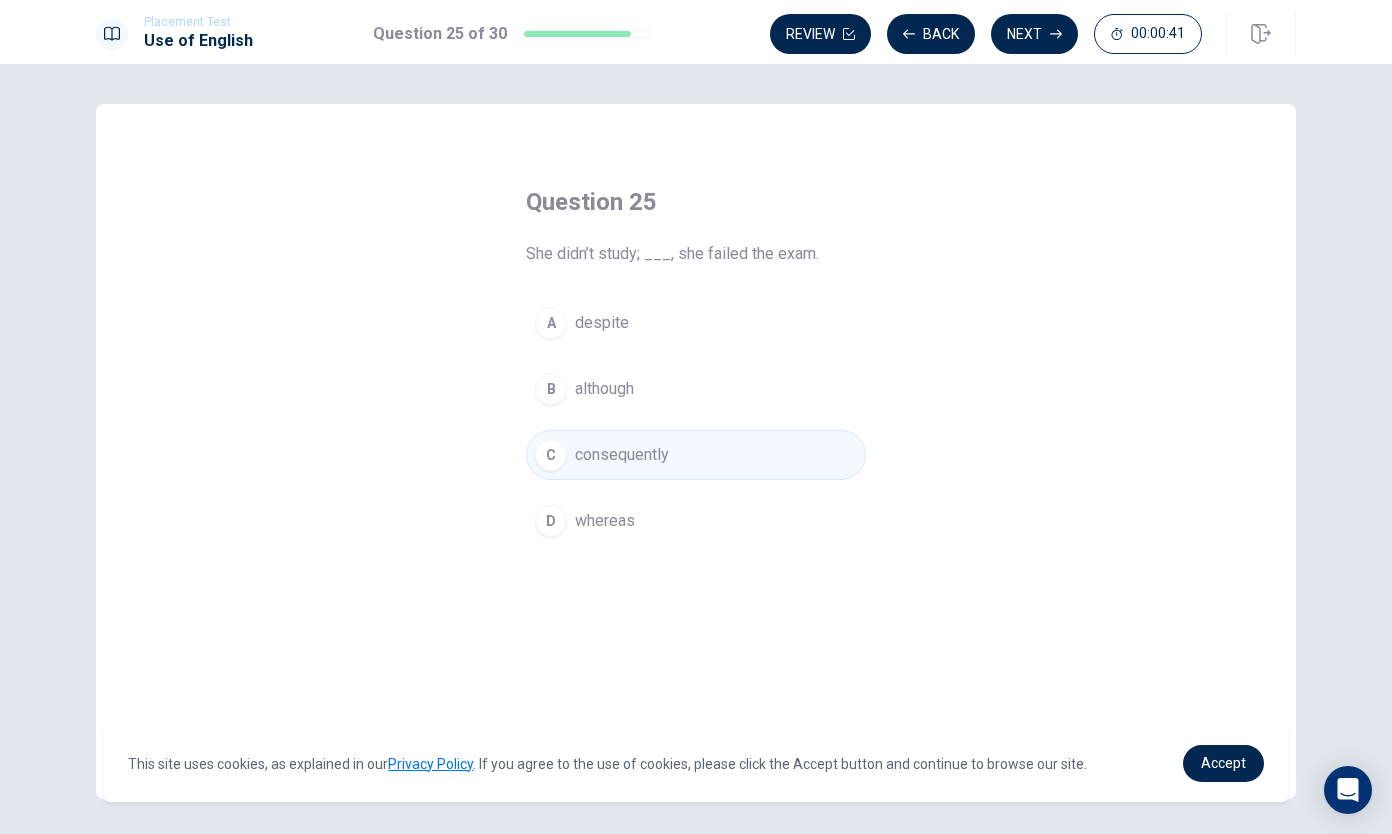 click 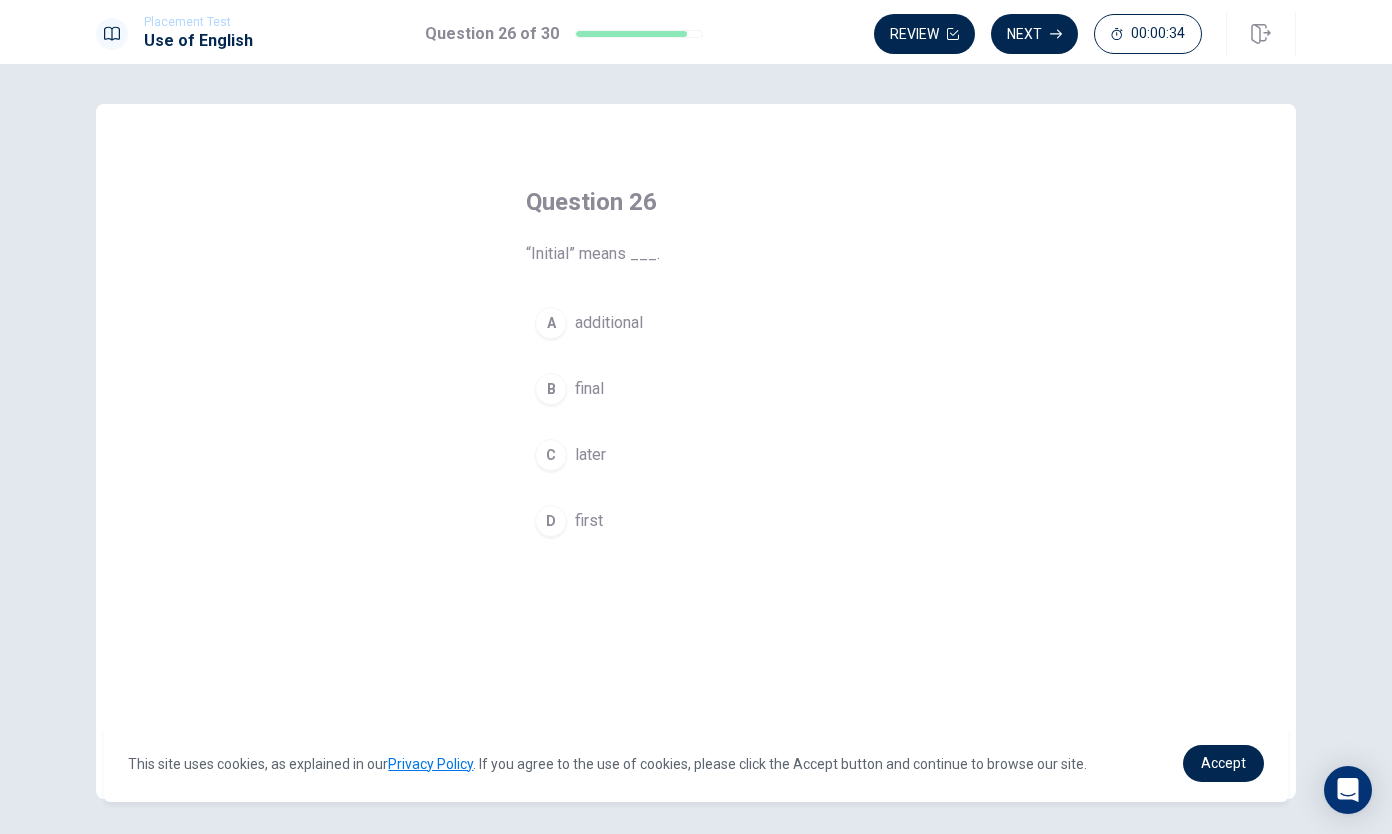 click on "D first" at bounding box center [696, 521] 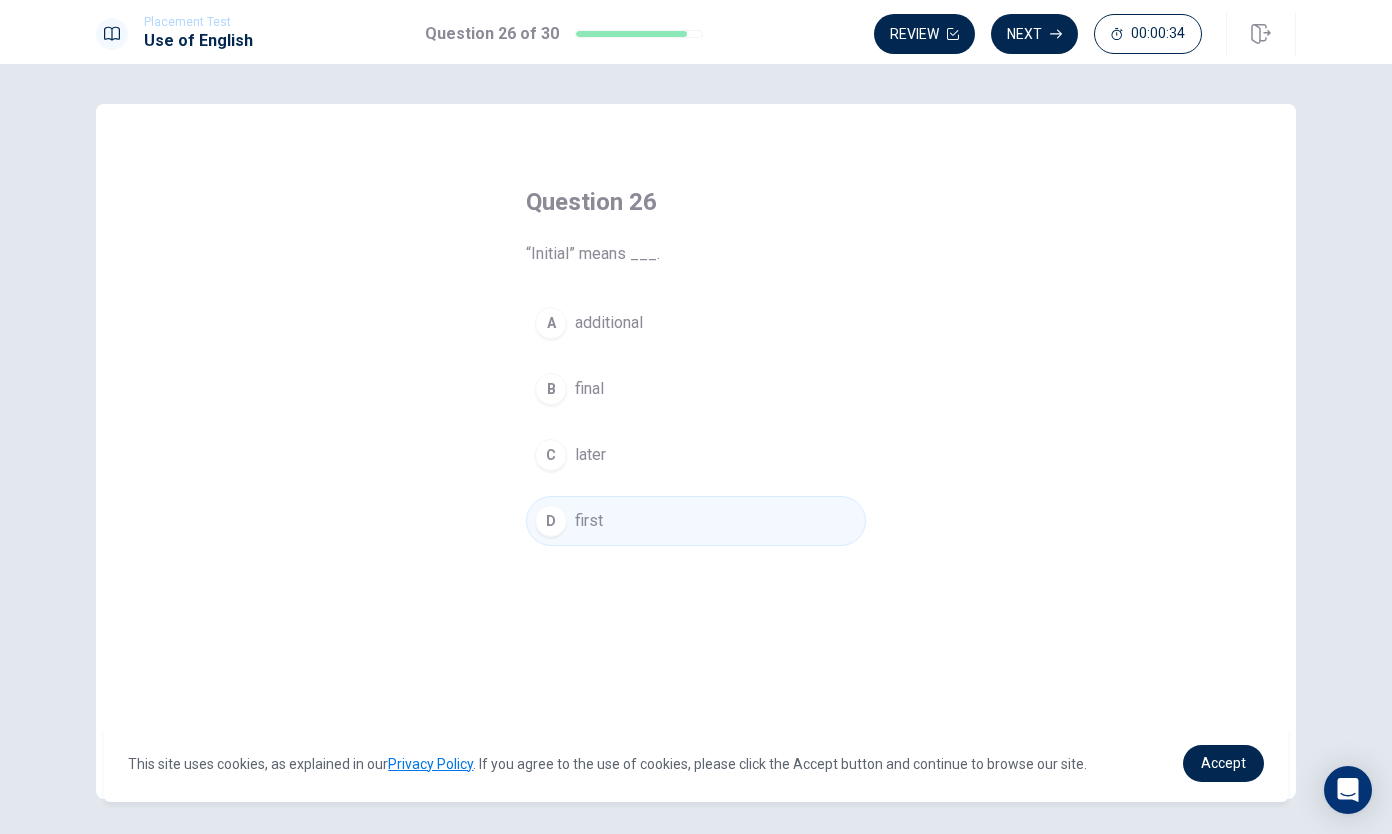 click 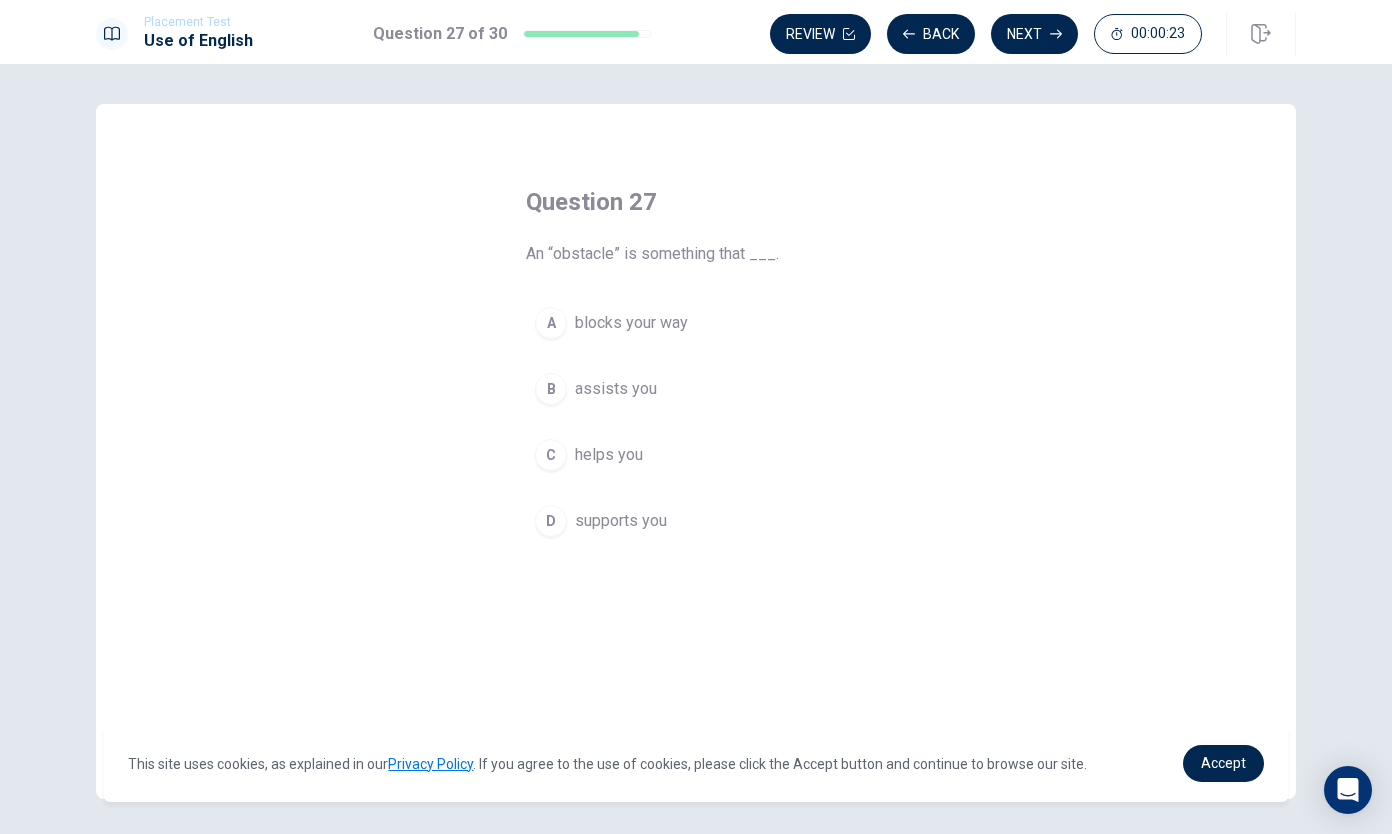 click on "A blocks your way" at bounding box center (696, 323) 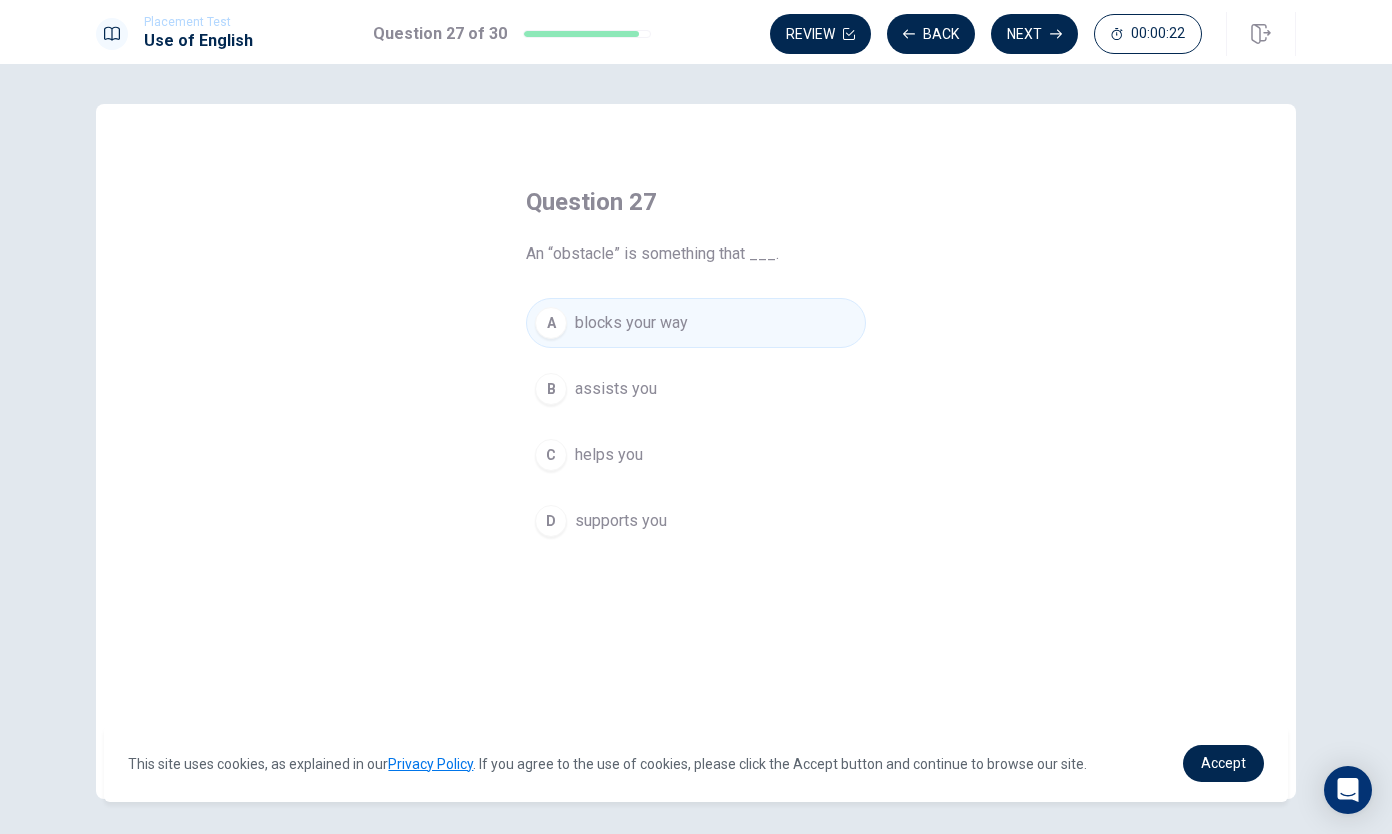 click on "Next" at bounding box center (1034, 34) 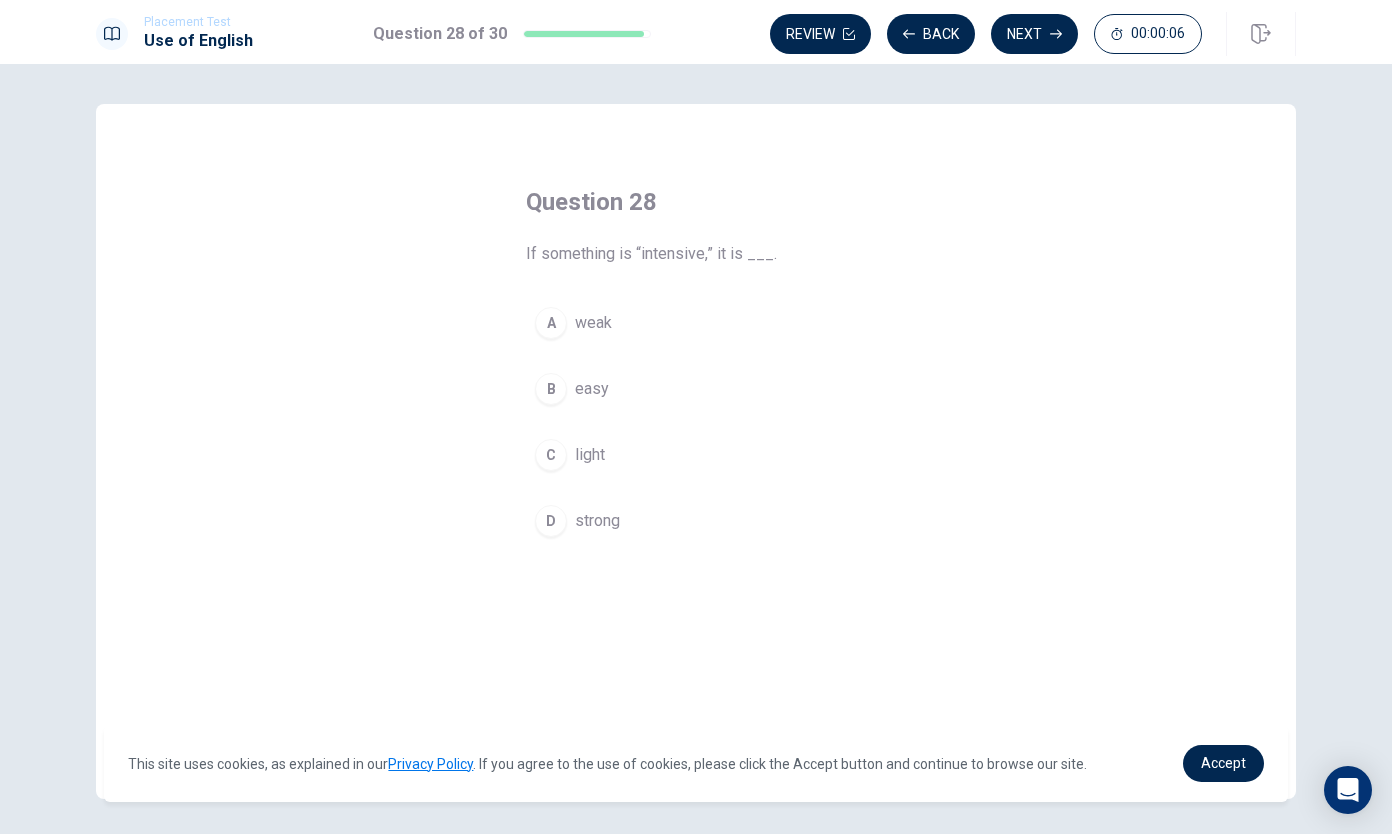 click on "B easy" at bounding box center (696, 389) 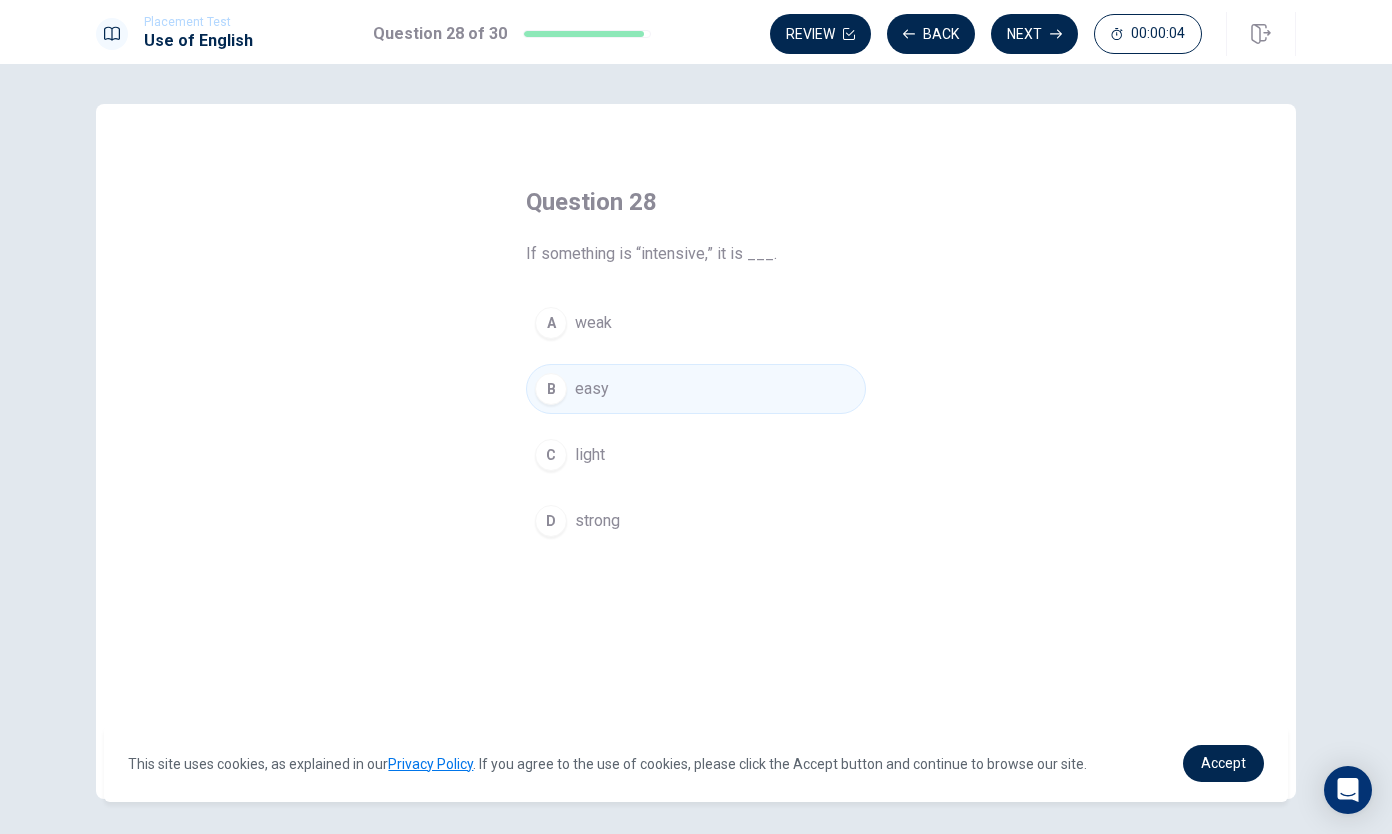 click 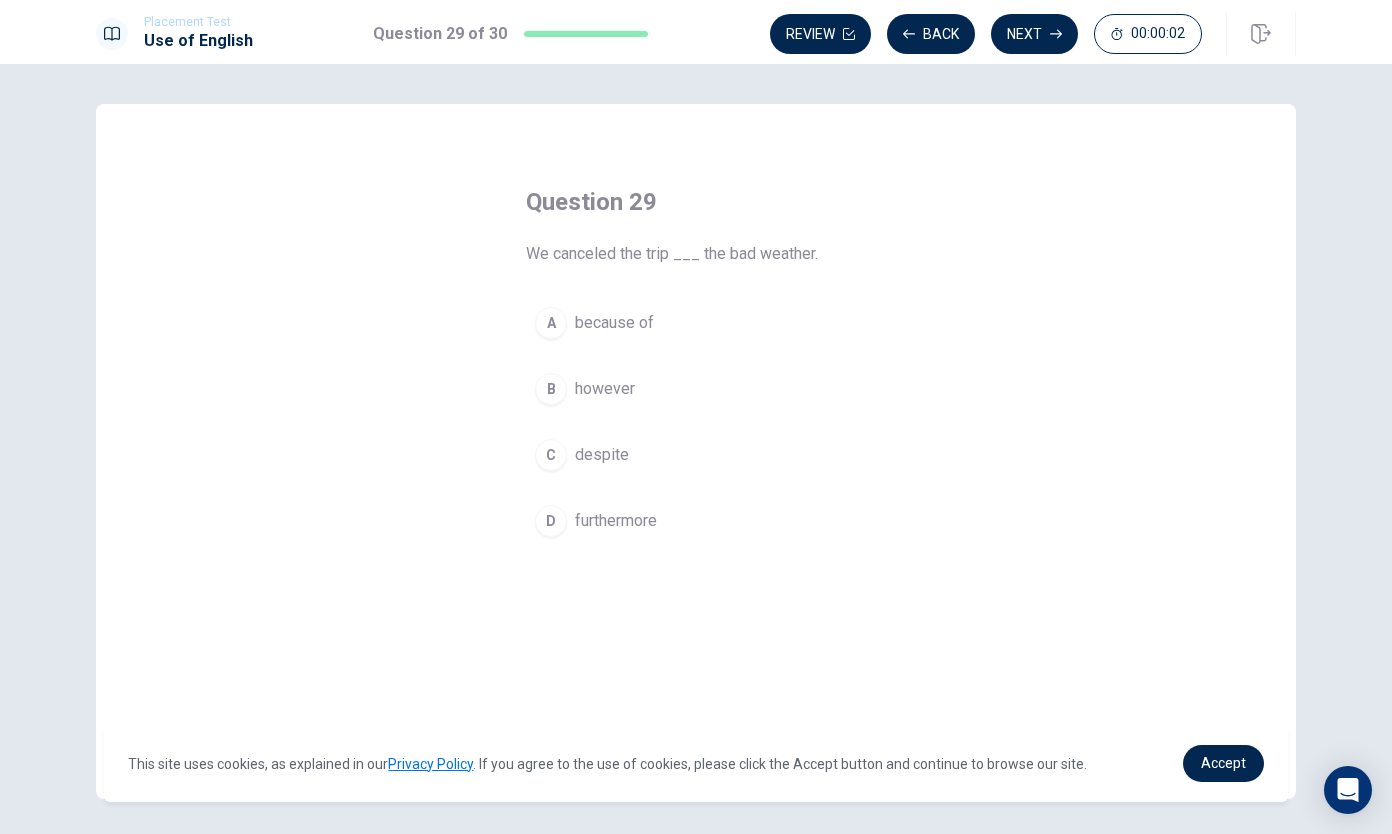 click on "A because of" at bounding box center [696, 323] 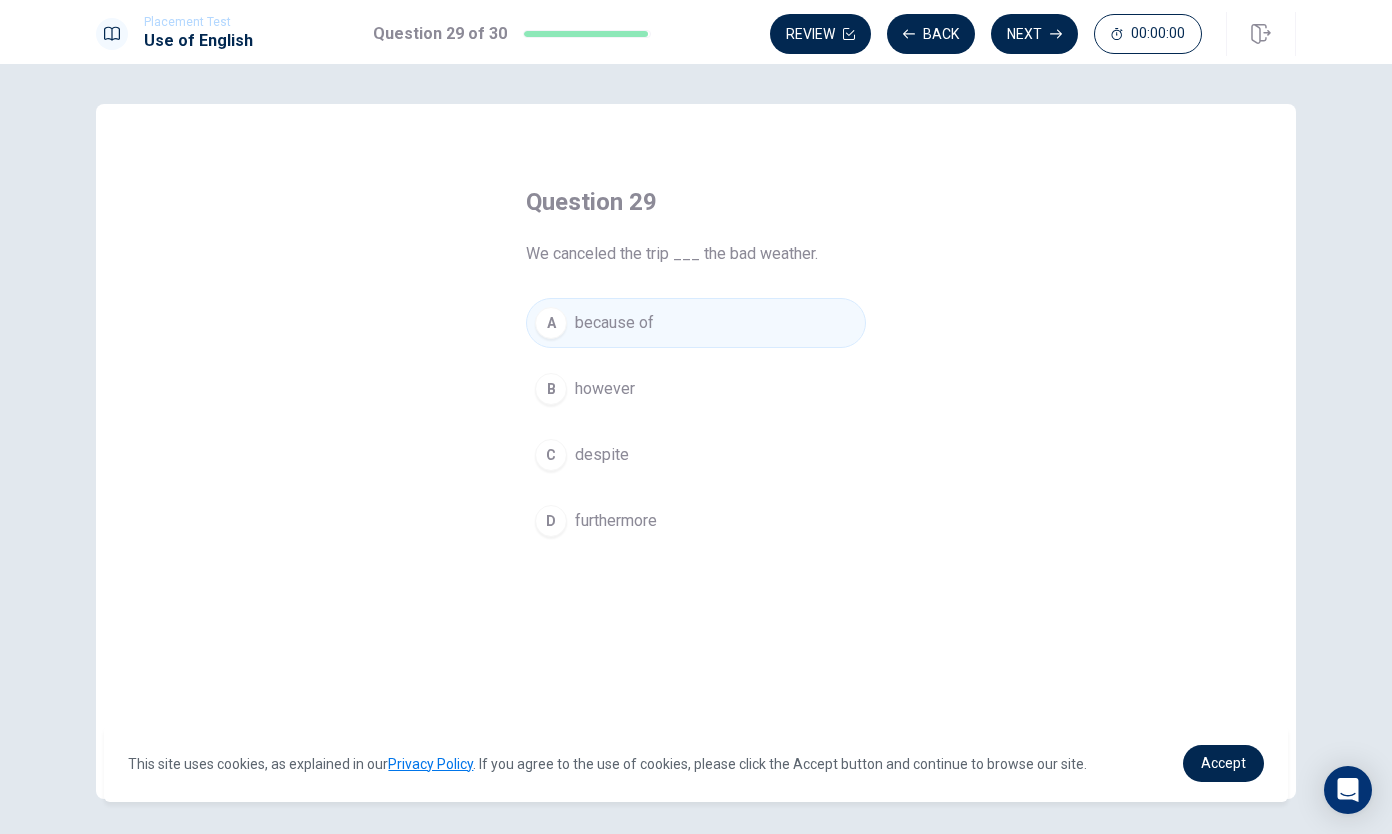 click 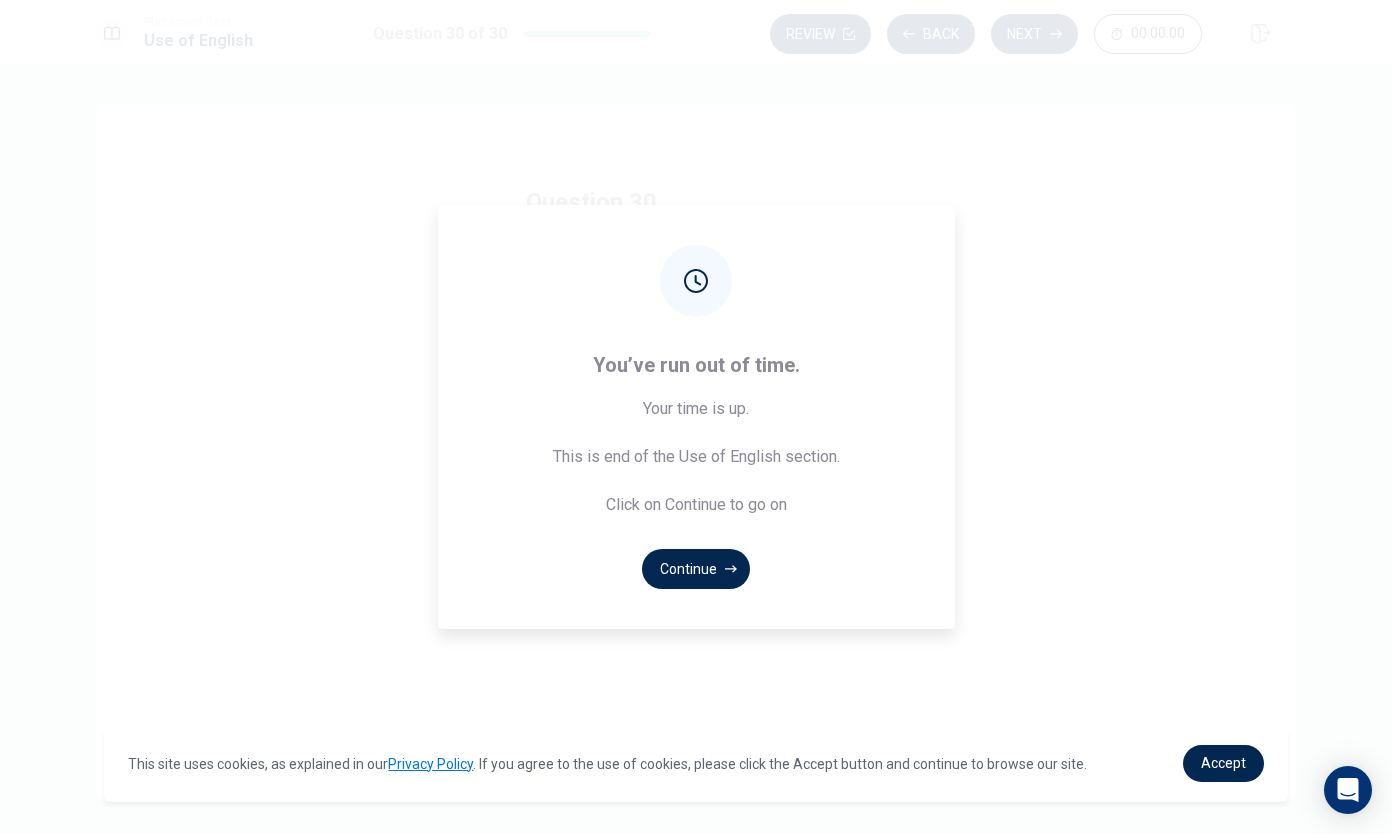 click 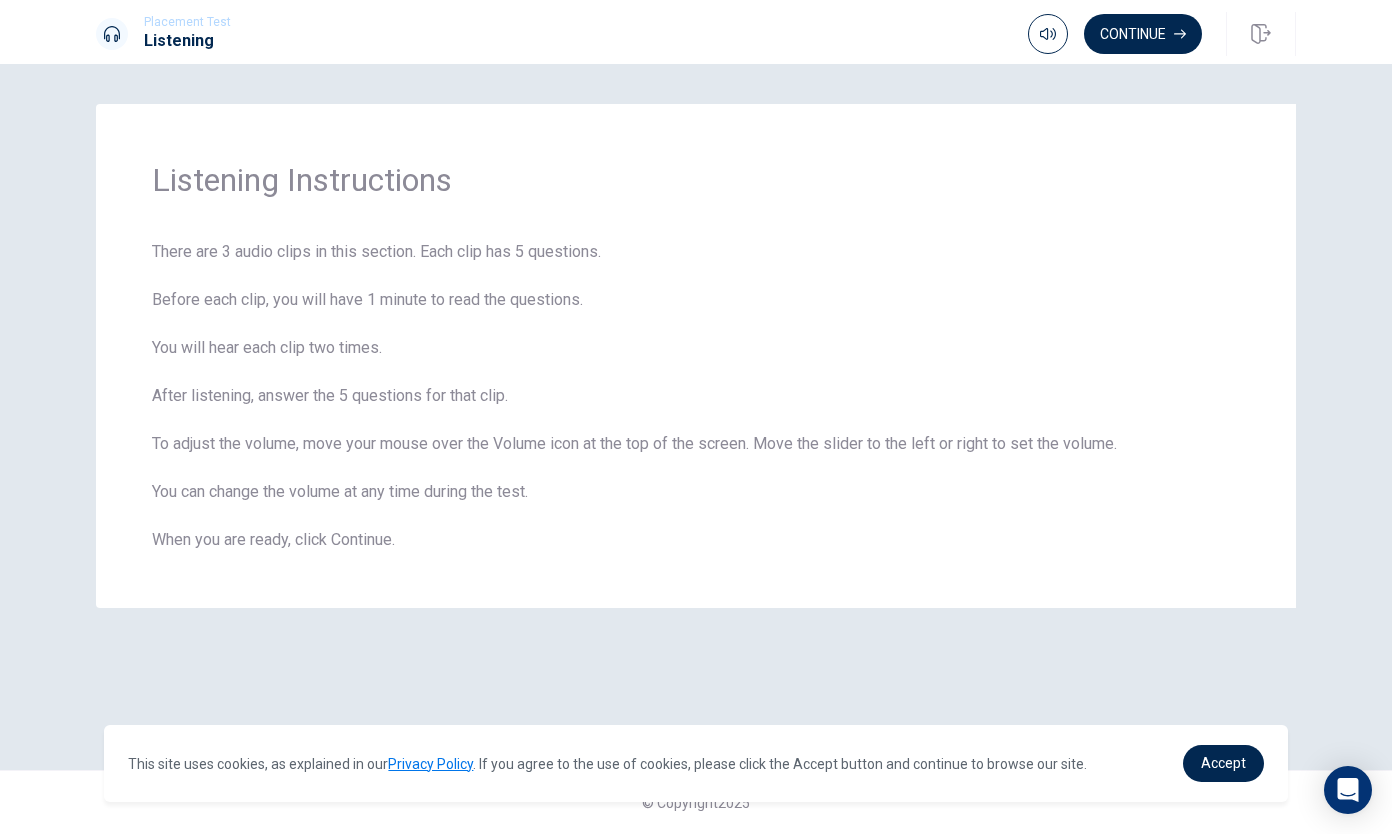 click 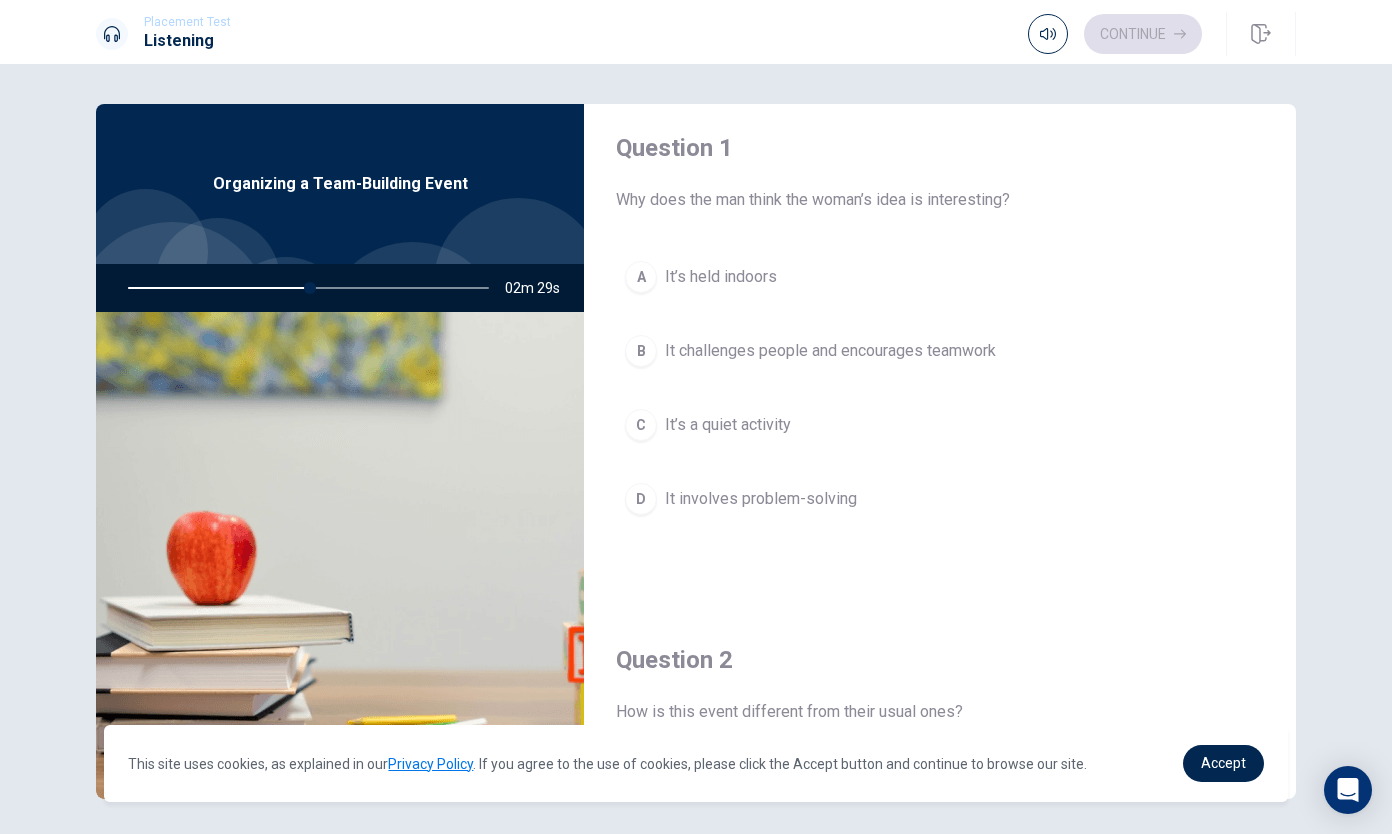 scroll, scrollTop: 0, scrollLeft: 0, axis: both 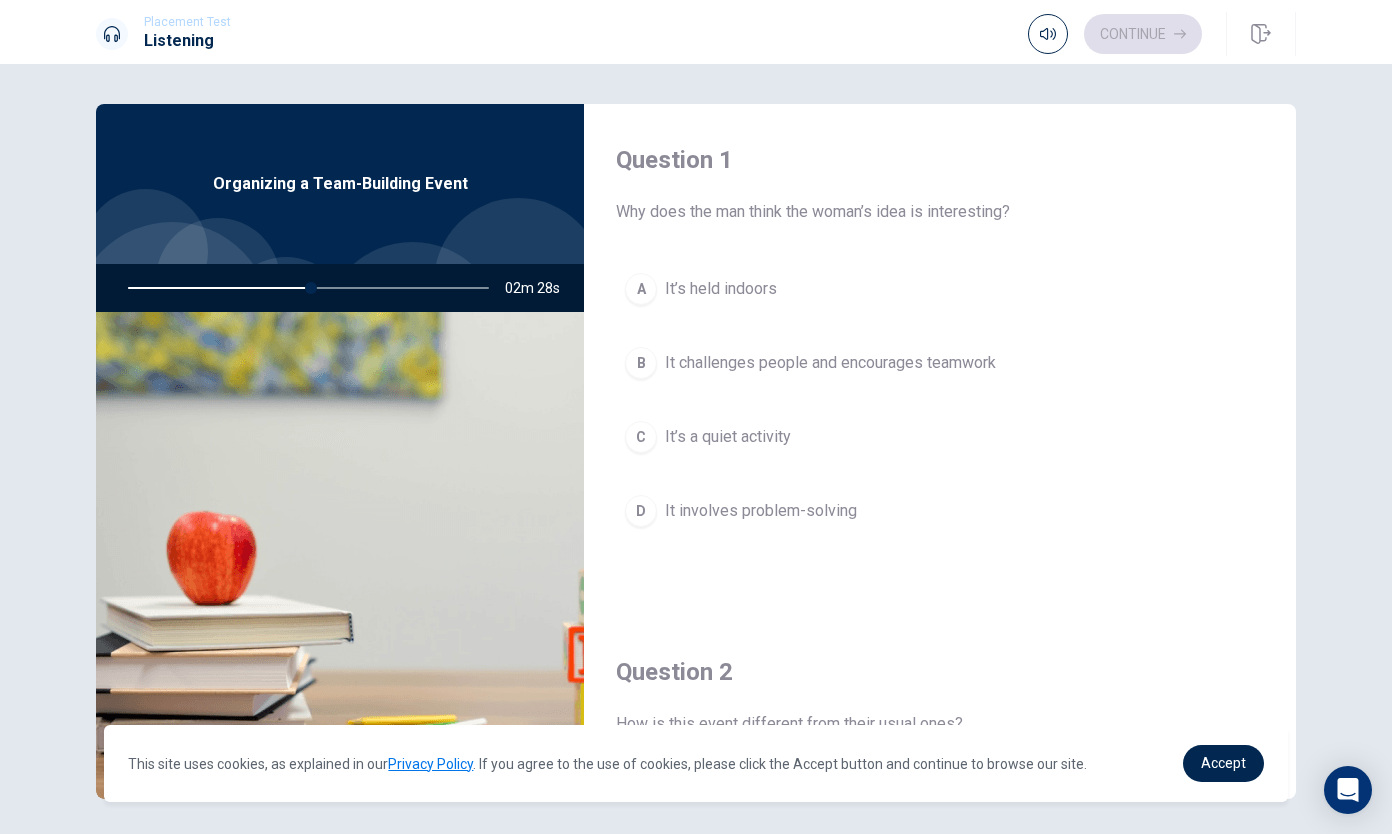 click on "It challenges people and encourages teamwork" at bounding box center (830, 363) 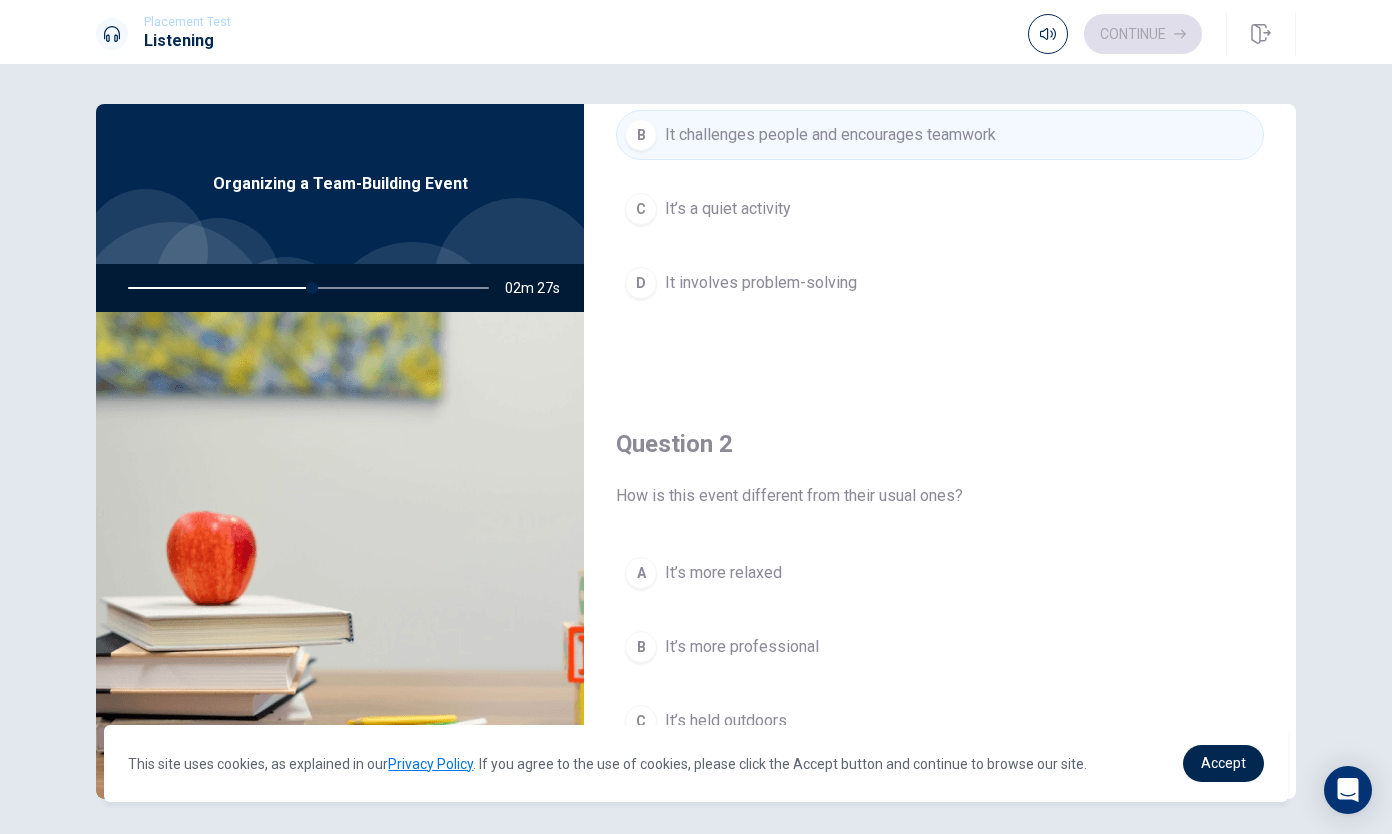 scroll, scrollTop: 452, scrollLeft: 0, axis: vertical 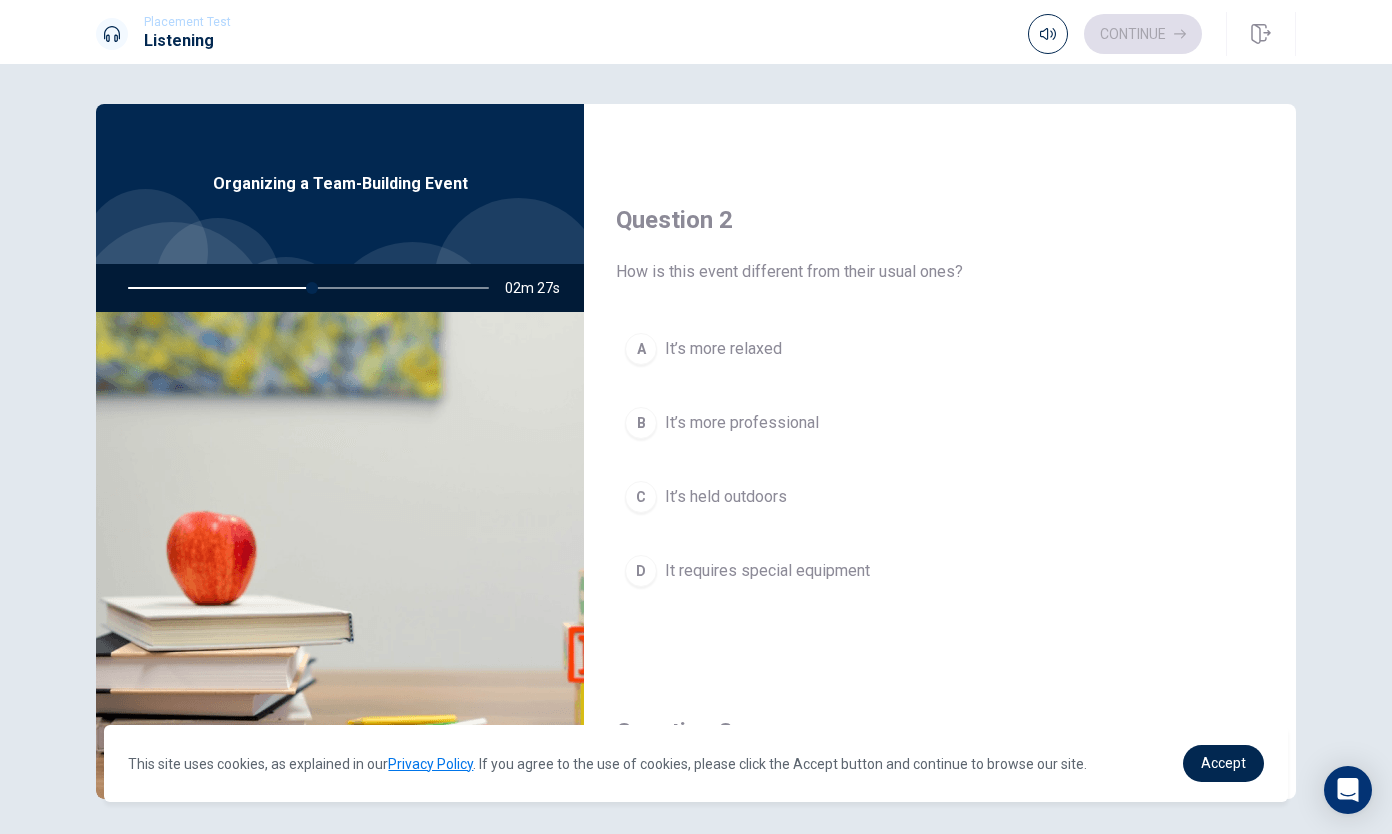 click on "C It’s held outdoors" at bounding box center [940, 497] 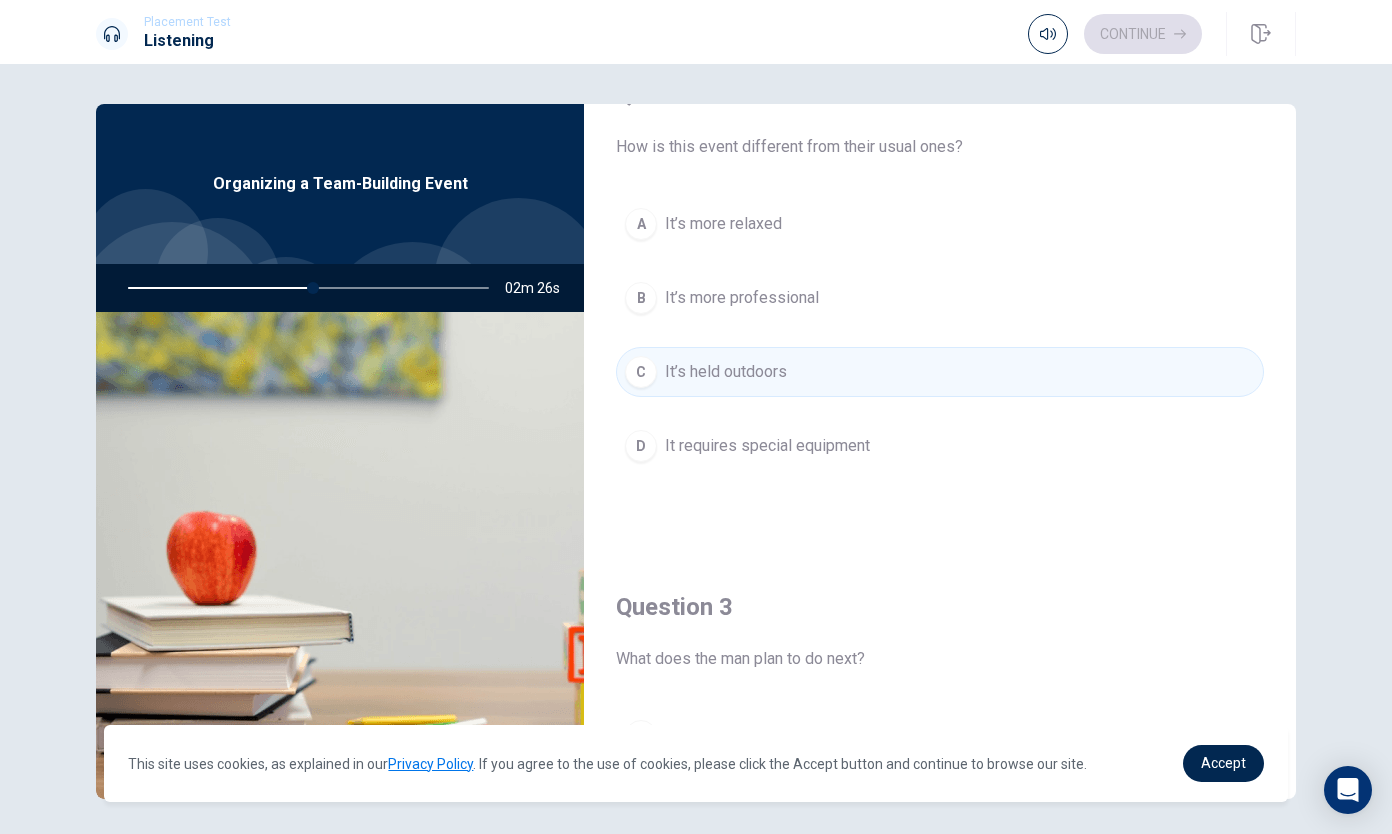 scroll, scrollTop: 832, scrollLeft: 0, axis: vertical 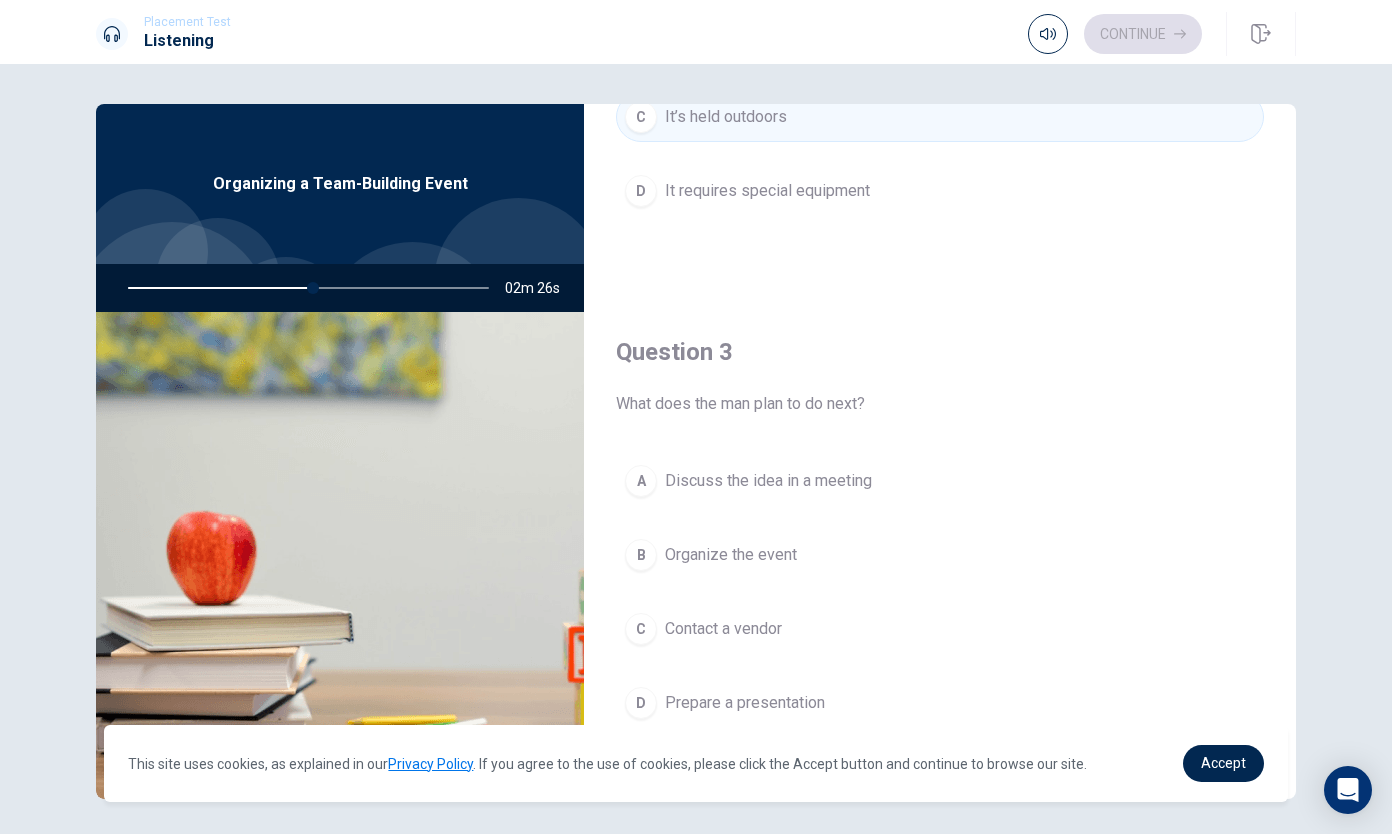 click on "A Discuss the idea in a meeting" at bounding box center (940, 481) 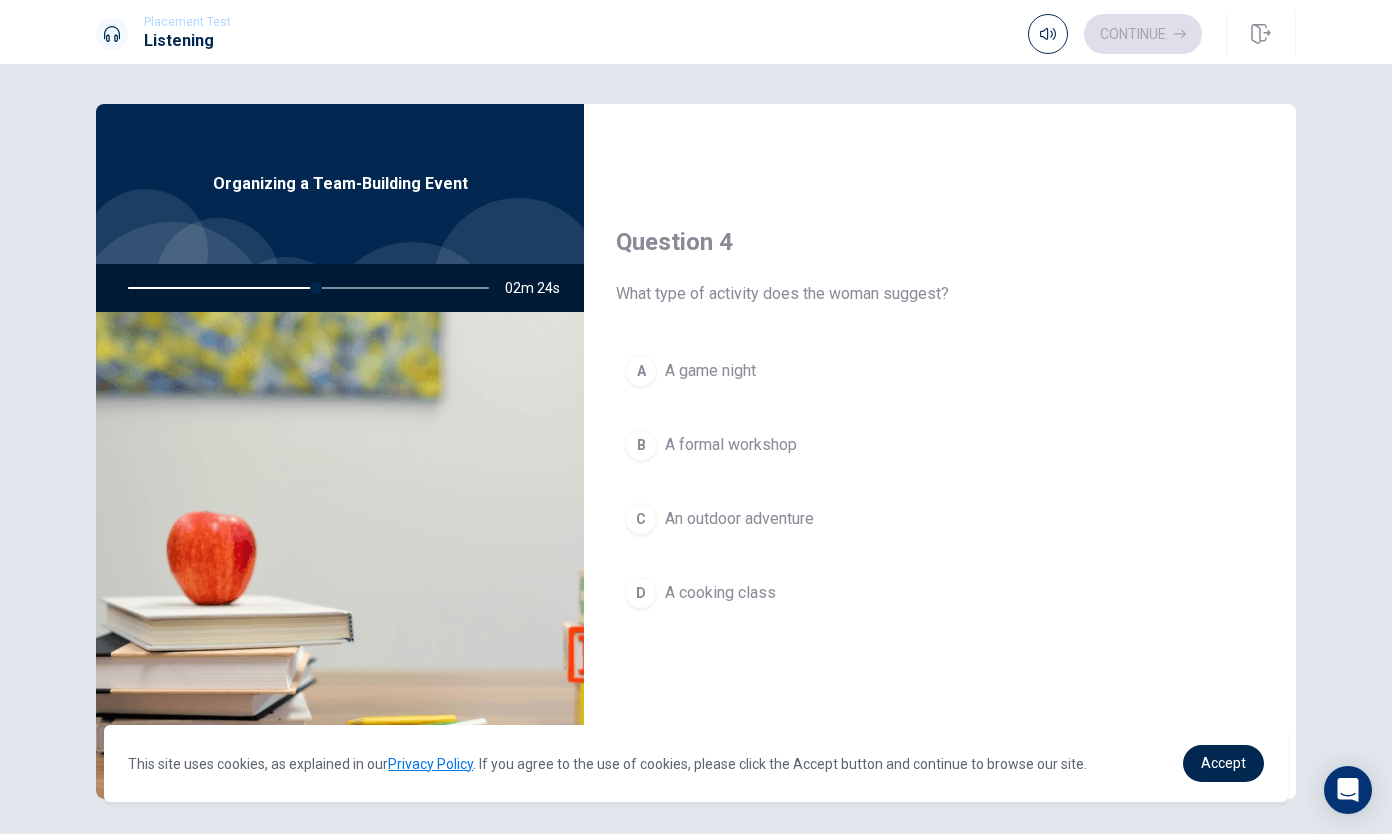 scroll, scrollTop: 1458, scrollLeft: 0, axis: vertical 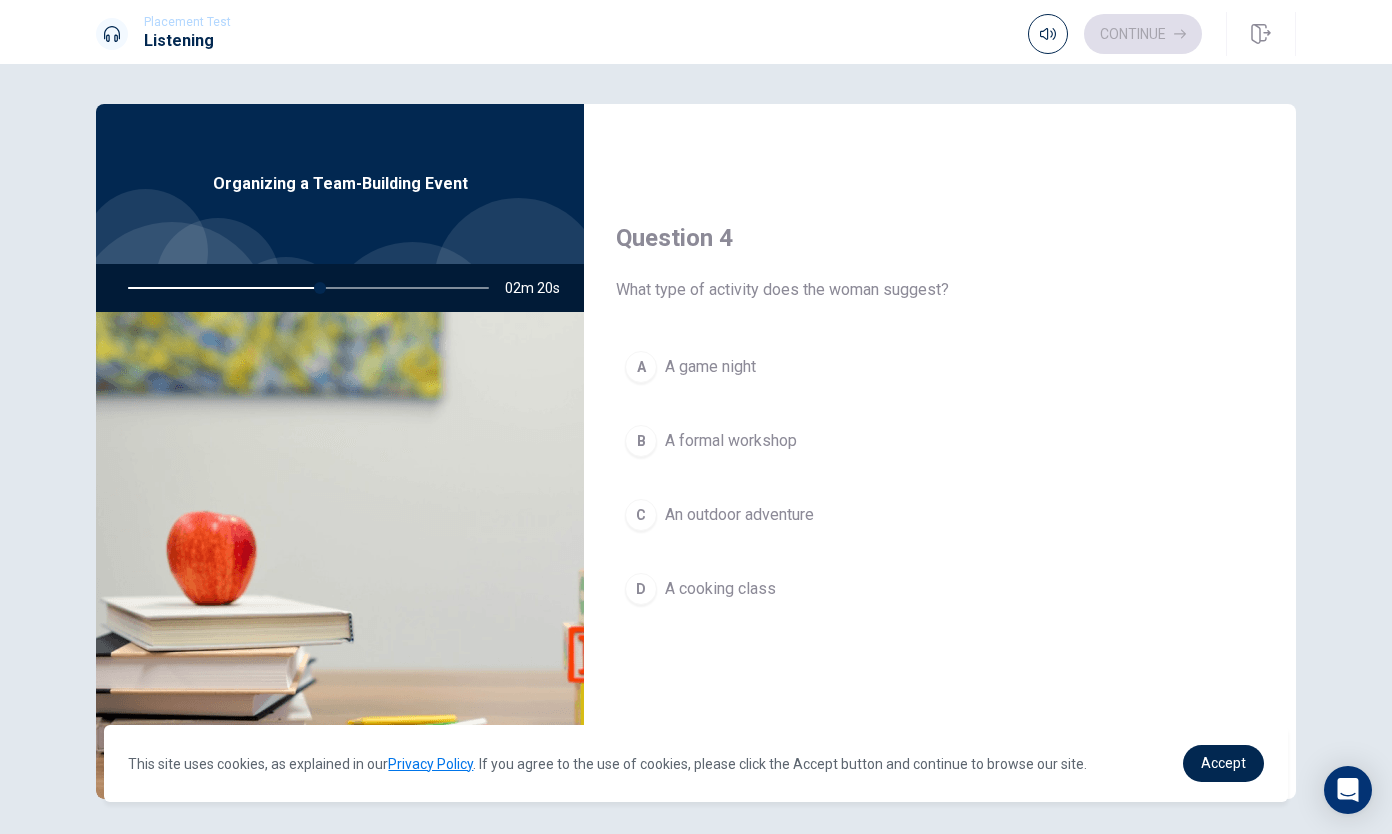 click on "C An outdoor adventure" at bounding box center (940, 515) 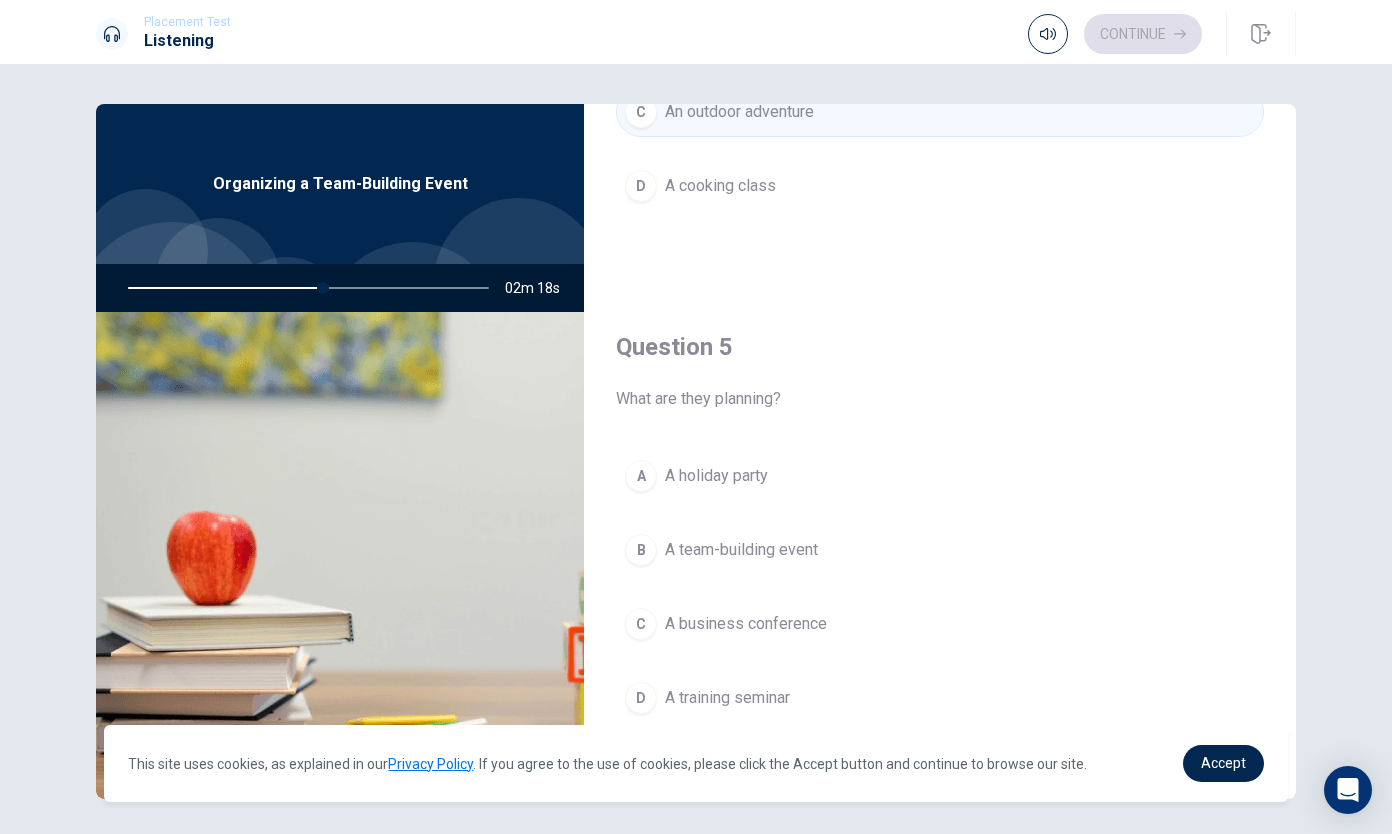 scroll, scrollTop: 1858, scrollLeft: 0, axis: vertical 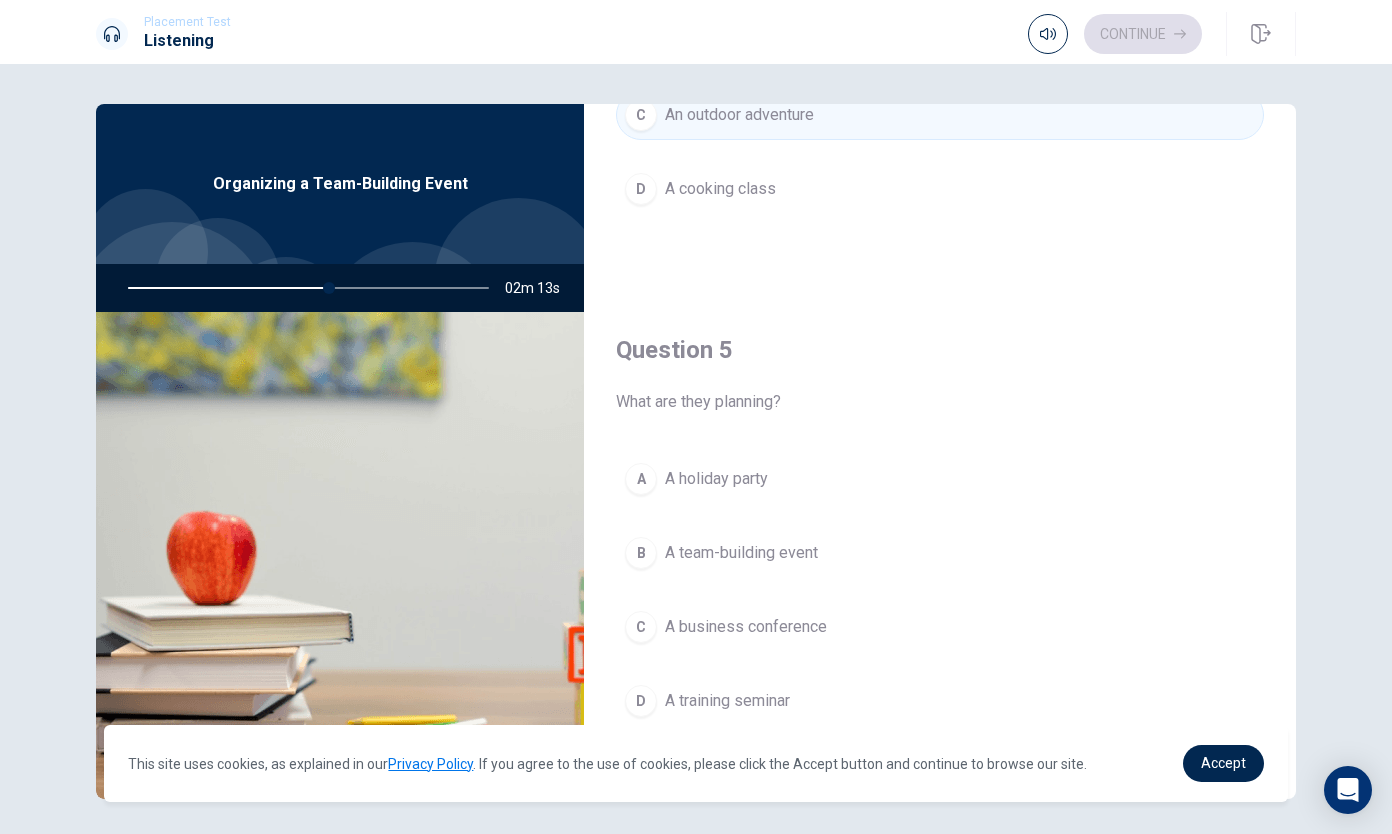 click on "A team-building event" at bounding box center (741, 553) 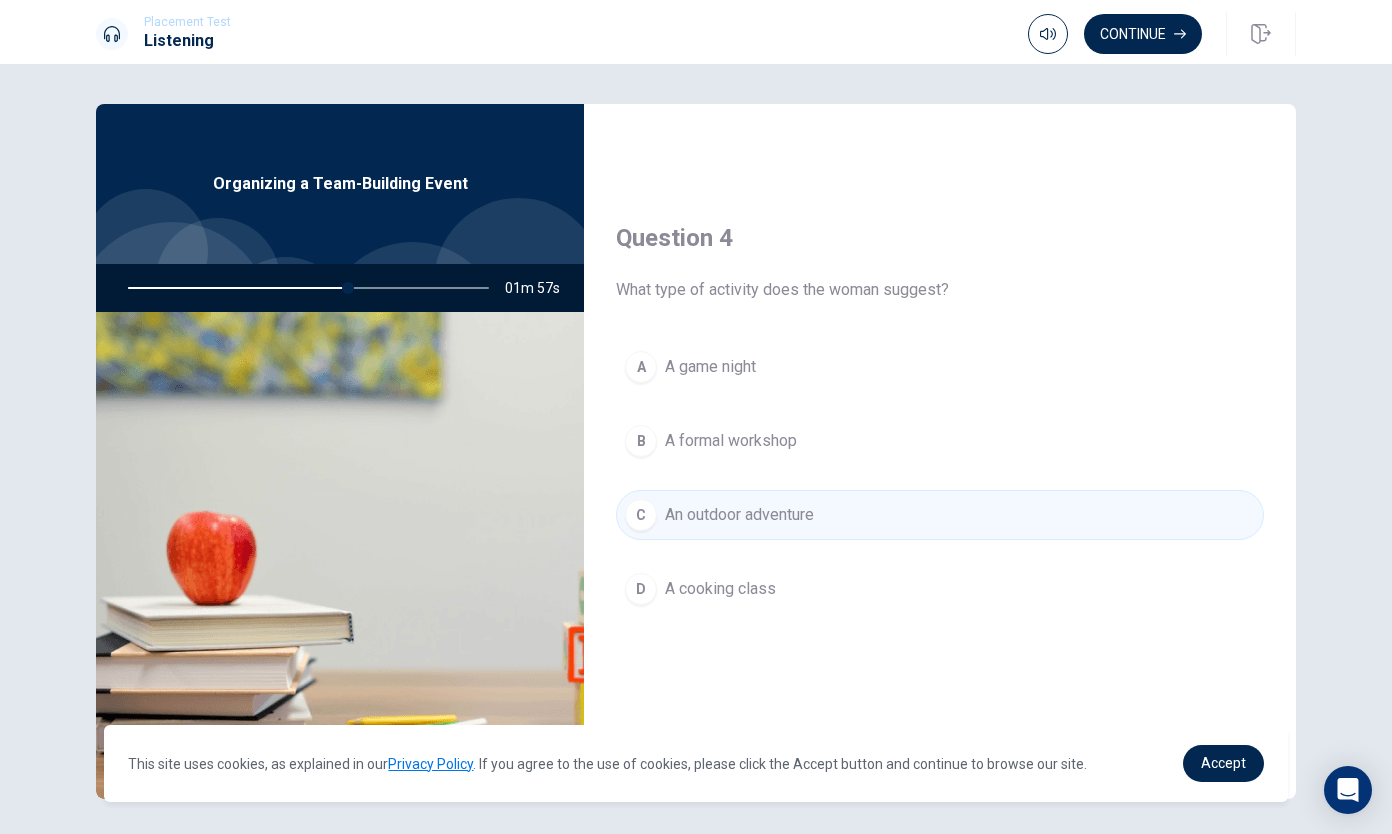 scroll, scrollTop: 1453, scrollLeft: 0, axis: vertical 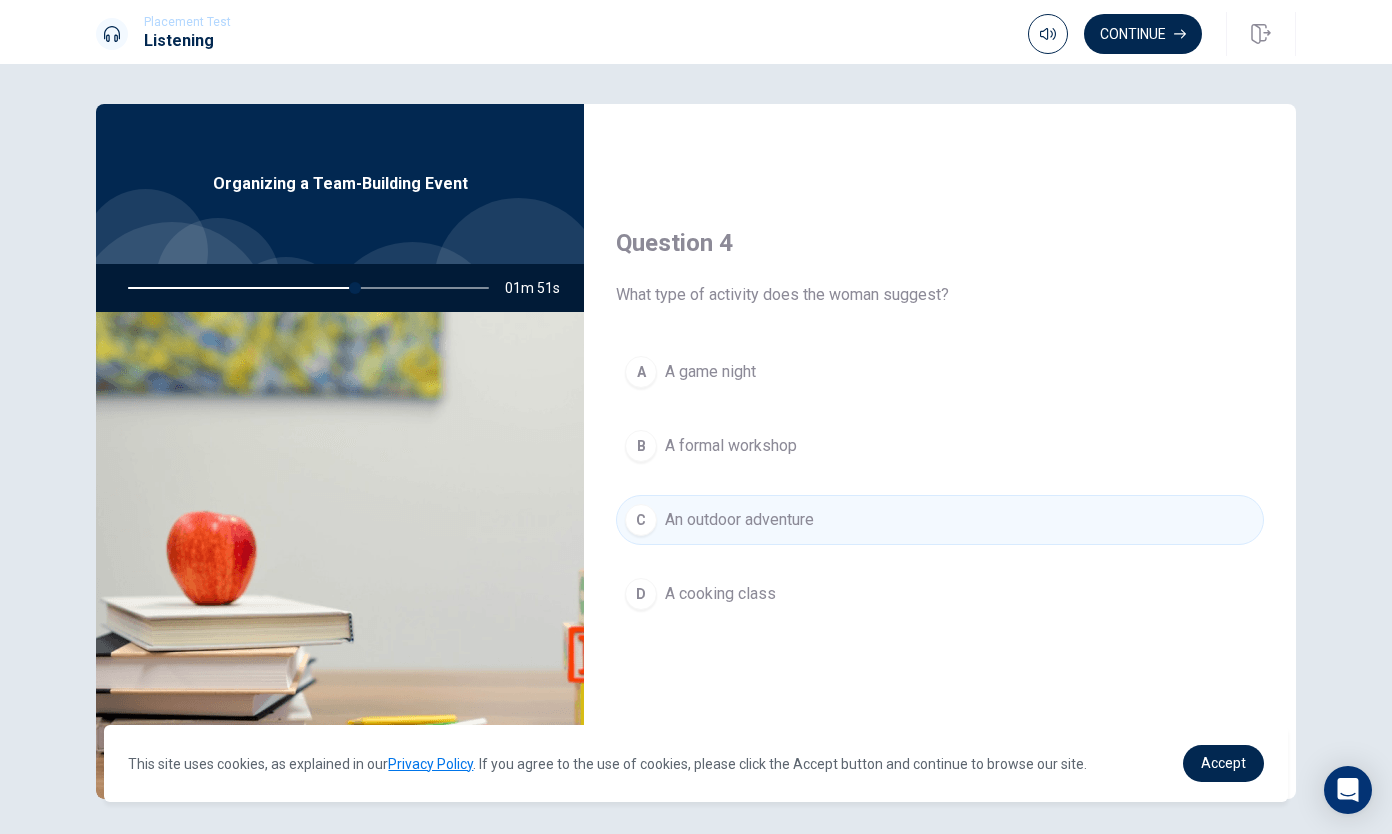 click on "Continue" at bounding box center [1143, 34] 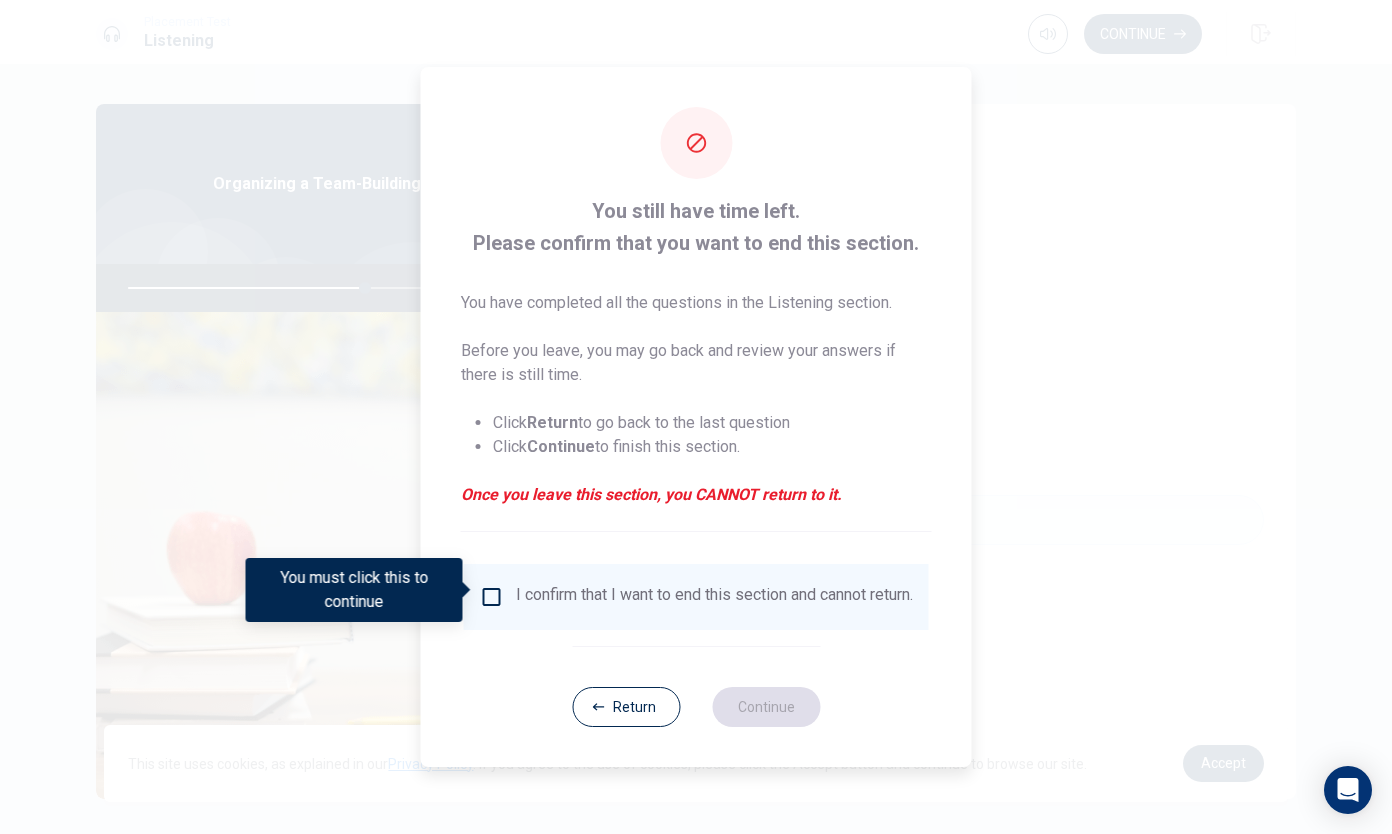 click on "I confirm that I want to end this section and cannot return." at bounding box center [714, 597] 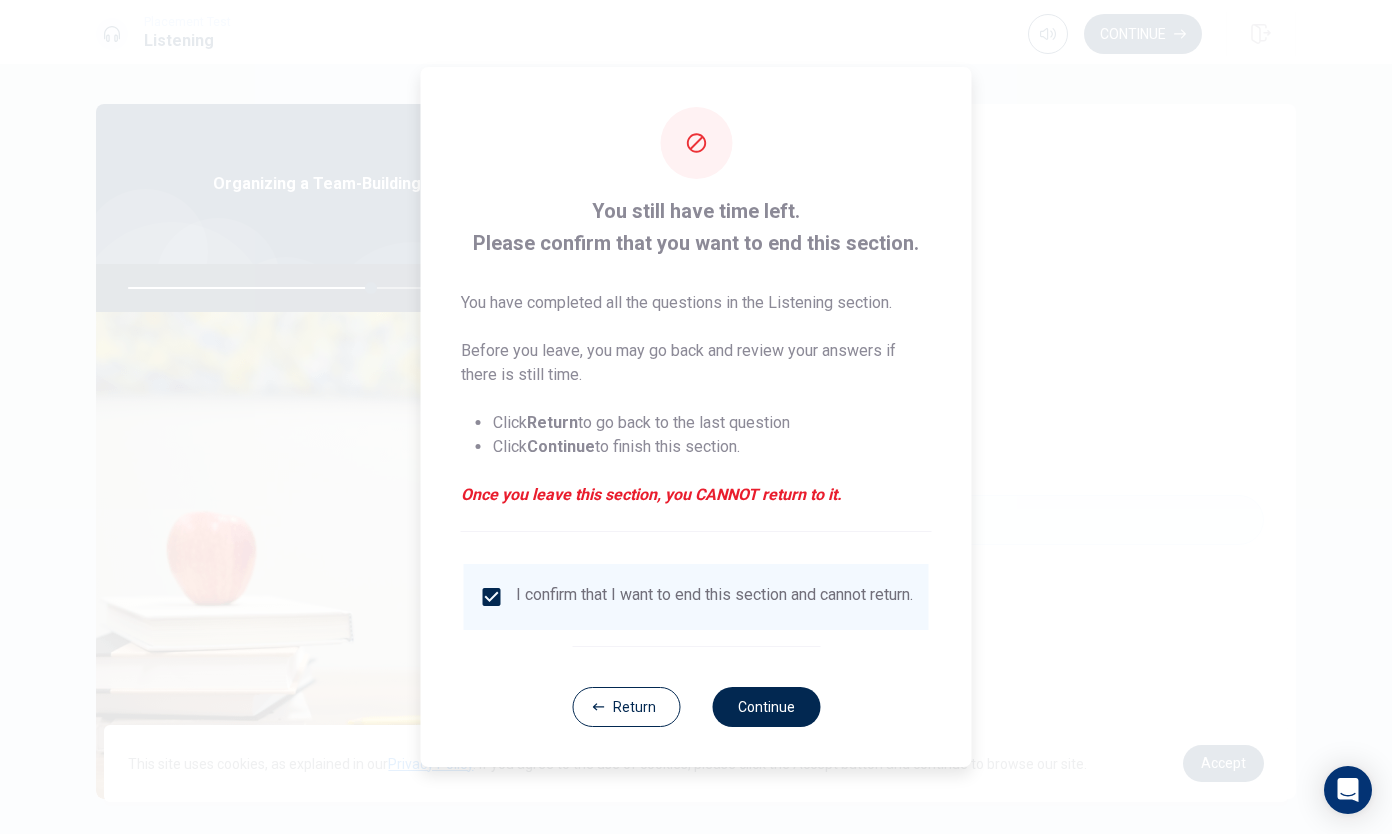 click on "Continue" at bounding box center [766, 707] 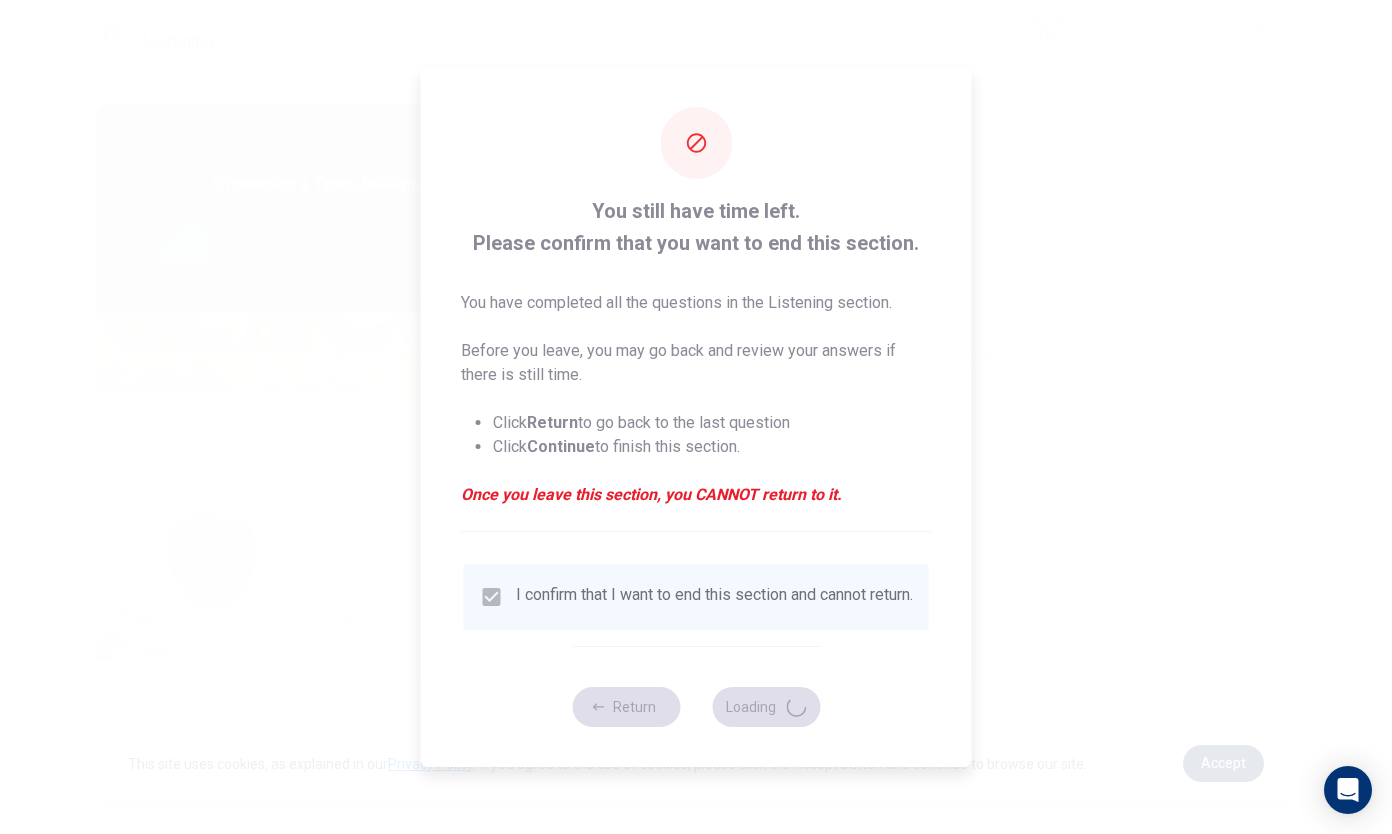 type on "68" 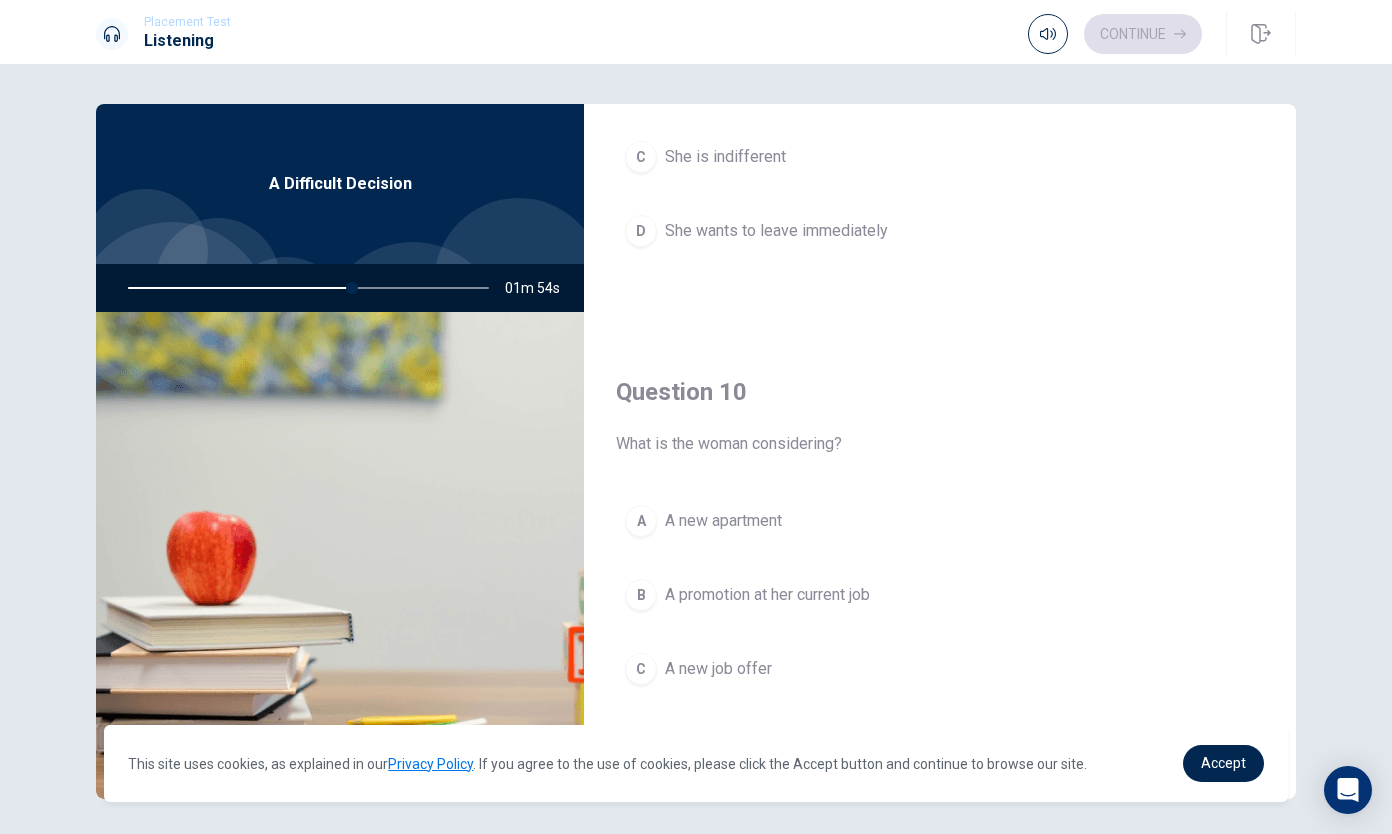 scroll, scrollTop: 1865, scrollLeft: 0, axis: vertical 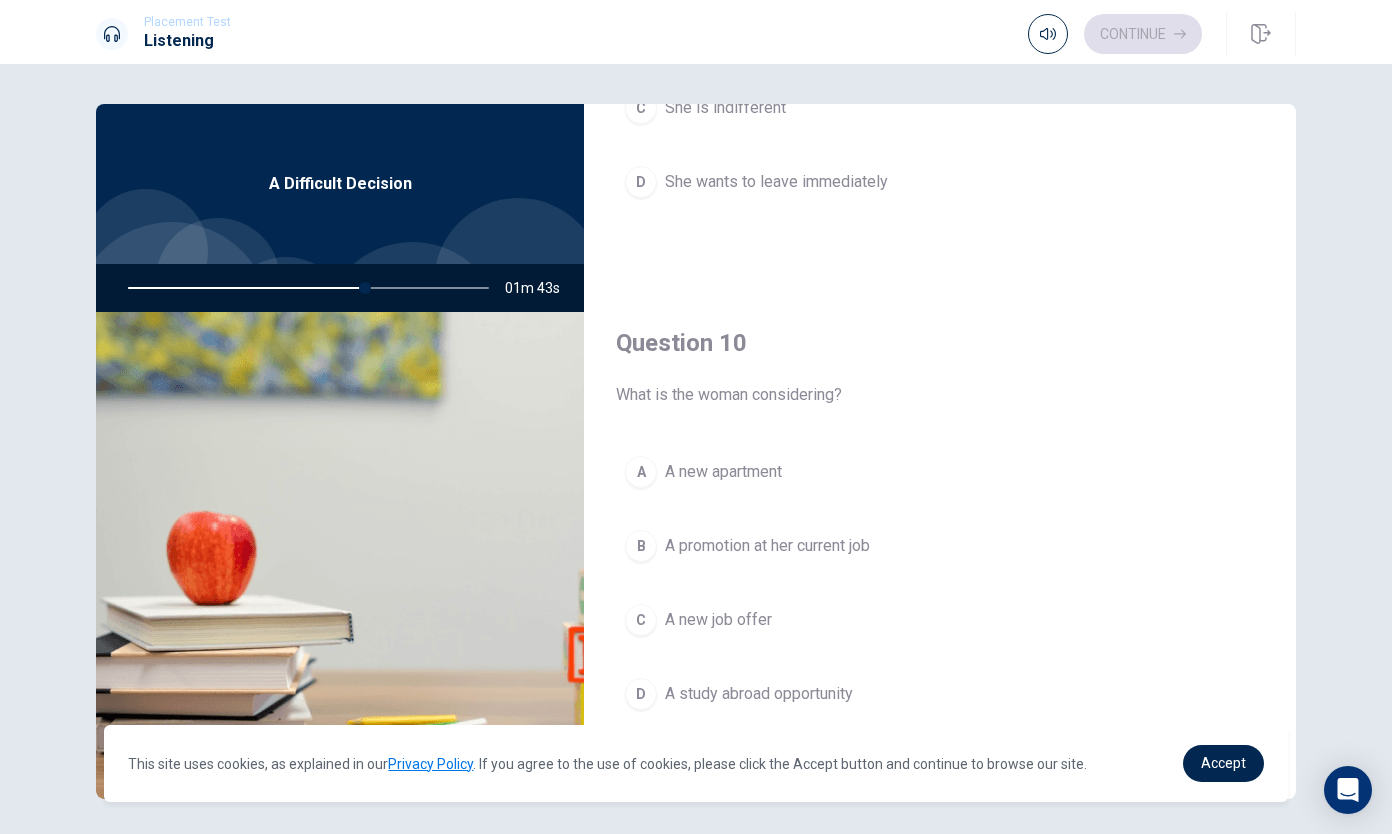 click on "B A promotion at her current job" at bounding box center (940, 546) 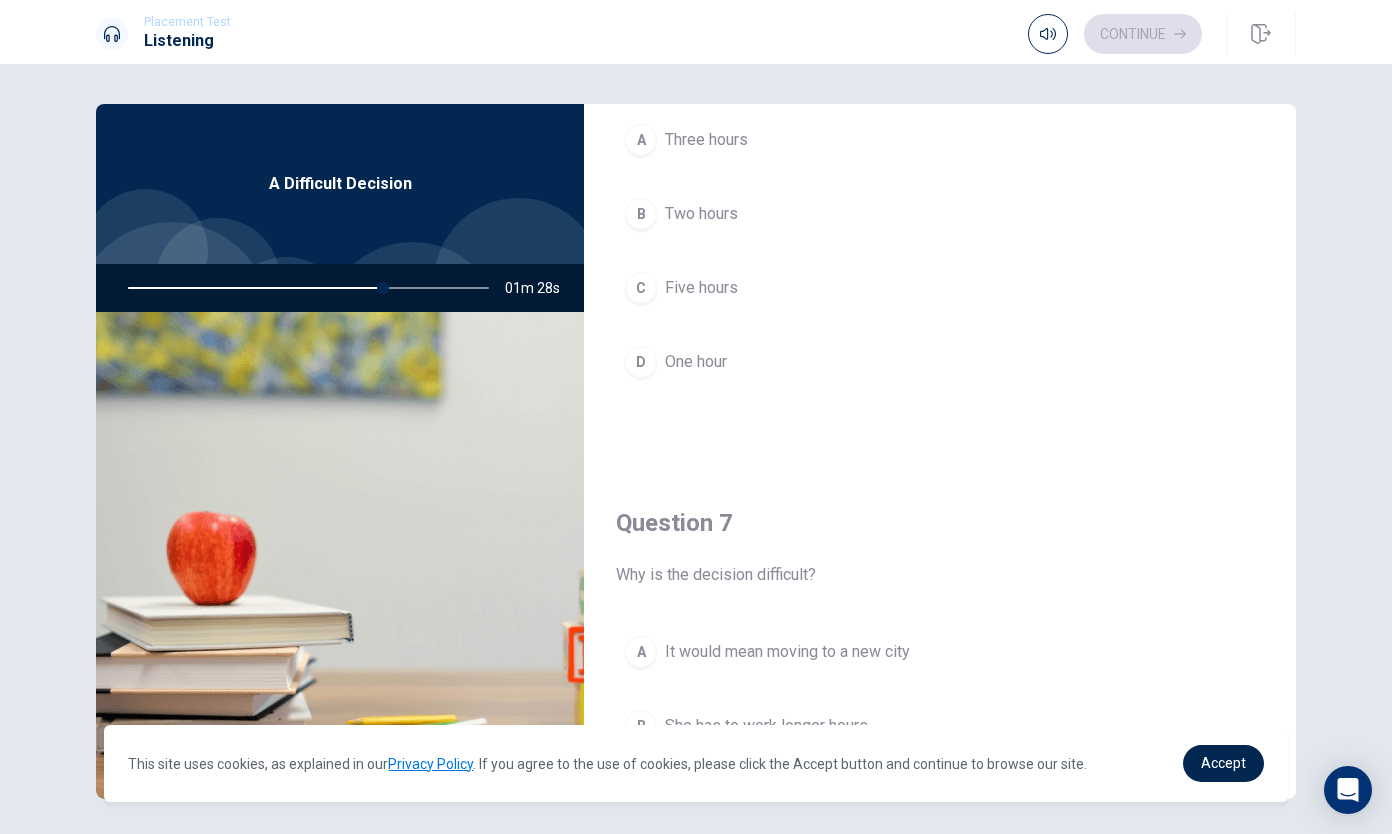 scroll, scrollTop: 0, scrollLeft: 0, axis: both 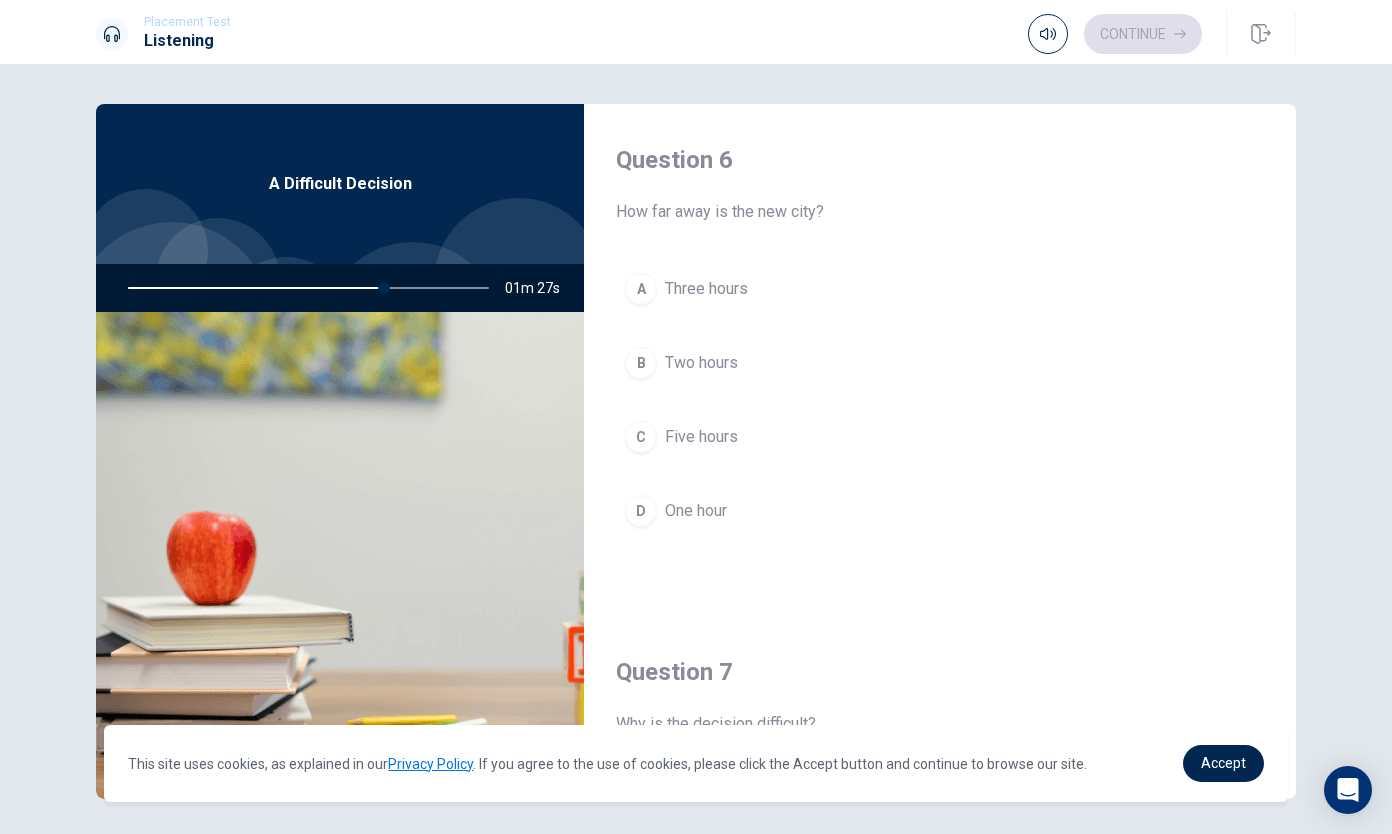 click on "A Three hours" at bounding box center [940, 289] 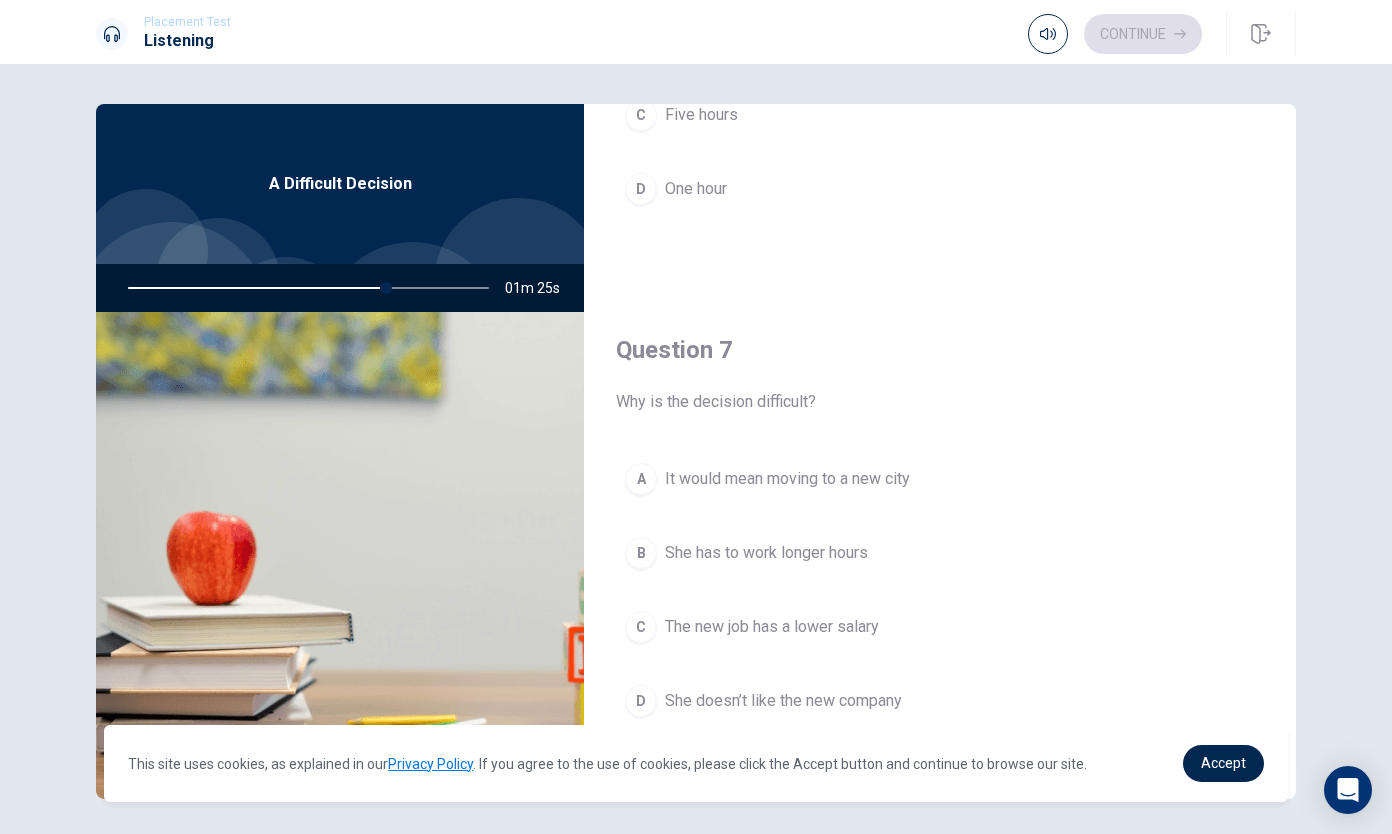 scroll, scrollTop: 321, scrollLeft: 0, axis: vertical 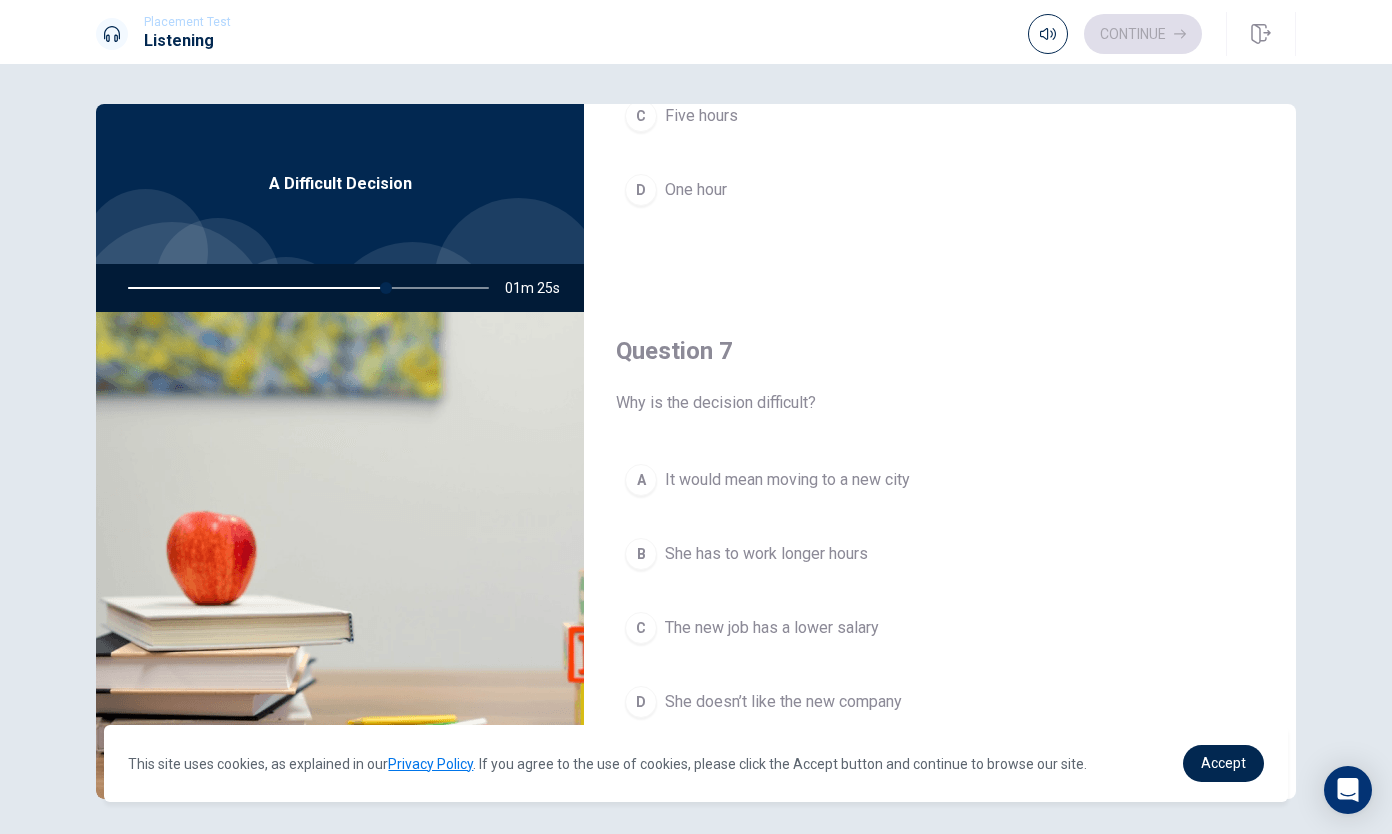 click on "A It would mean moving to a new city" at bounding box center [940, 480] 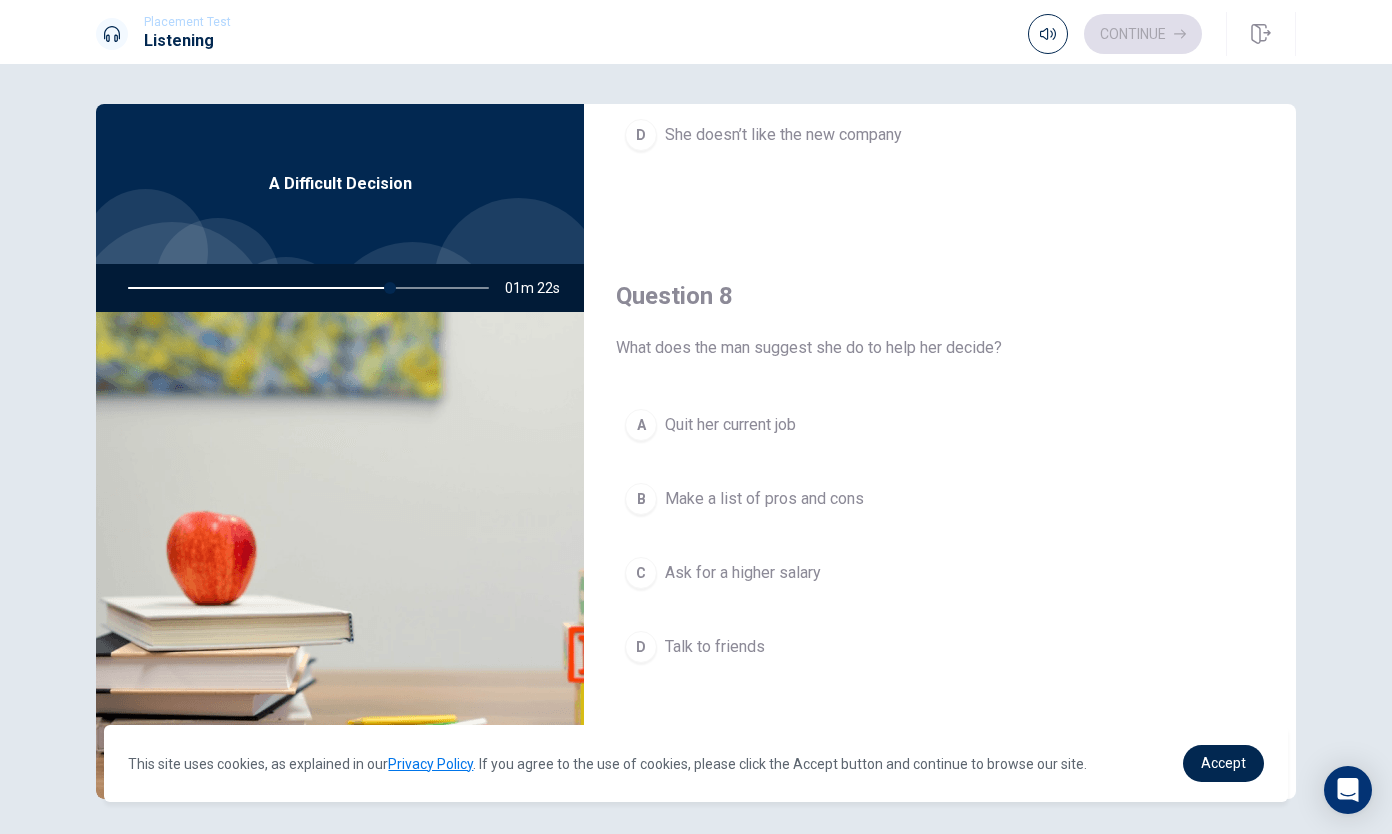 scroll, scrollTop: 893, scrollLeft: 0, axis: vertical 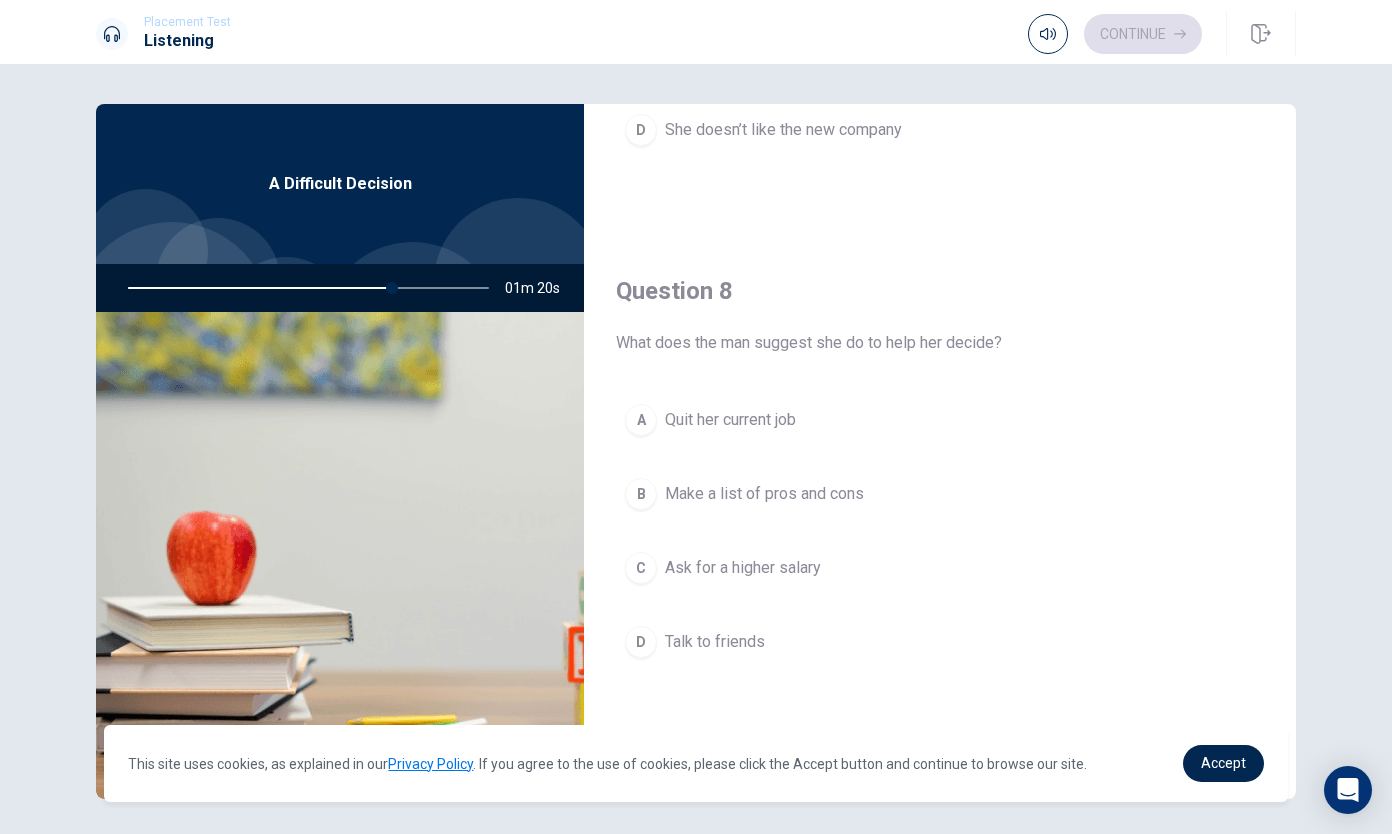 click on "B Make a list of pros and cons" at bounding box center (940, 494) 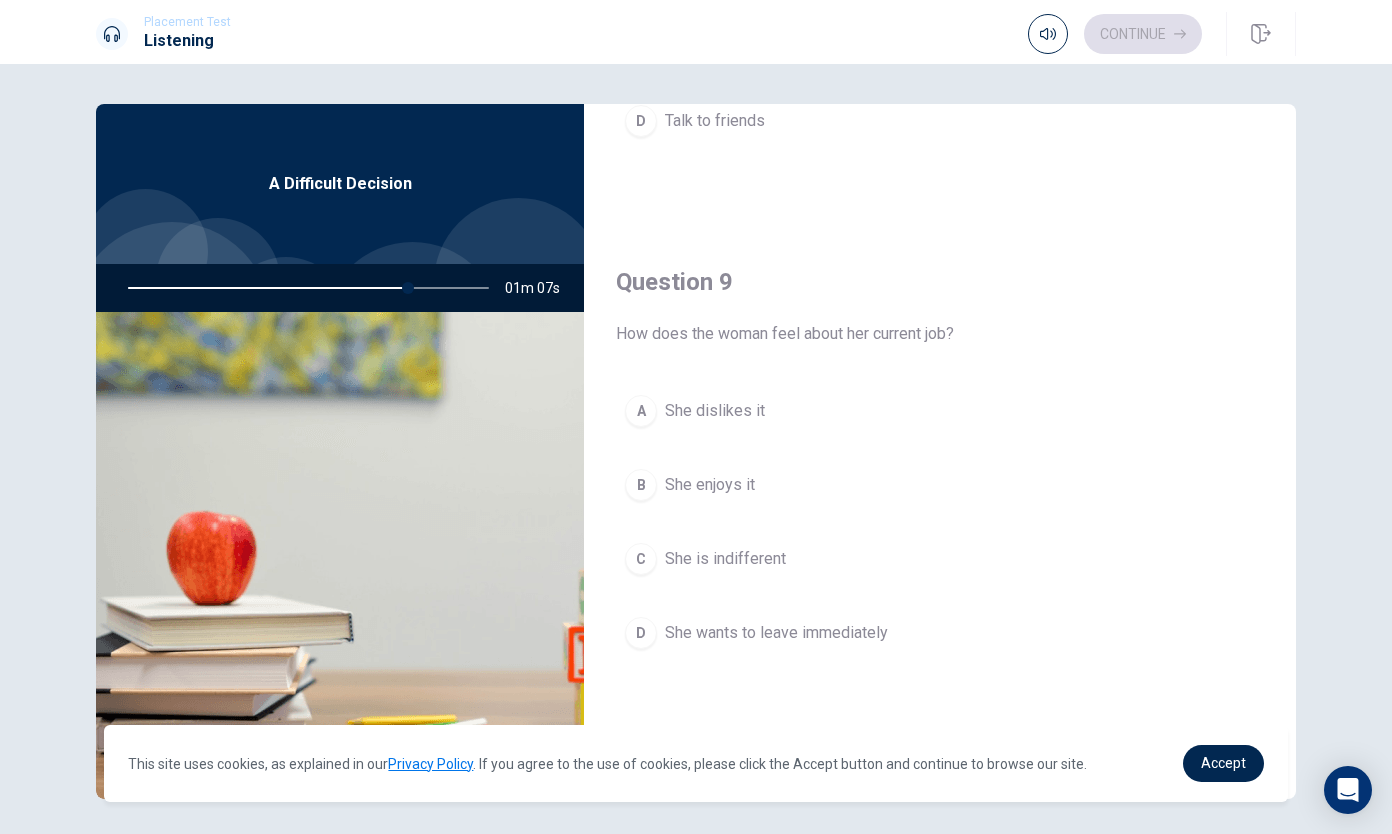 scroll, scrollTop: 1519, scrollLeft: 0, axis: vertical 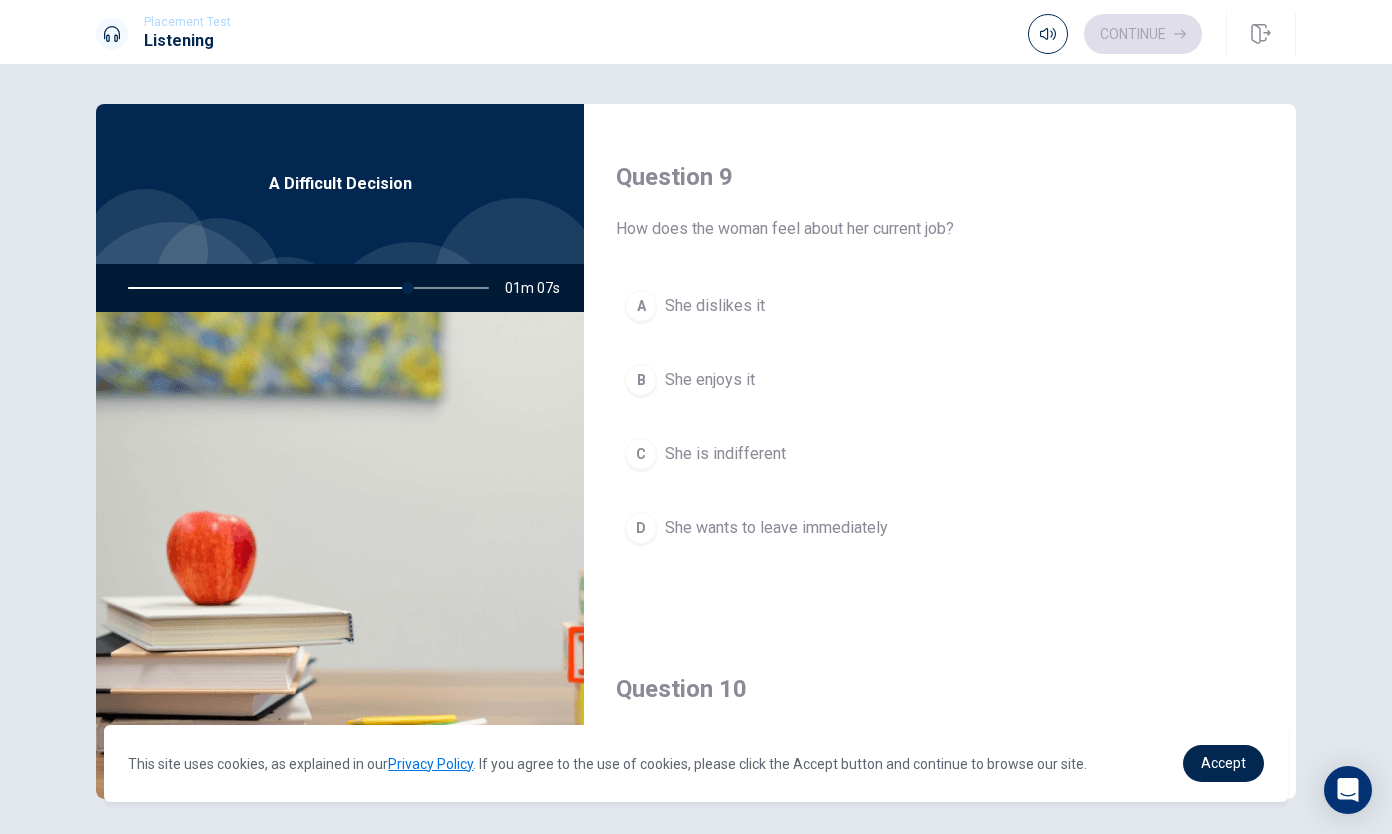 click on "B She enjoys it" at bounding box center [940, 380] 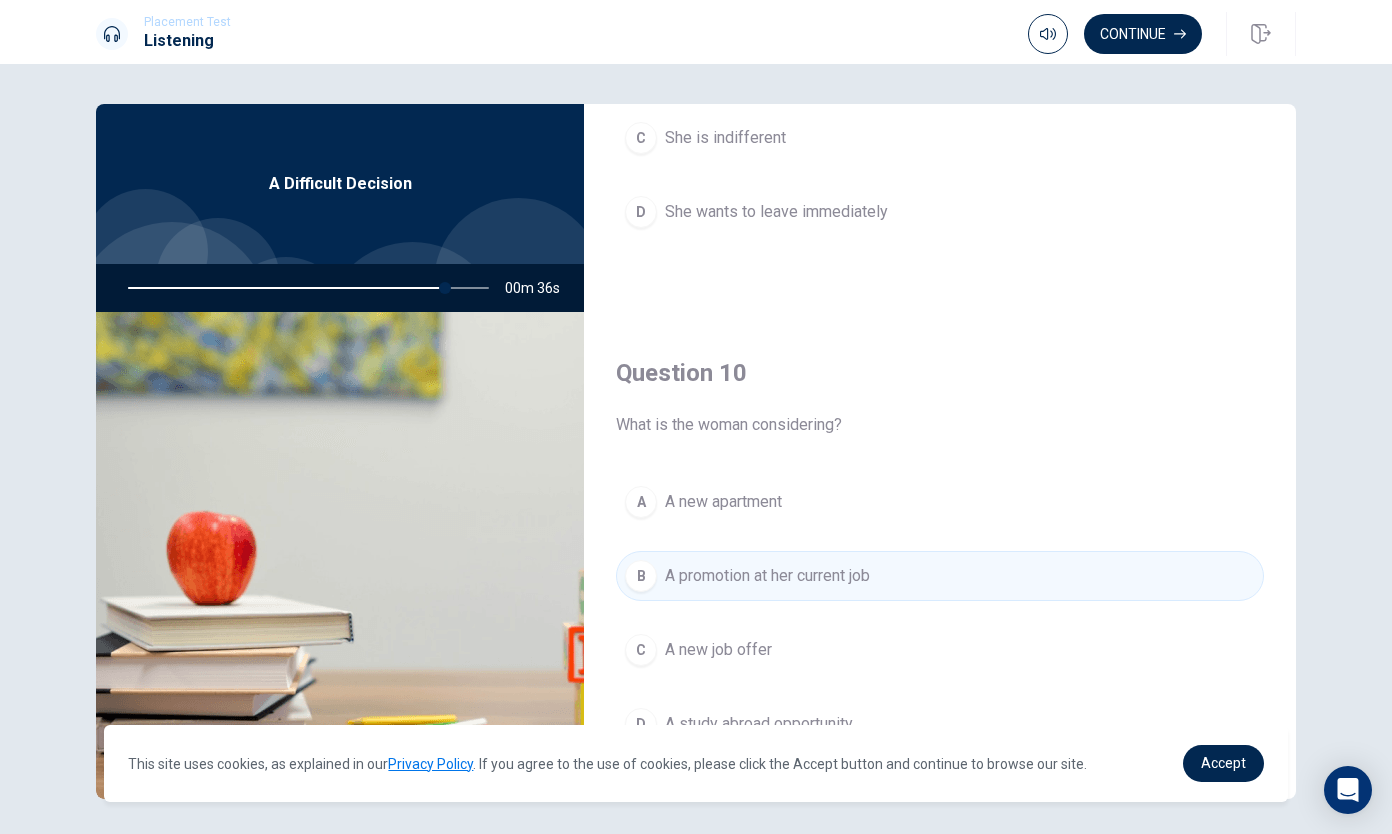 scroll, scrollTop: 1865, scrollLeft: 0, axis: vertical 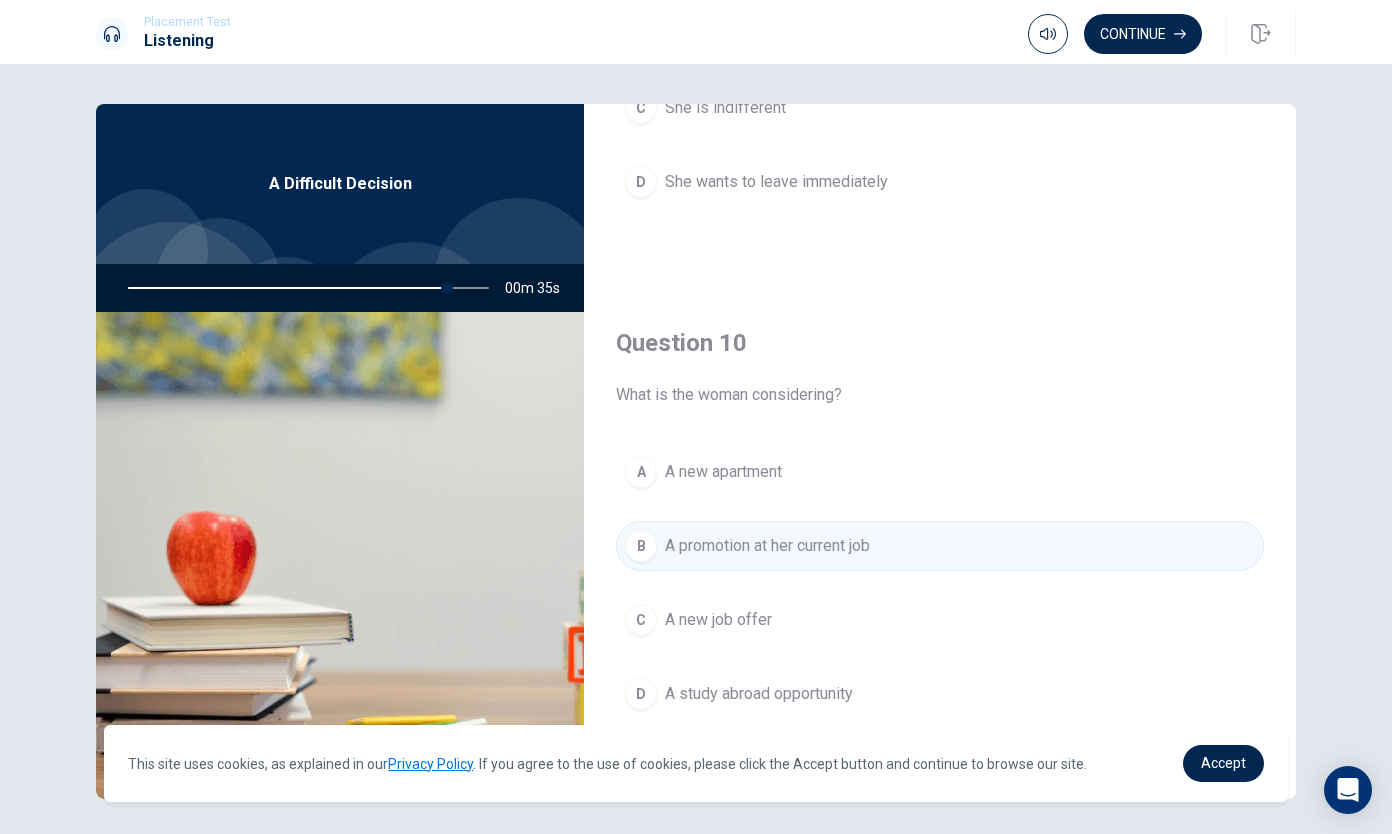 click on "Continue" at bounding box center (1143, 34) 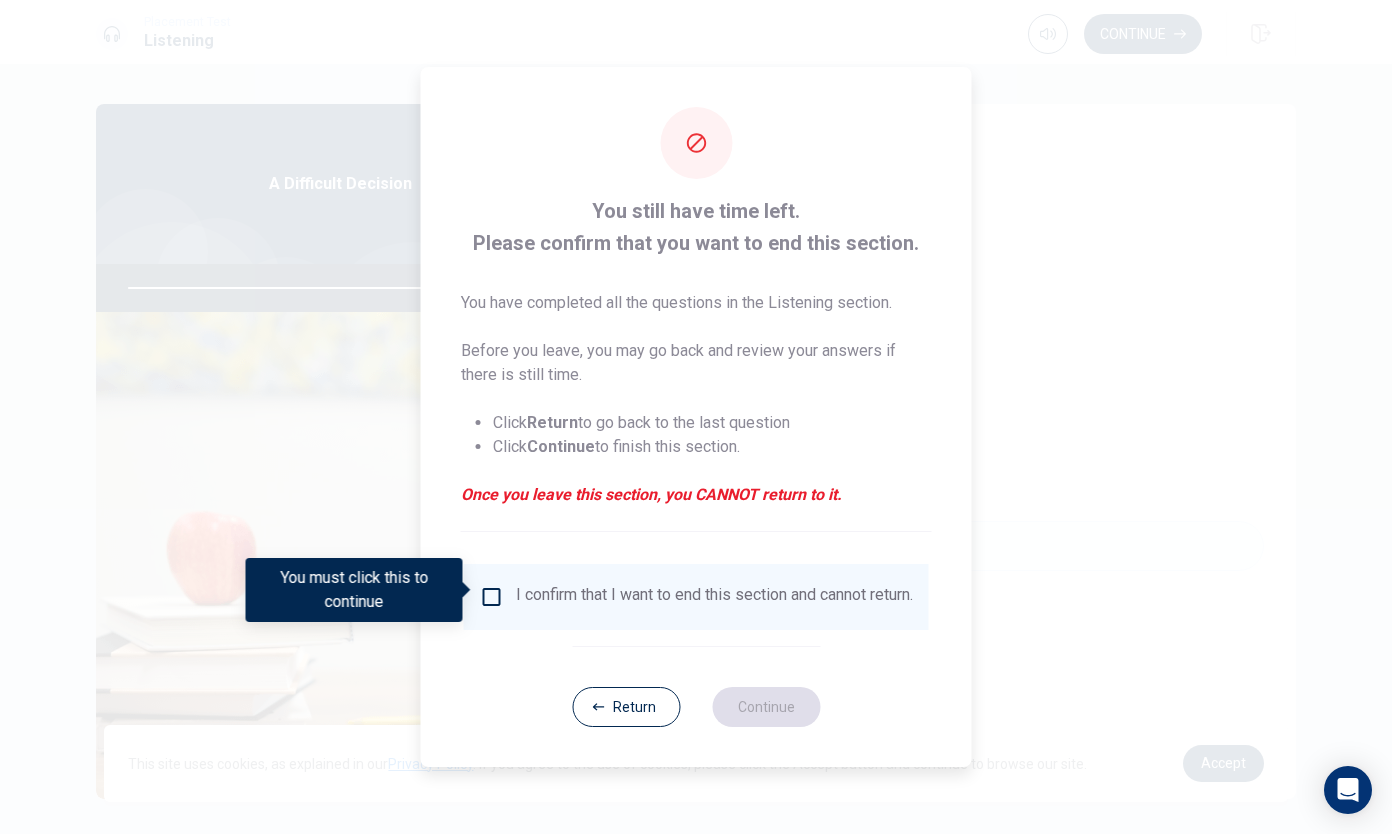 click at bounding box center [492, 597] 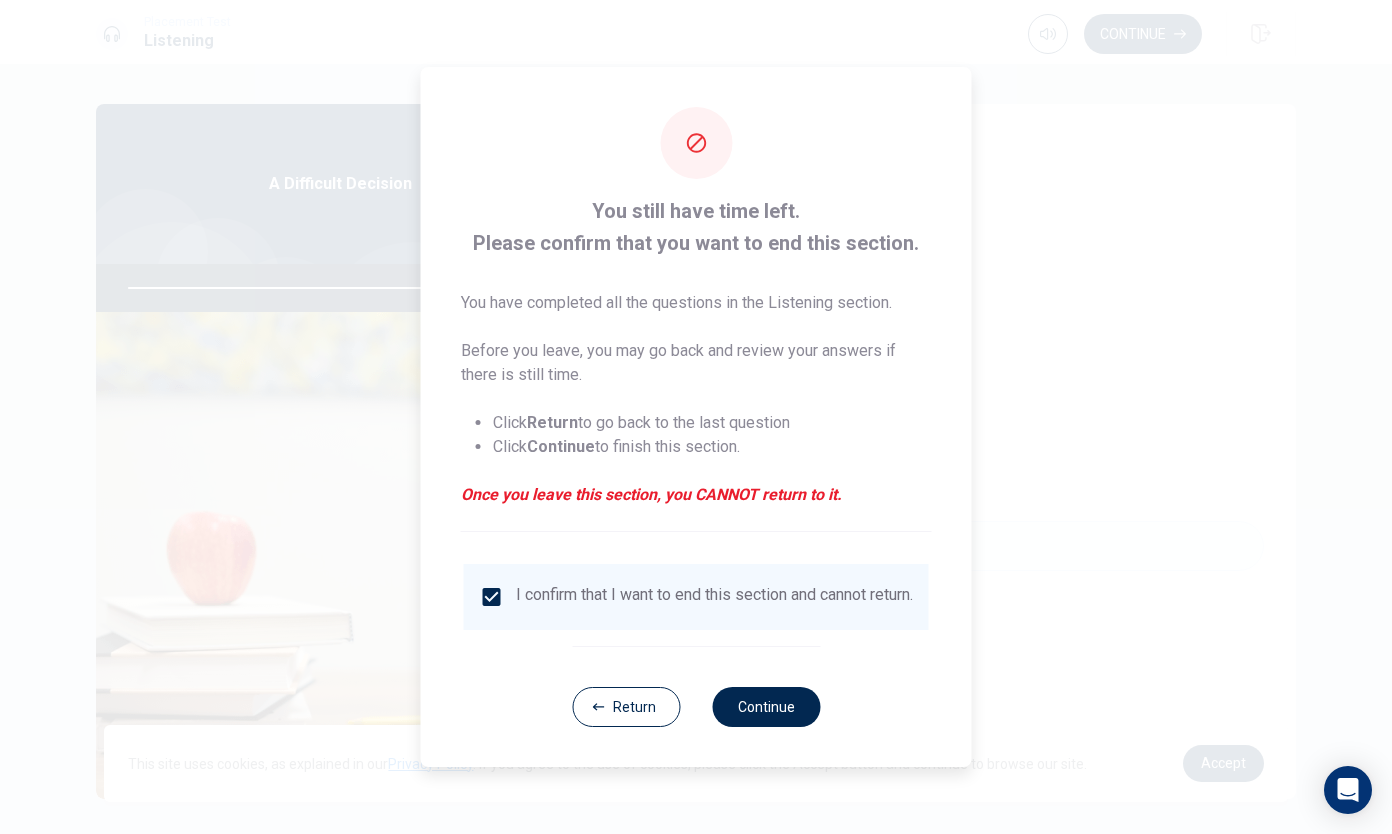 click on "Continue" at bounding box center (766, 707) 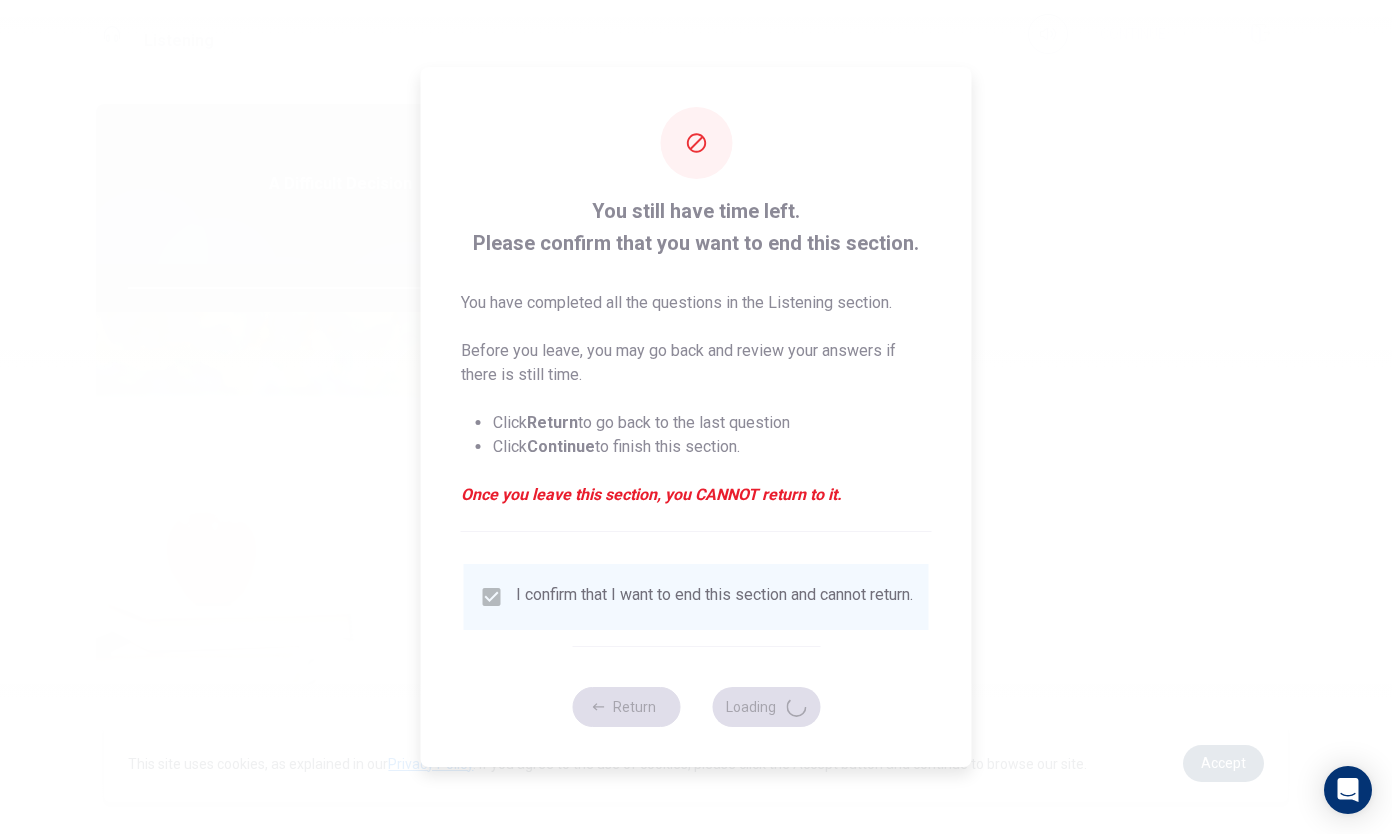type on "90" 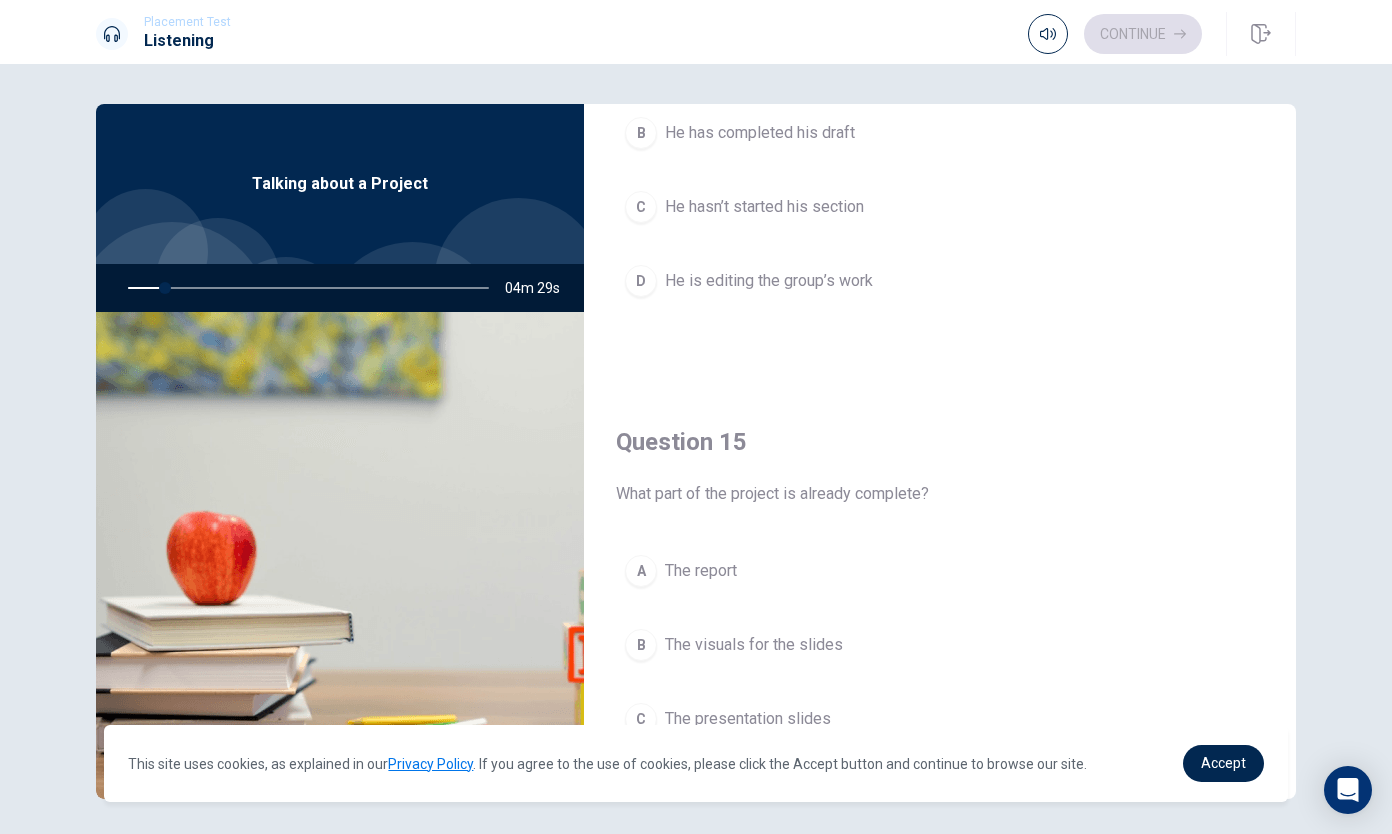 scroll, scrollTop: 1865, scrollLeft: 0, axis: vertical 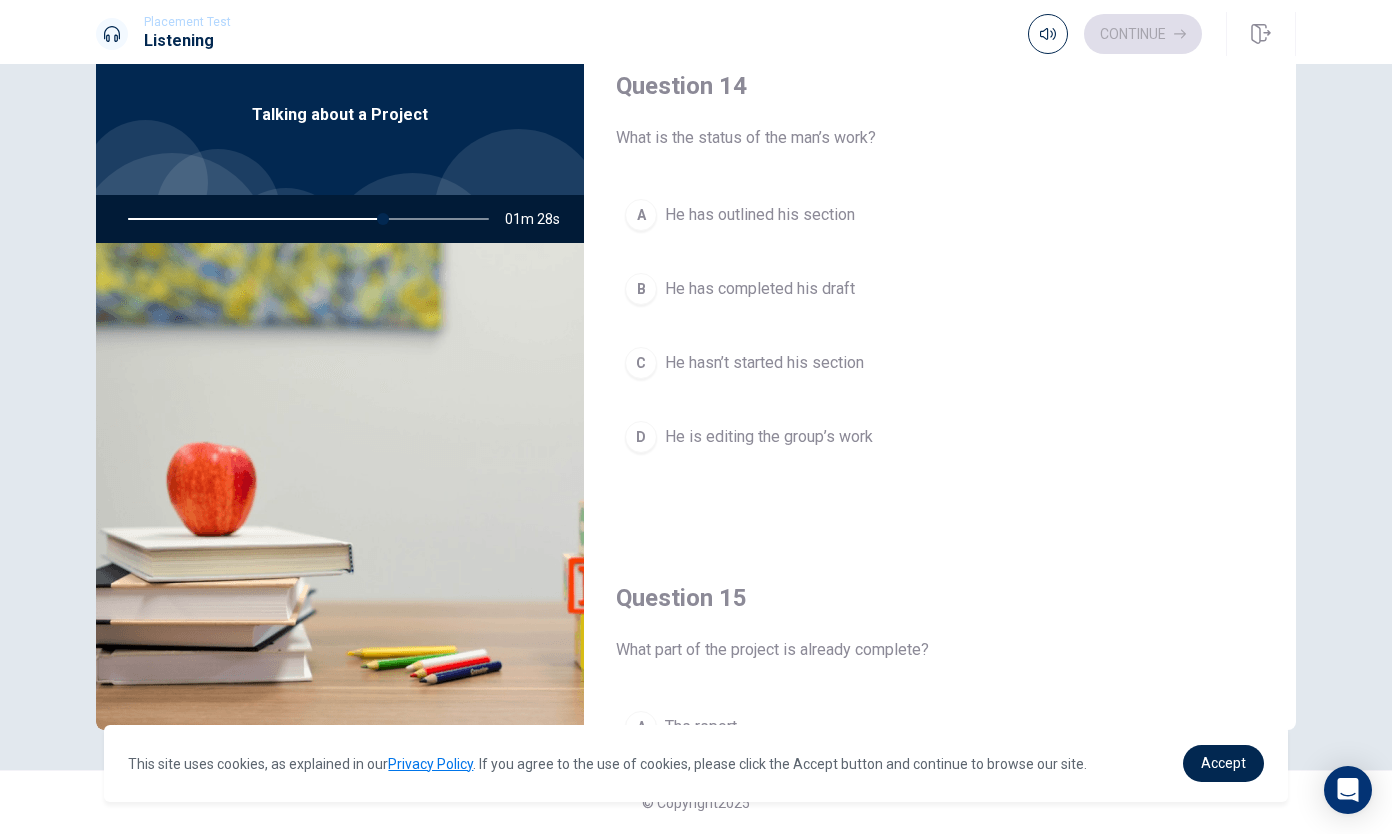 click on "C He hasn’t started his section" at bounding box center [940, 363] 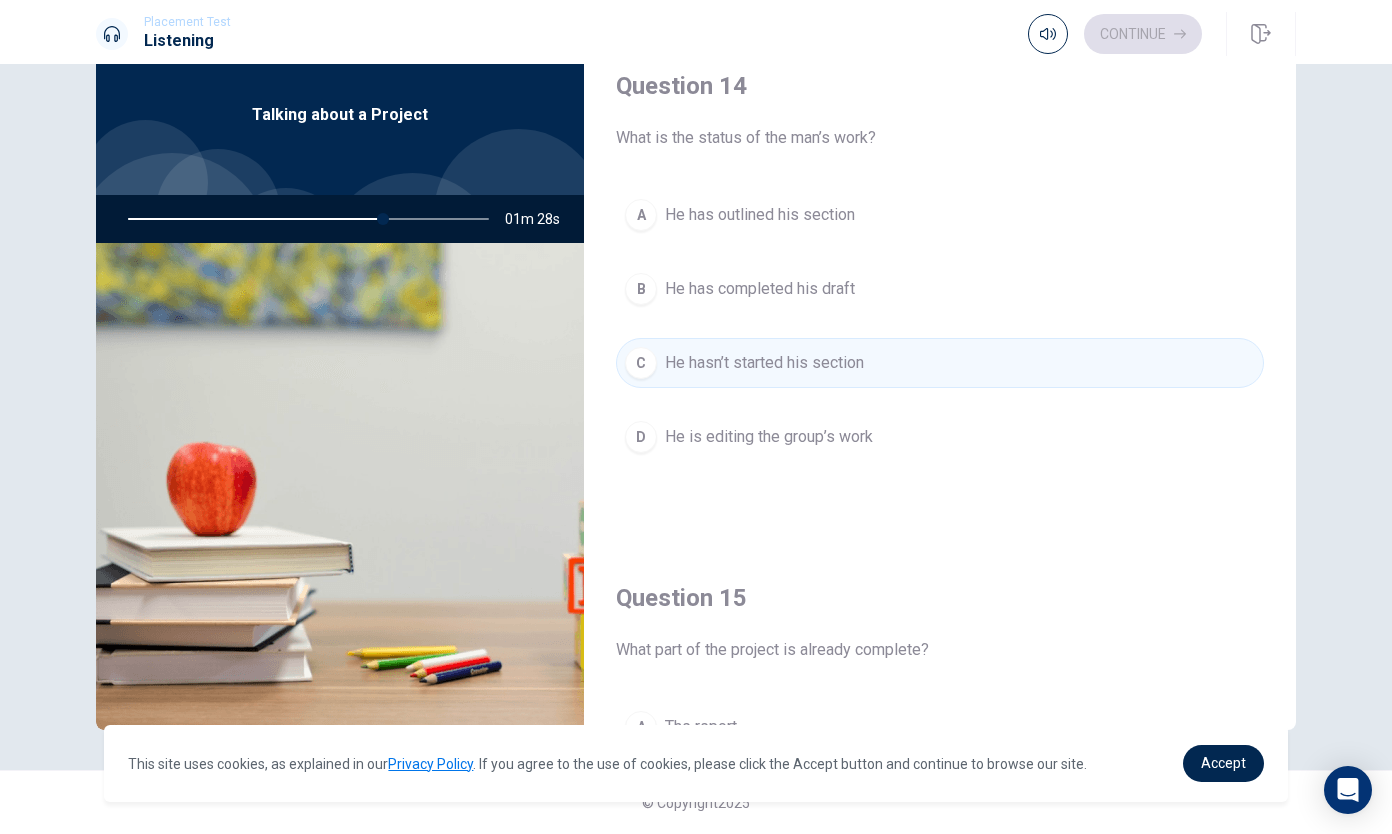scroll, scrollTop: 1865, scrollLeft: 0, axis: vertical 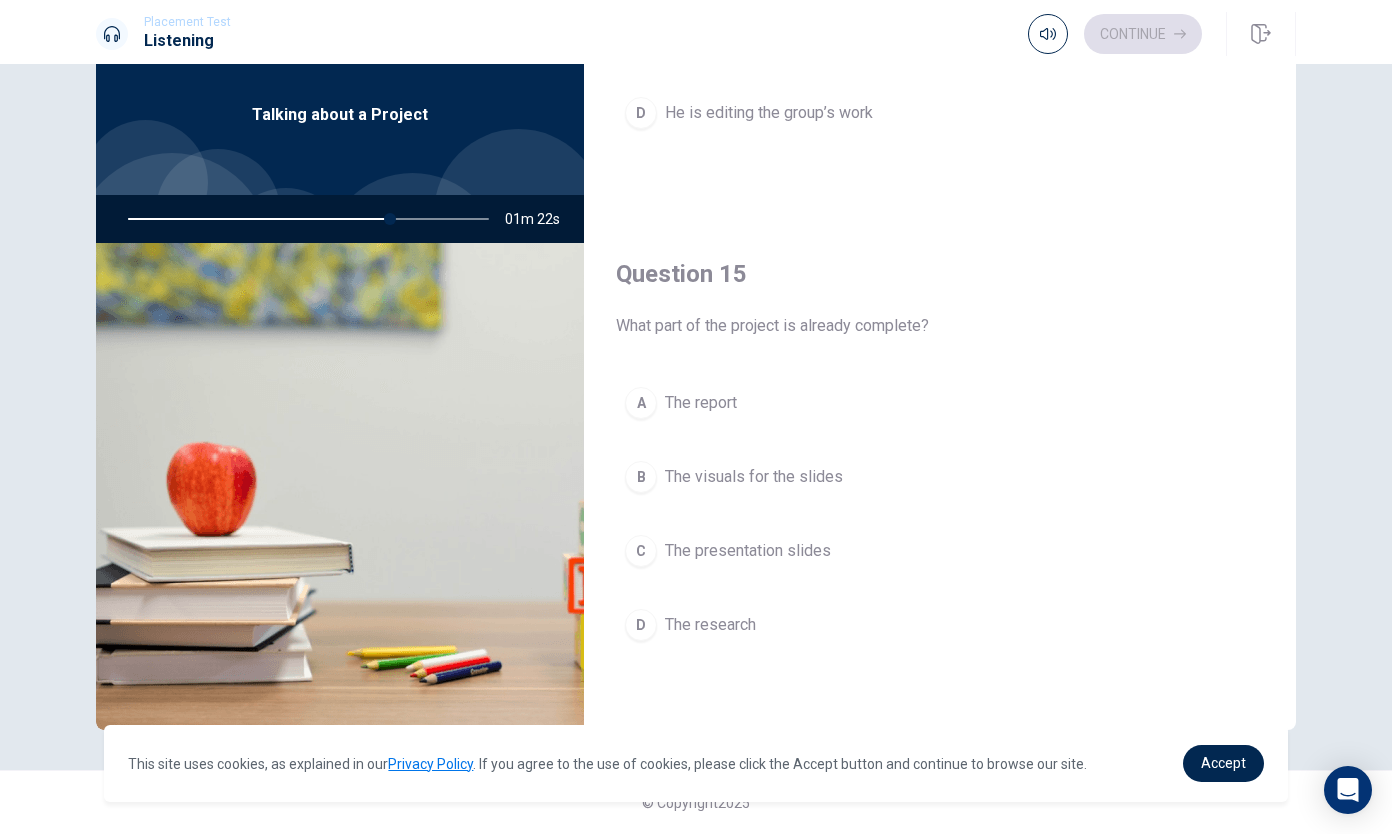 click on "D The research" at bounding box center (940, 625) 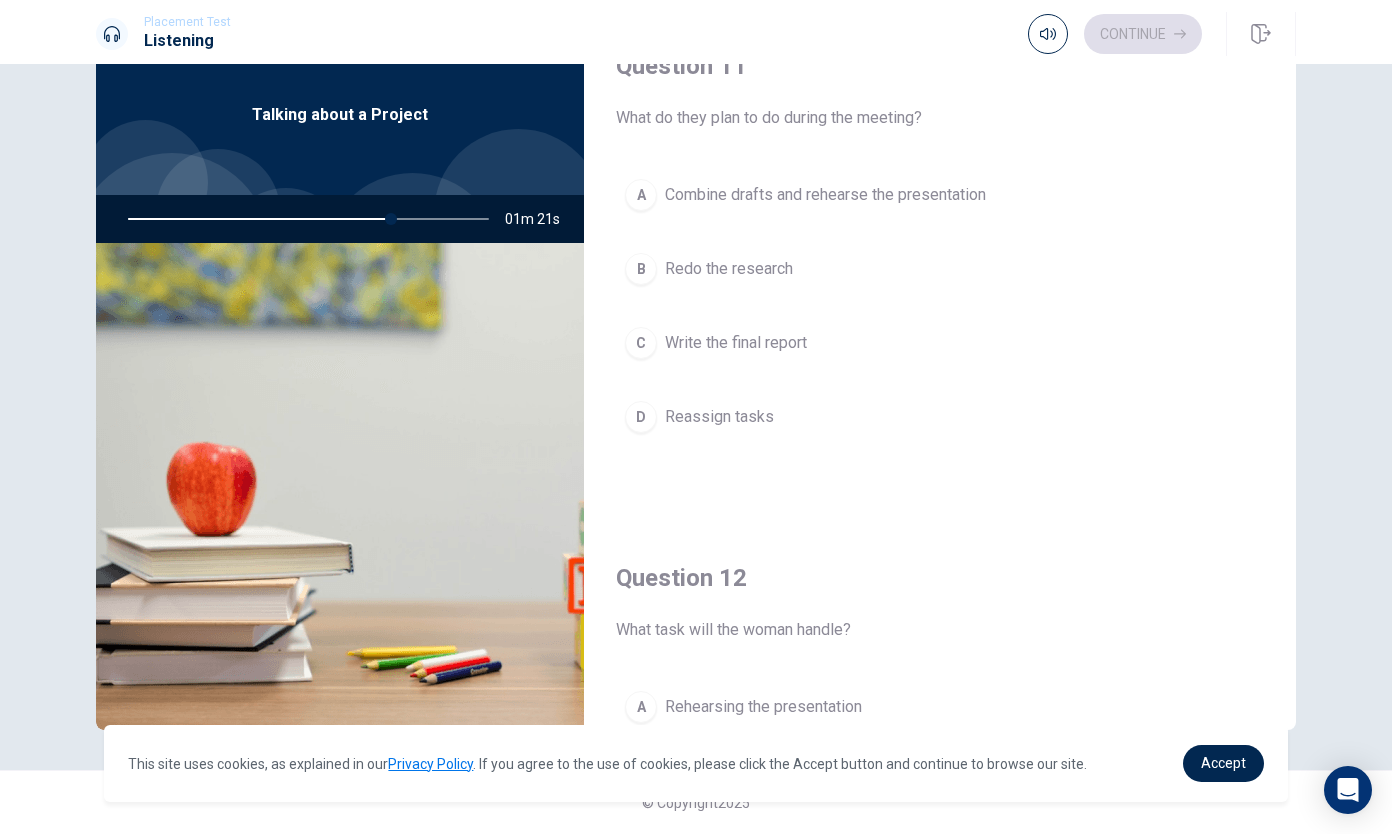 scroll, scrollTop: 0, scrollLeft: 0, axis: both 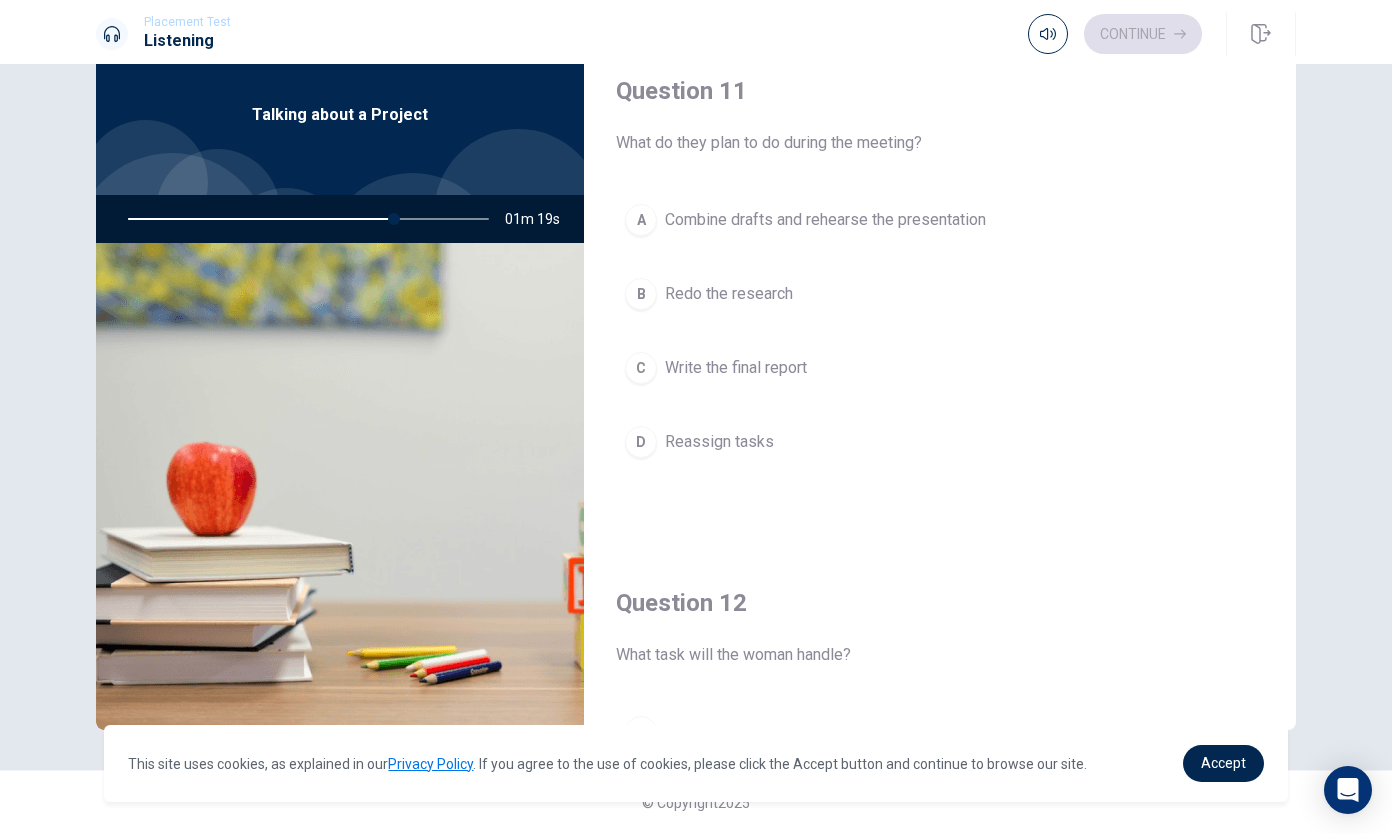 click on "Combine drafts and rehearse the presentation" at bounding box center (825, 220) 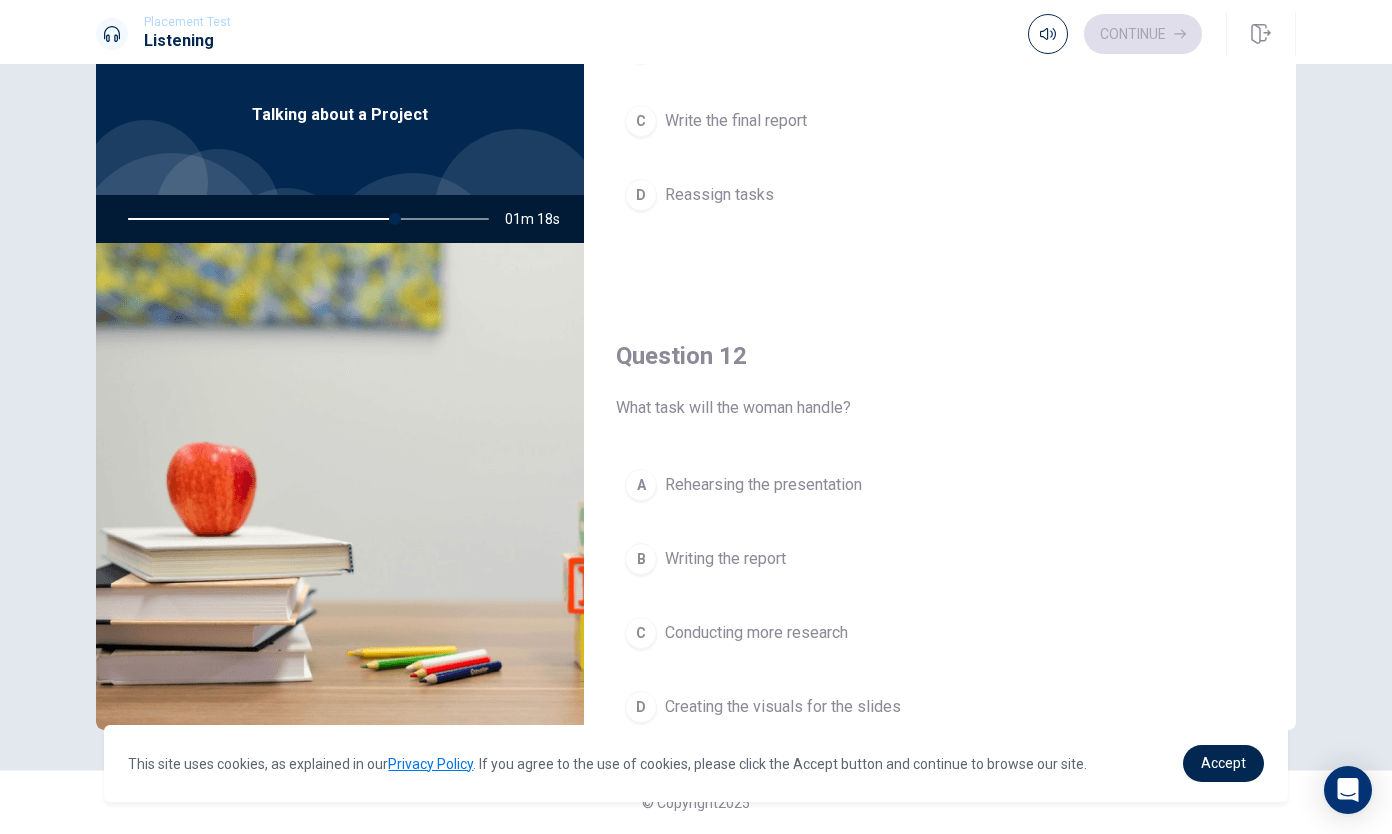 scroll, scrollTop: 322, scrollLeft: 0, axis: vertical 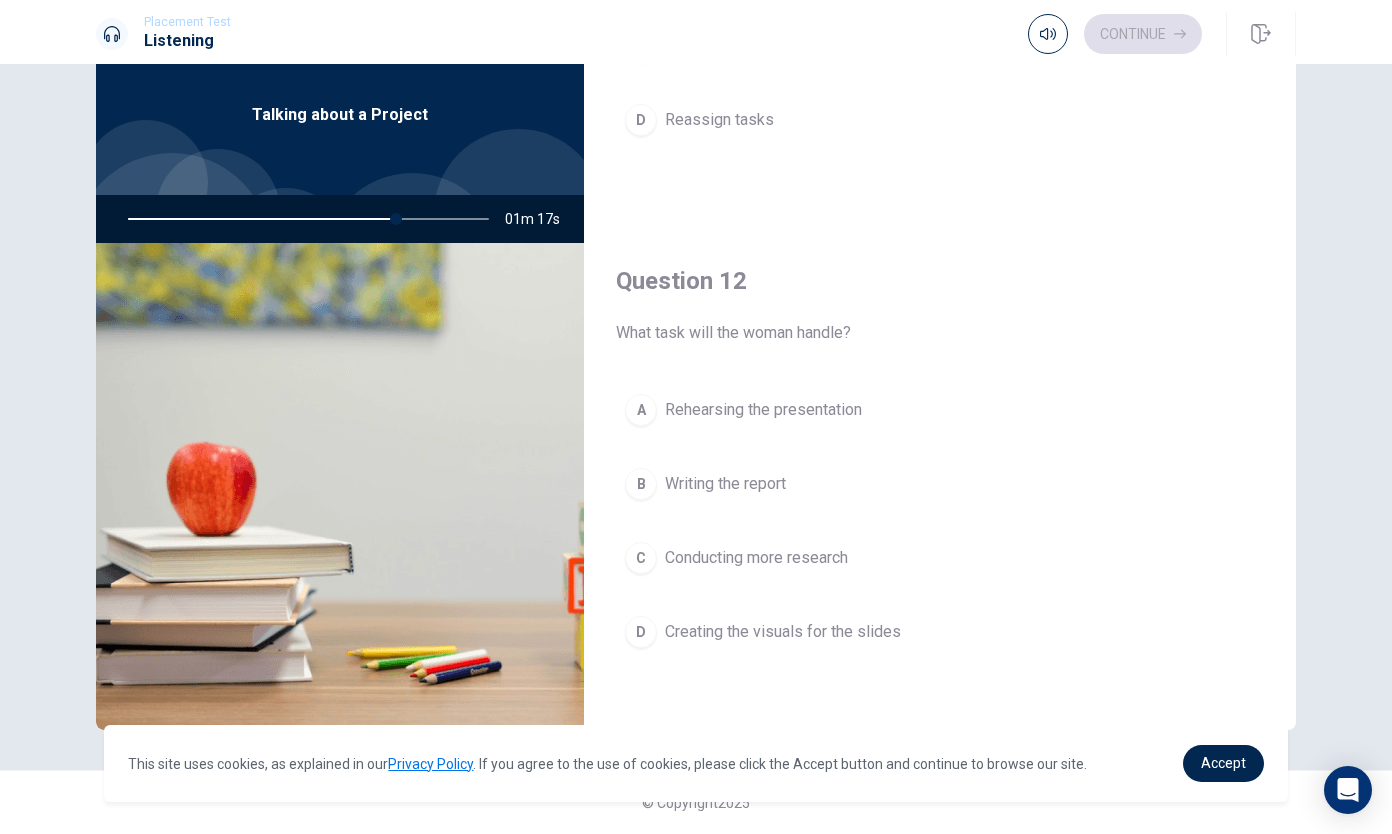 click on "C Conducting more research" at bounding box center [940, 558] 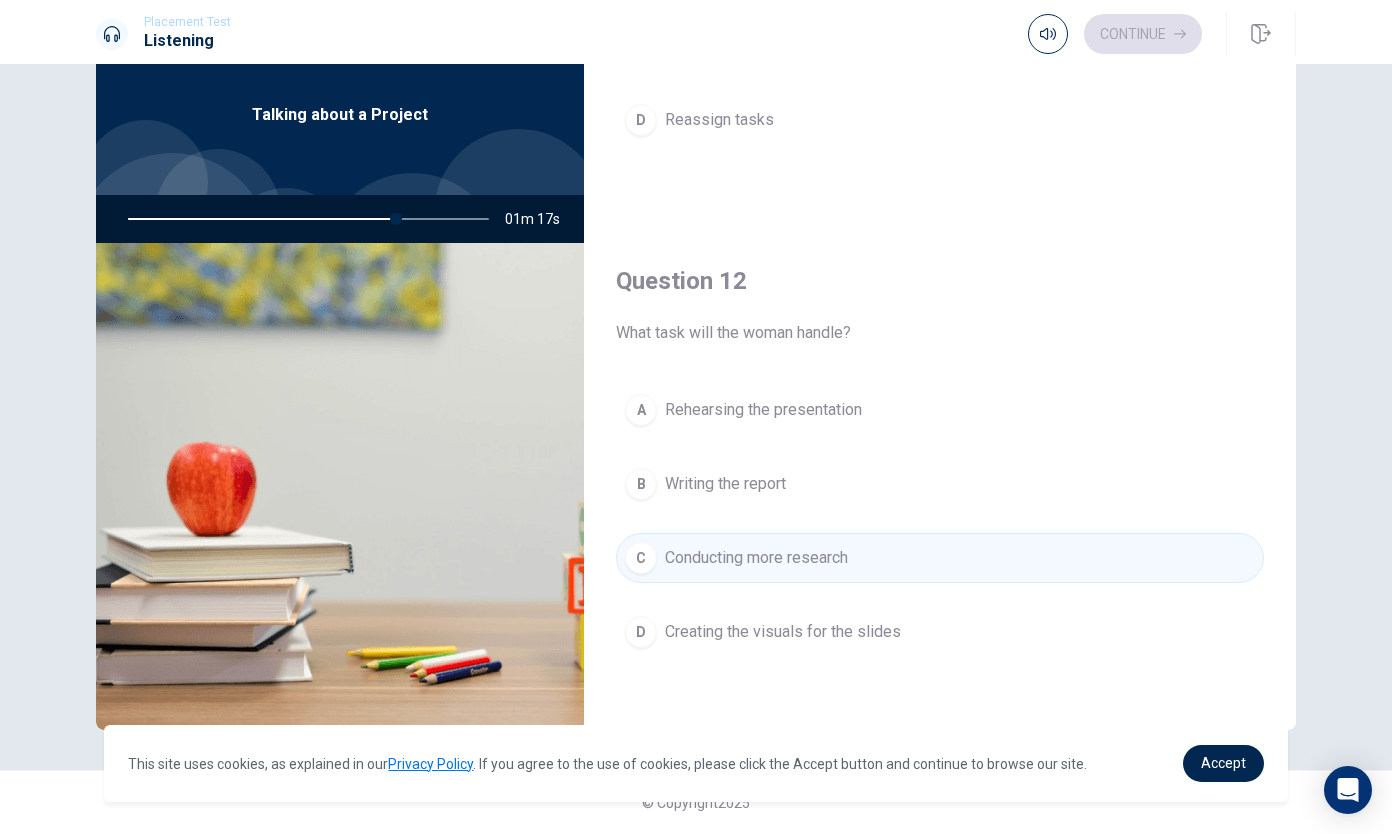click on "D Creating the visuals for the slides" at bounding box center (940, 632) 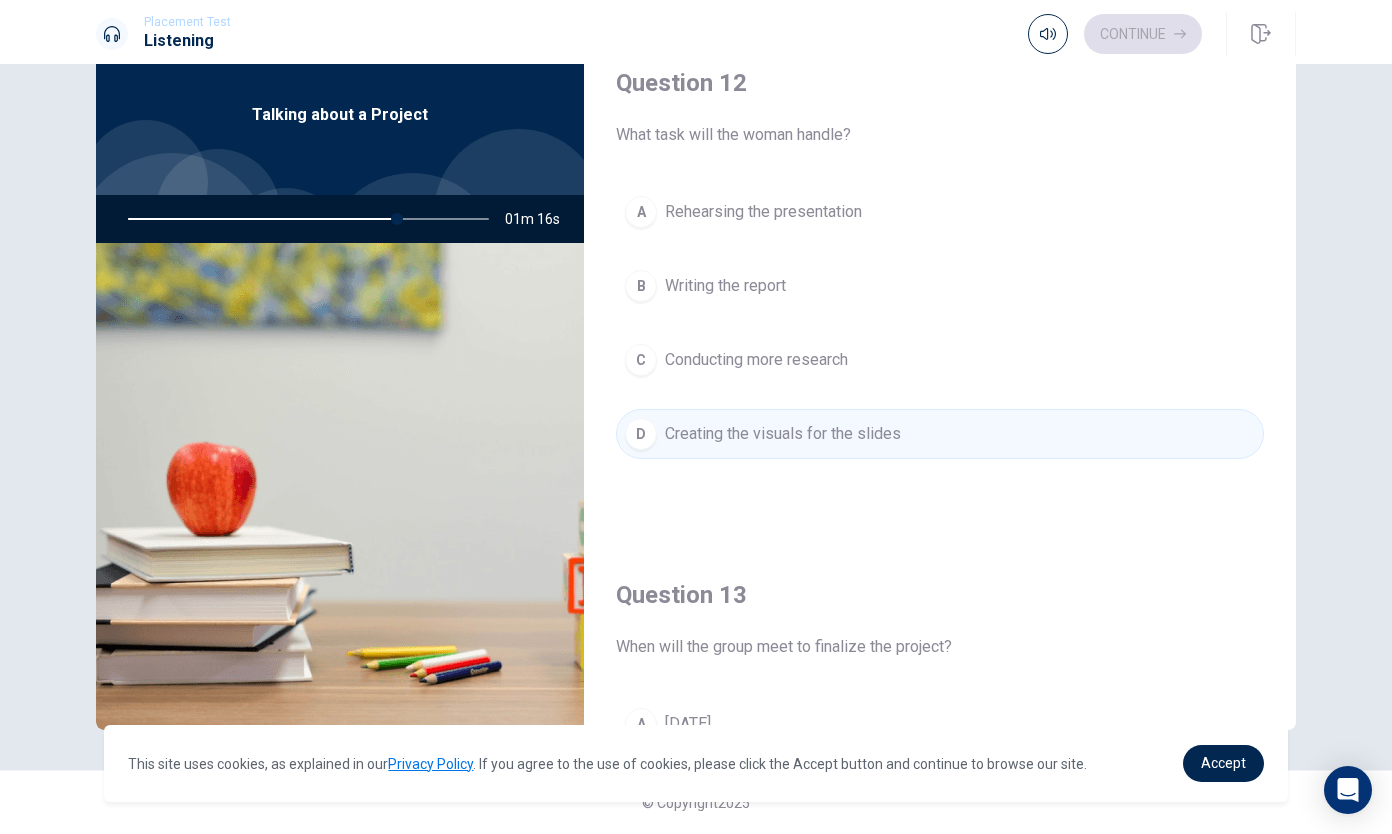 scroll, scrollTop: 619, scrollLeft: 0, axis: vertical 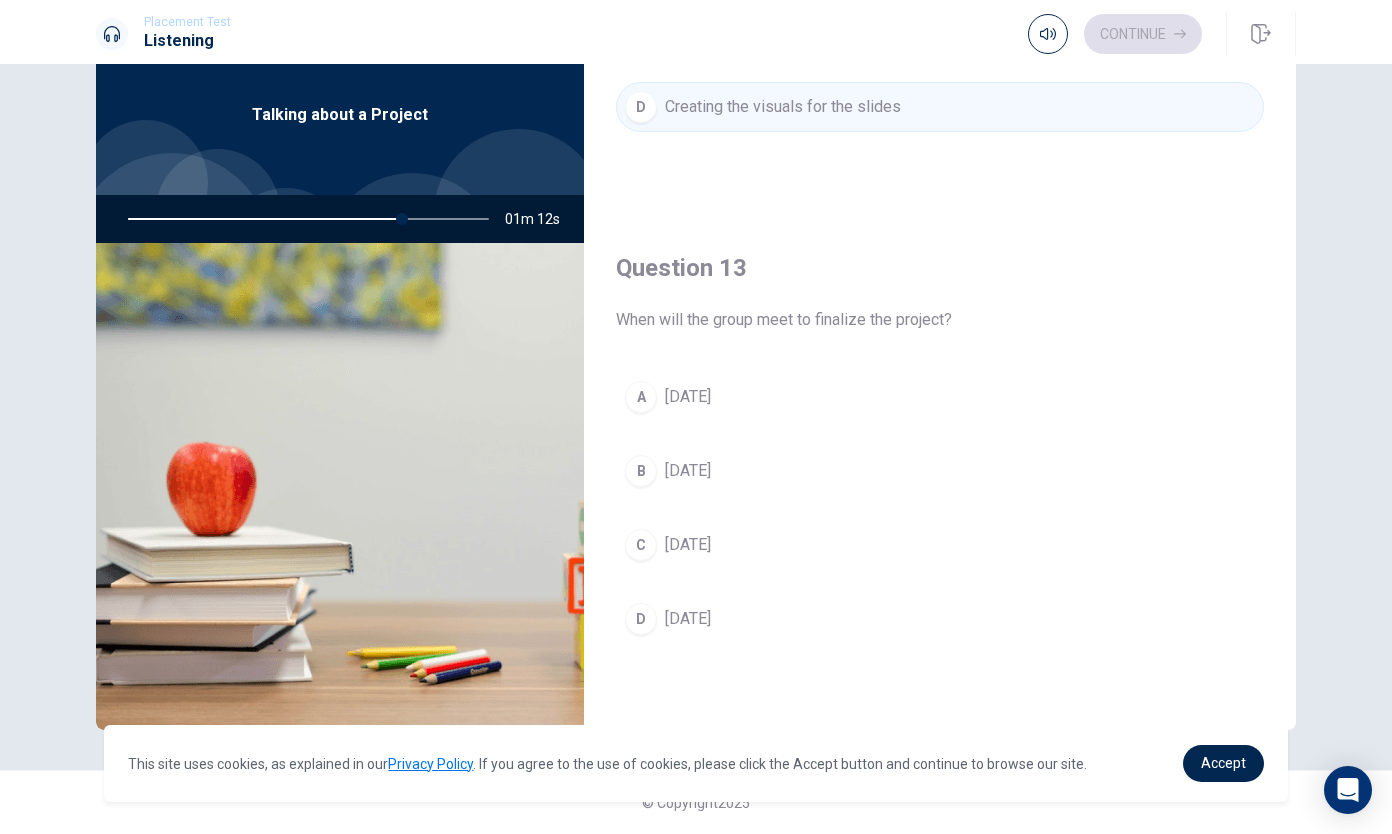 click on "C [DATE]" at bounding box center [940, 545] 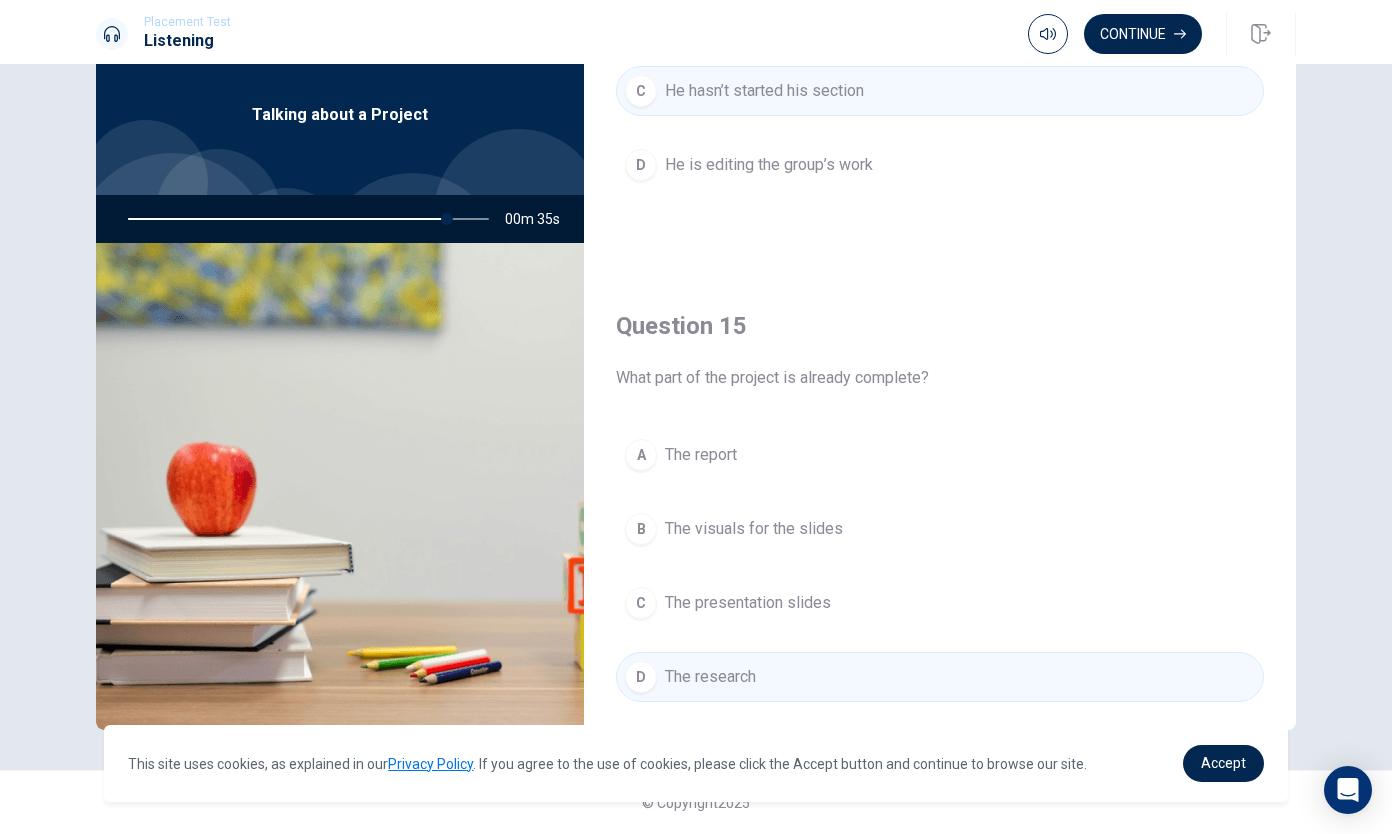 scroll, scrollTop: 1865, scrollLeft: 0, axis: vertical 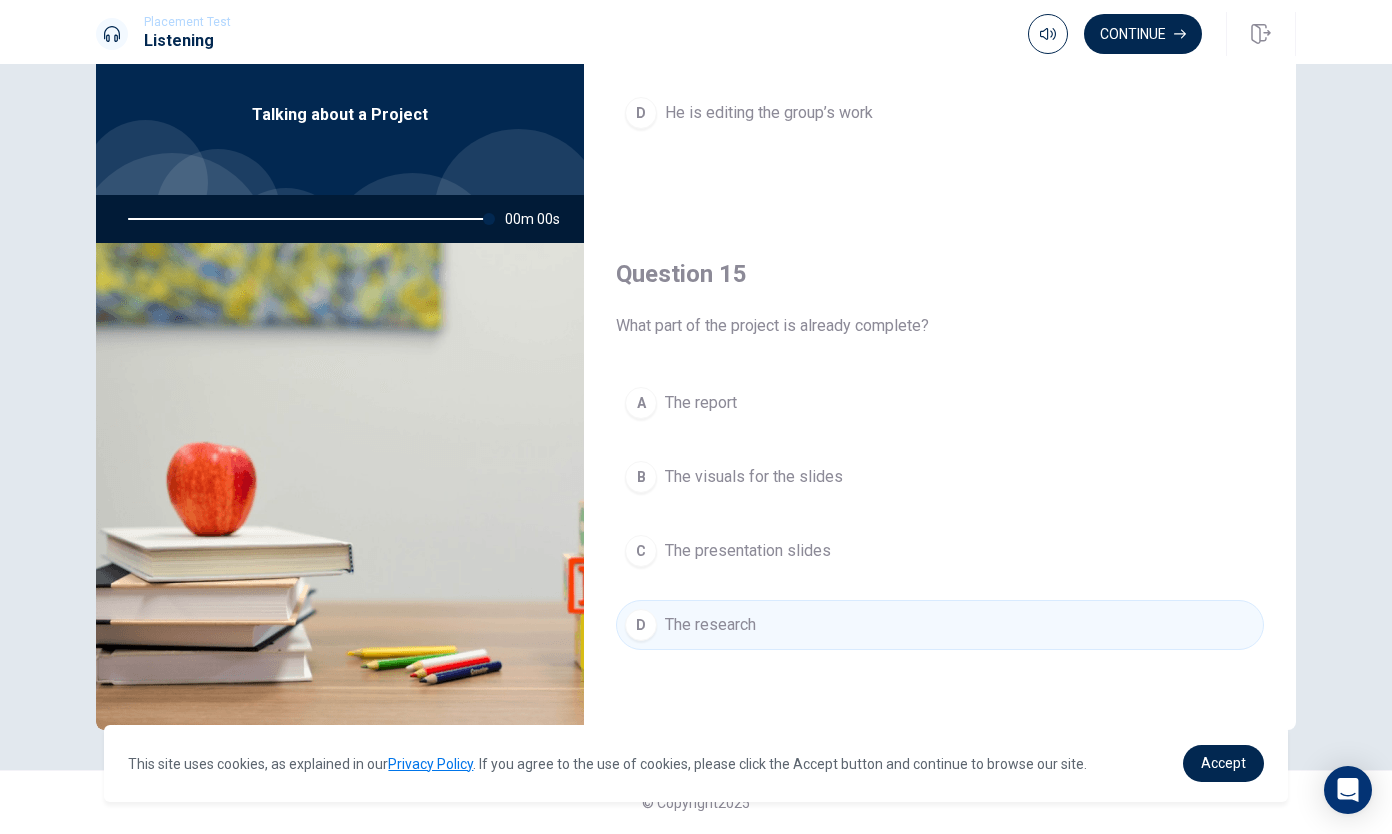 type on "0" 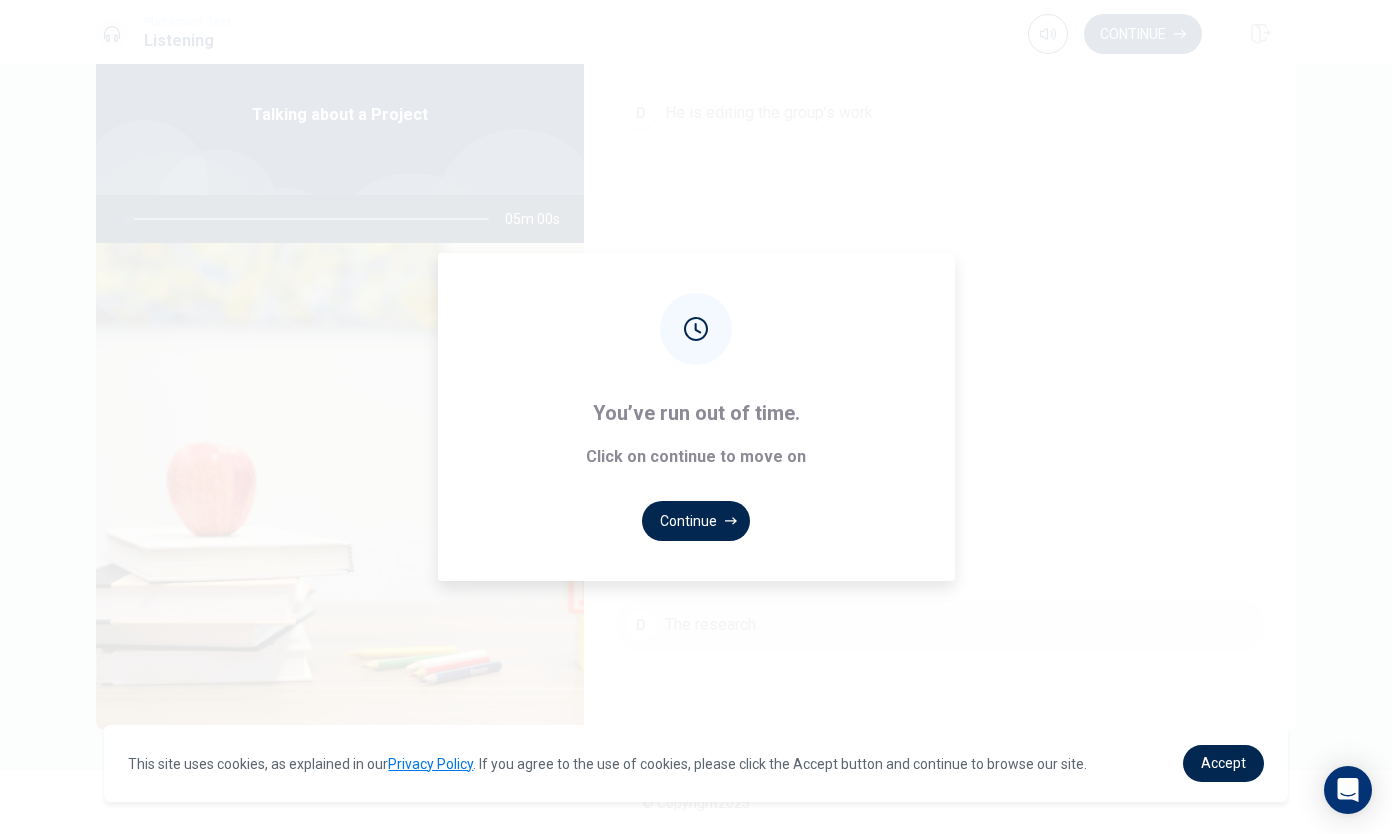 click 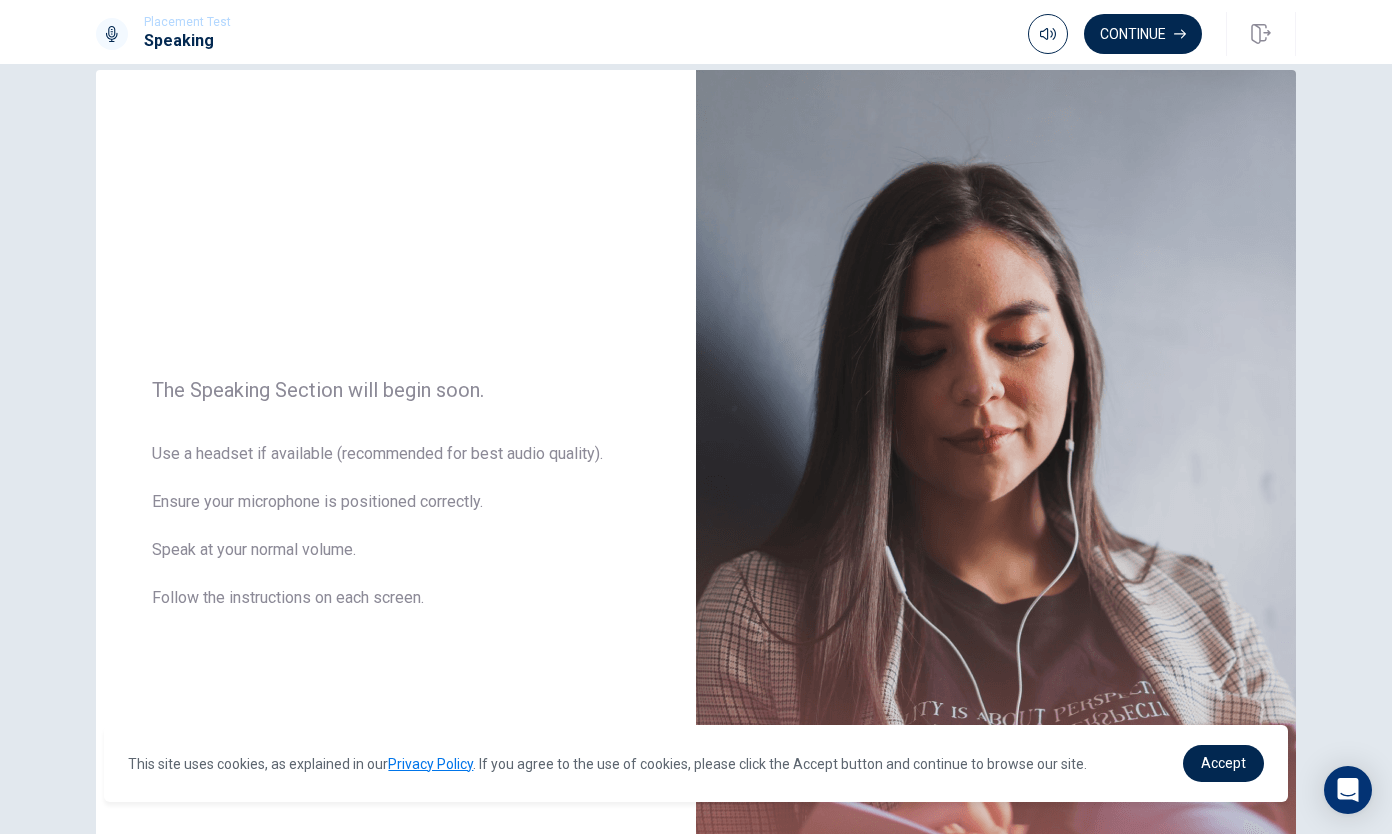 scroll, scrollTop: 0, scrollLeft: 0, axis: both 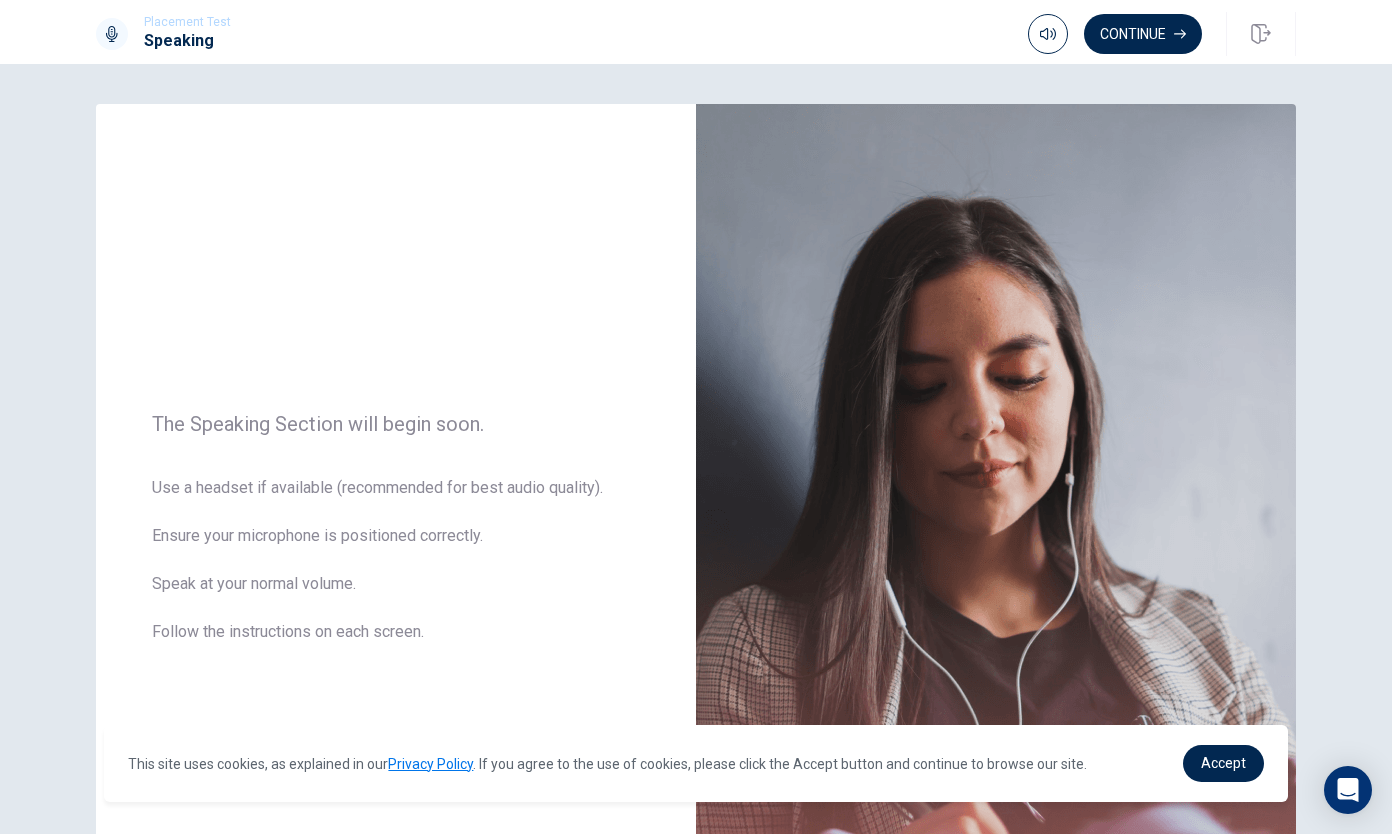 click on "Continue" at bounding box center [1143, 34] 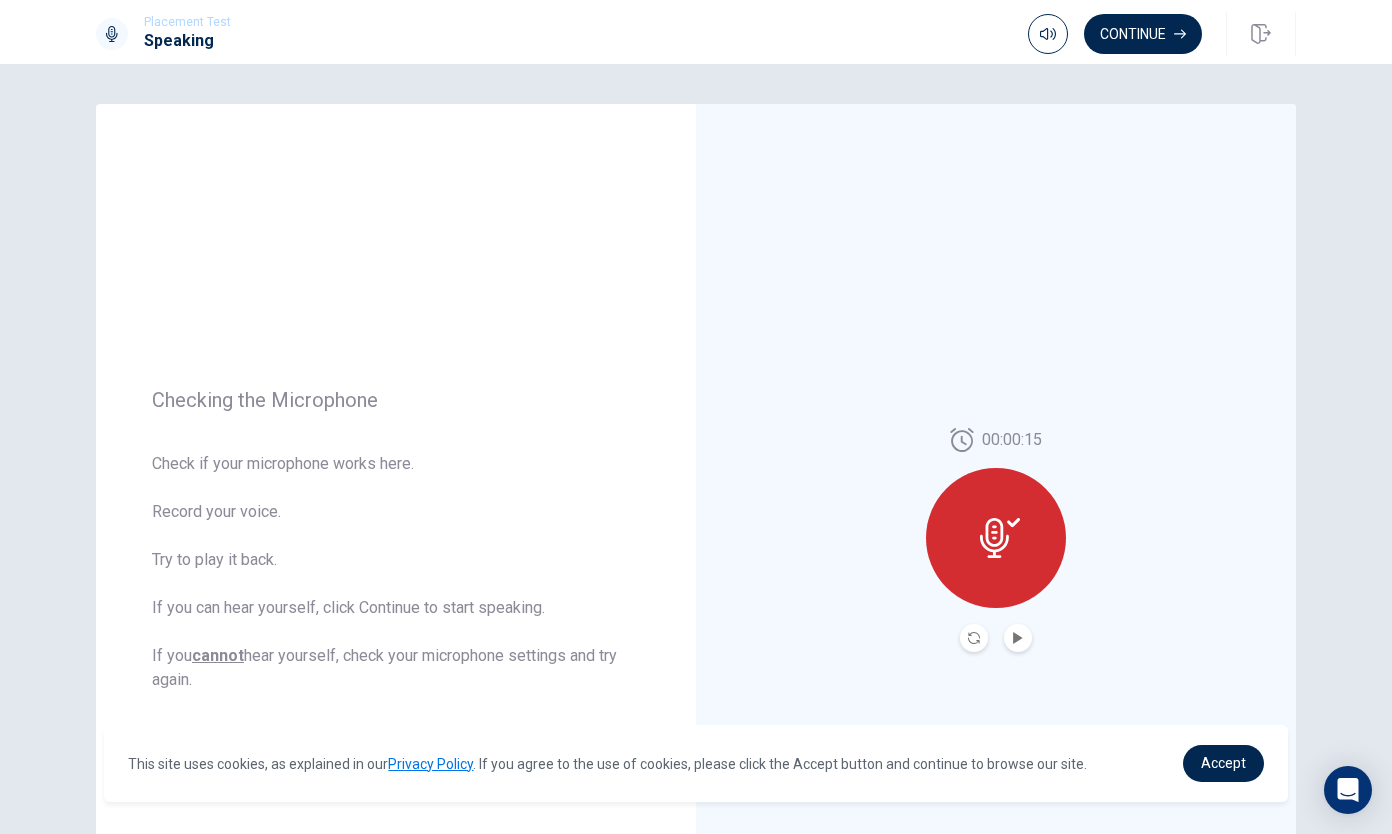 click 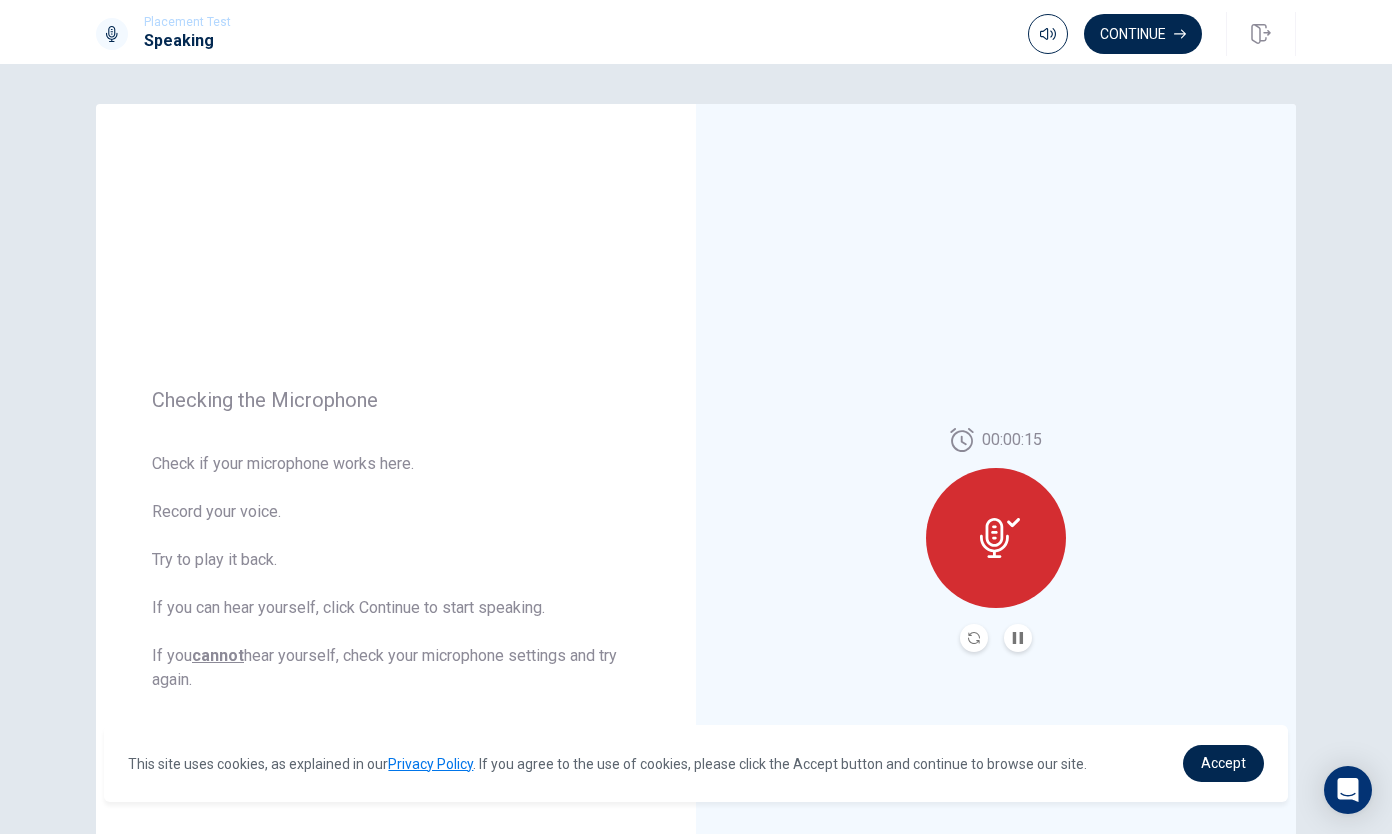 click on "Continue" at bounding box center (1143, 34) 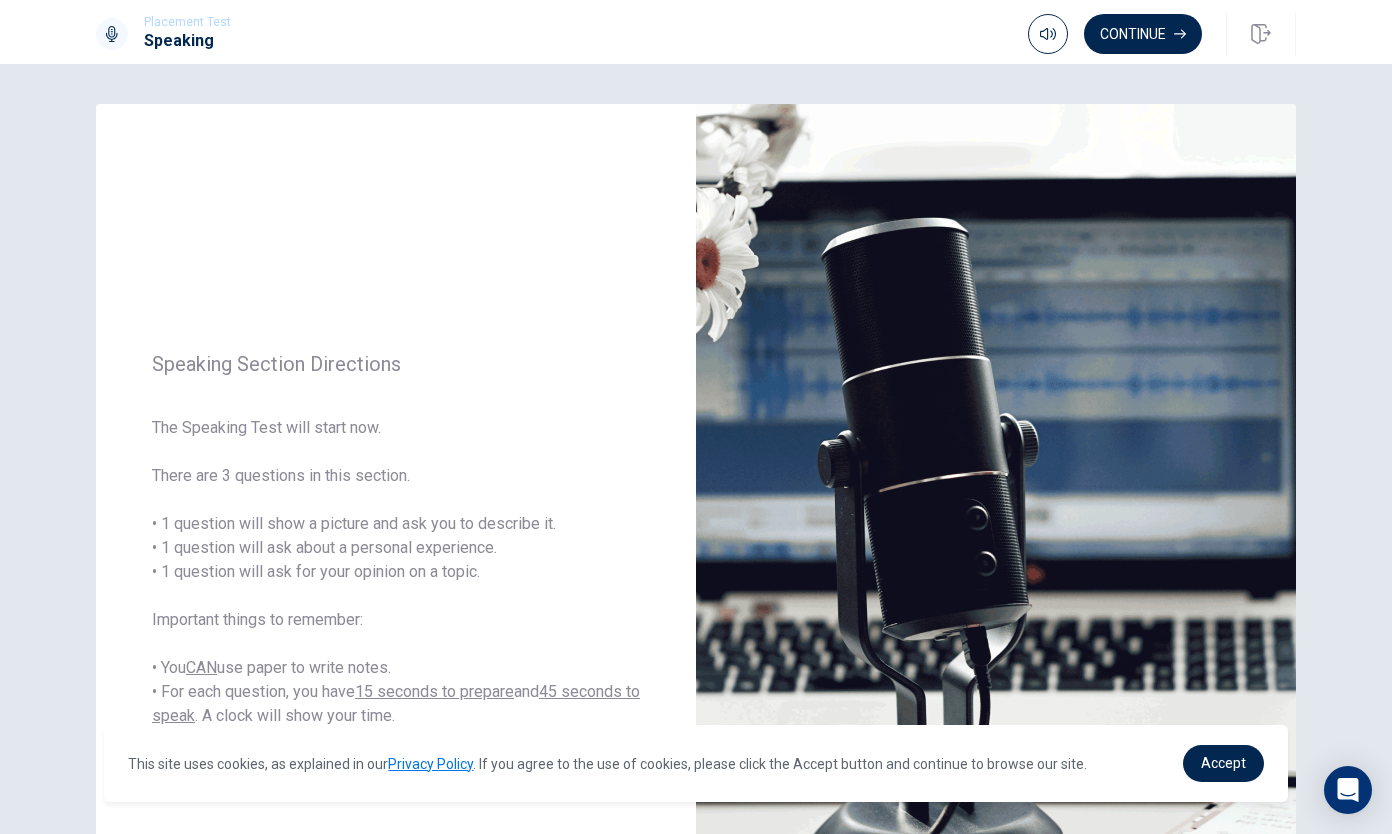 click 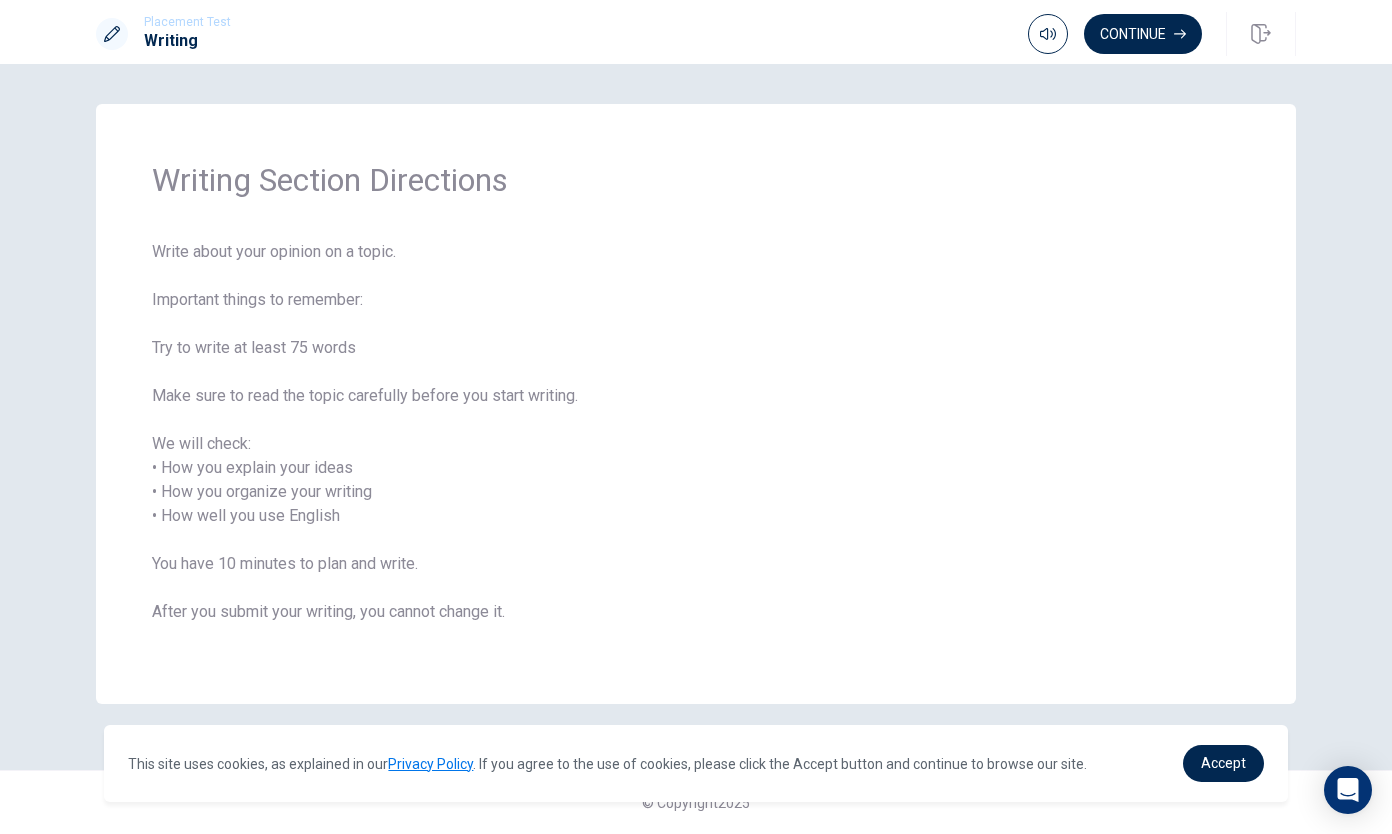 click on "Continue" at bounding box center [1143, 34] 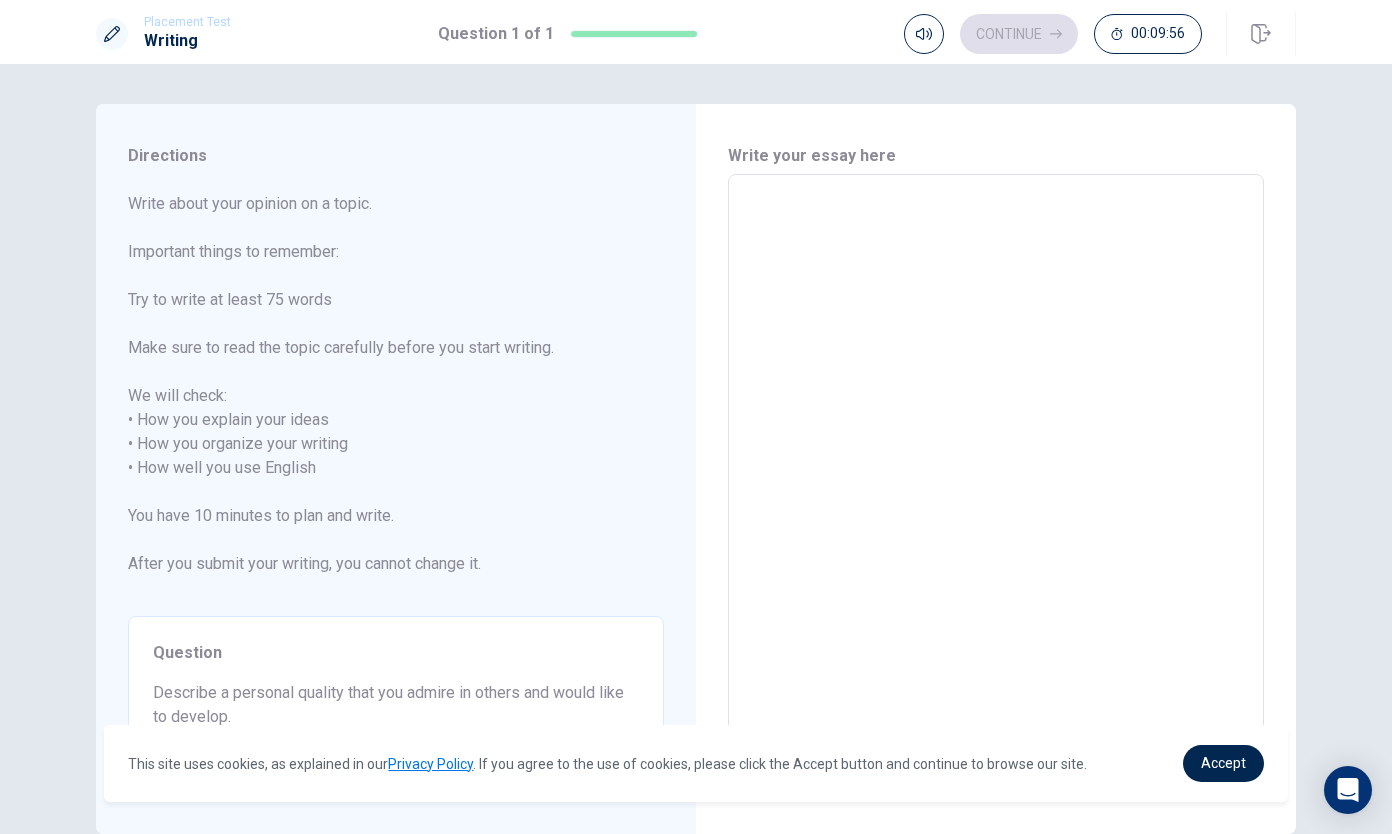 click at bounding box center (996, 468) 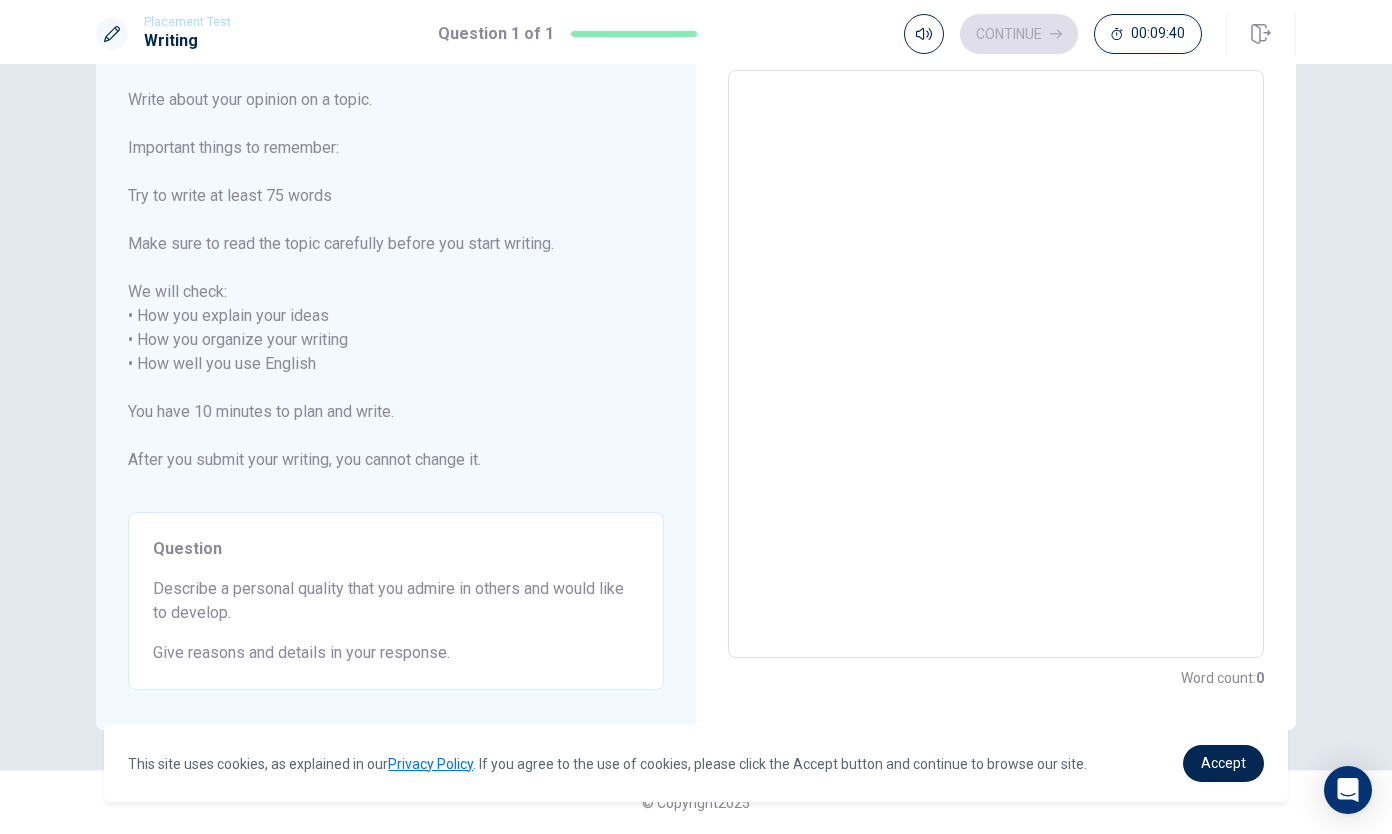 scroll, scrollTop: 103, scrollLeft: 0, axis: vertical 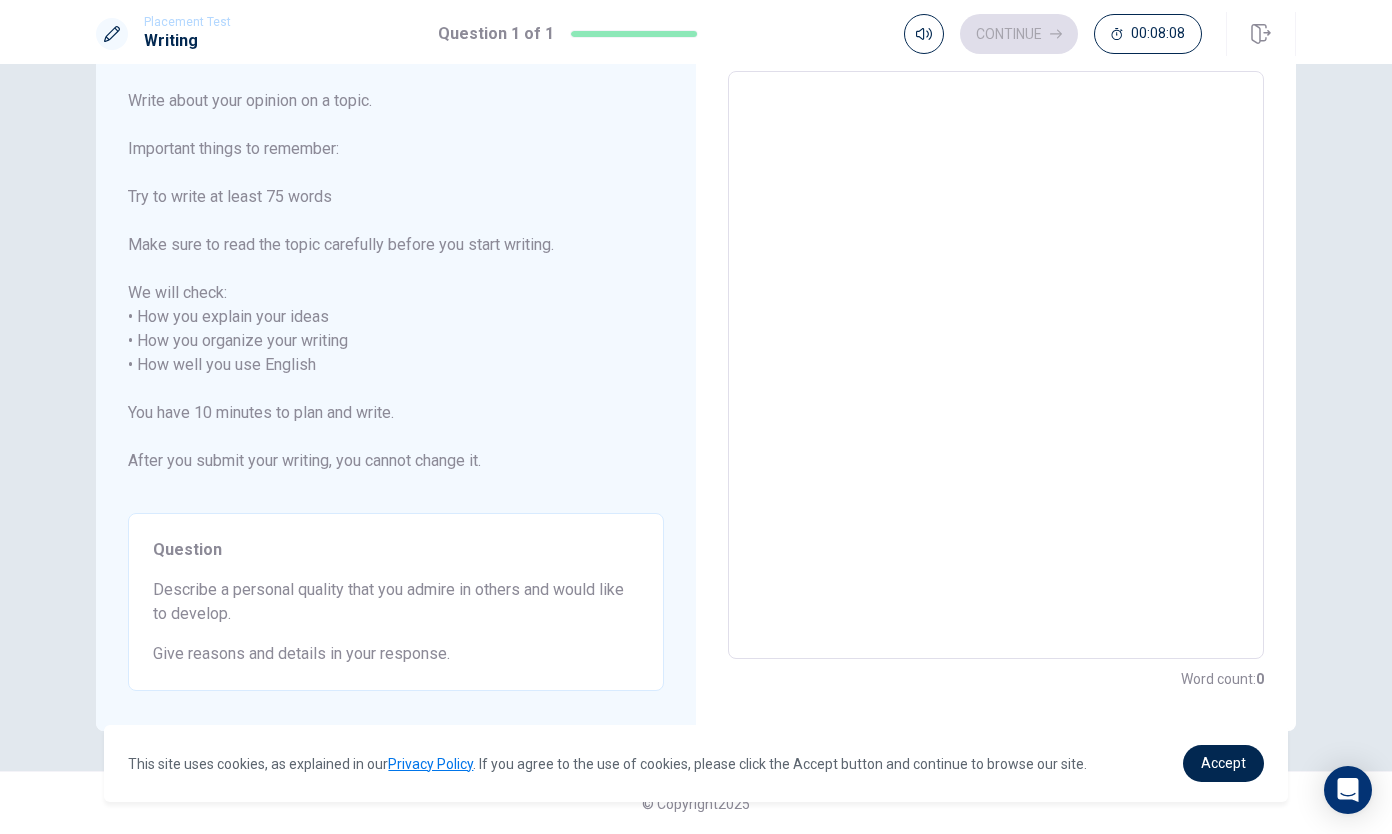 click at bounding box center (996, 365) 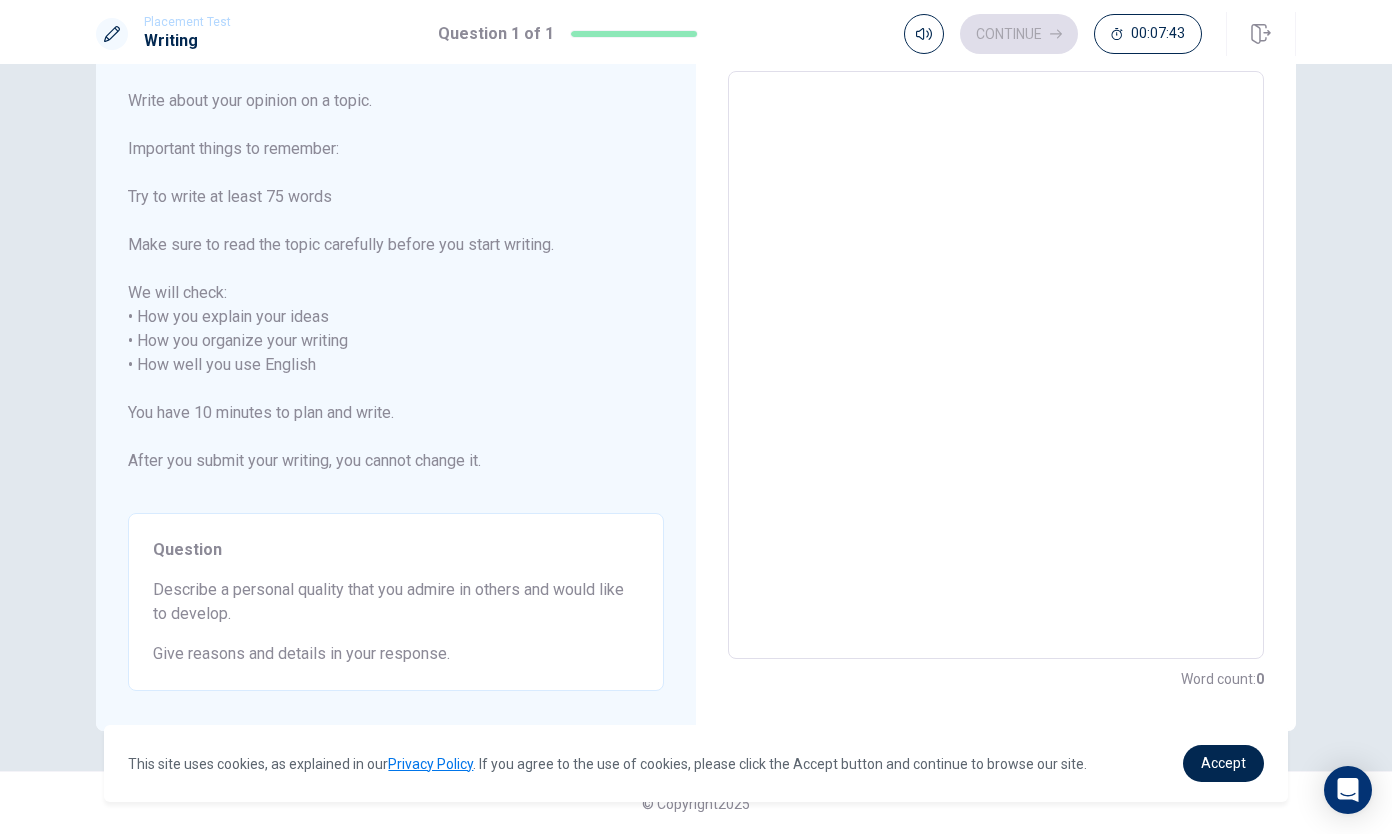 type on "A" 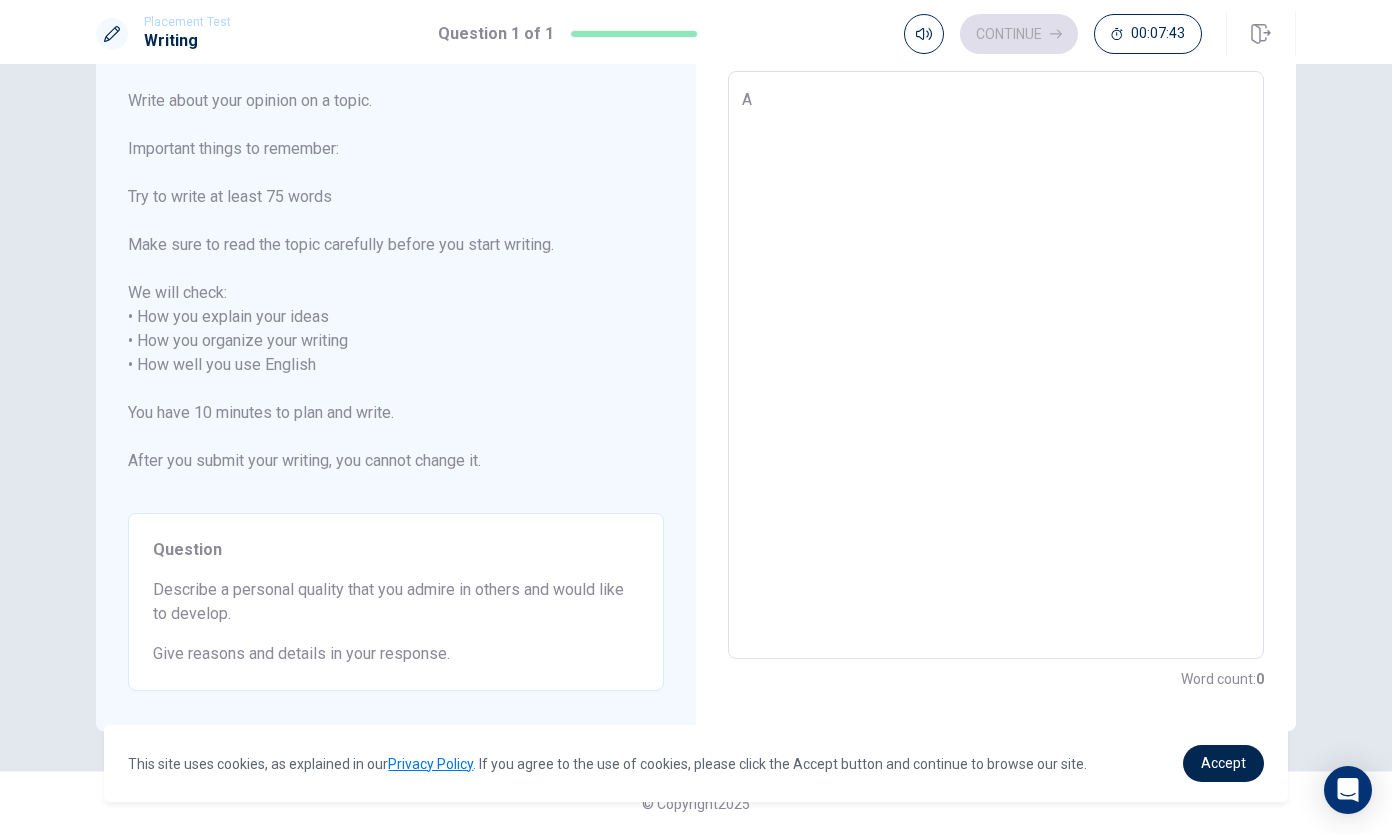 type on "x" 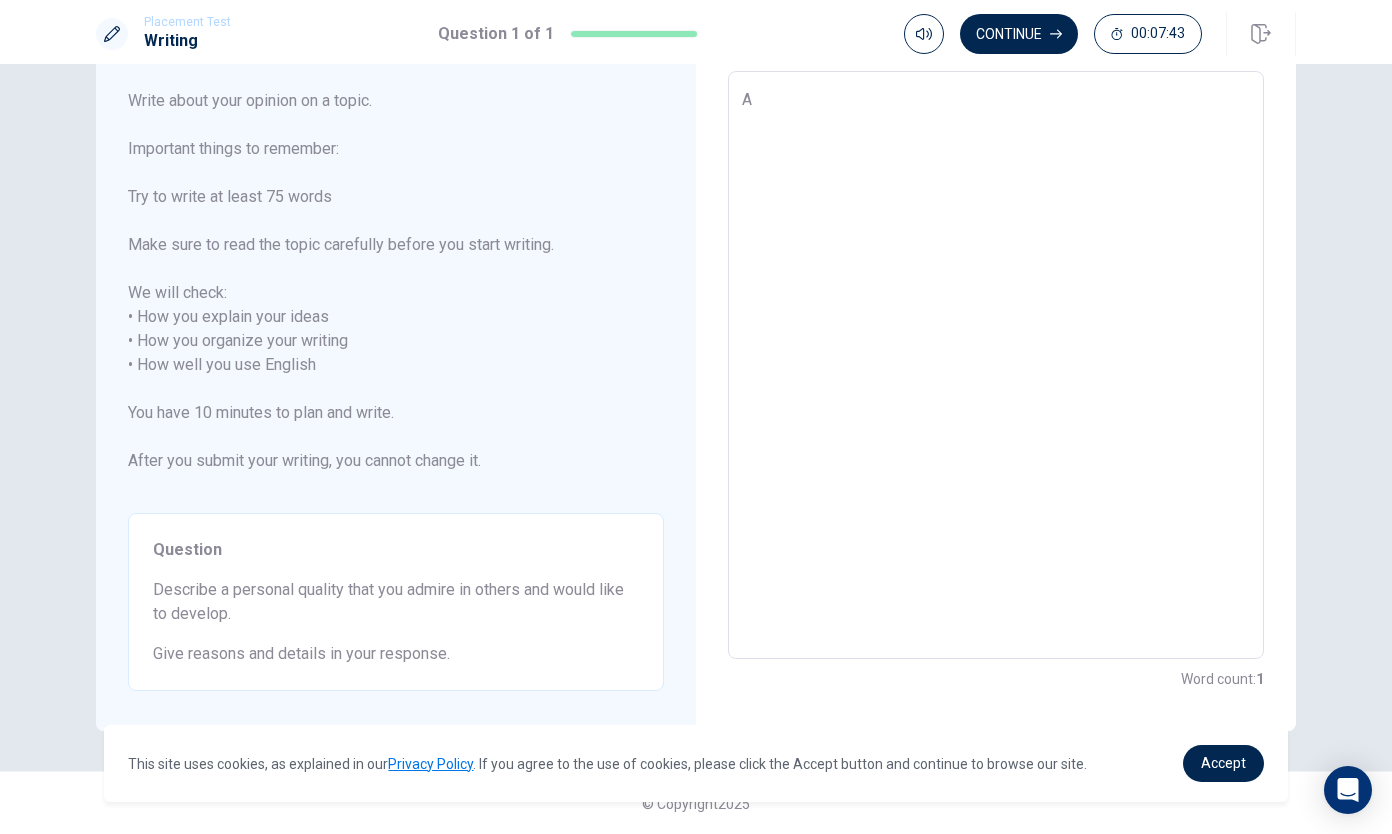 type on "A" 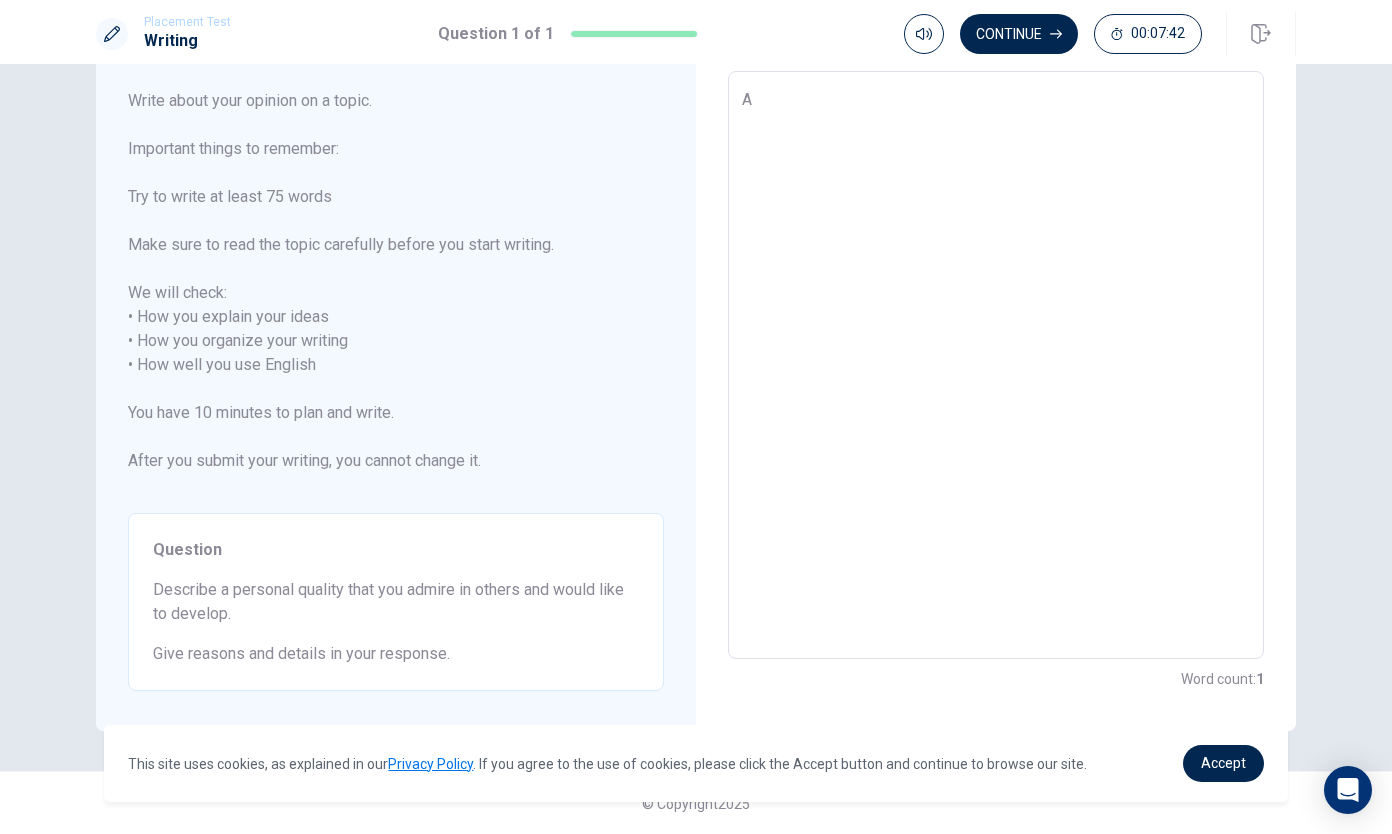 type on "x" 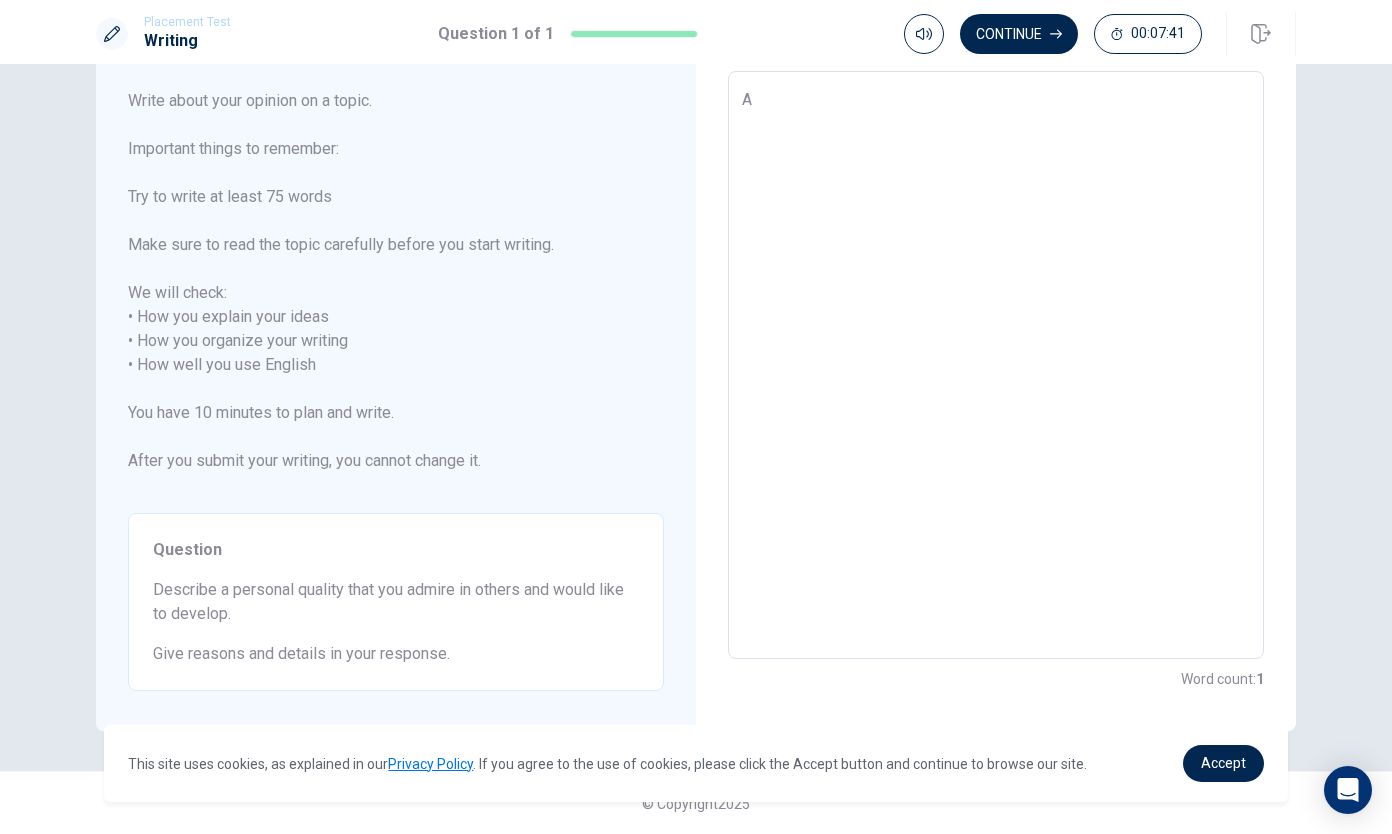 type on "A p" 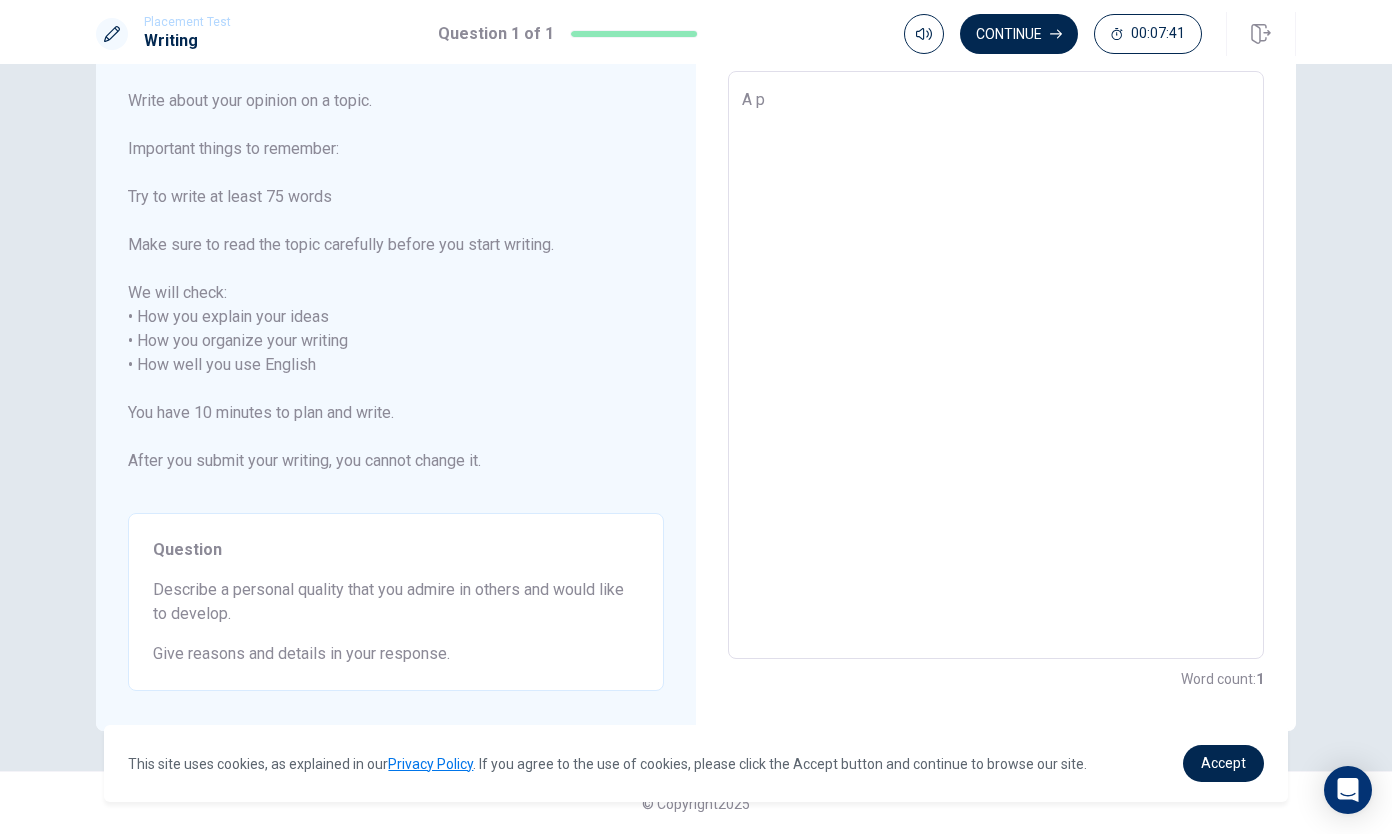 type on "x" 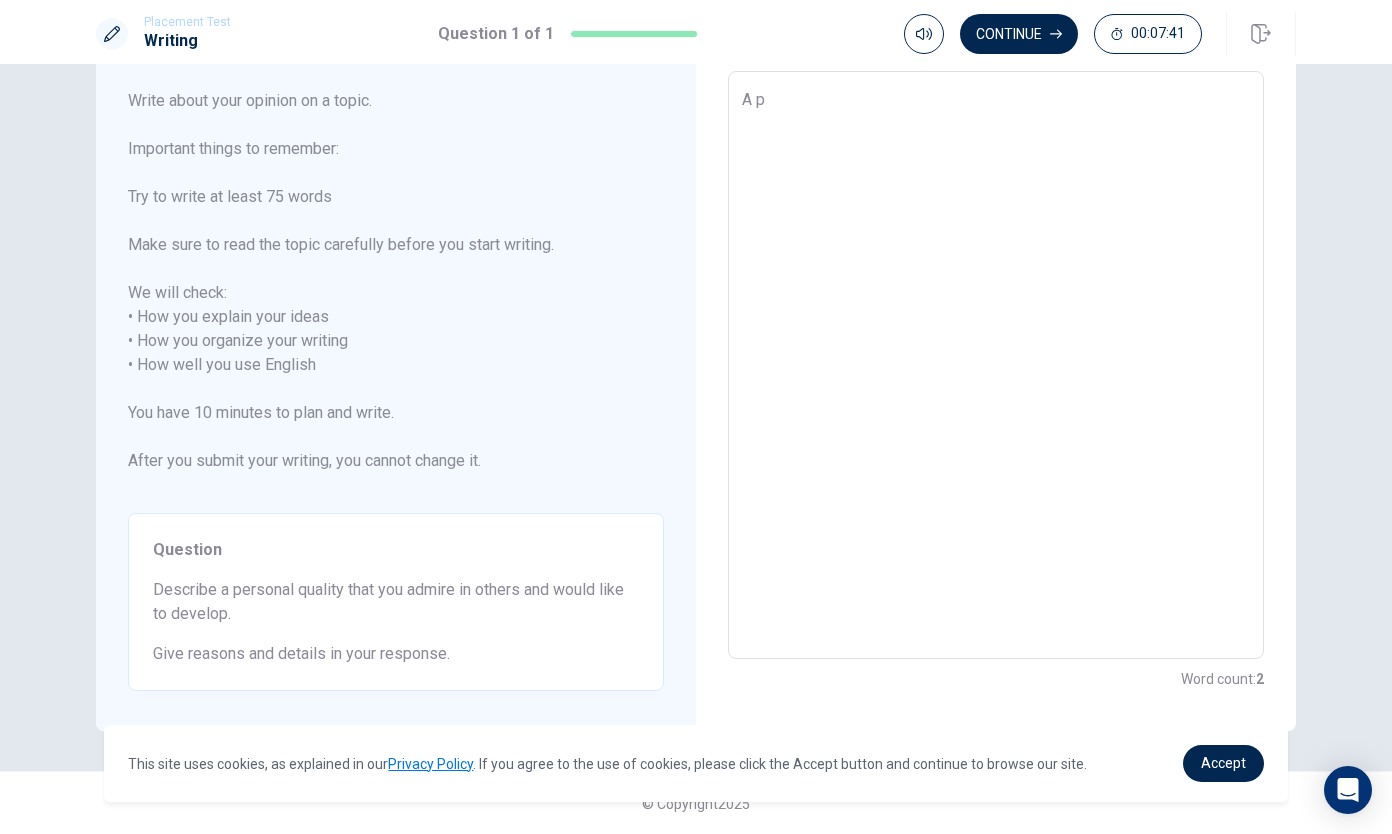 type on "A pe" 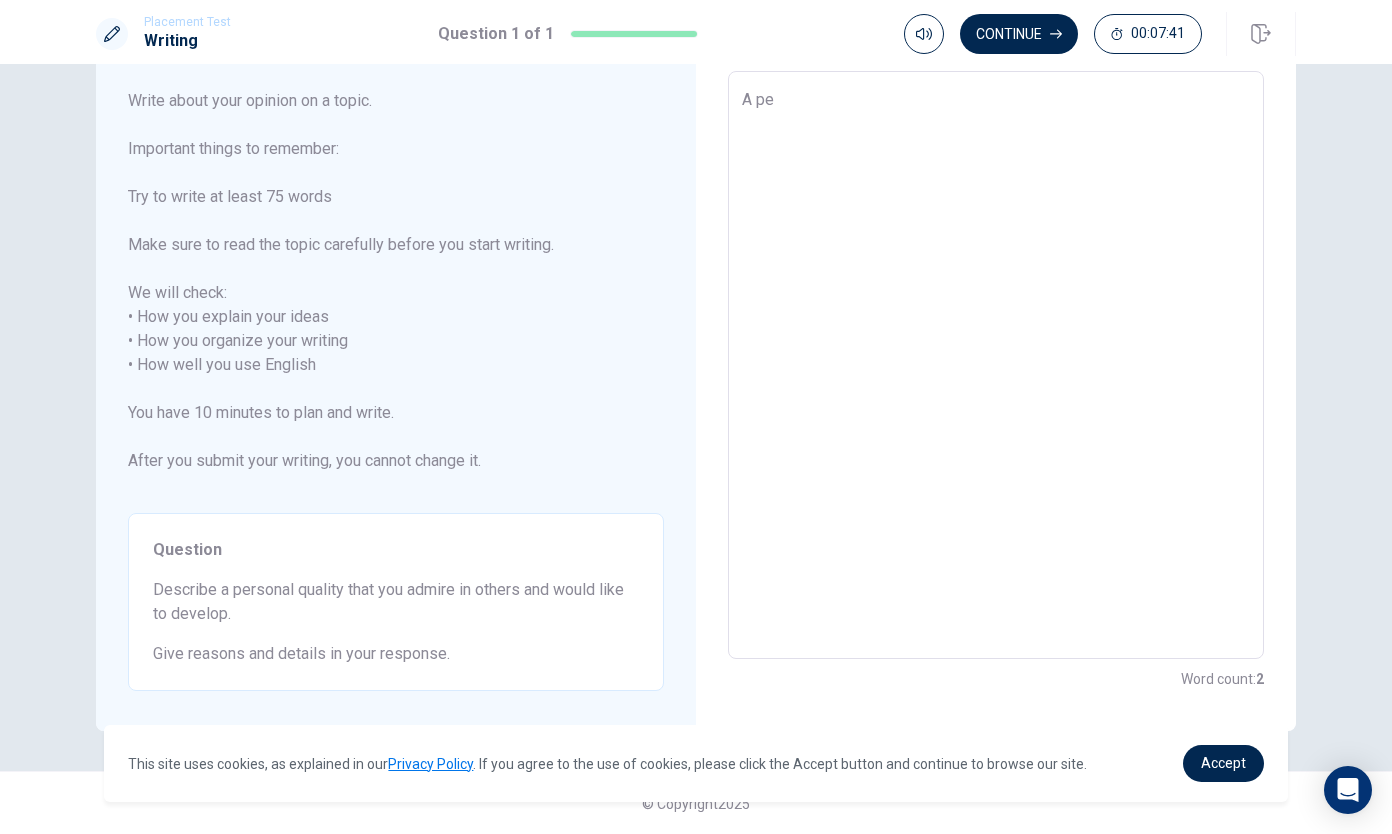 type on "x" 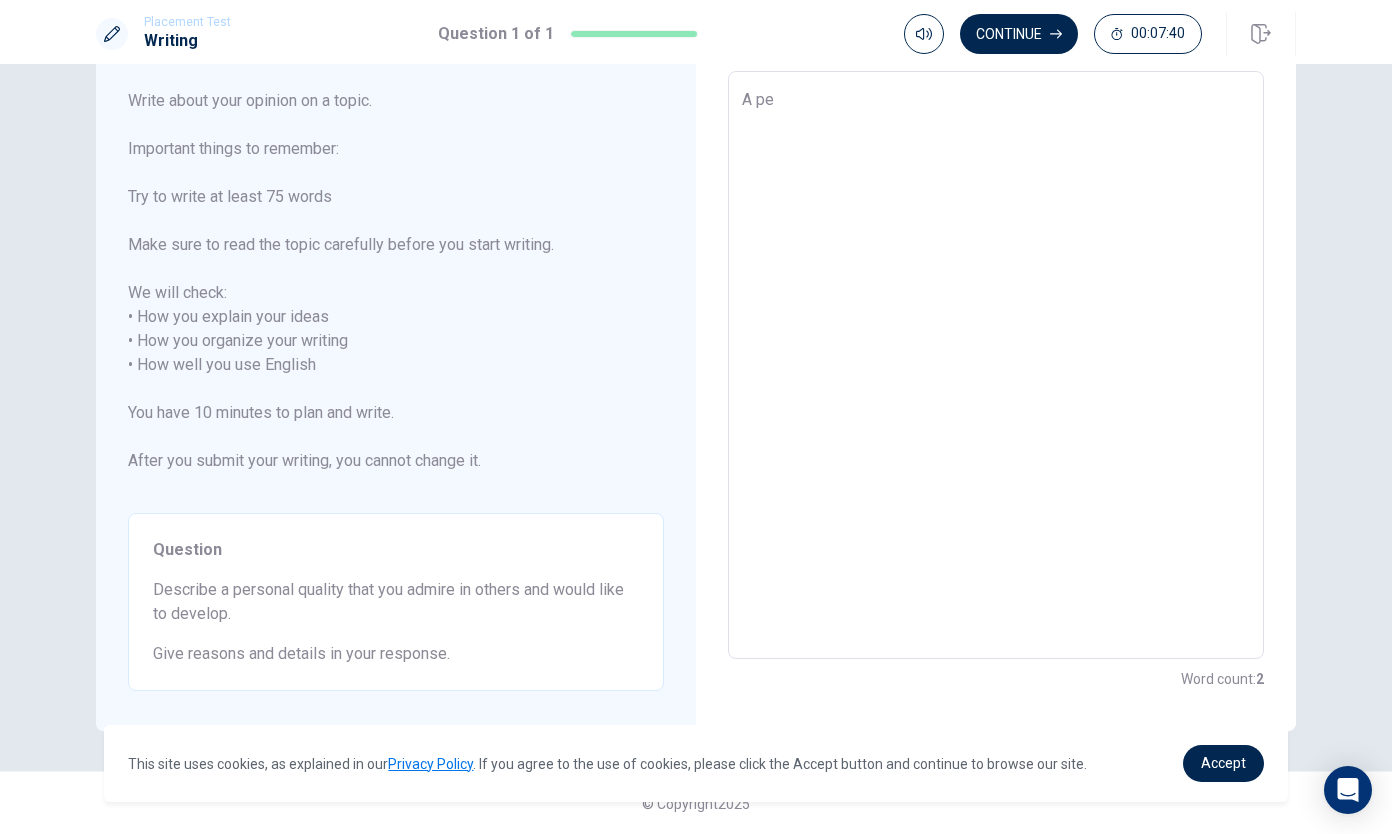 type on "A per" 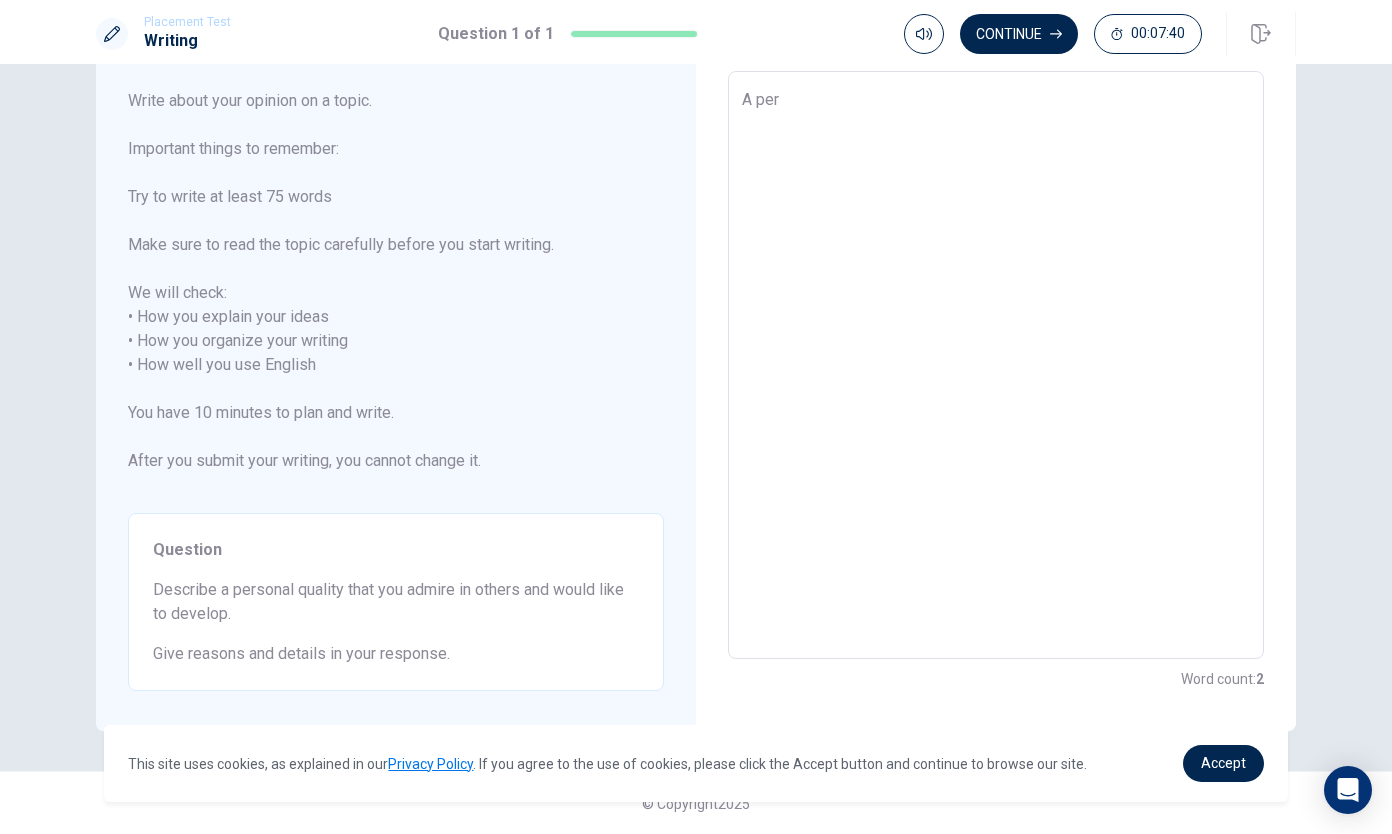 type on "x" 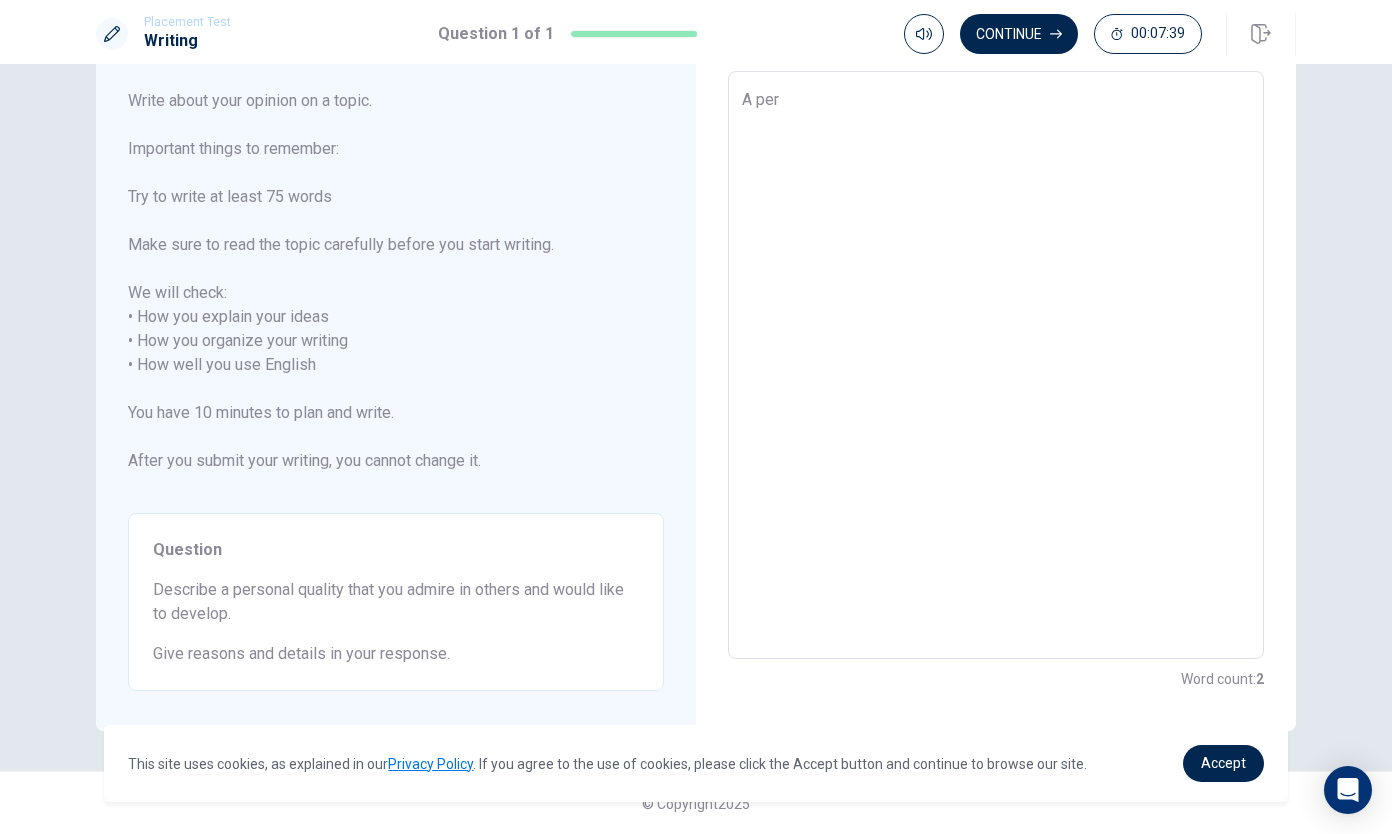 type on "A pers" 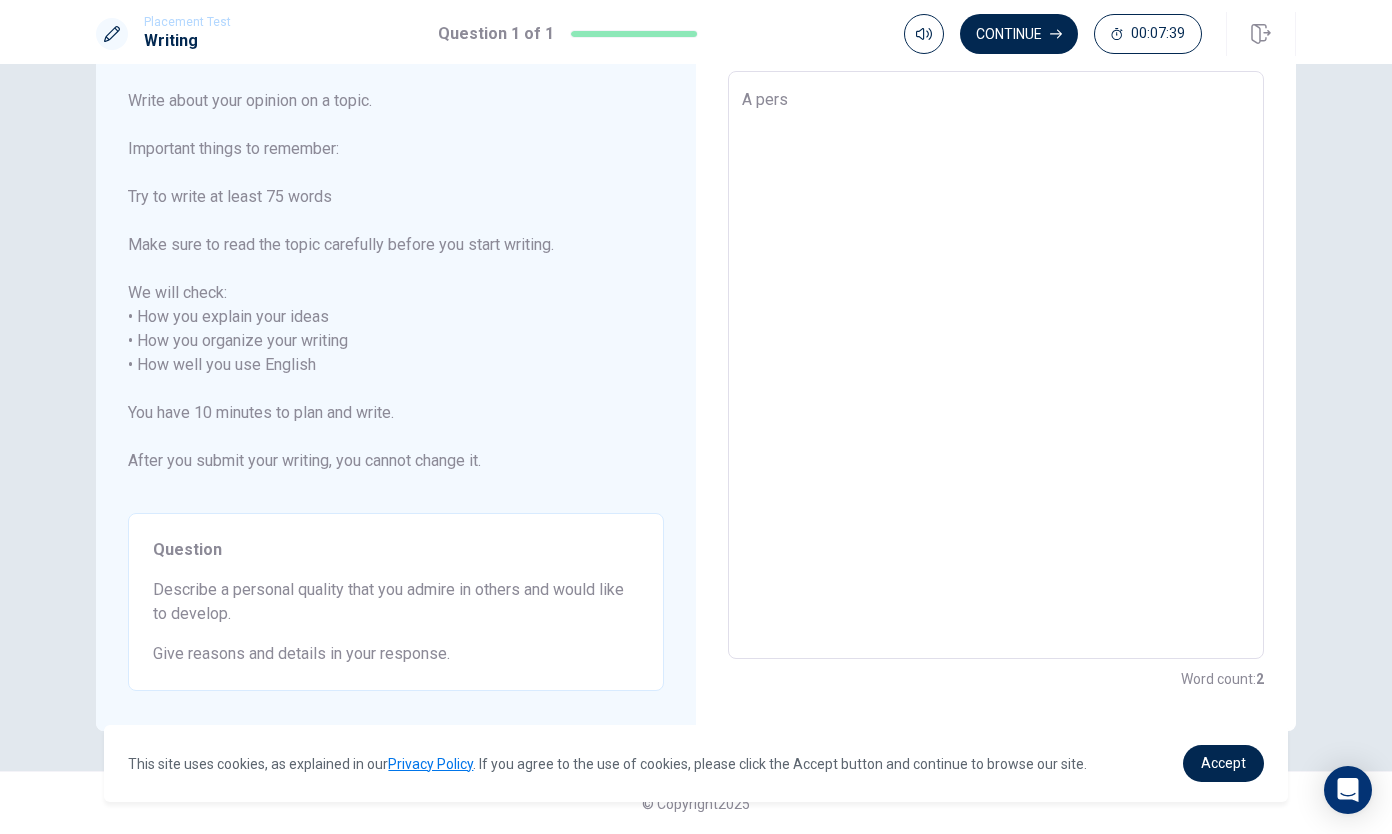 type on "x" 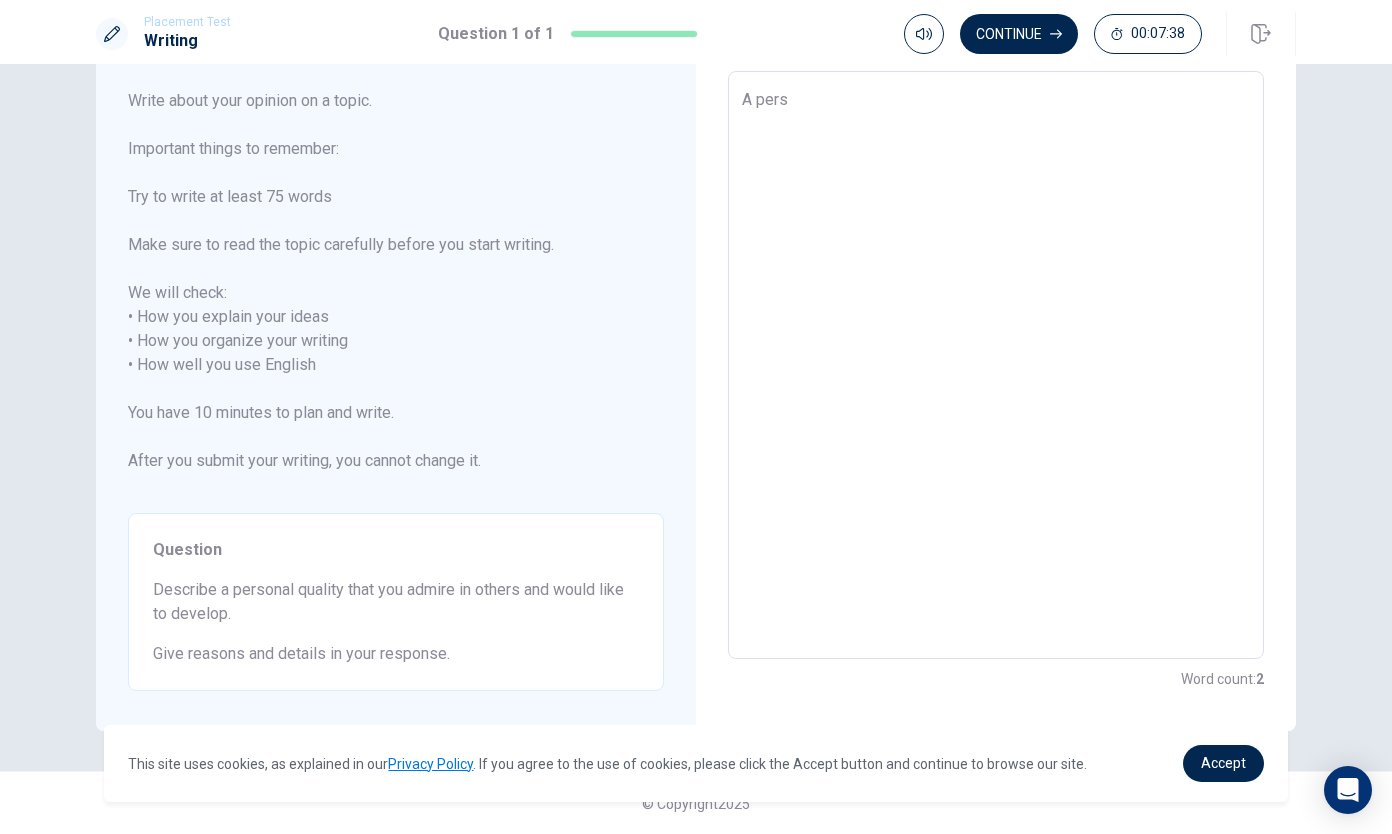 type on "A perso" 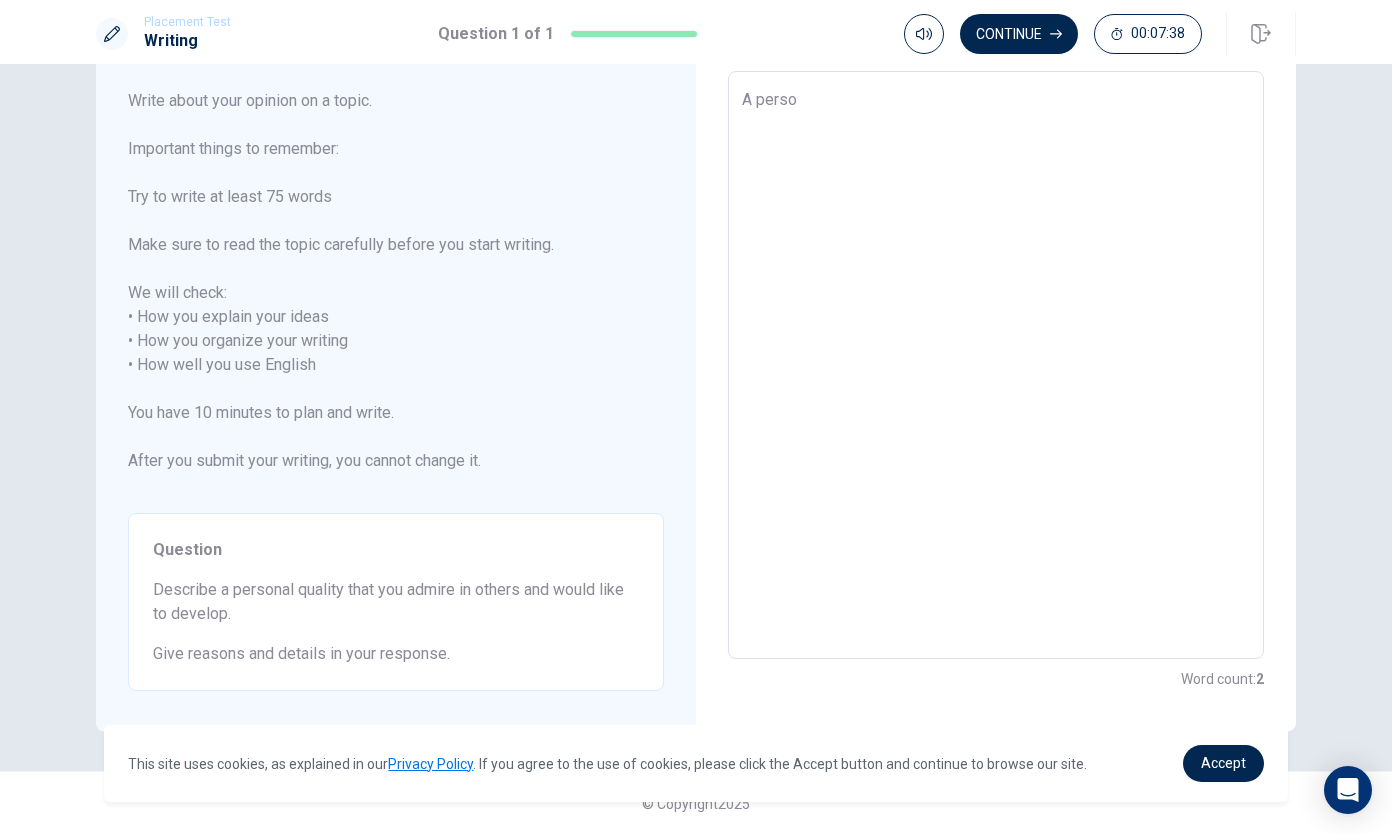 type on "x" 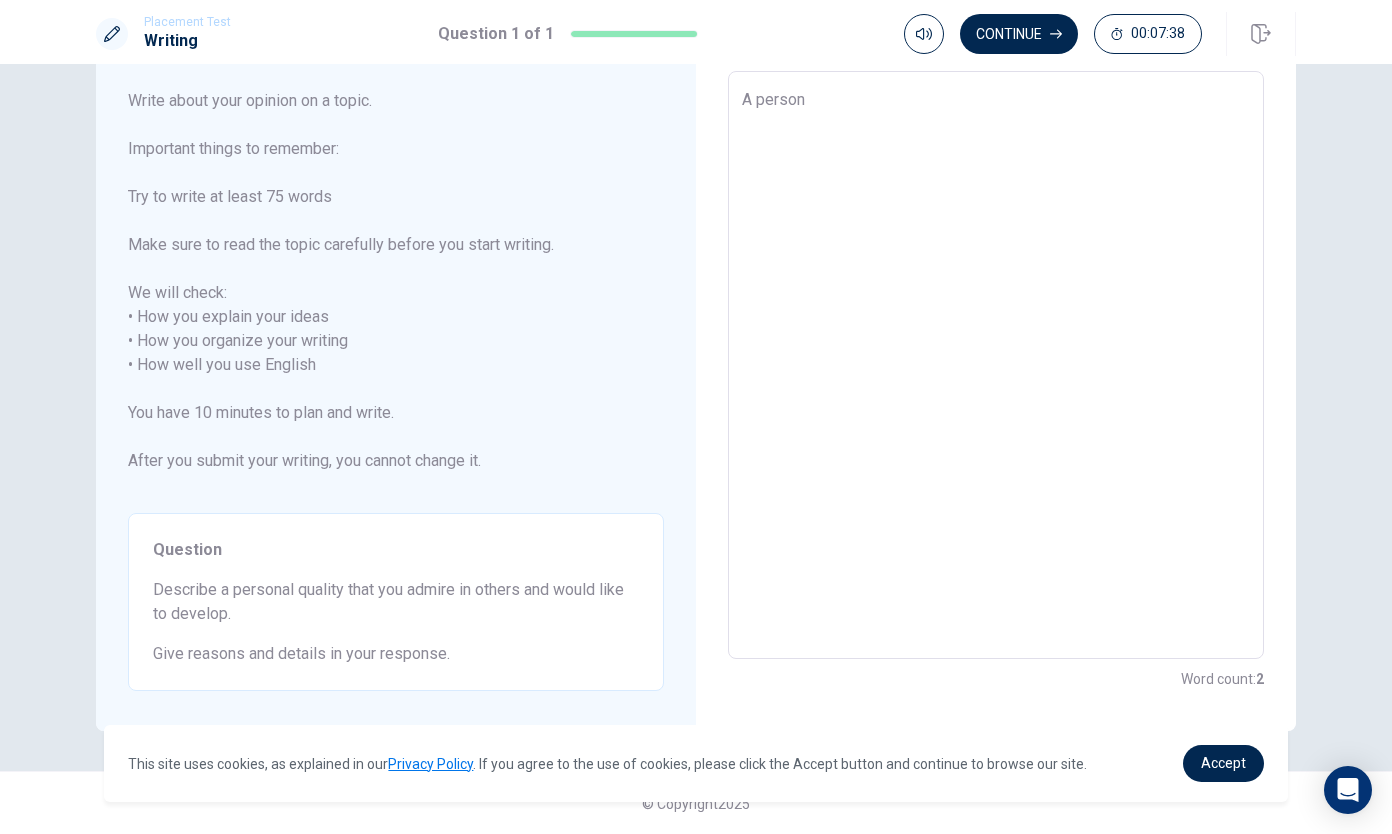 type on "x" 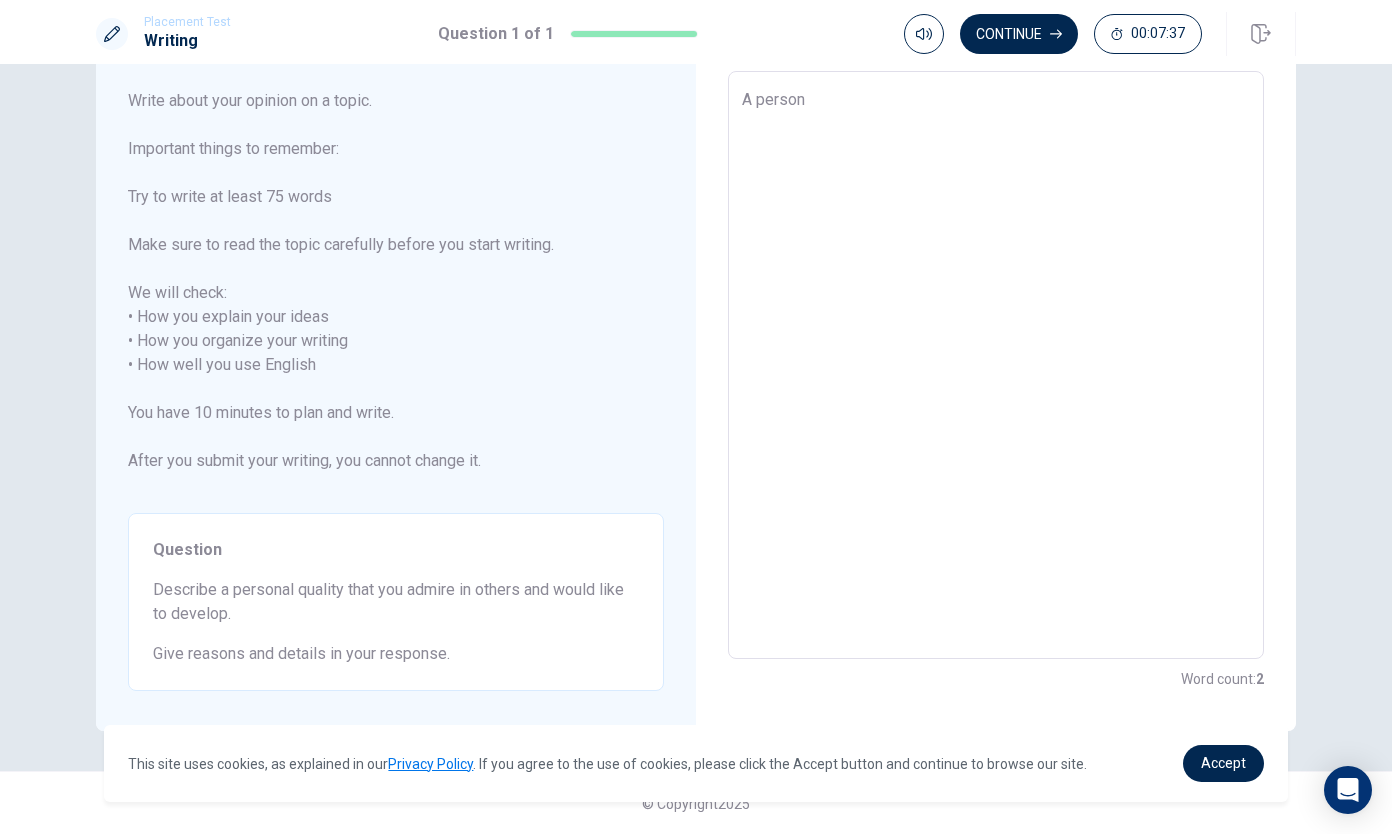 type on "A persona" 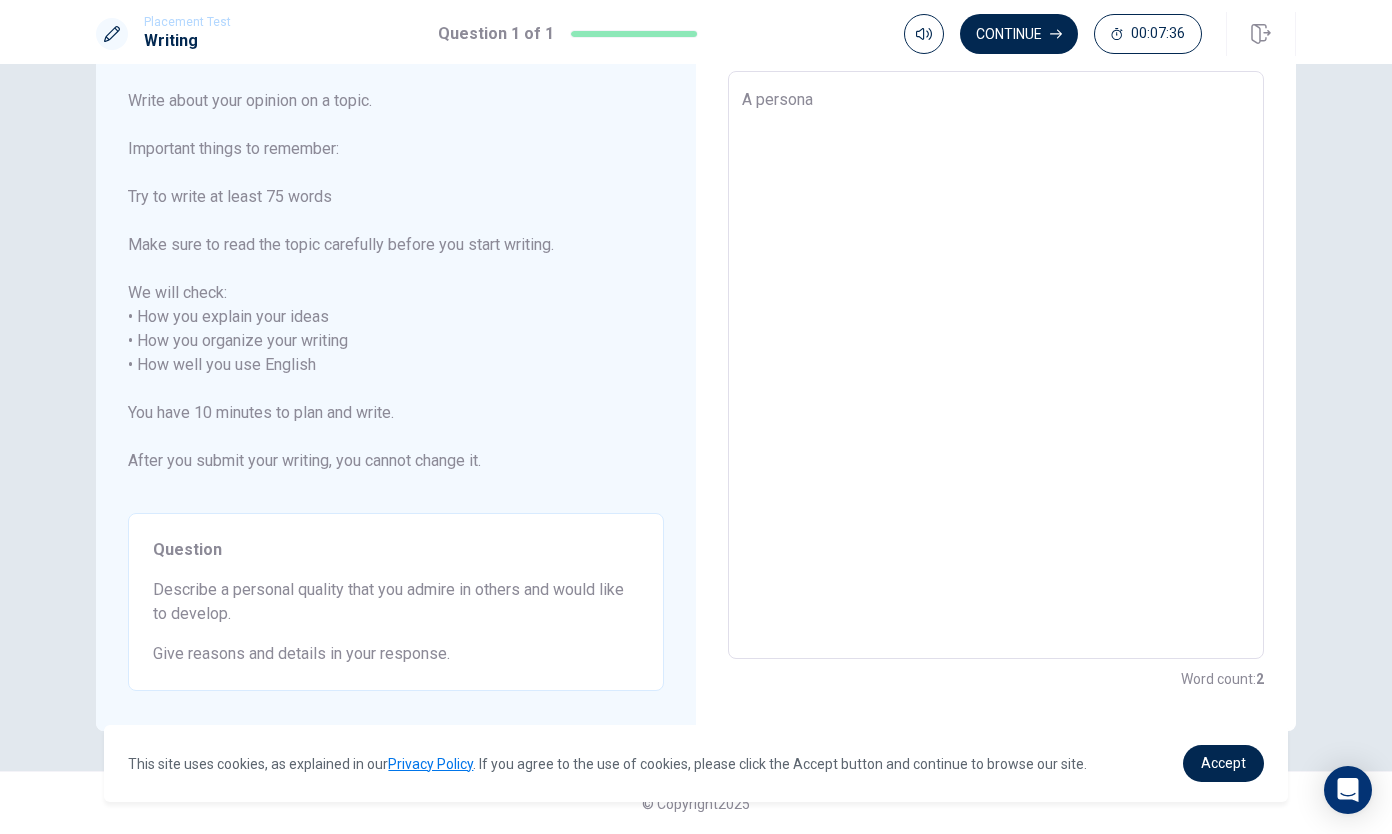 type on "x" 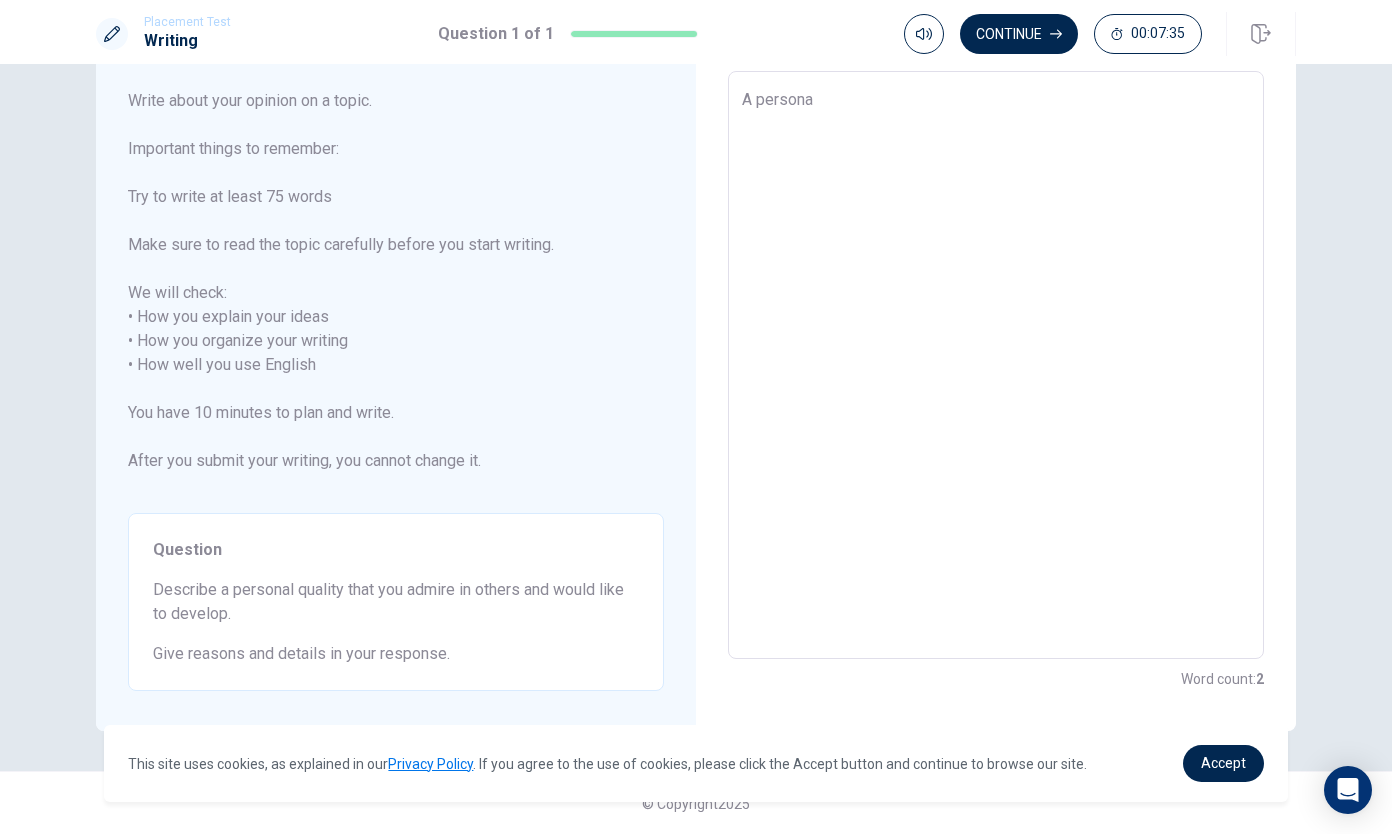 type on "A personal" 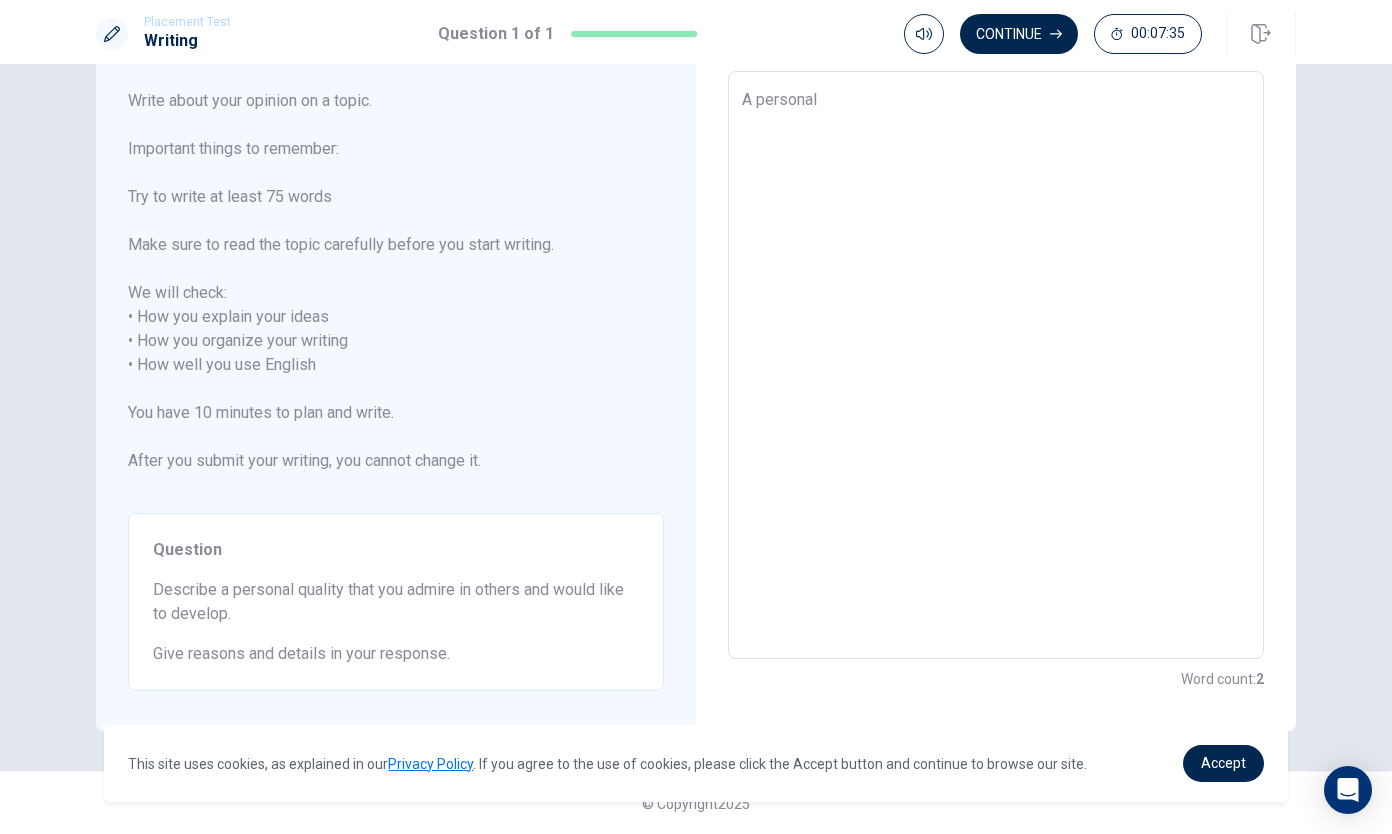 type on "x" 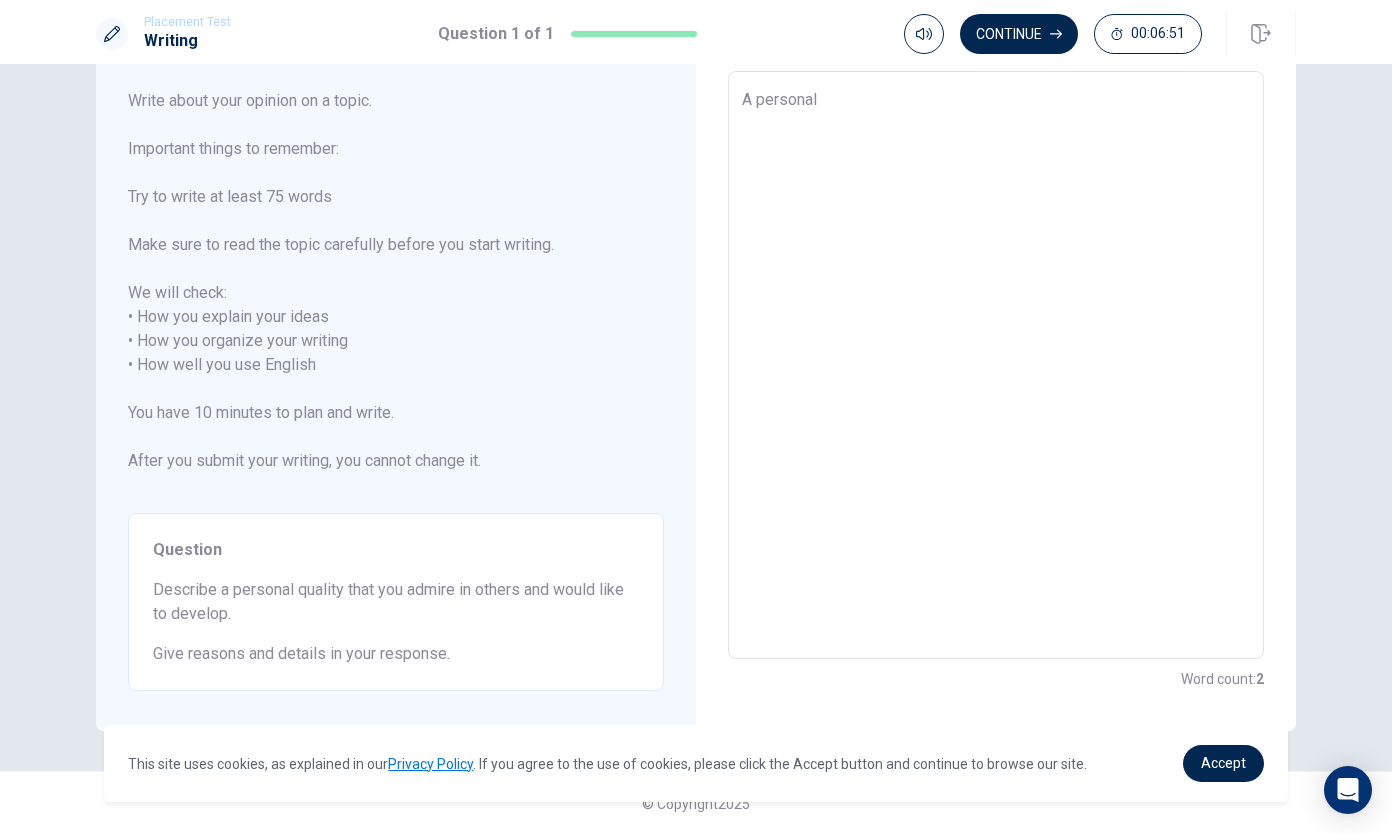 type on "x" 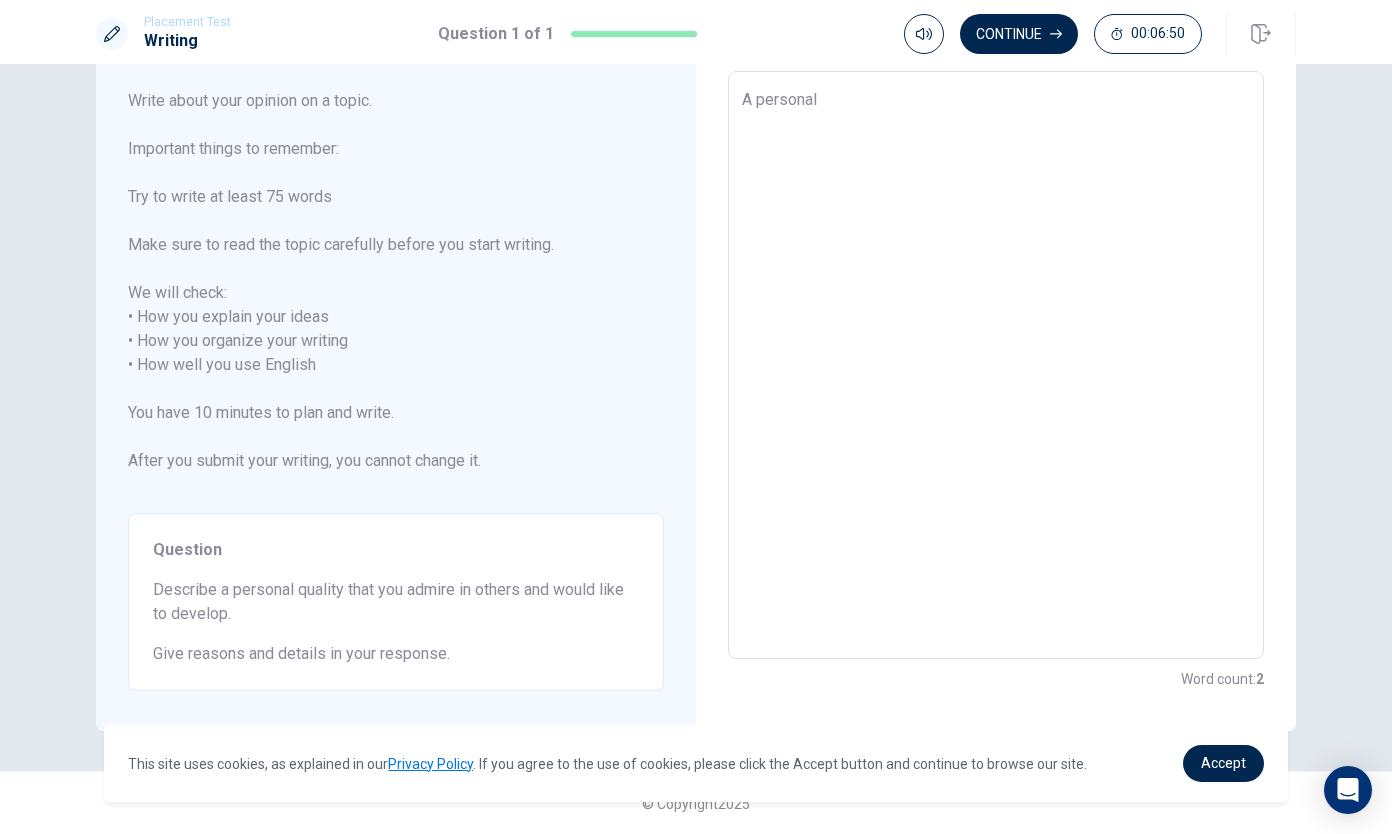 type on "A personal q" 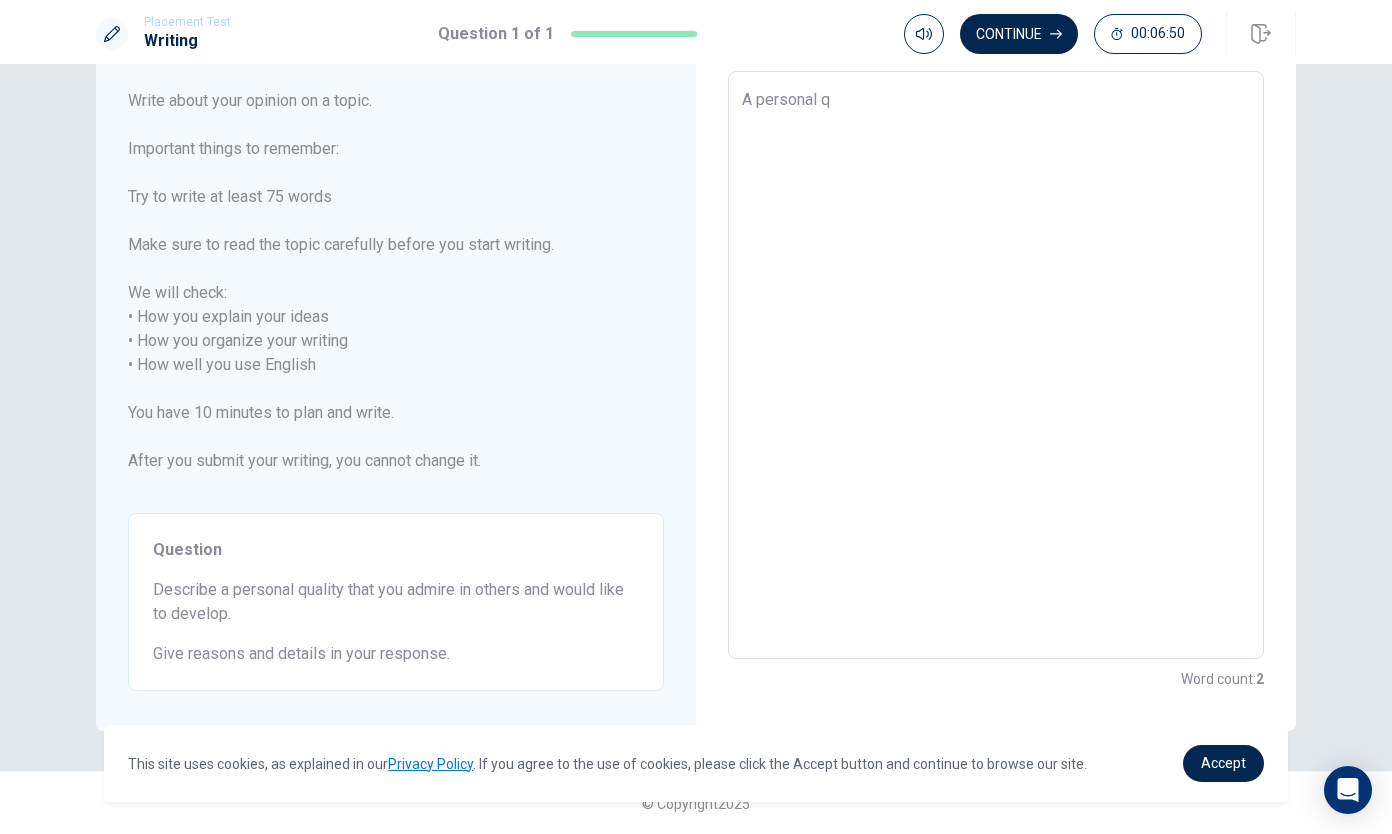 type on "x" 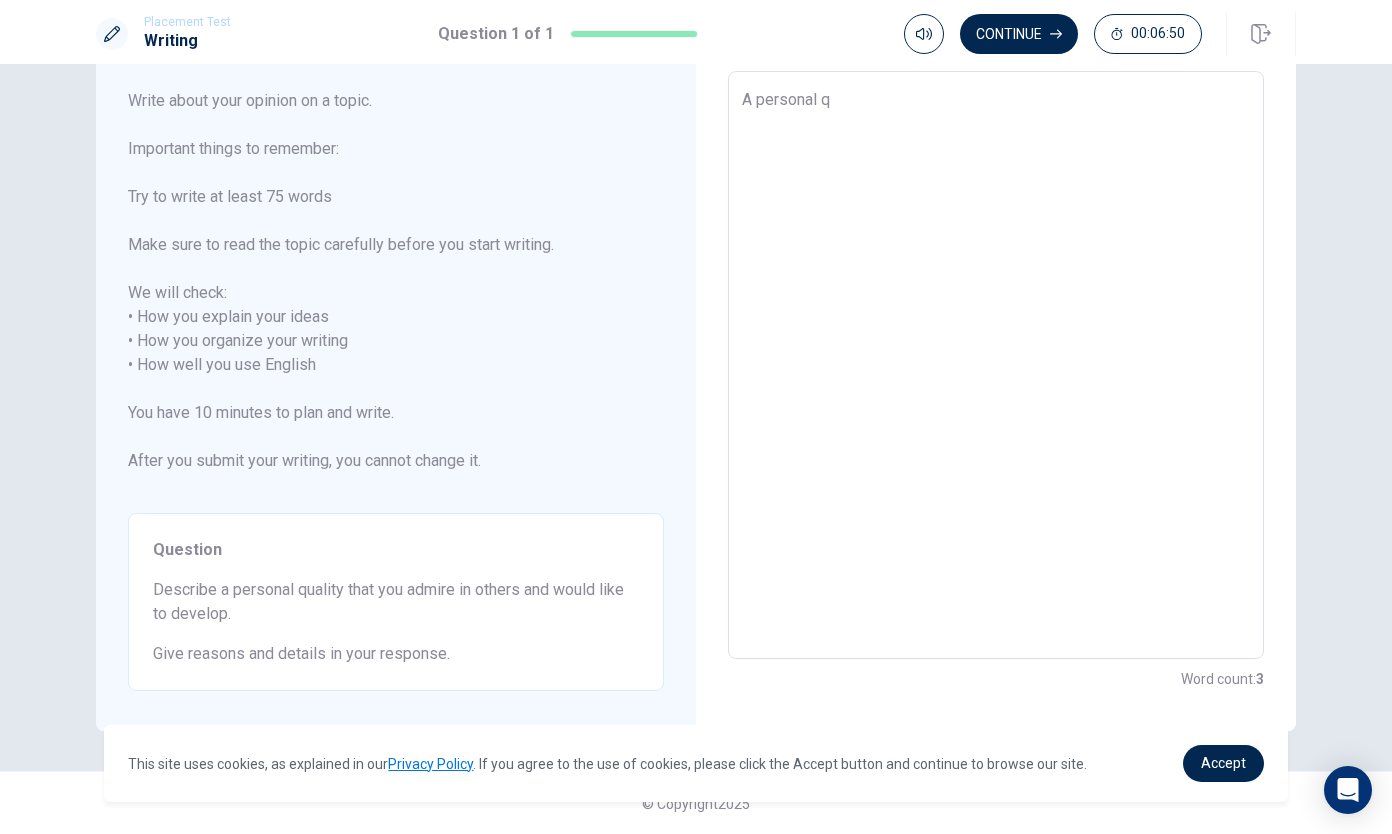type on "A personal qu" 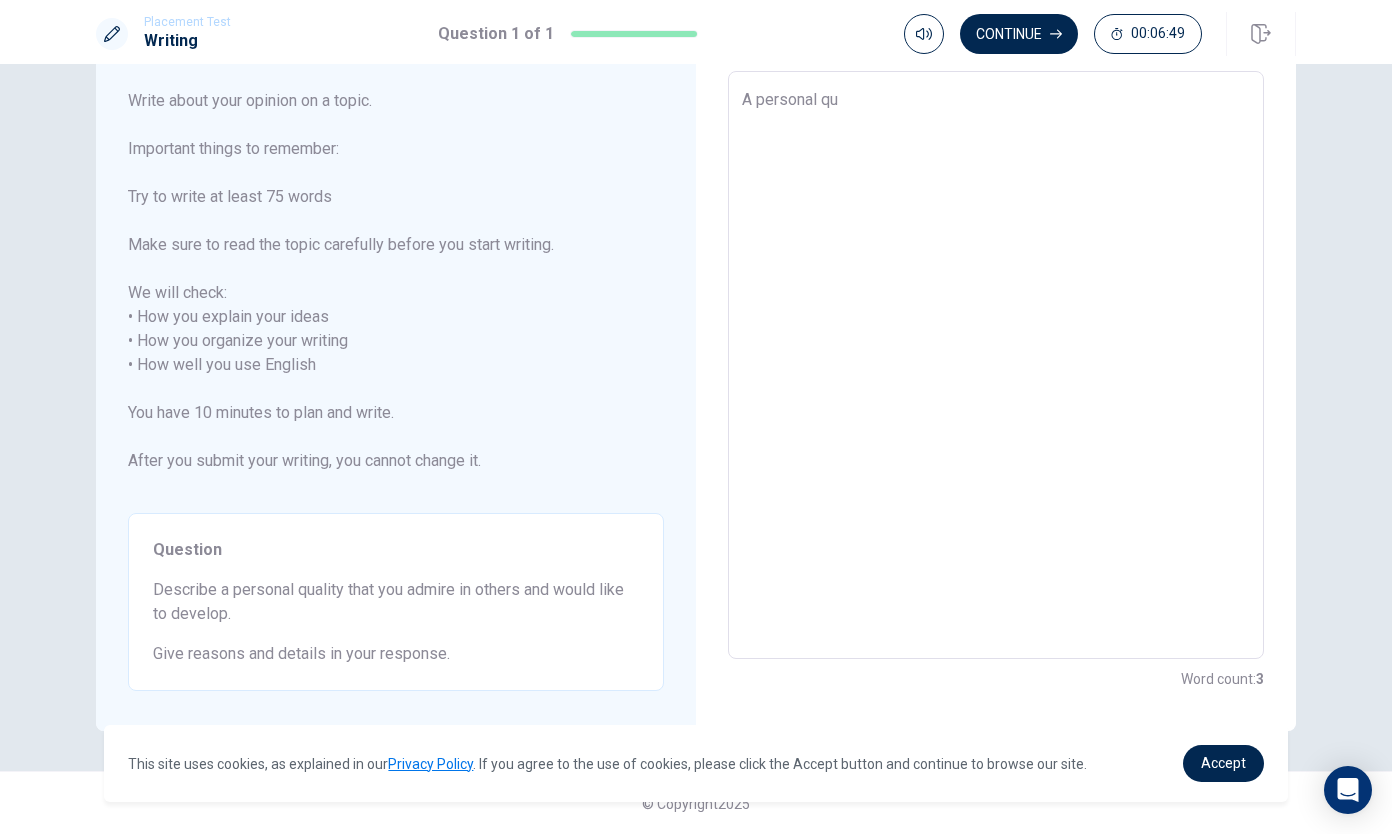type on "x" 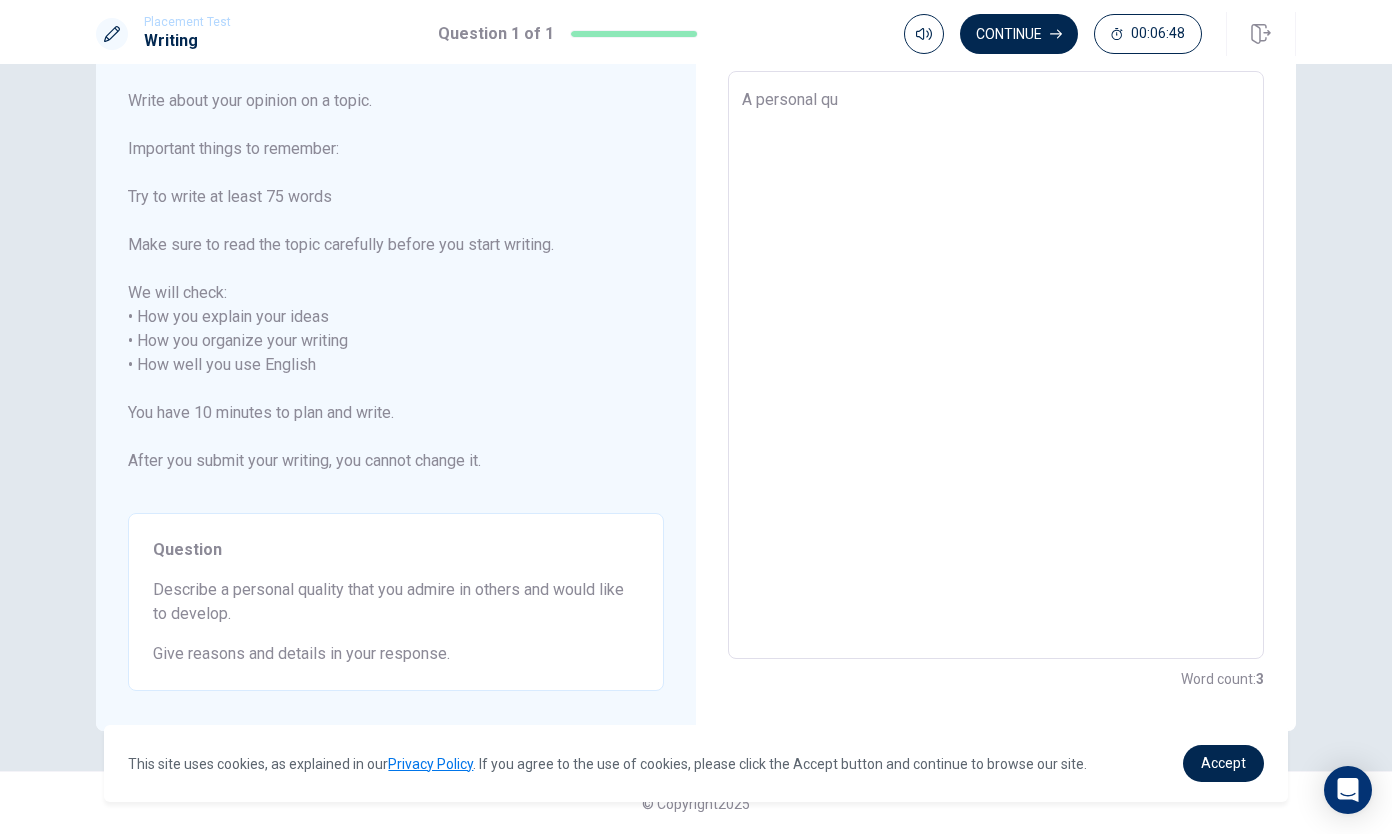 type on "A personal qua" 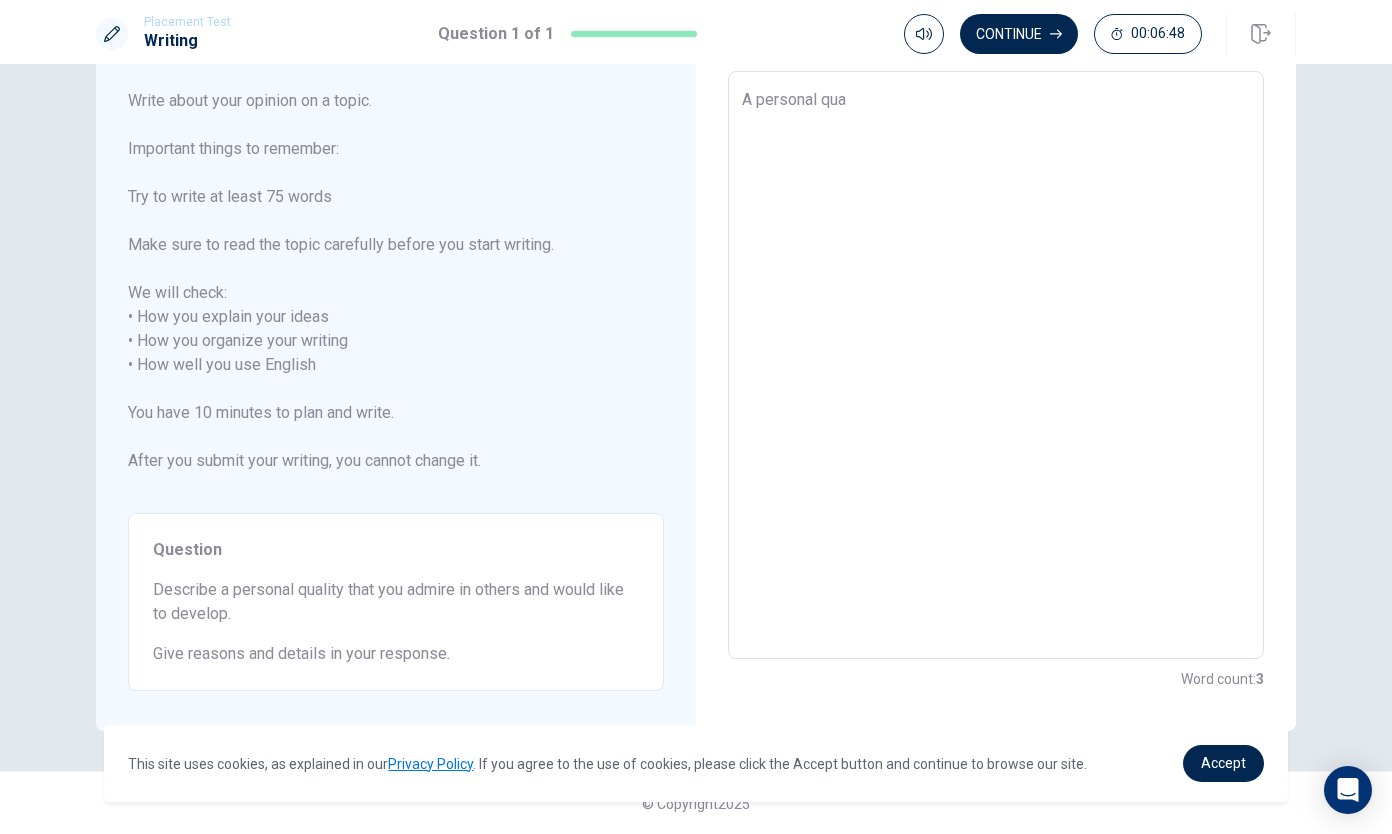type on "x" 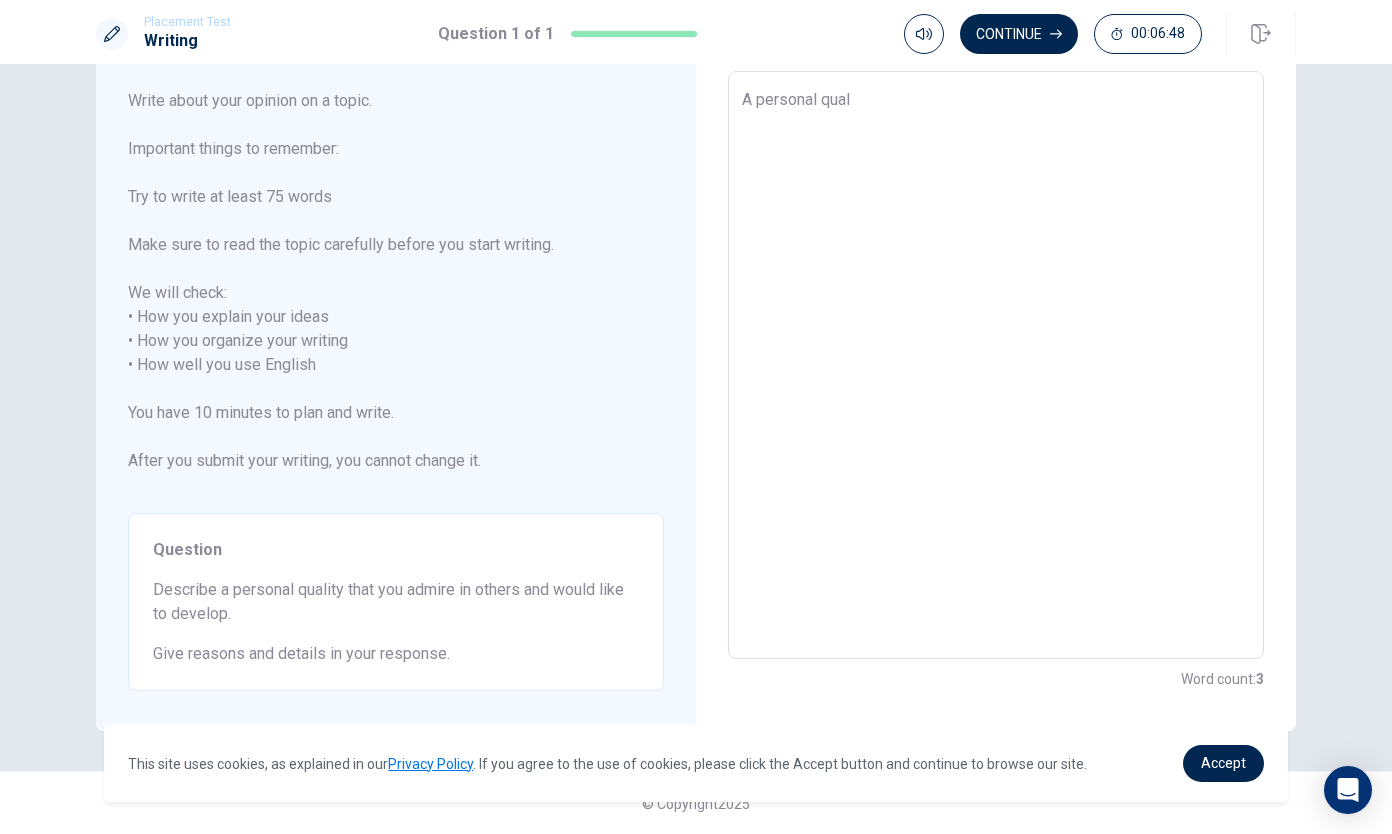 type on "x" 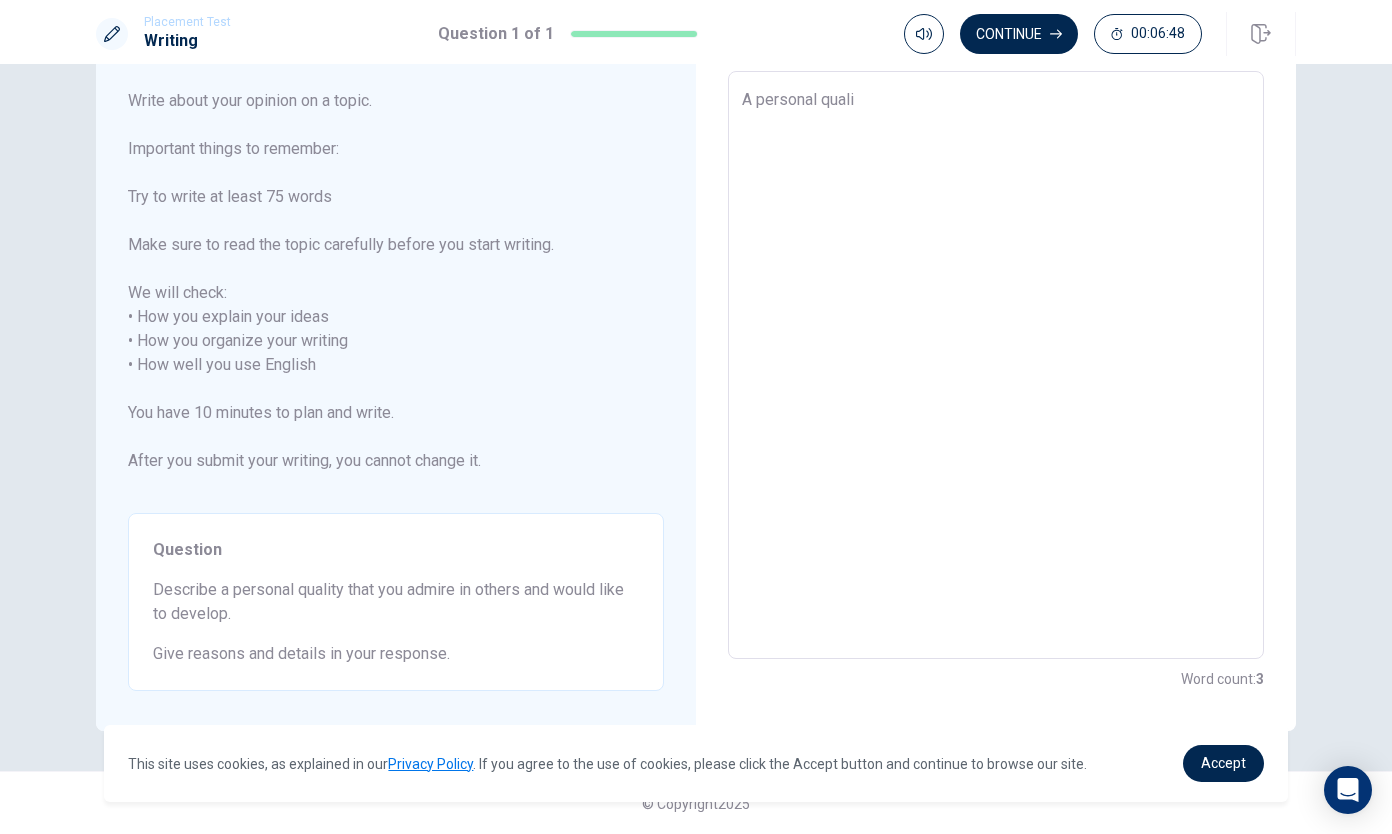 type on "x" 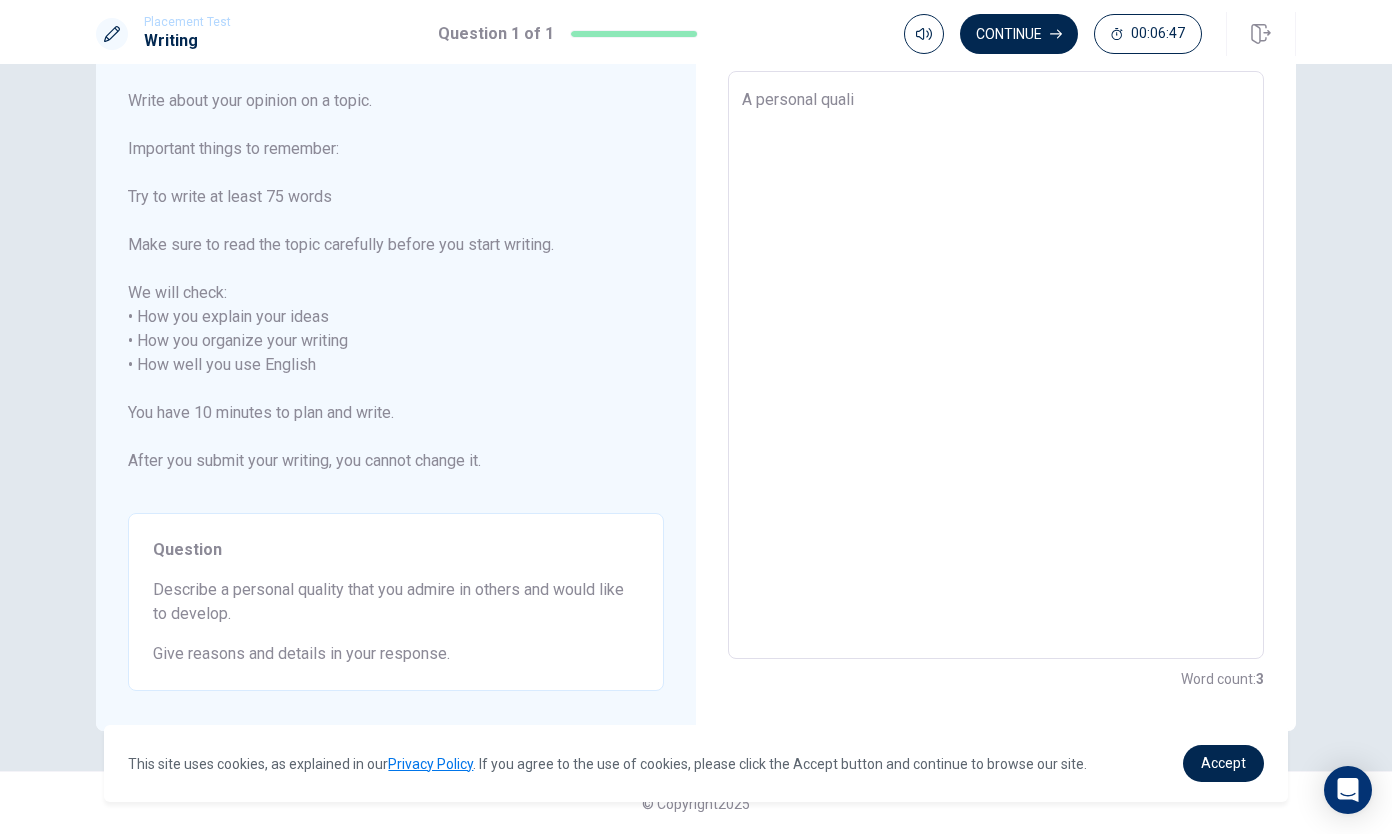 type on "A personal qualit" 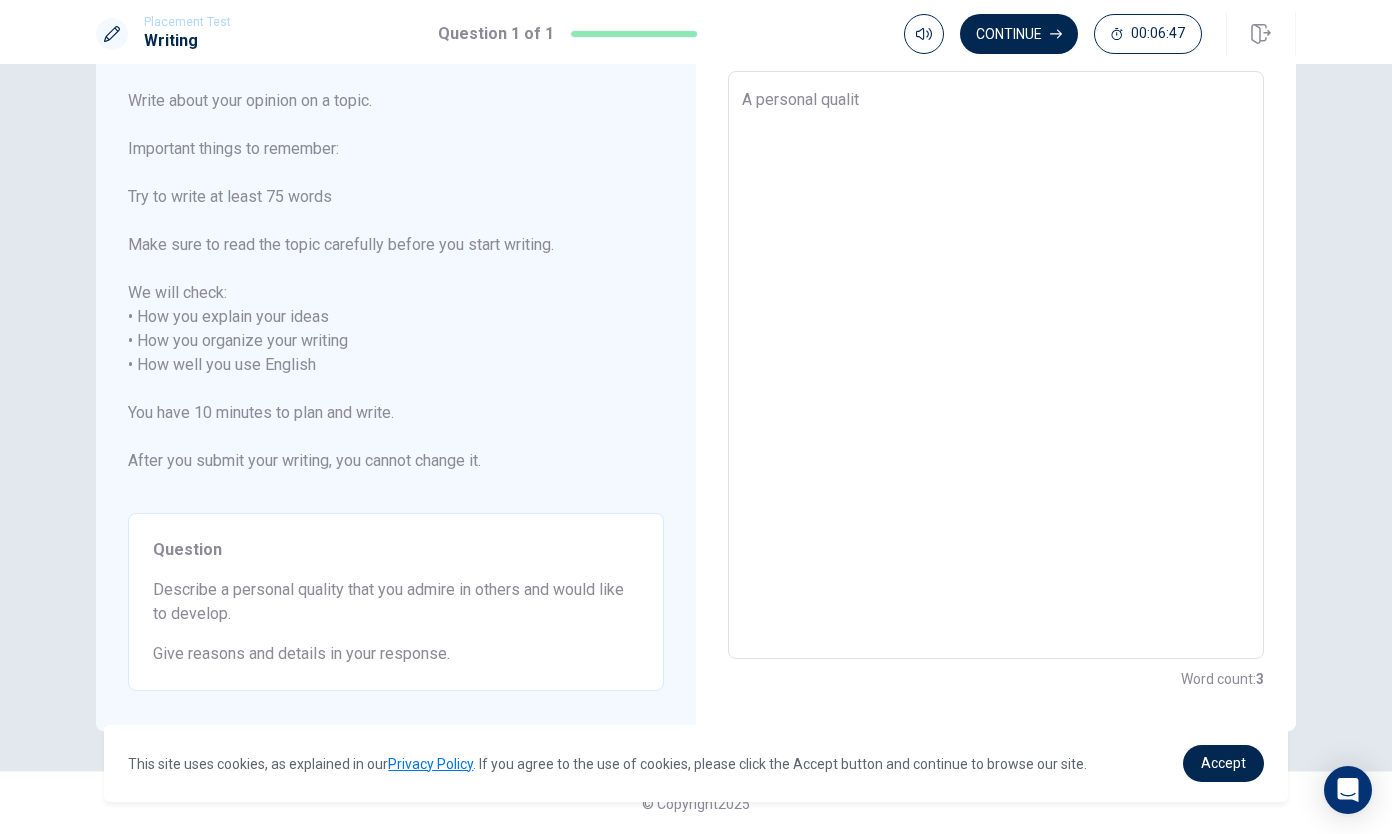 type on "x" 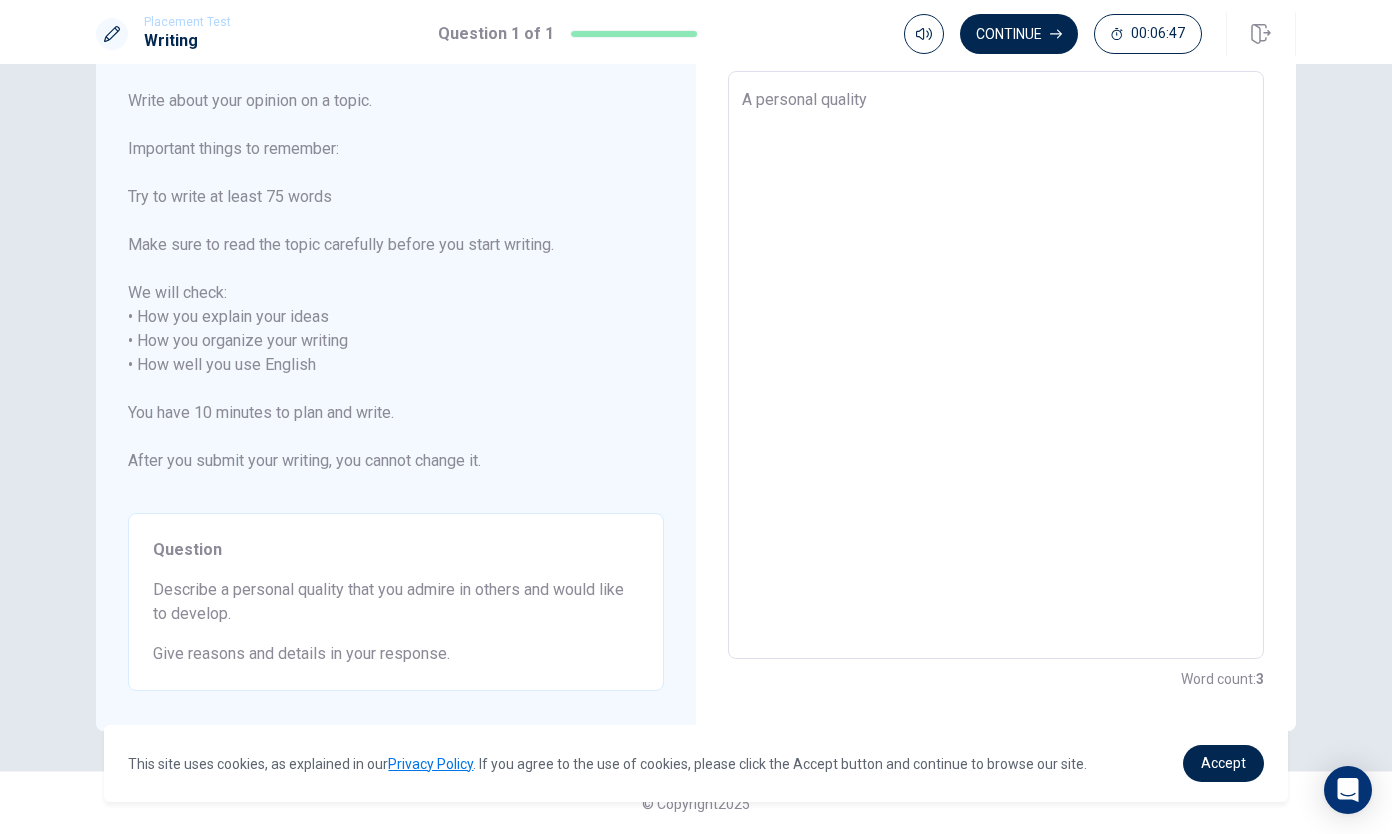 type on "x" 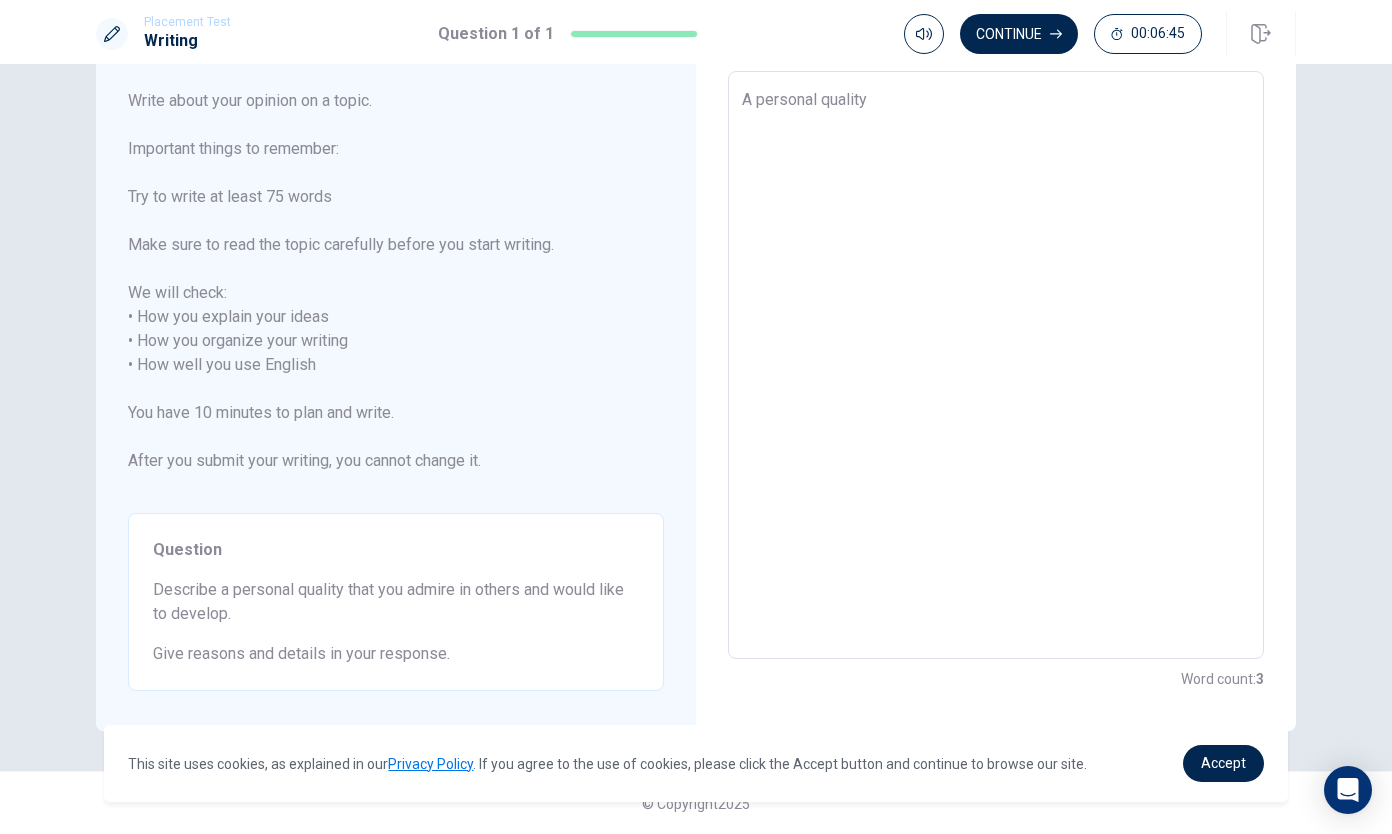 type on "x" 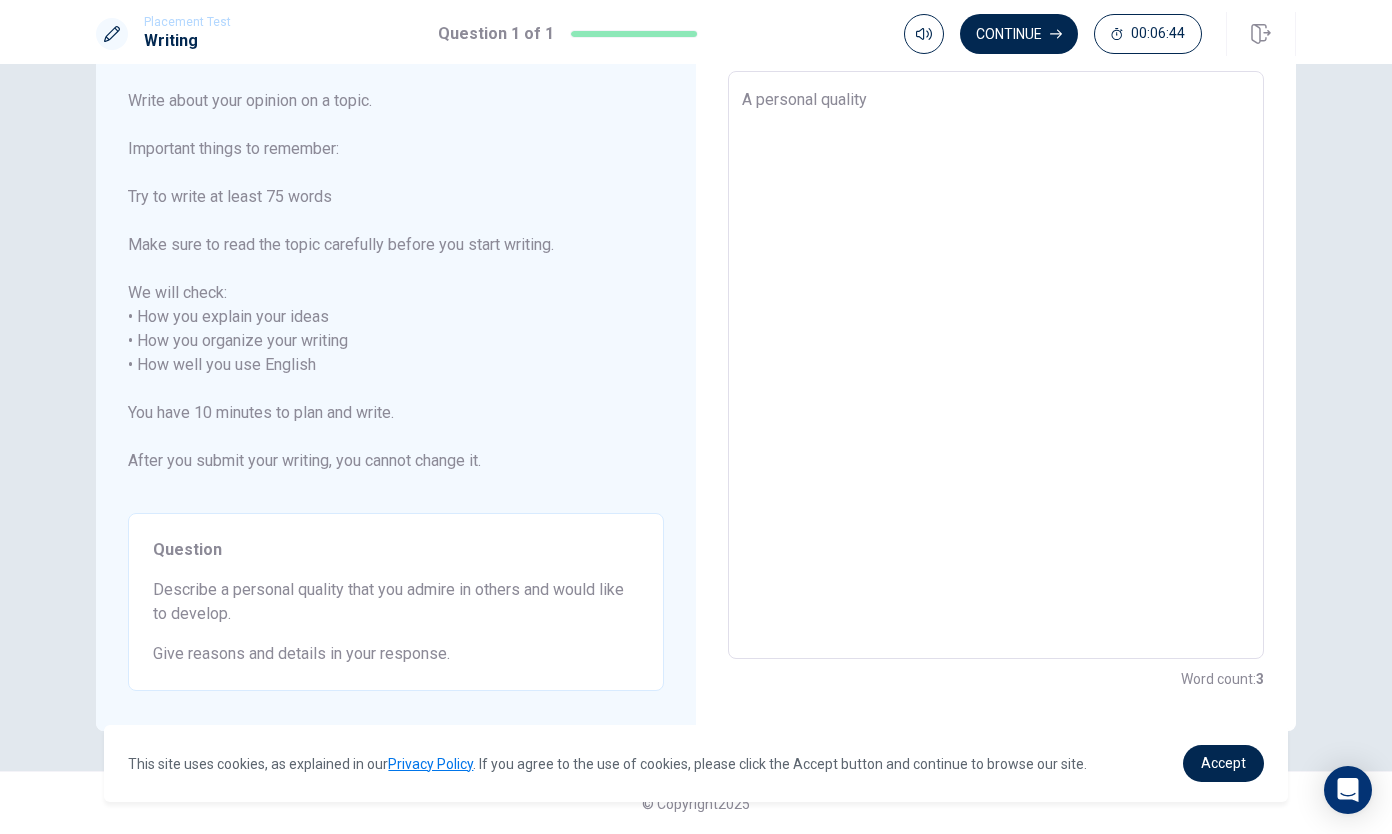 type on "A personal quality t" 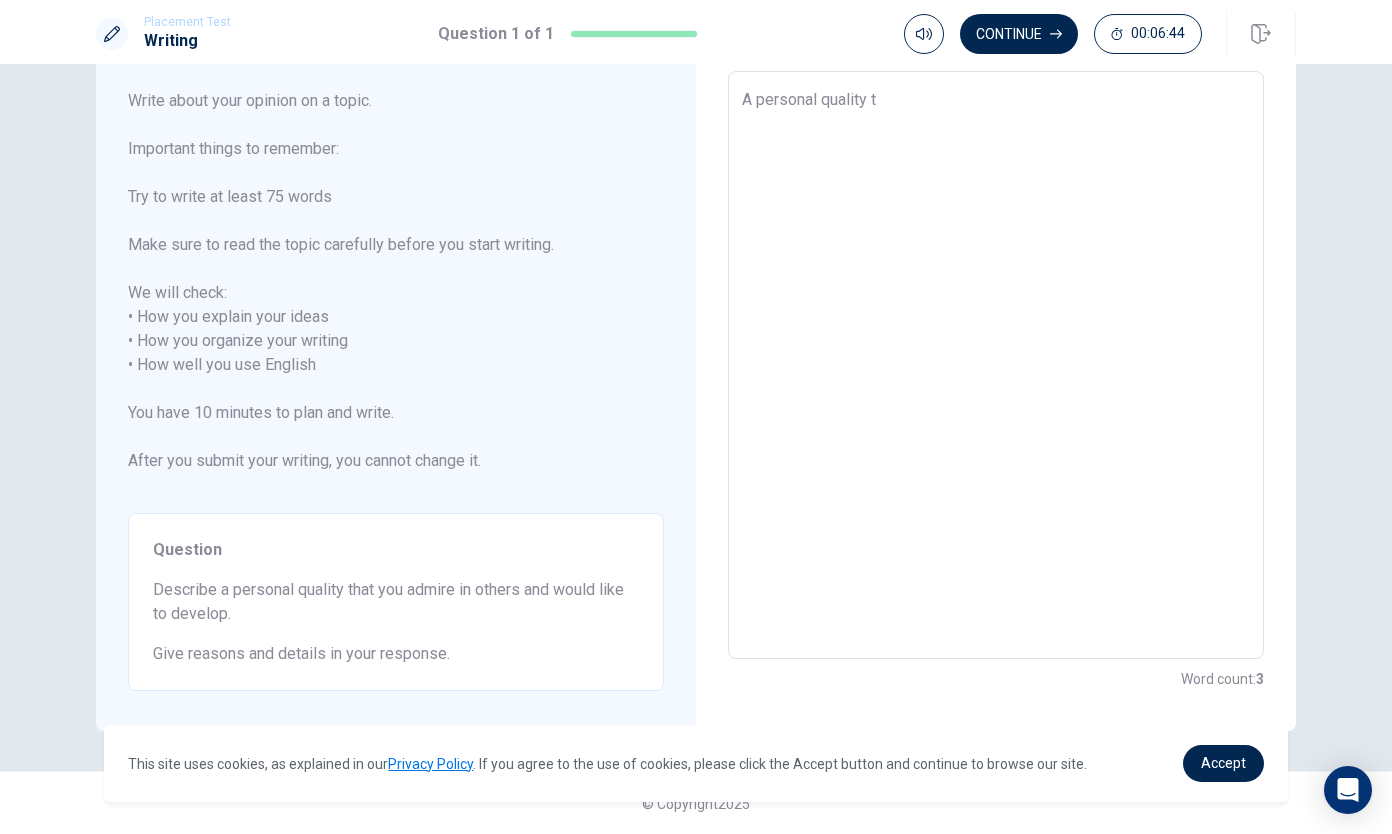 type on "x" 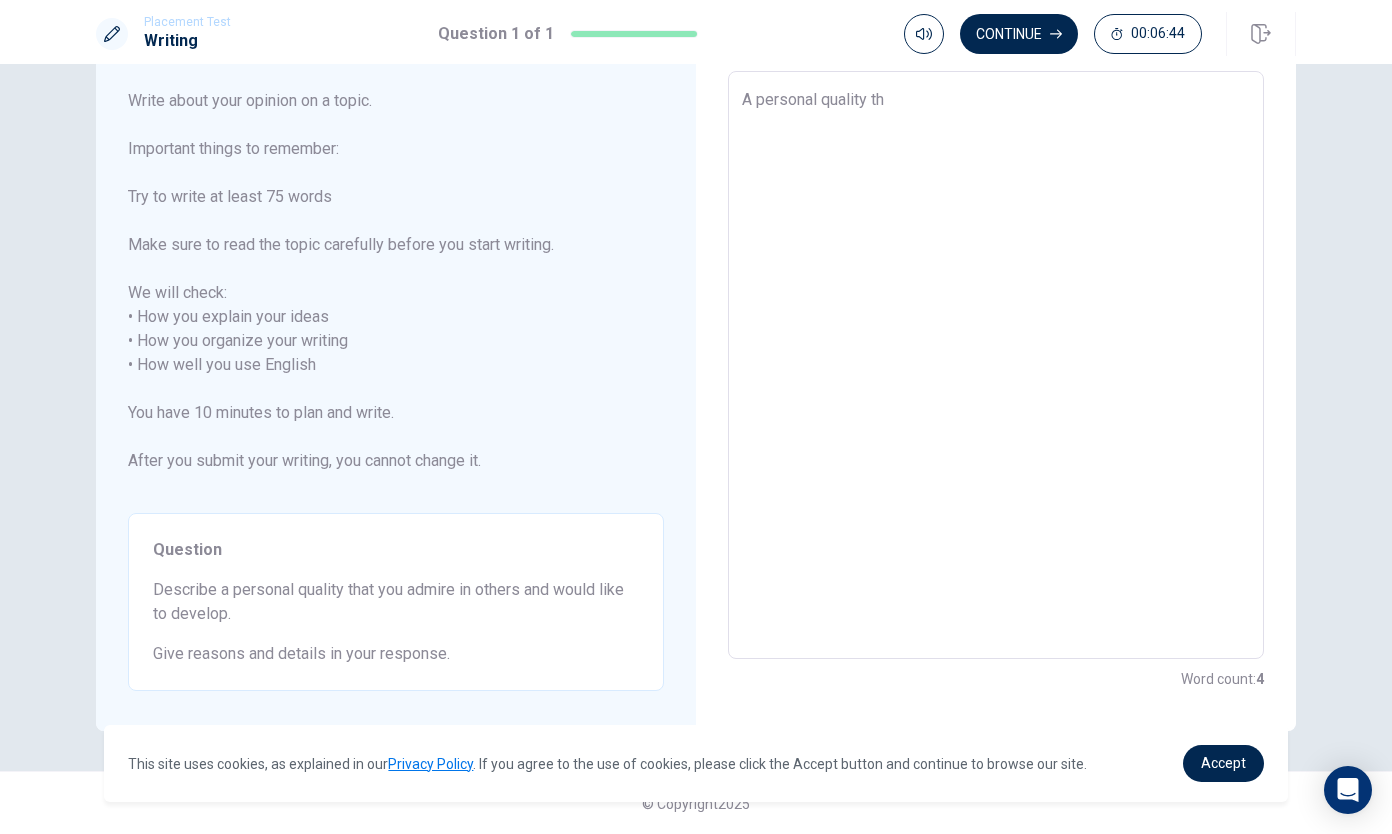 type on "x" 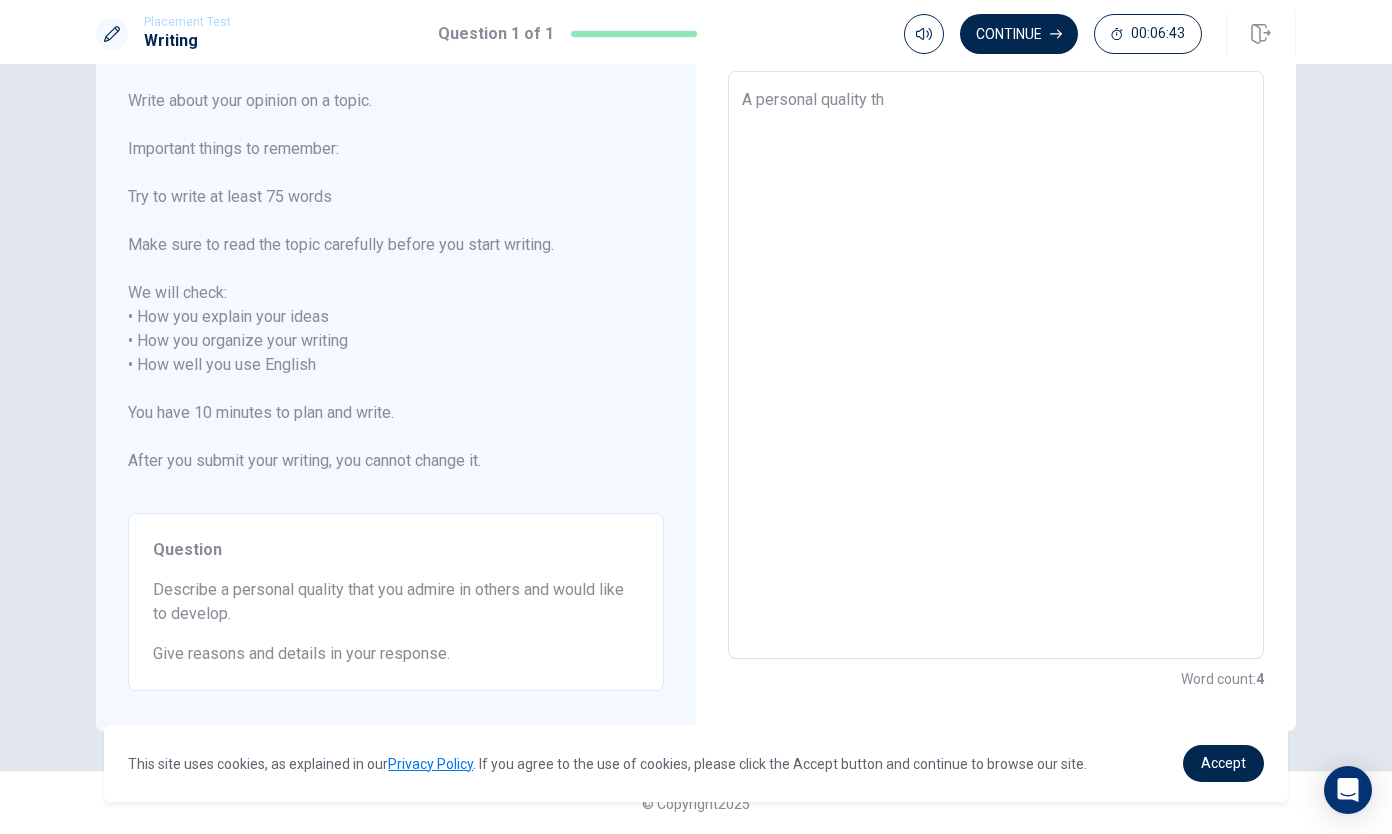 type on "A personal quality tha" 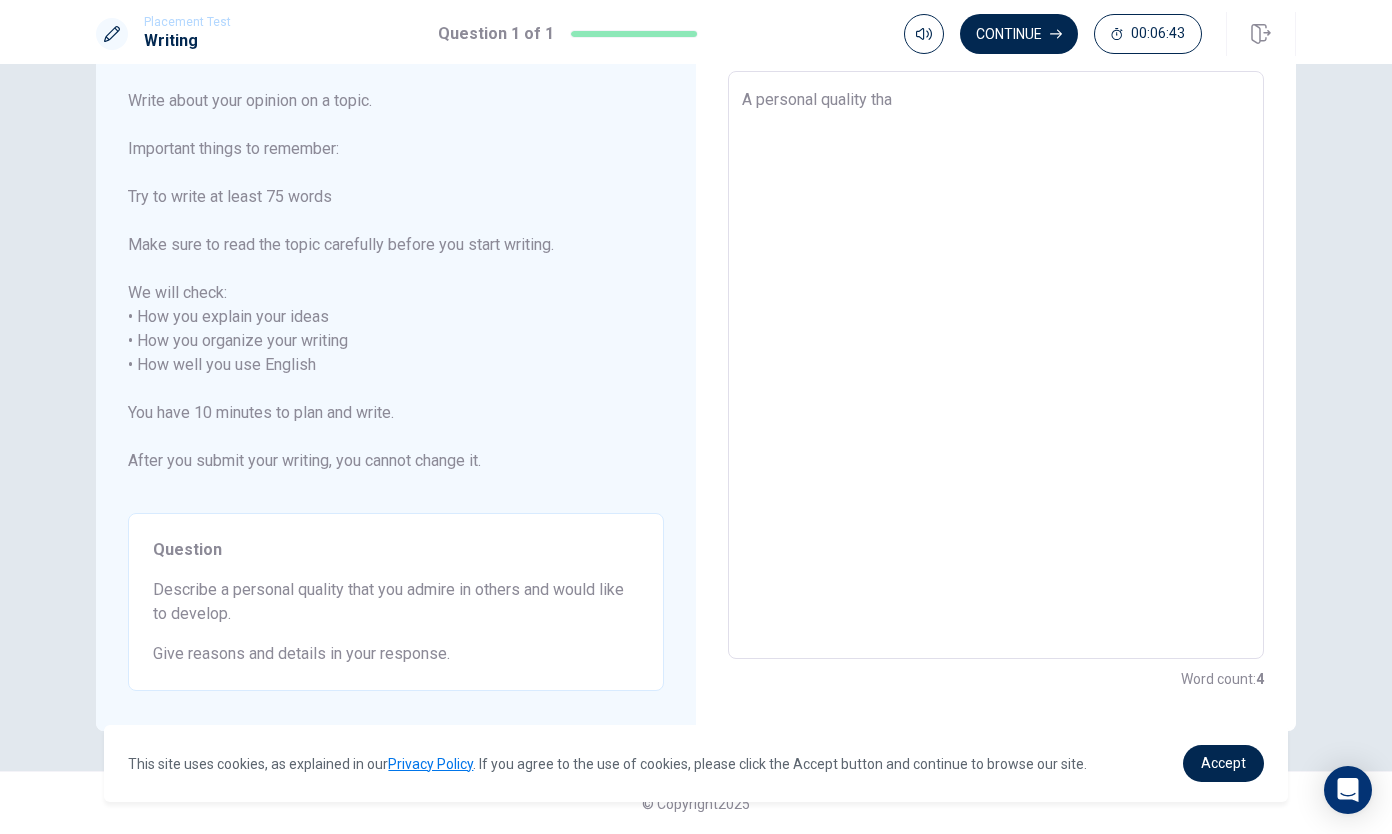 type on "x" 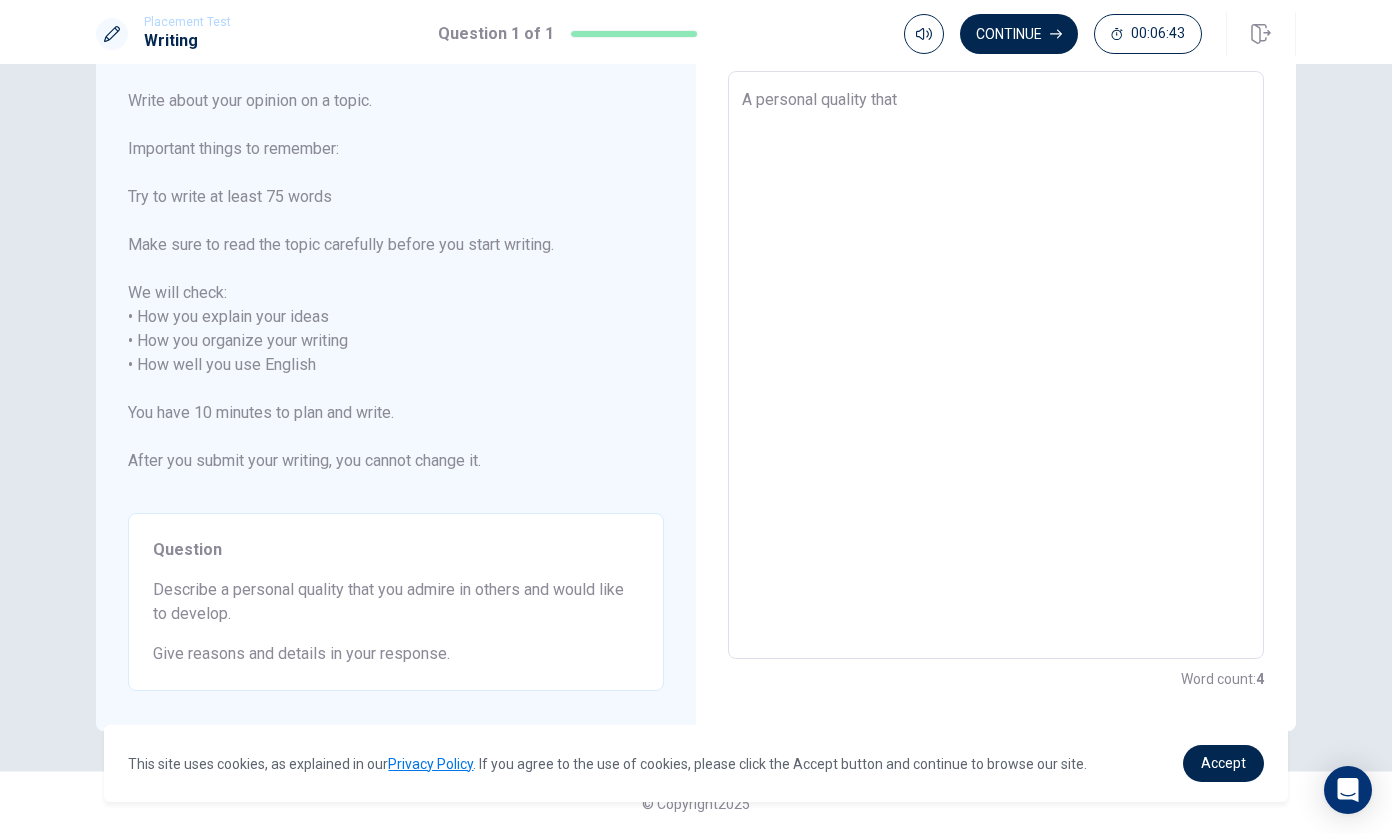 type on "x" 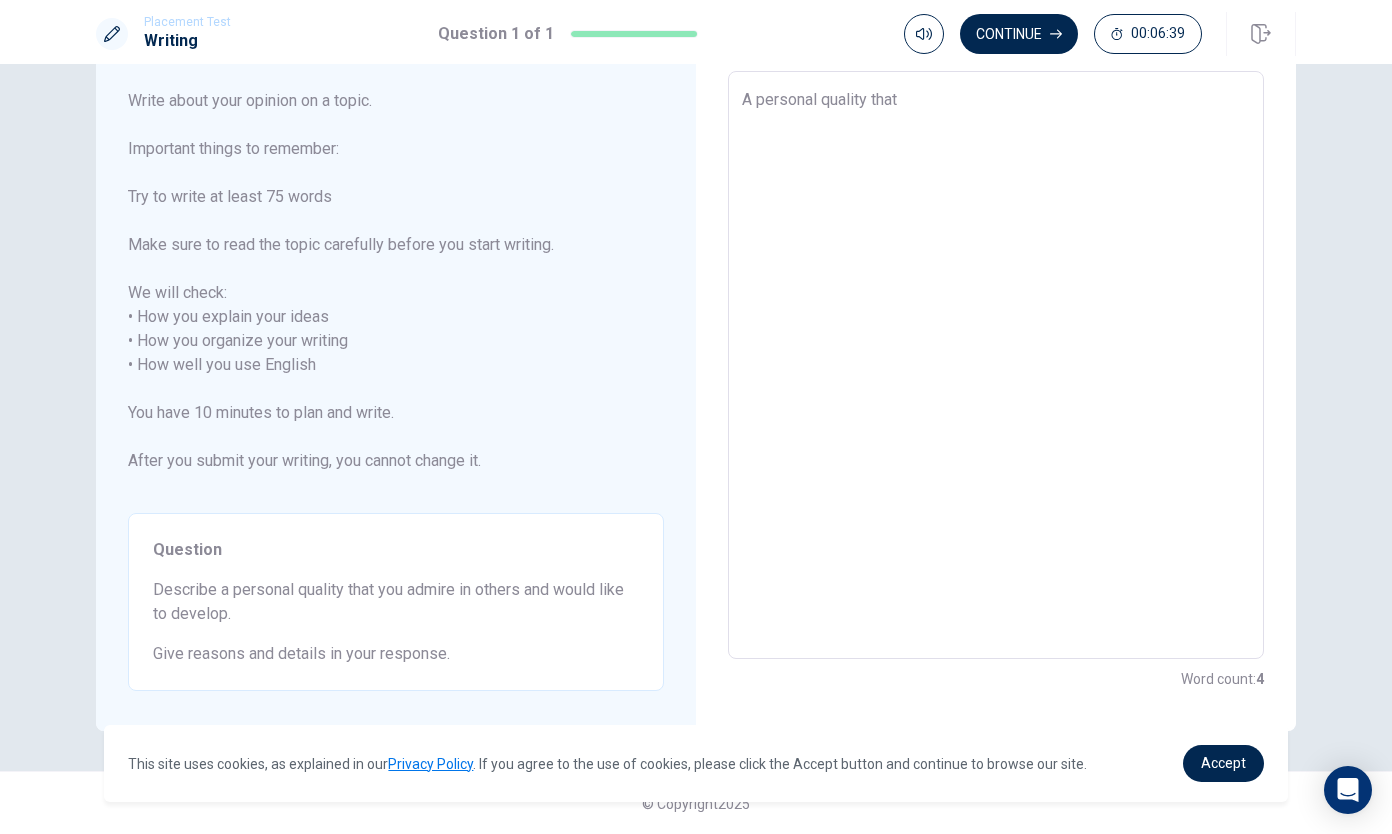 type on "x" 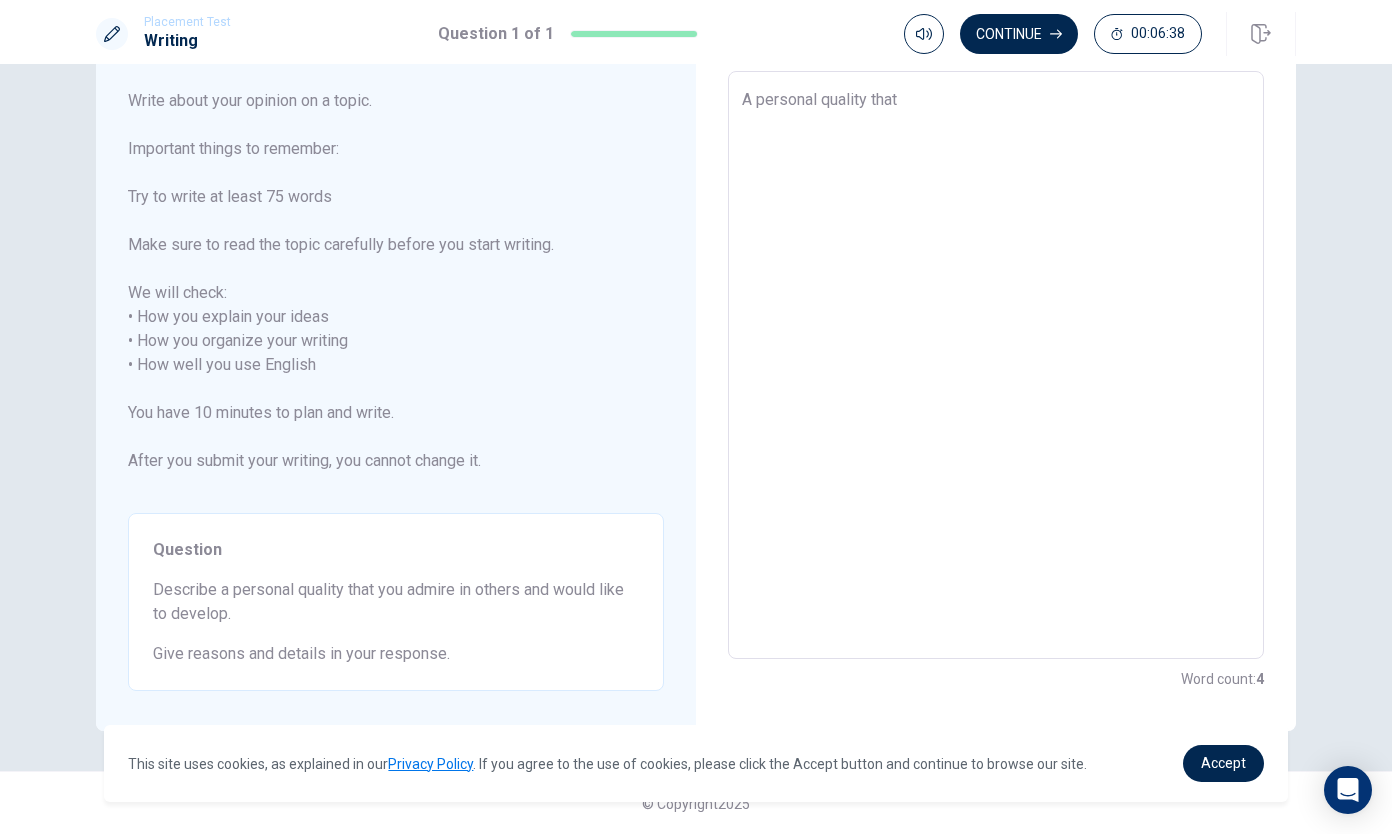 type on "A personal quality that I" 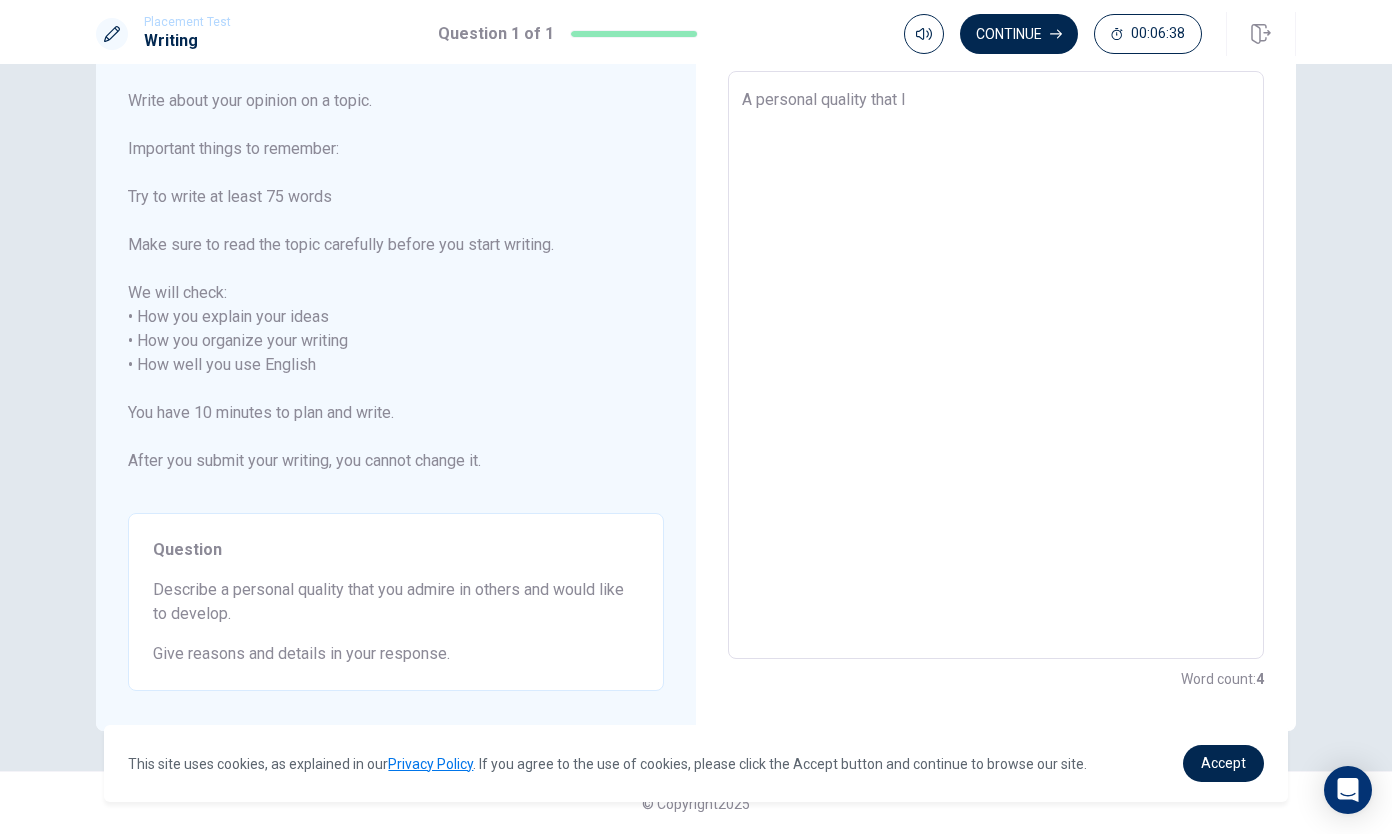 type on "x" 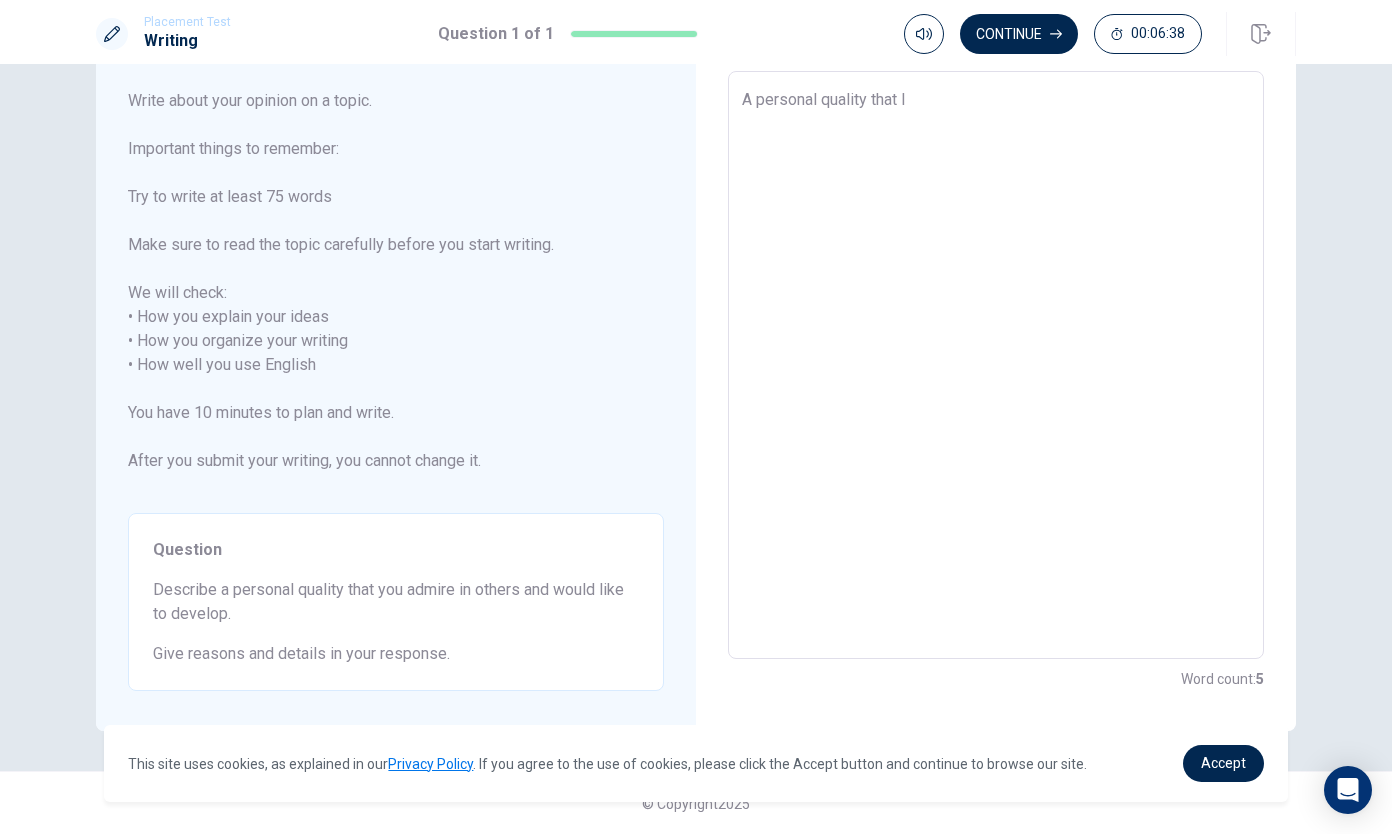 type on "A personal quality that I" 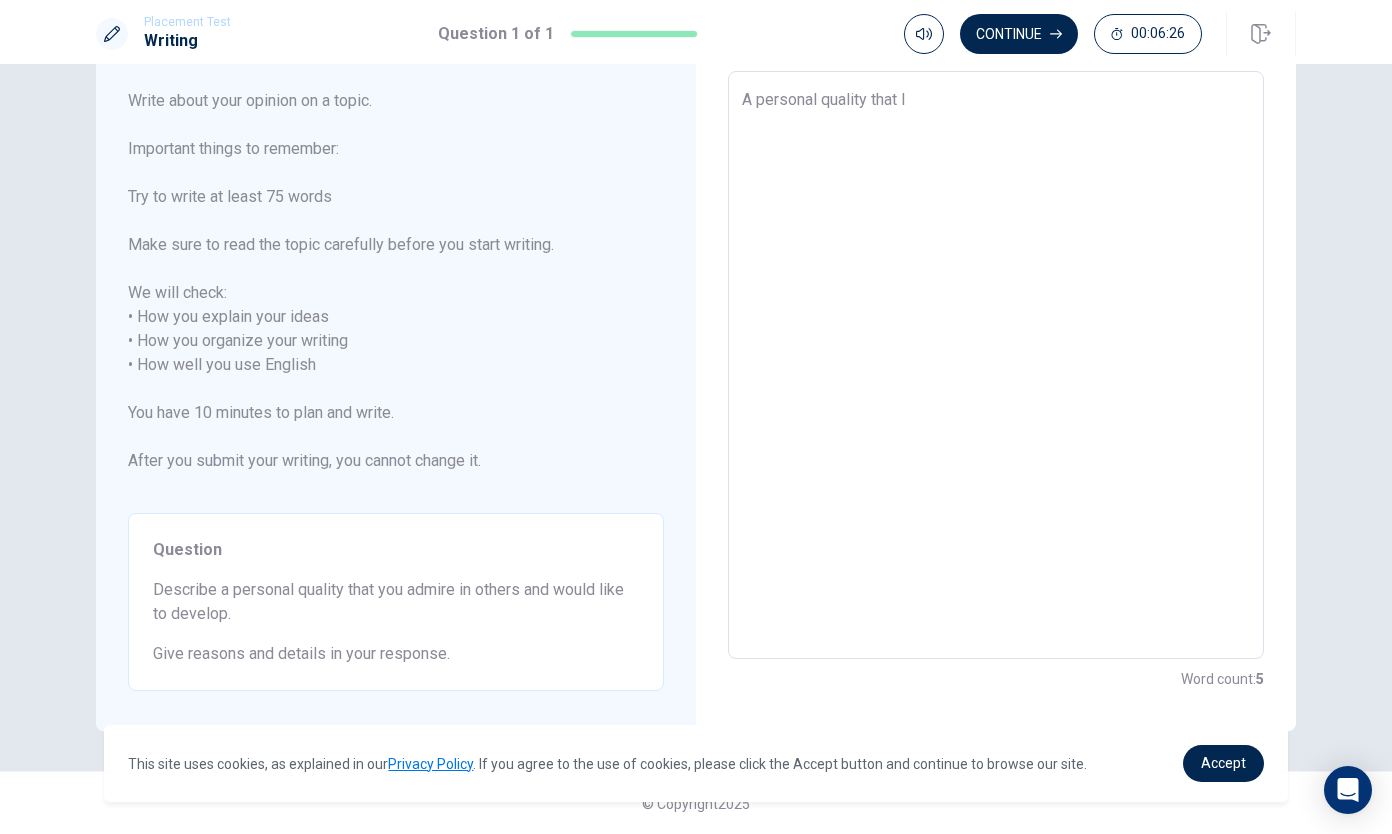 type on "x" 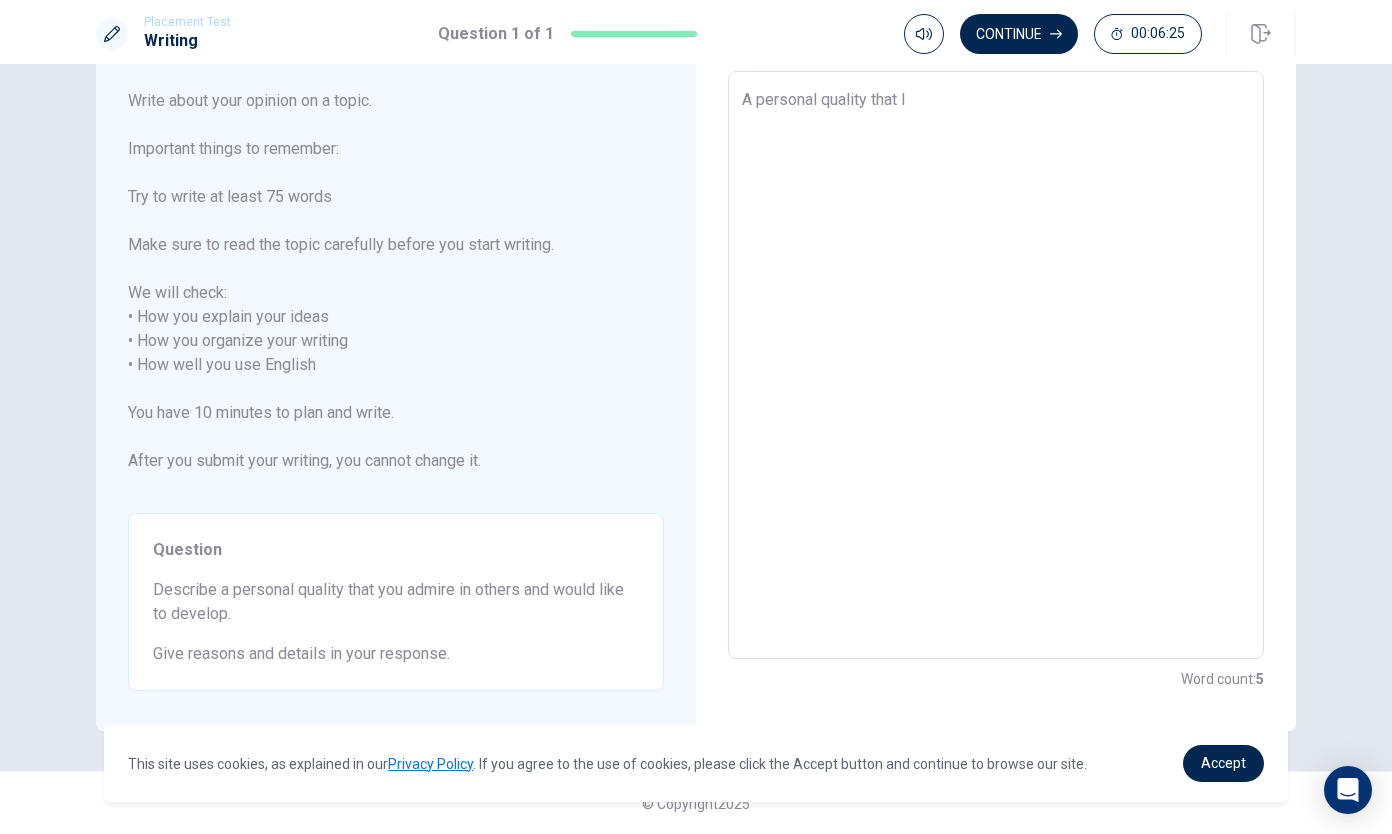 type on "A personal quality that I a" 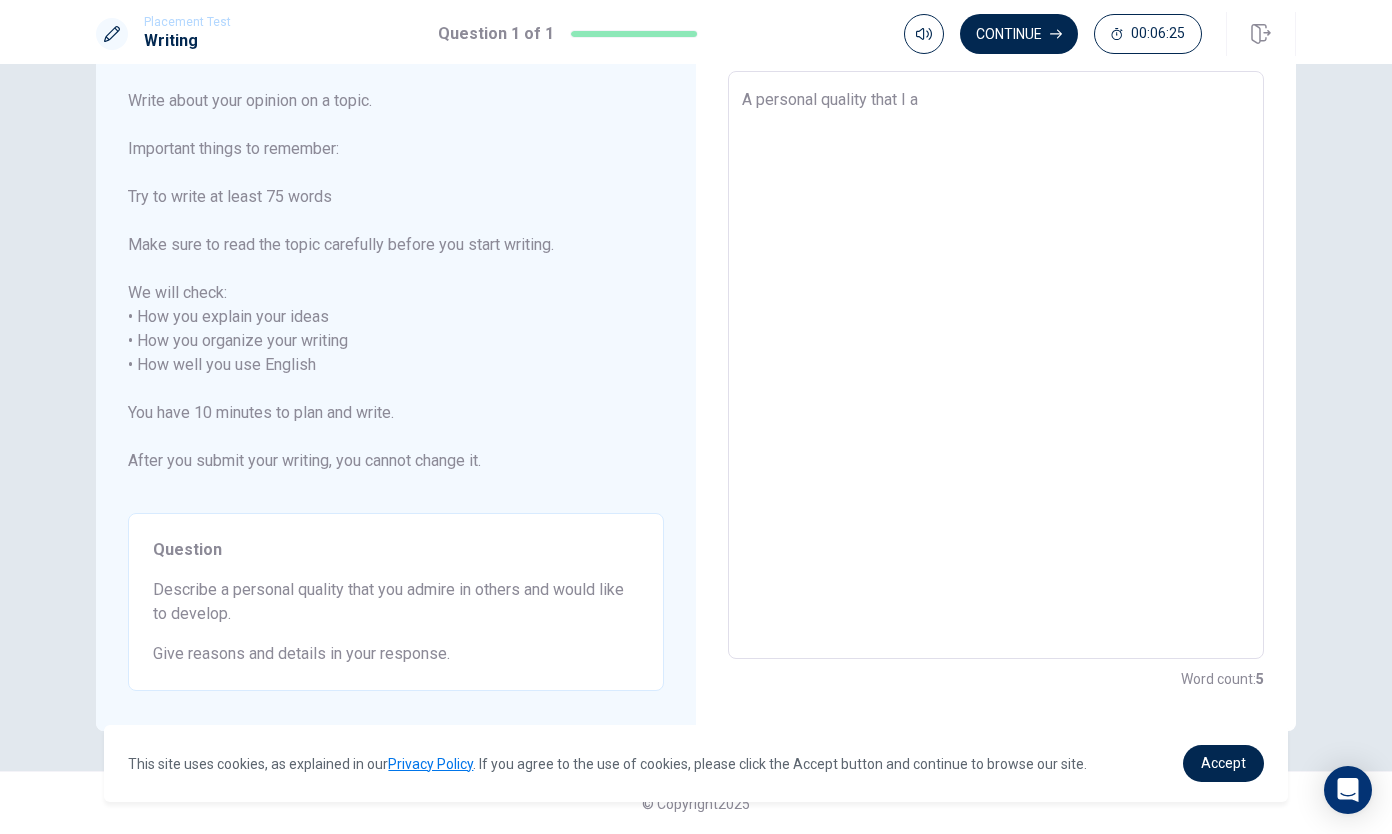 type on "x" 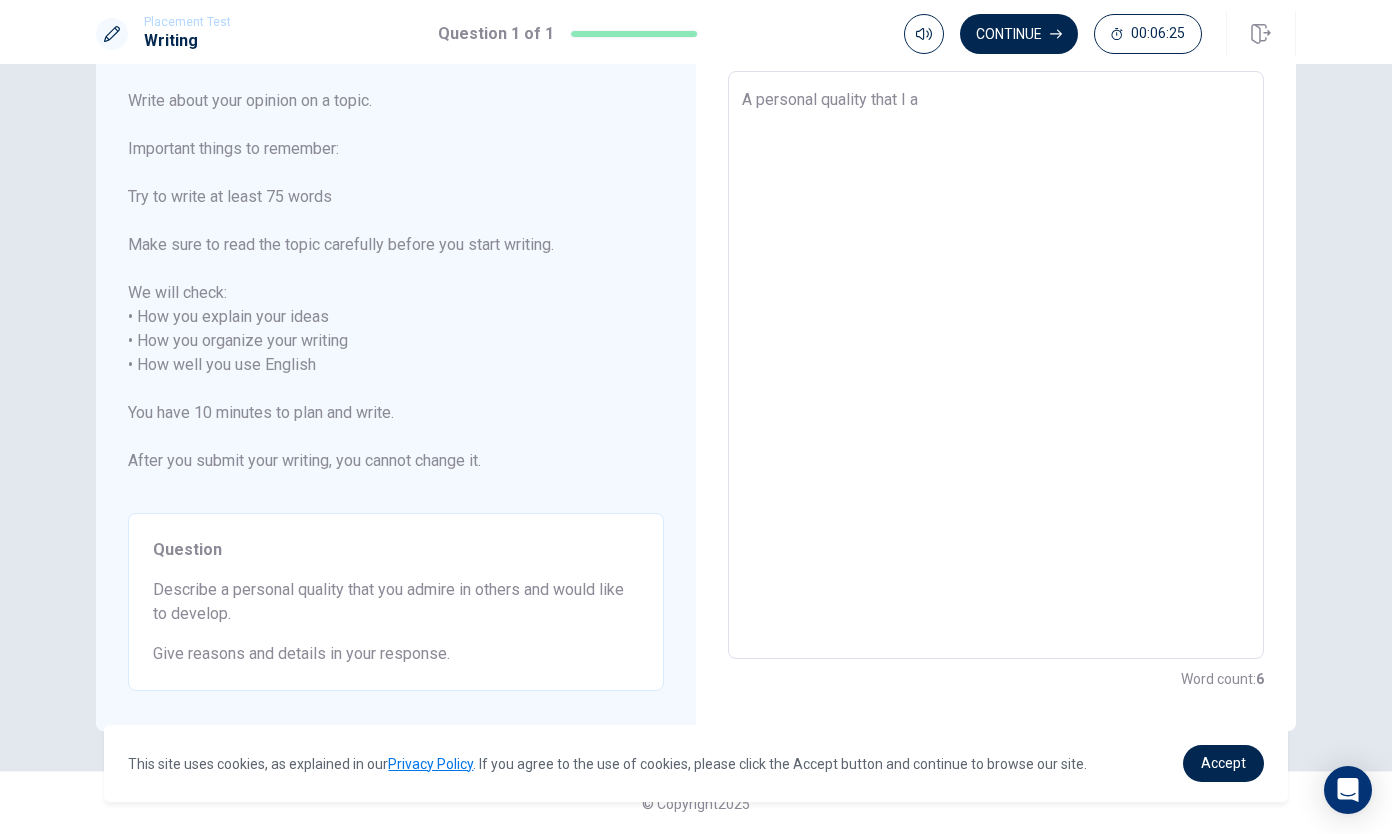 type on "A personal quality that I ad" 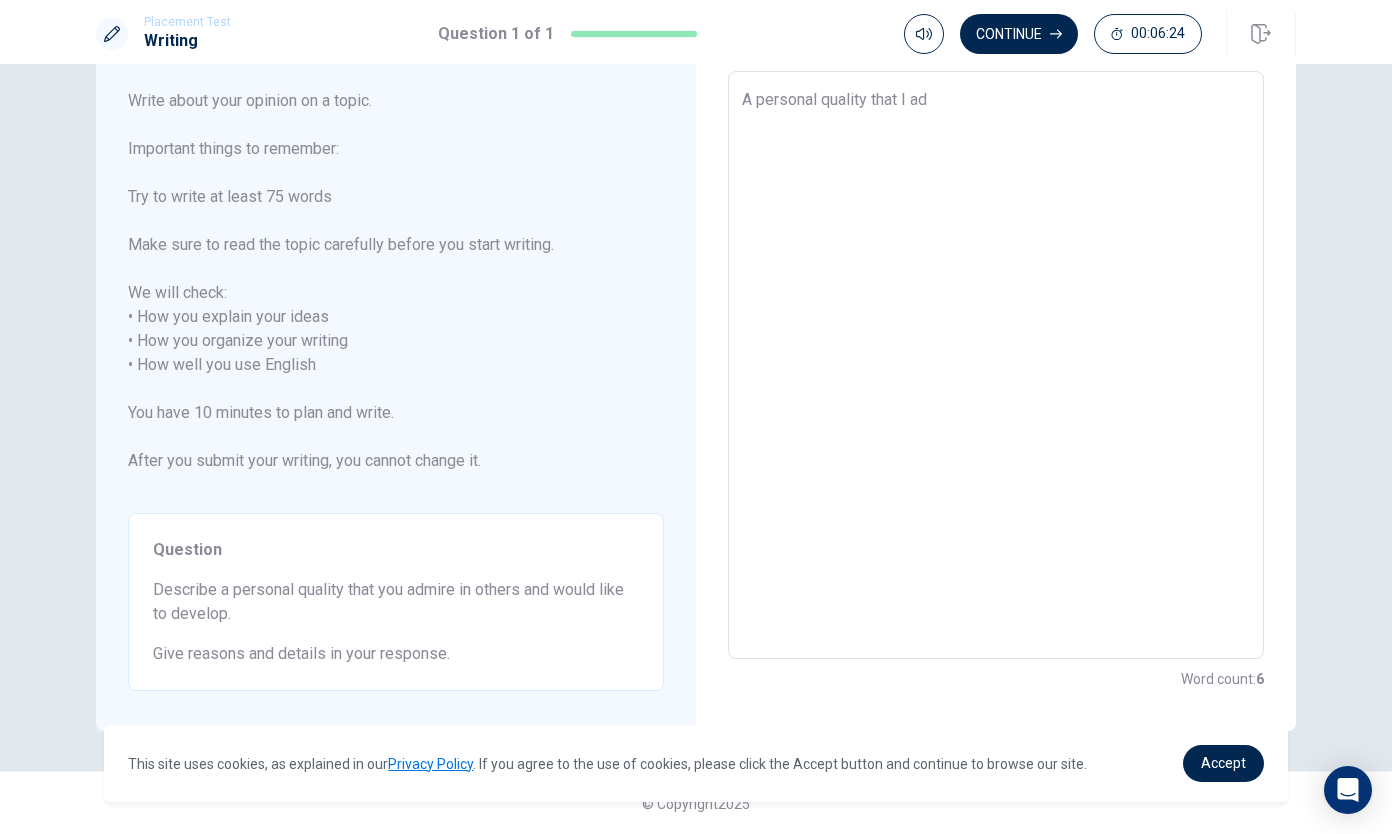type on "x" 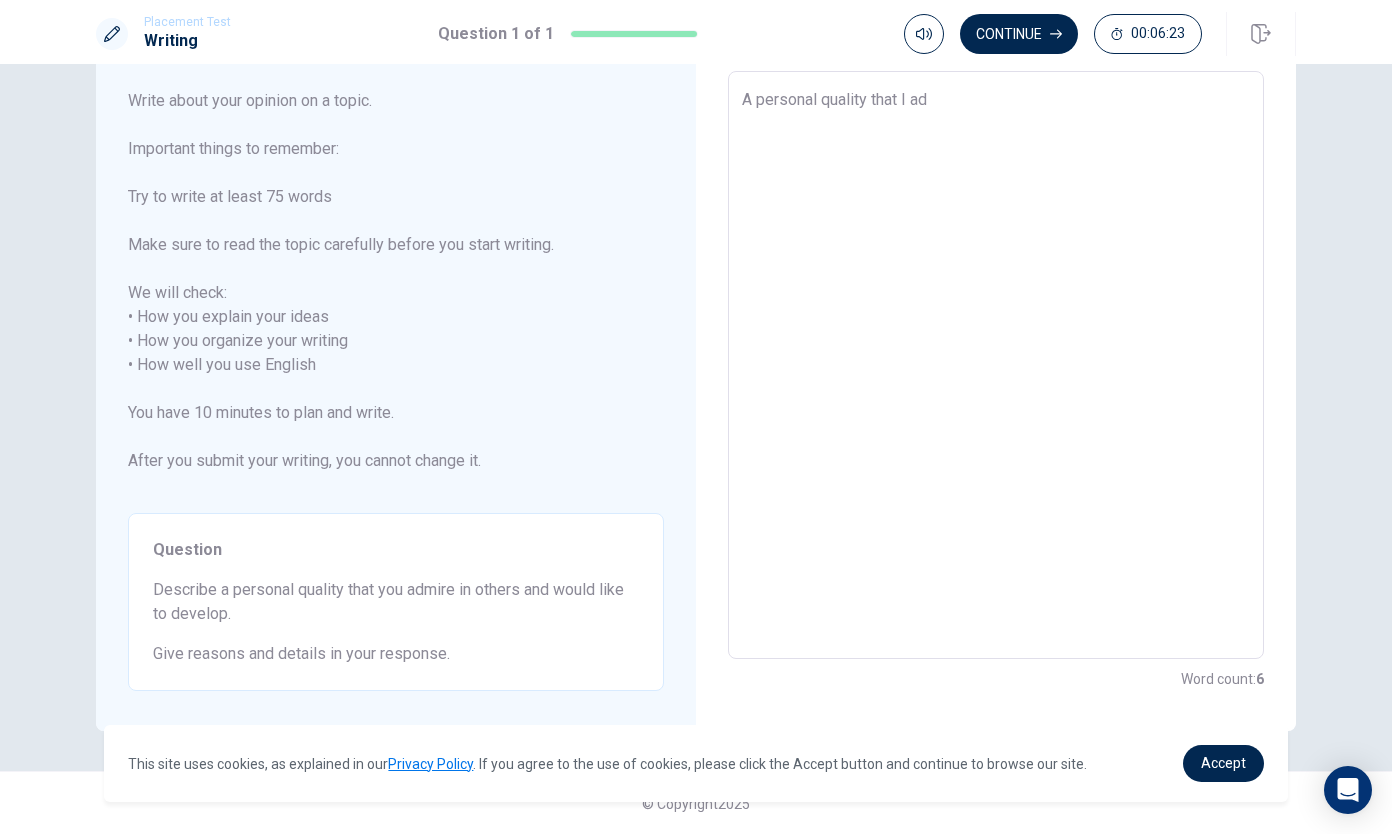 type on "A personal quality that I adm" 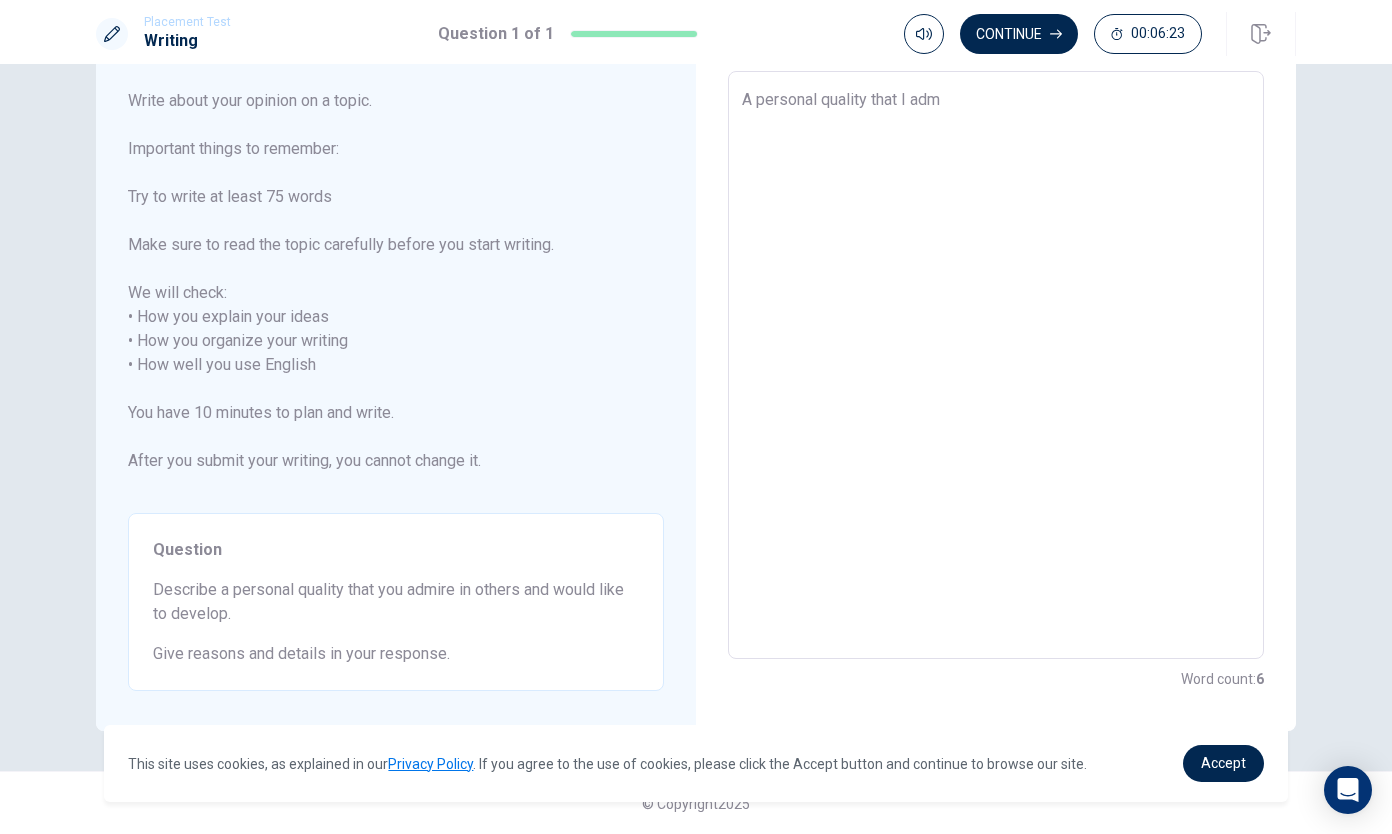 type on "x" 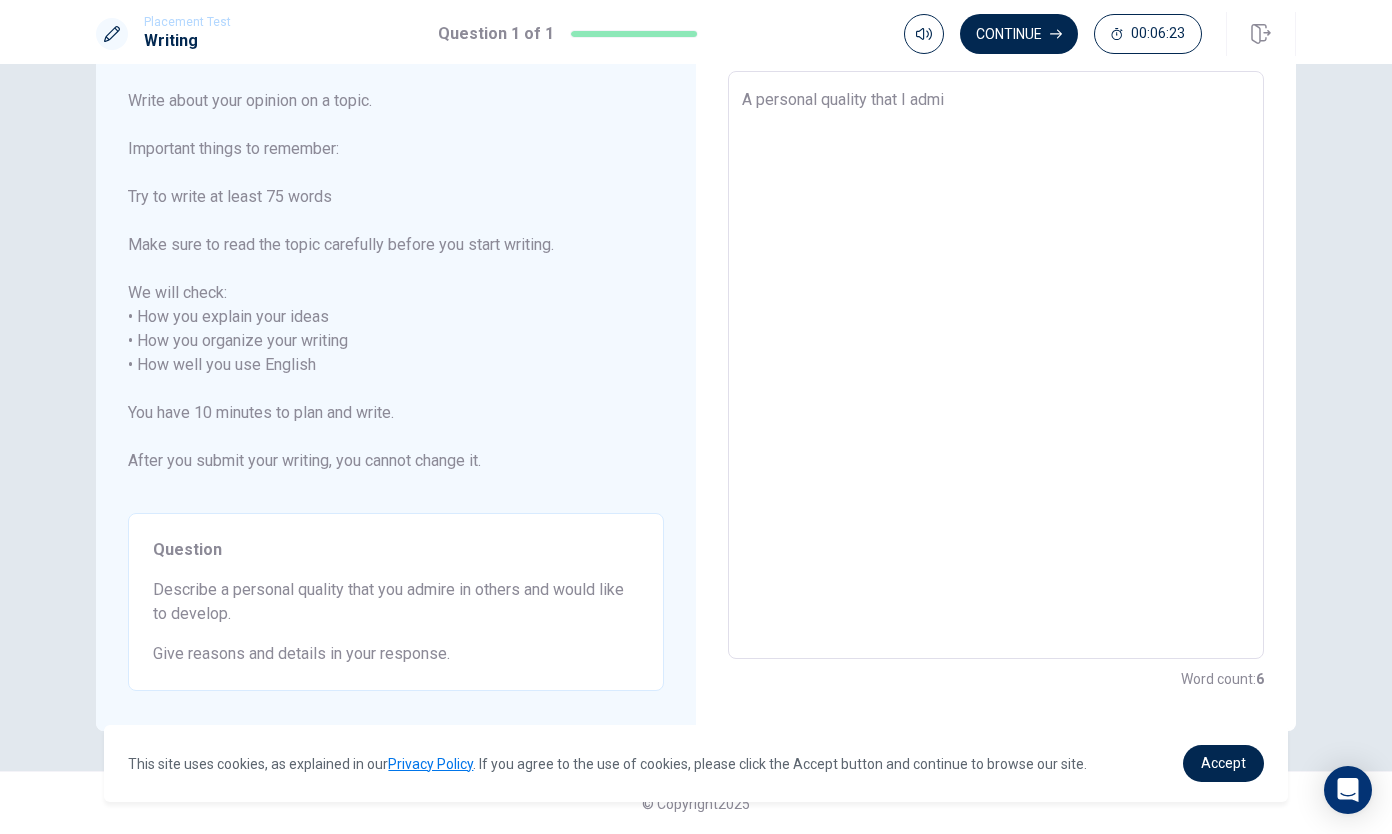 type on "x" 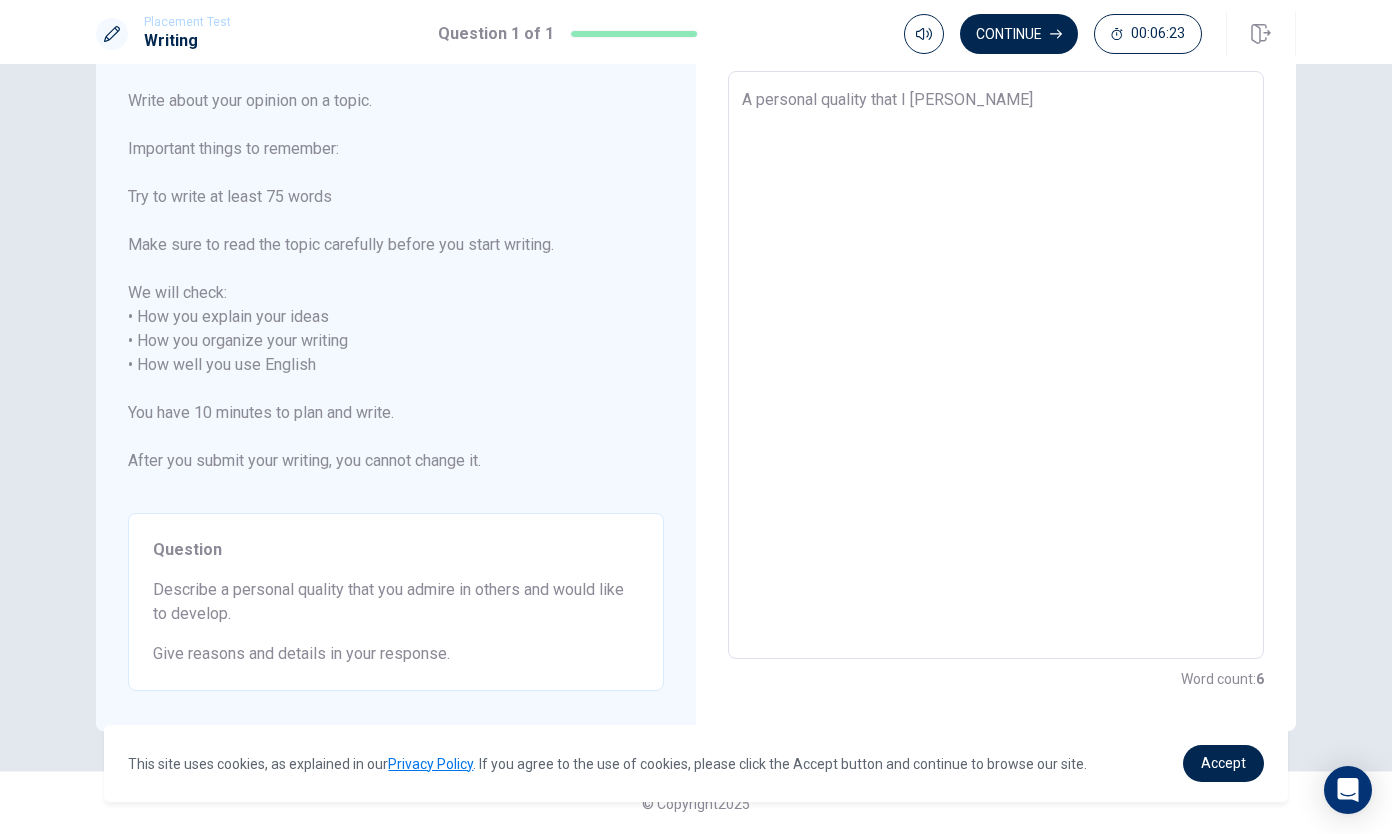 type on "x" 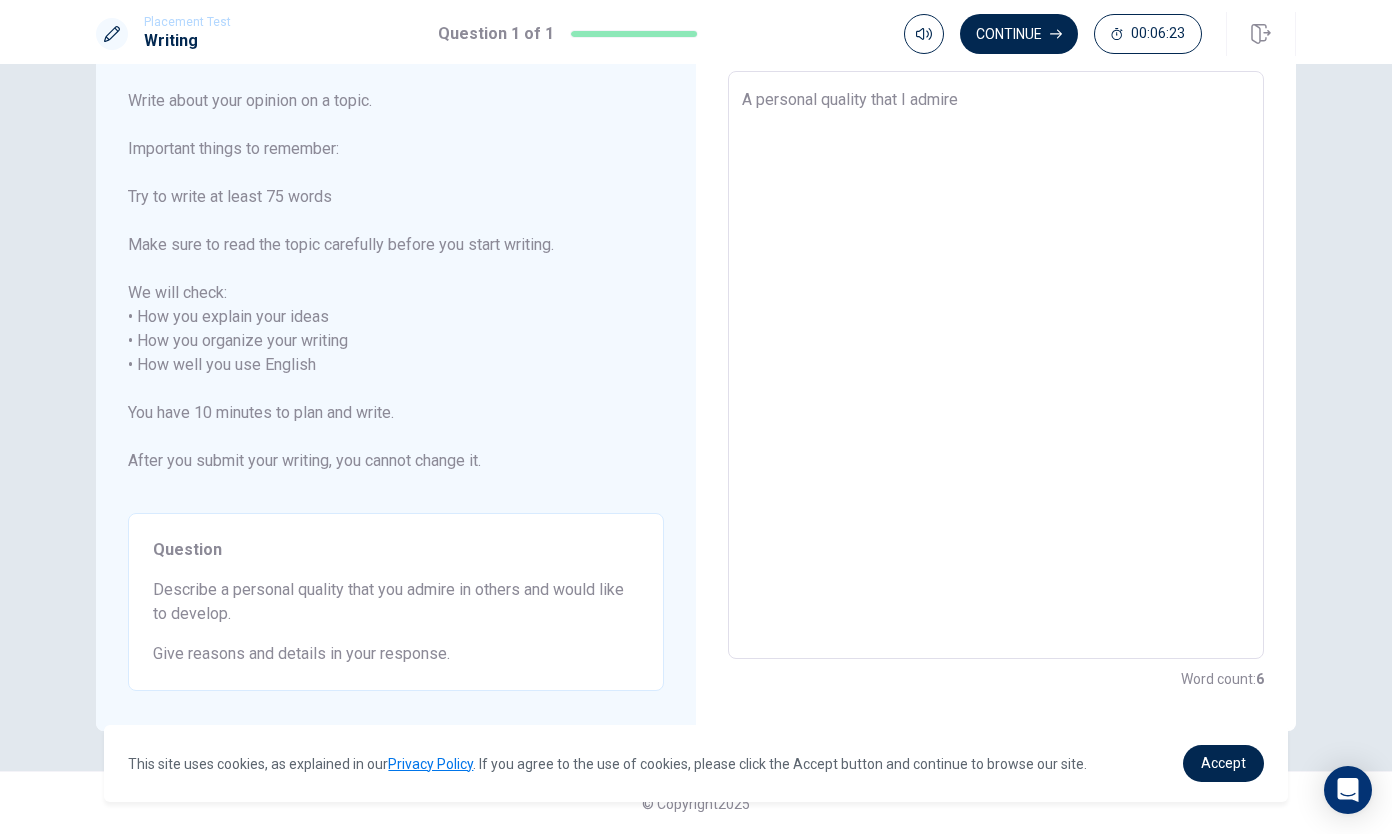 type on "x" 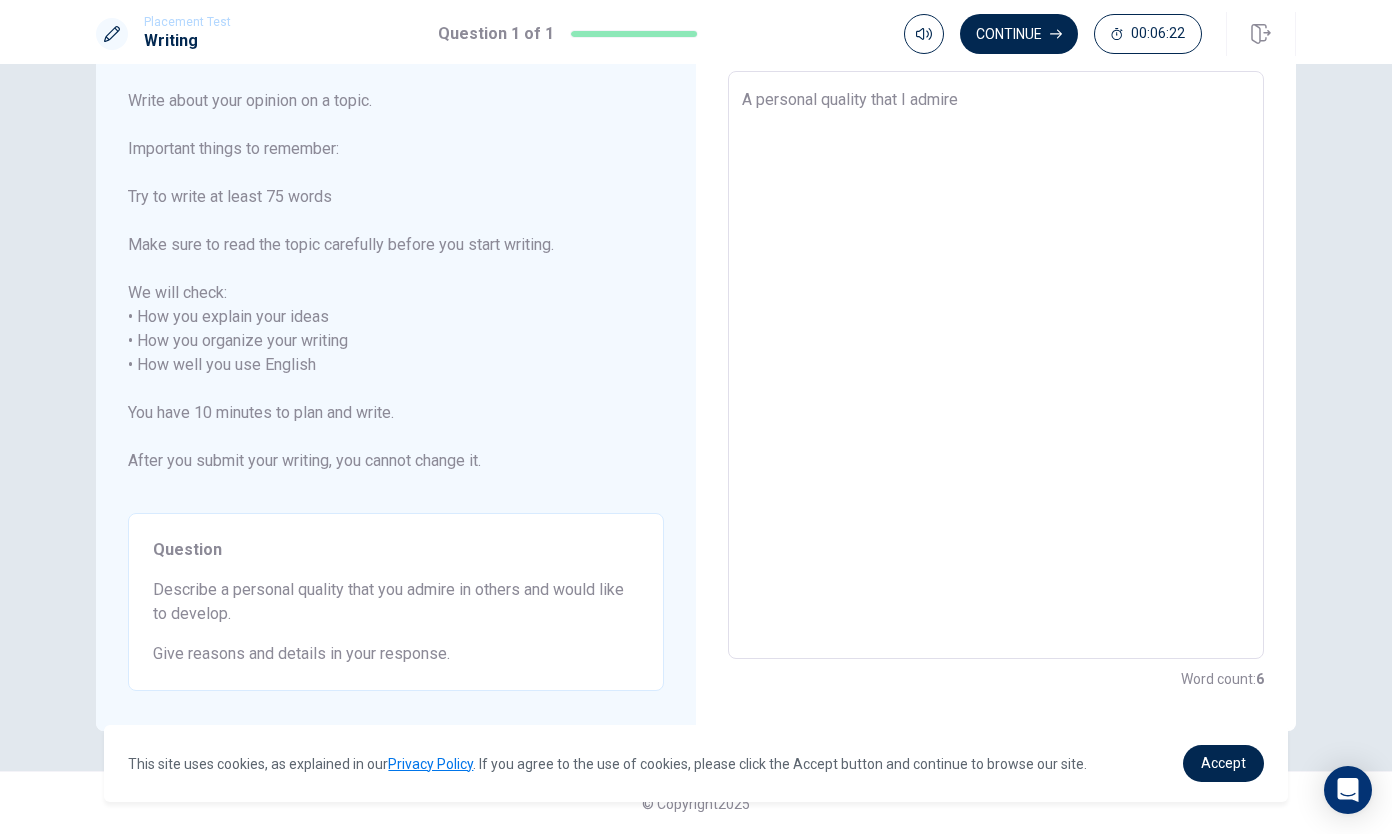 type on "A personal quality that I admire" 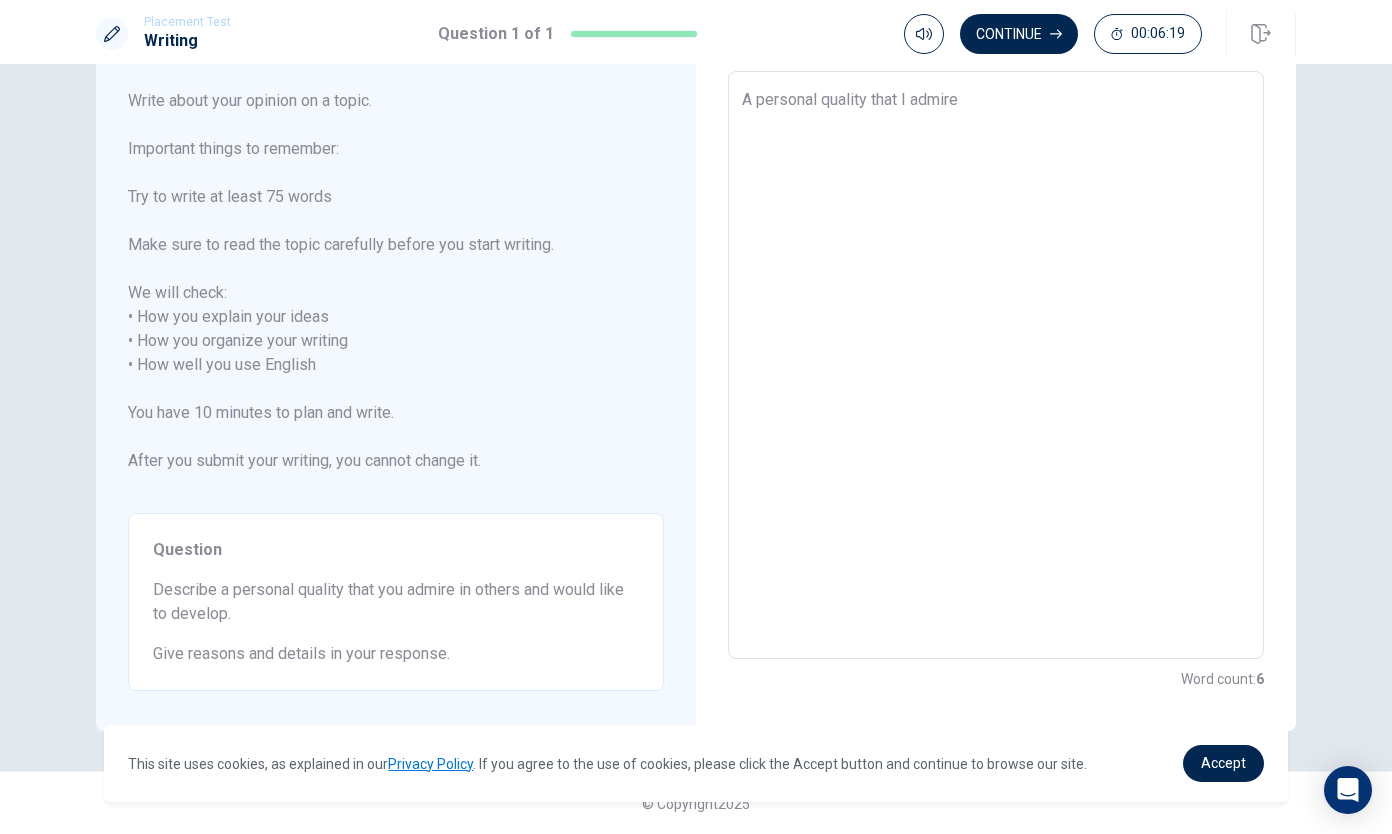 type on "x" 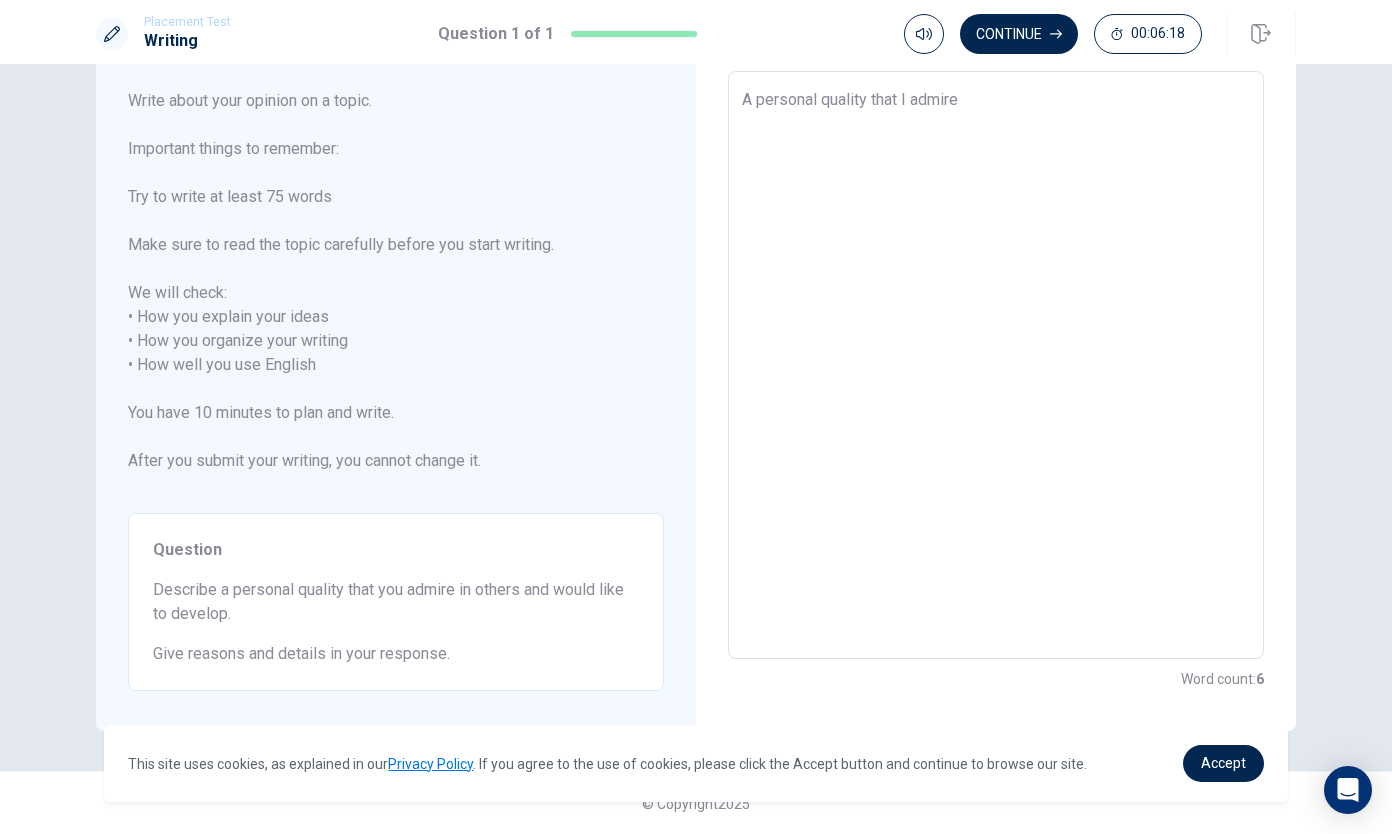 type on "A personal quality that I admire i" 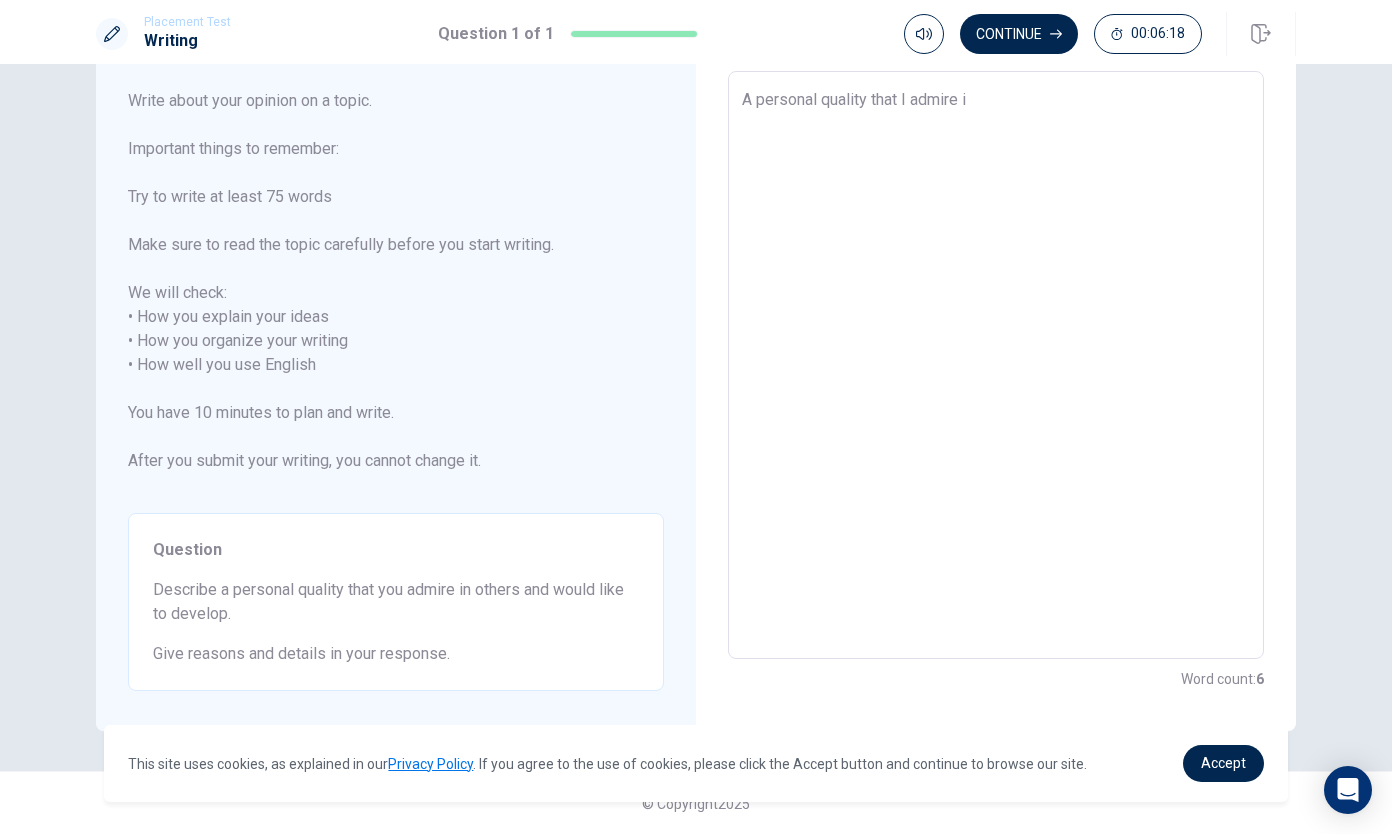 type on "x" 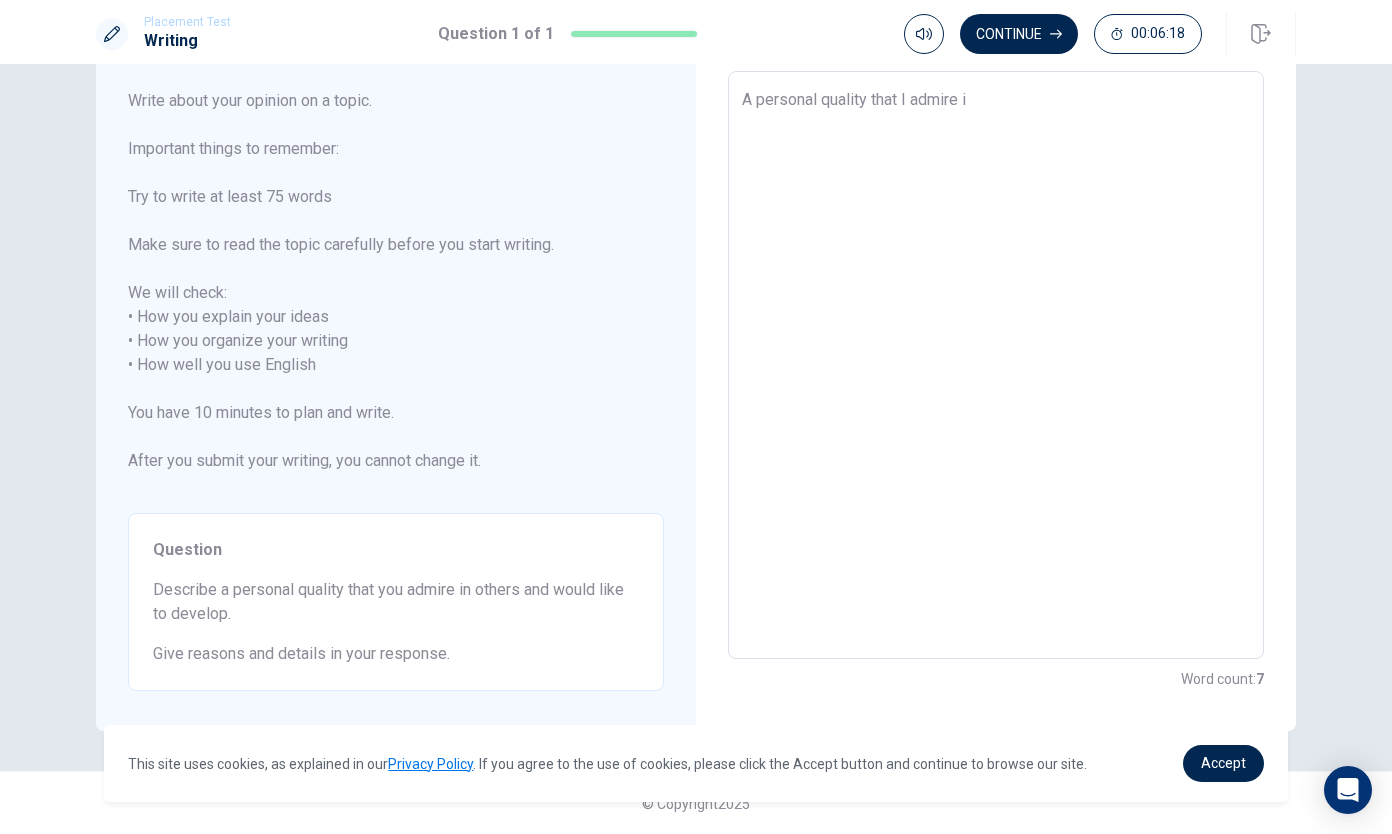 type on "A personal quality that I admire in" 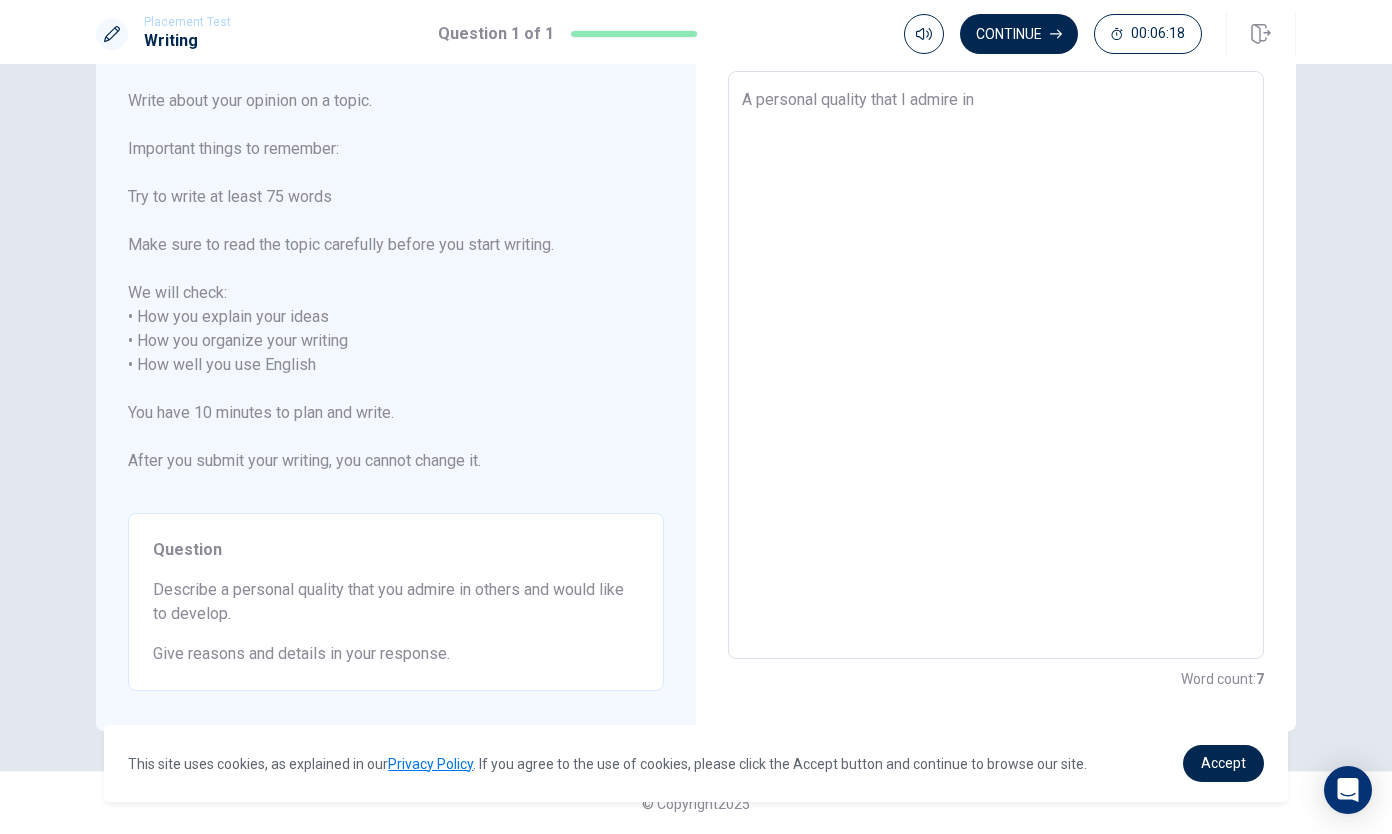 type on "x" 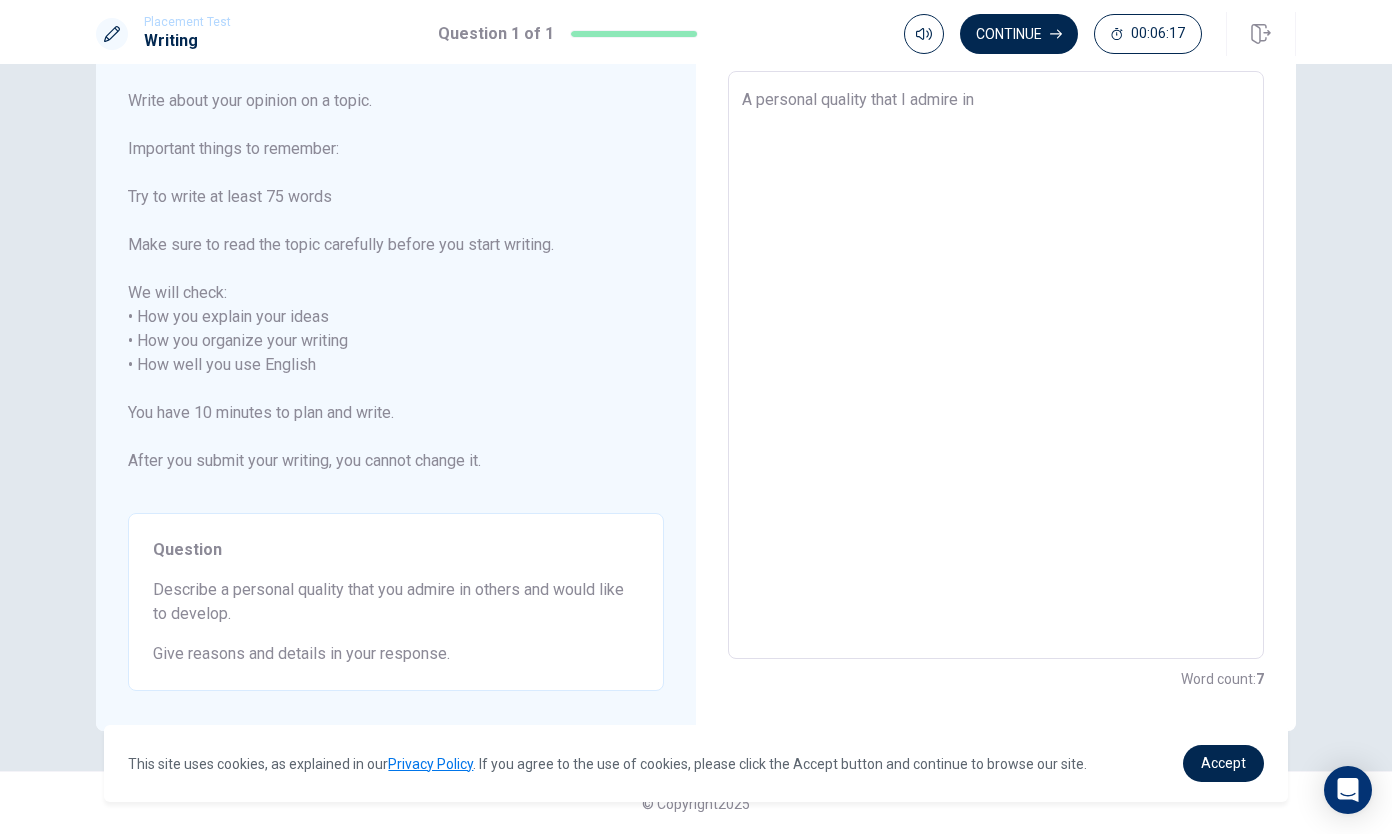 type on "A personal quality that I admire in o" 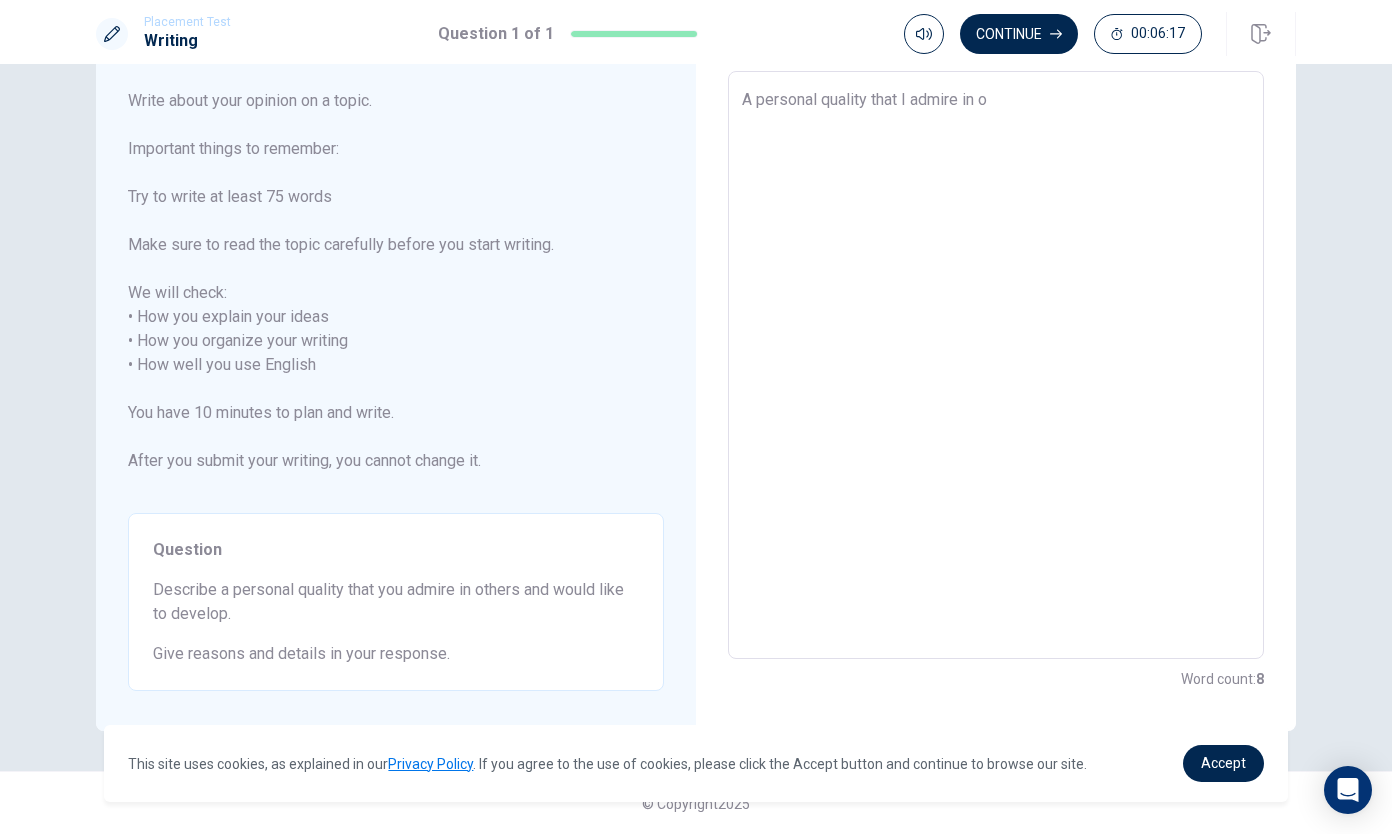 type on "x" 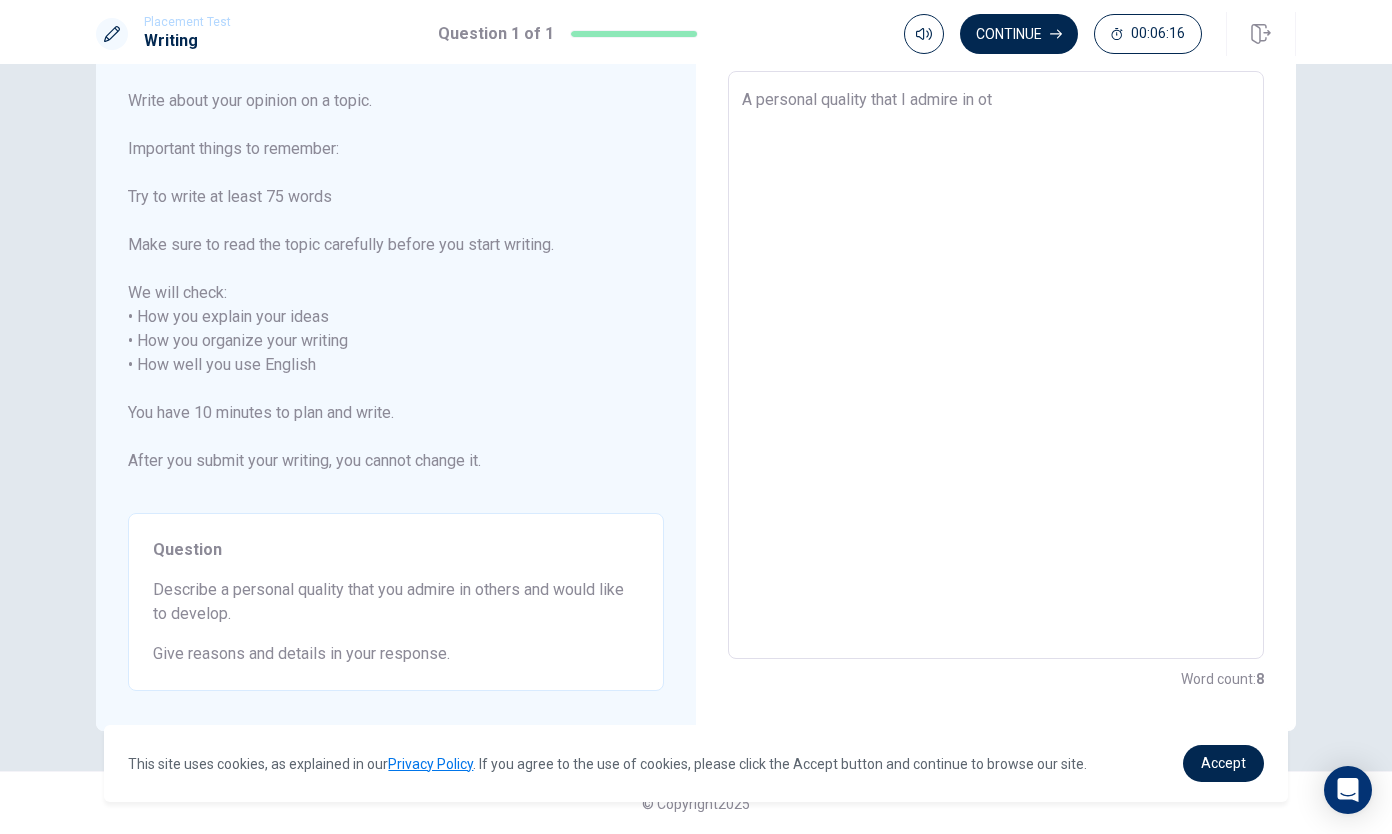 type on "x" 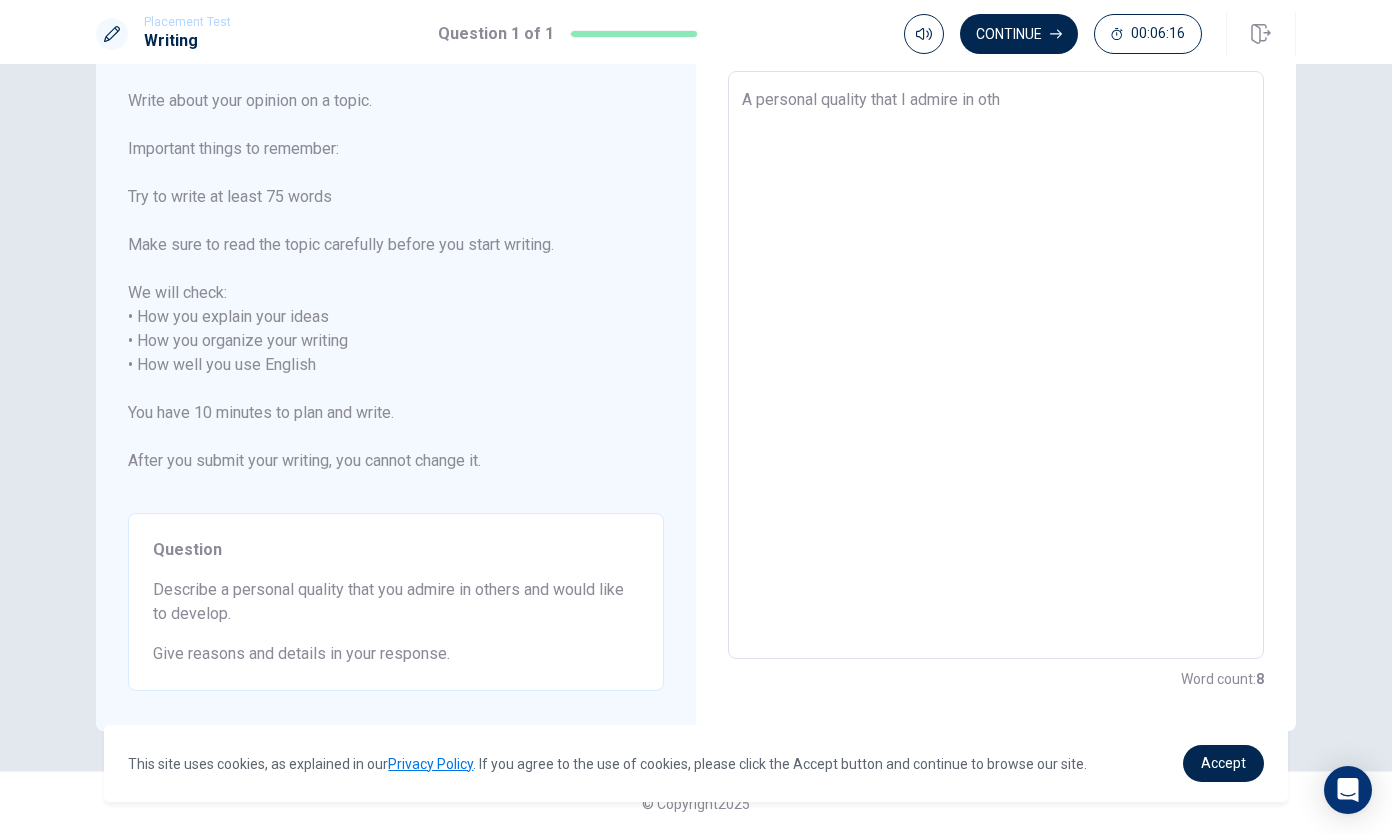 type on "x" 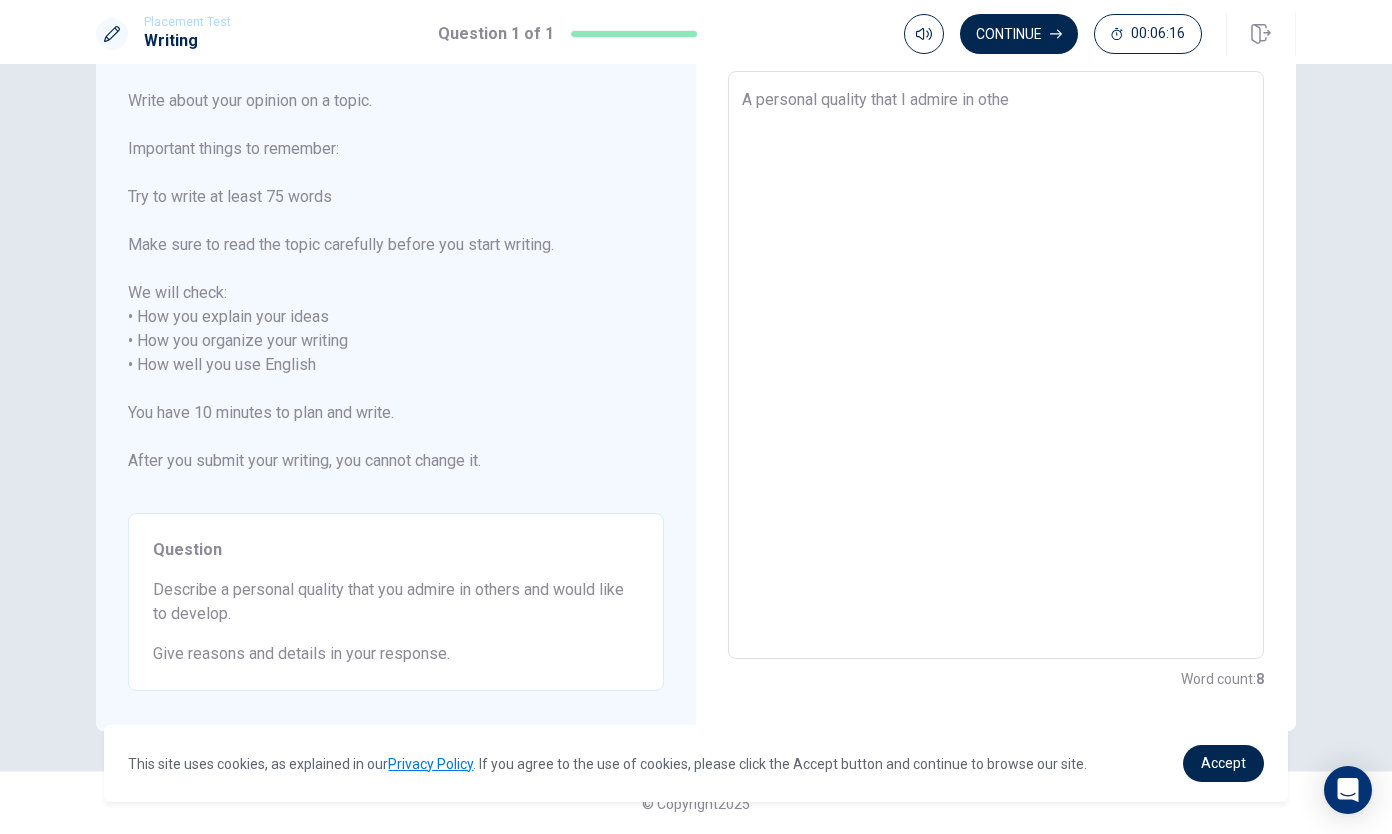 type on "x" 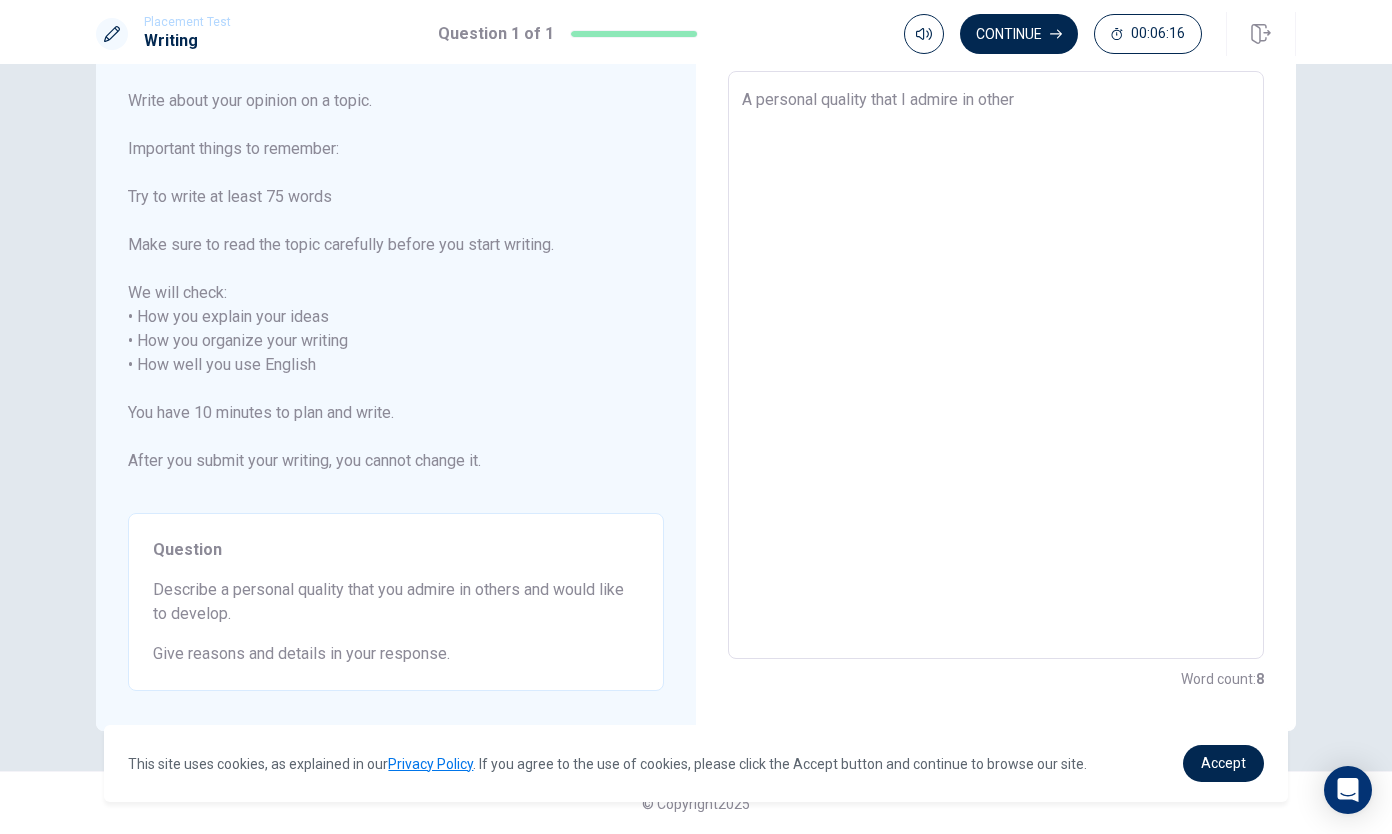 type on "x" 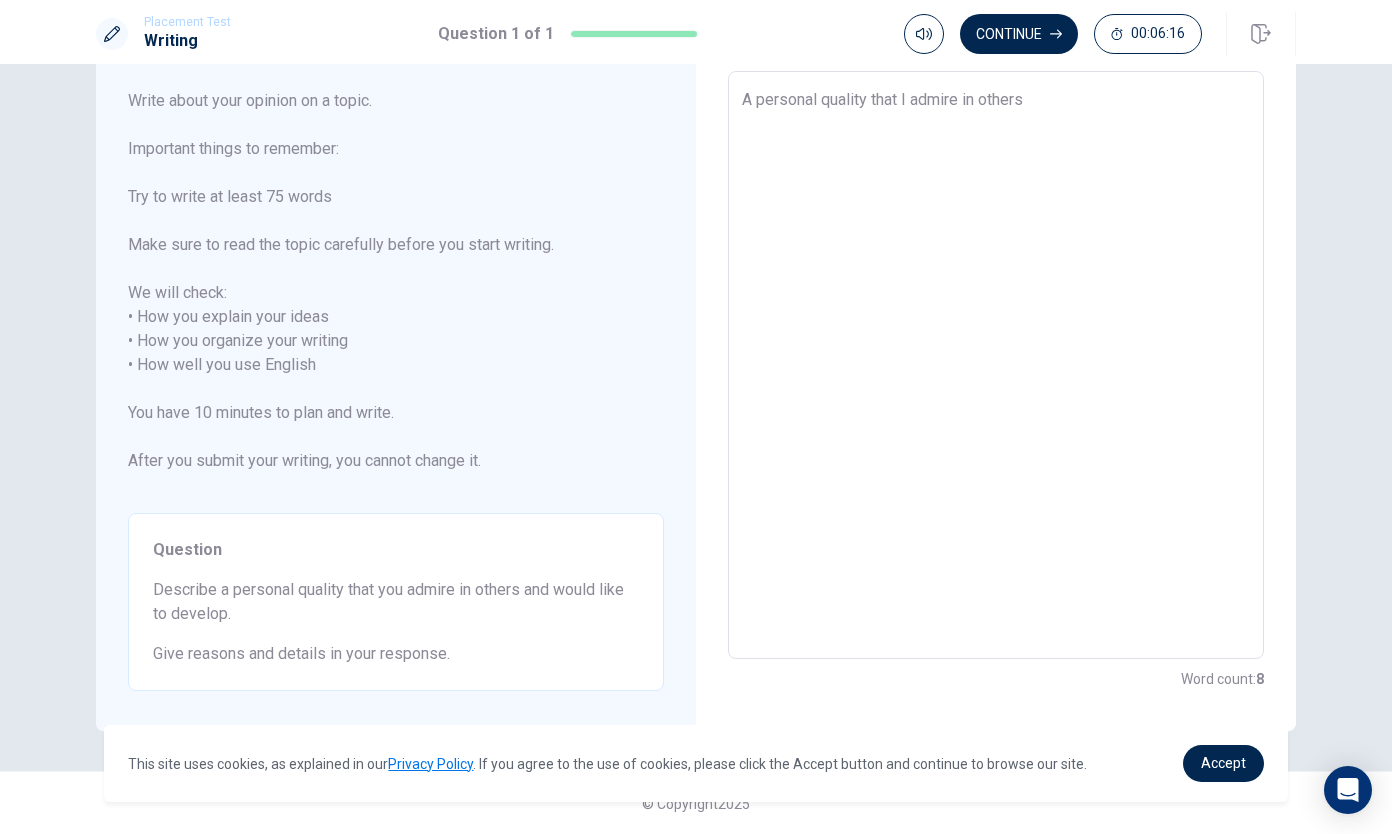 type on "x" 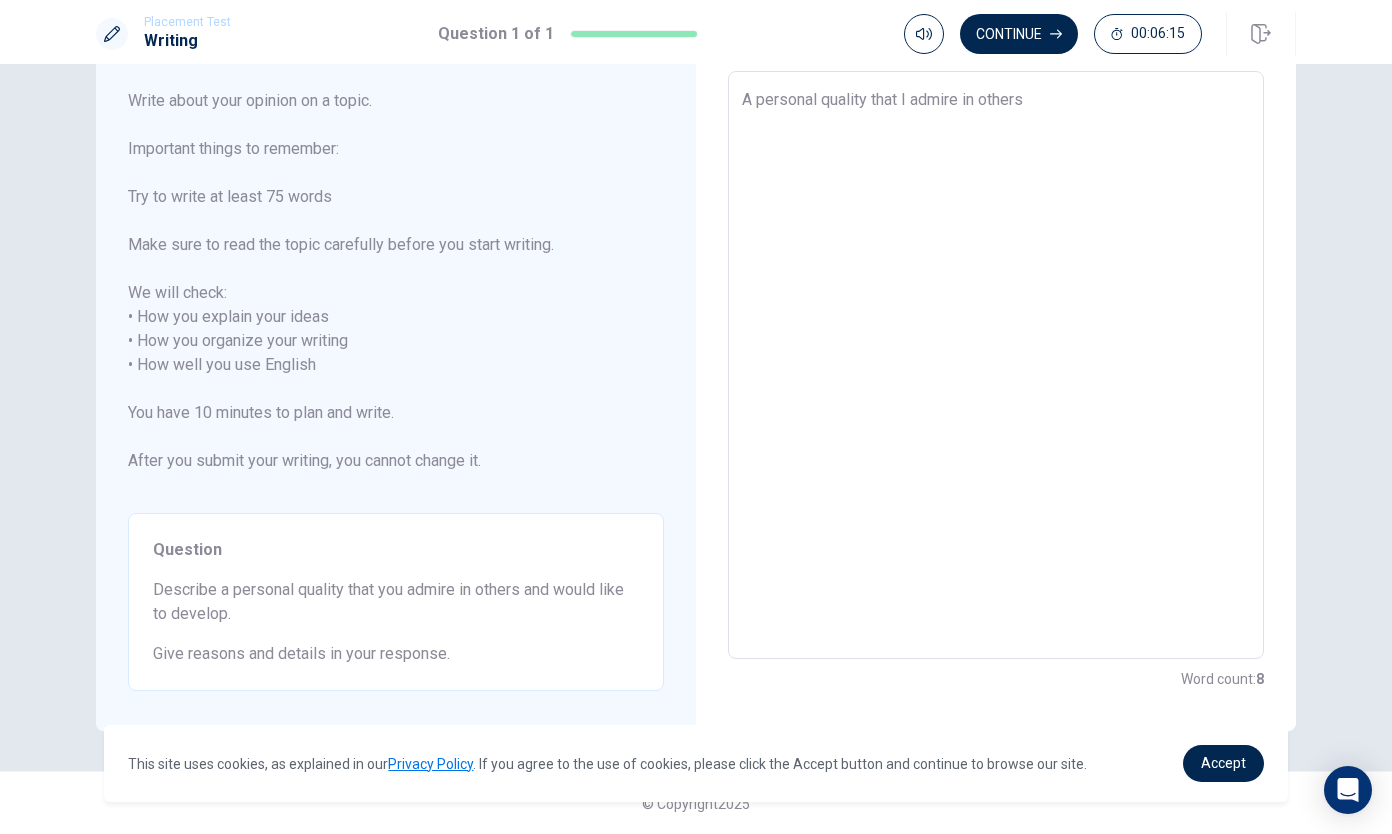 type on "A personal quality that I admire in others" 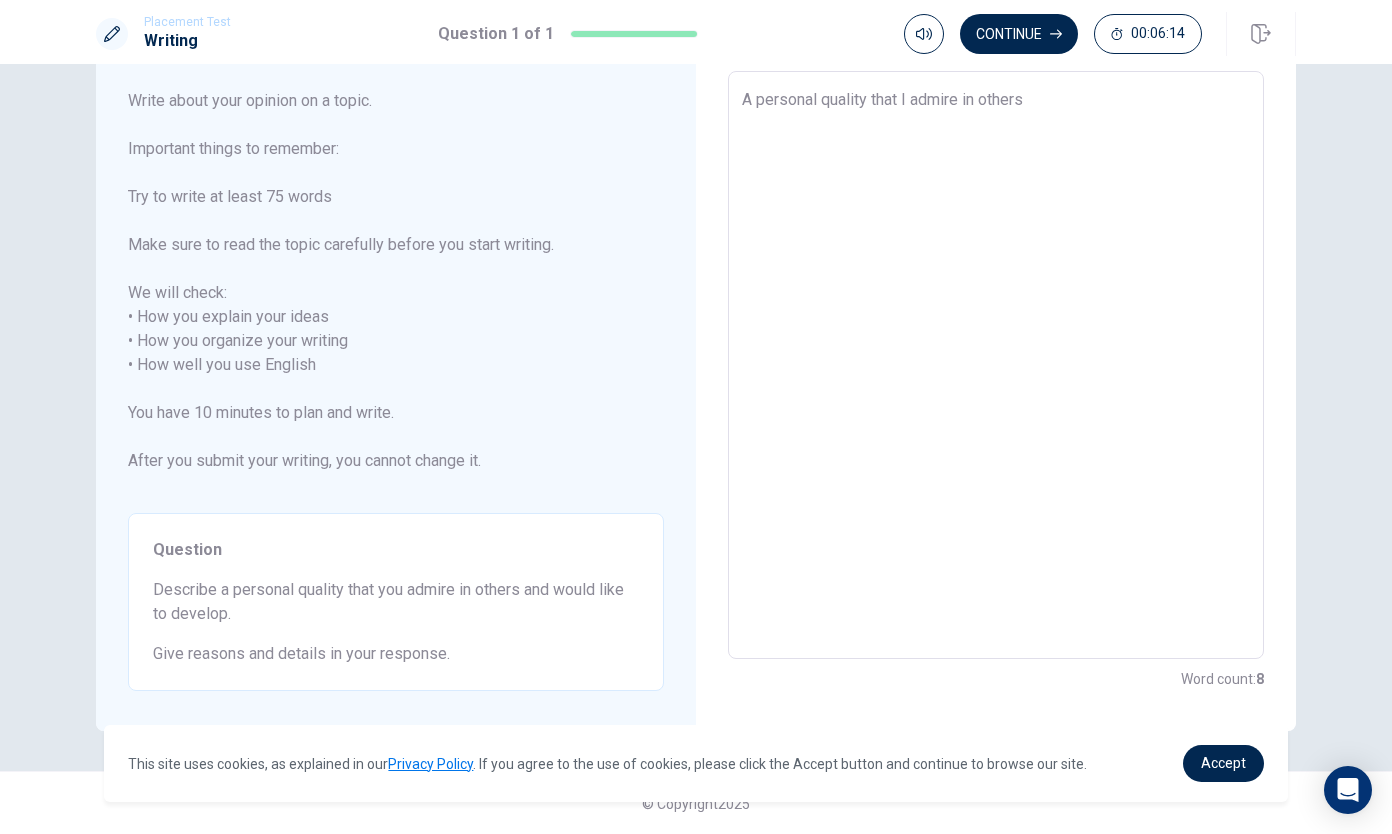 type on "x" 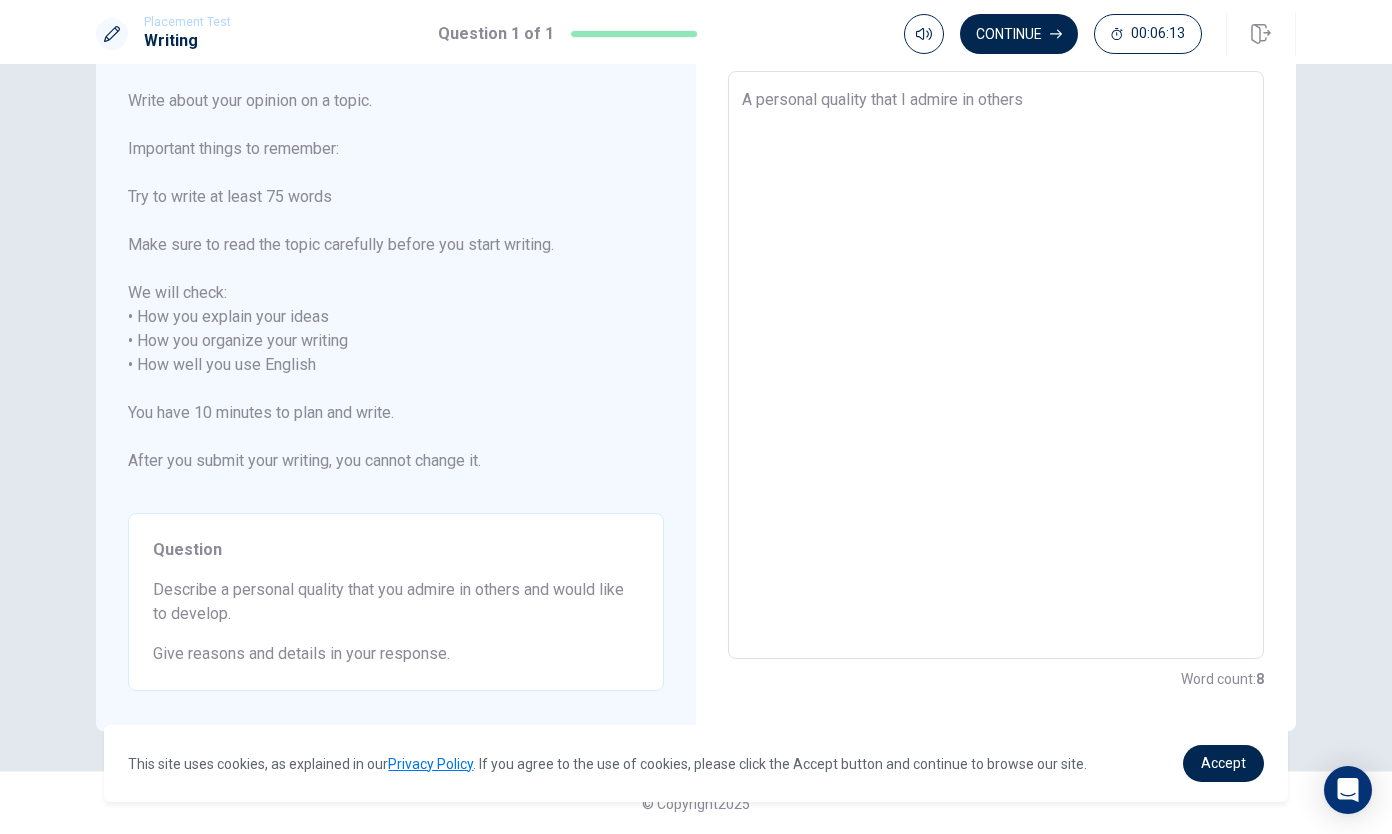 type on "A personal quality that I admire in others a" 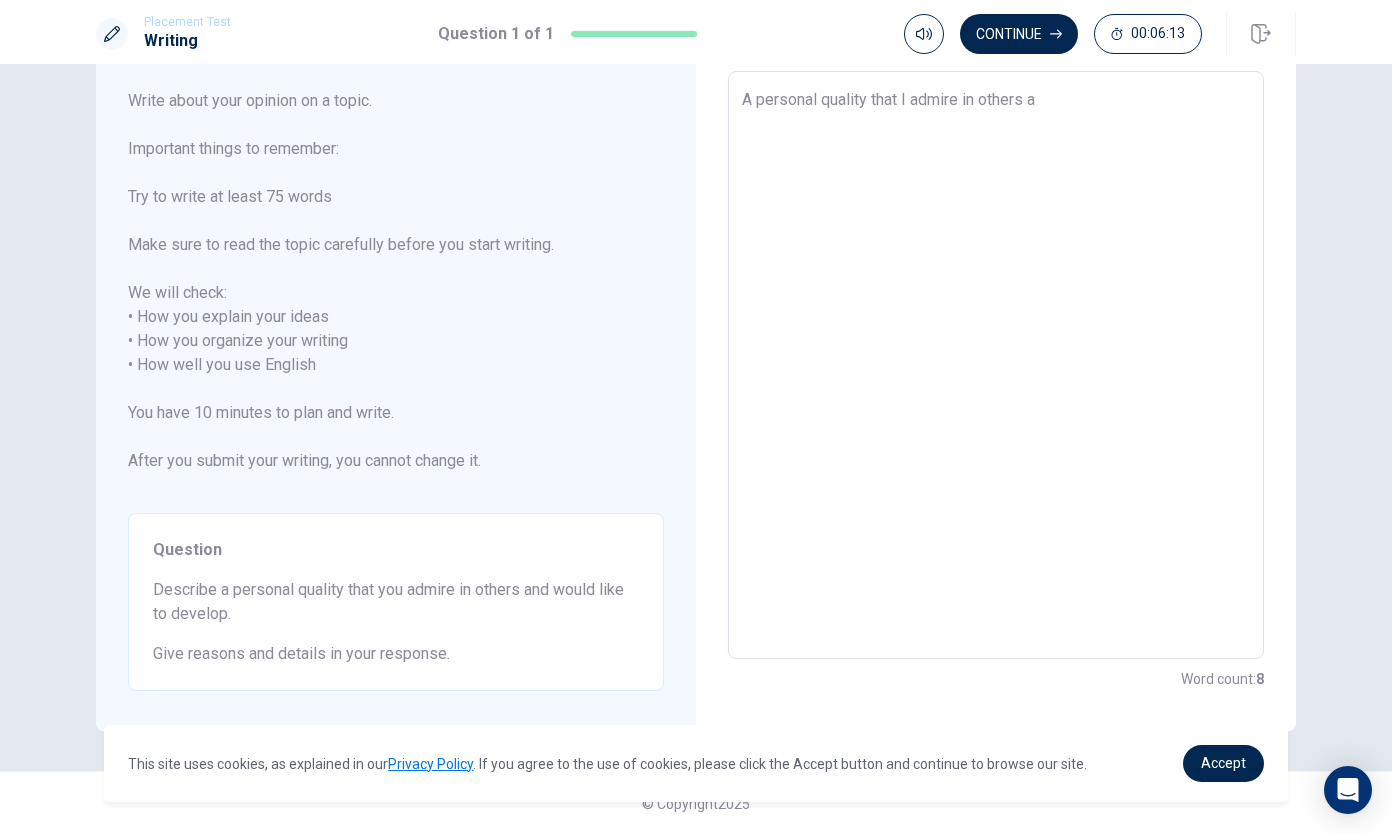type on "x" 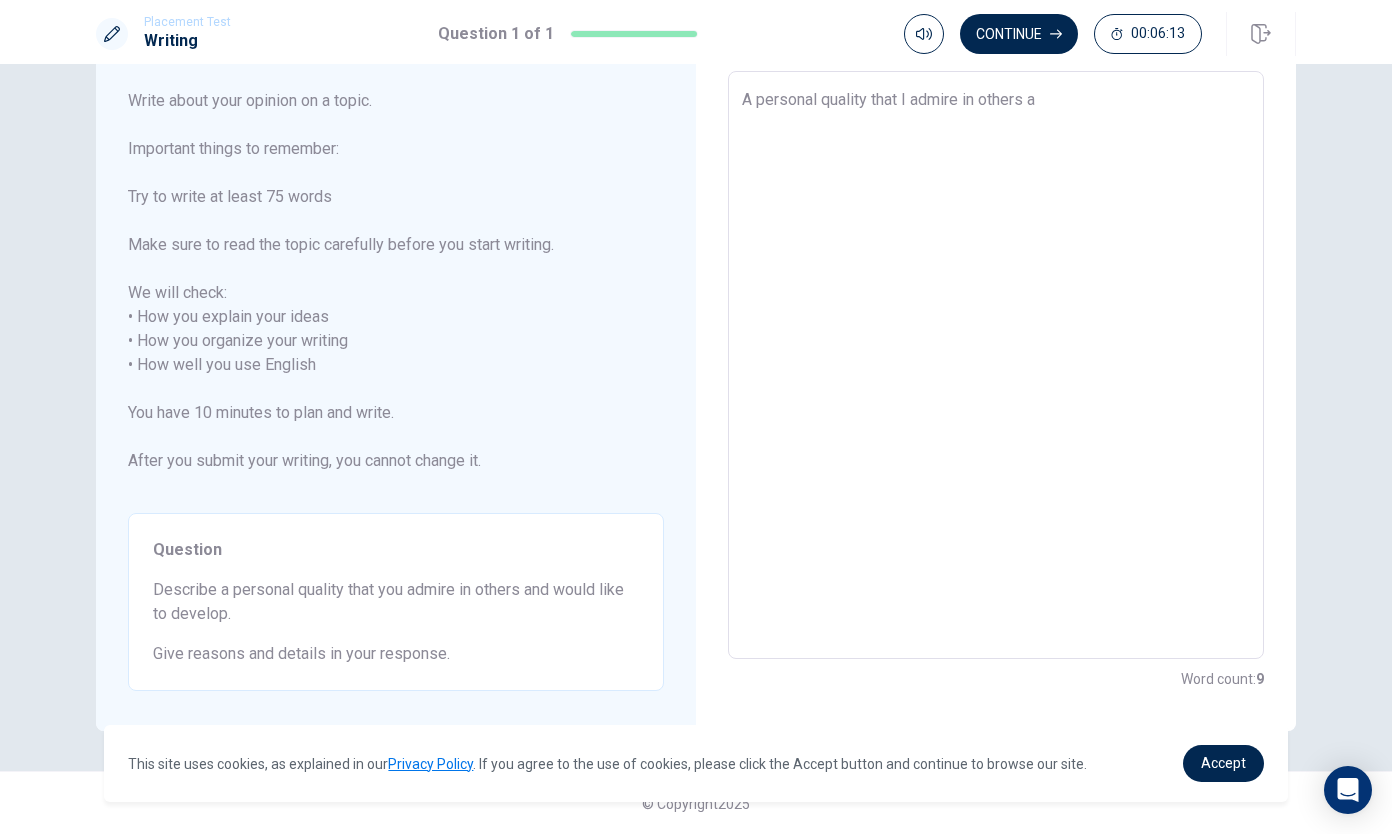 type on "A personal quality that I admire in others an" 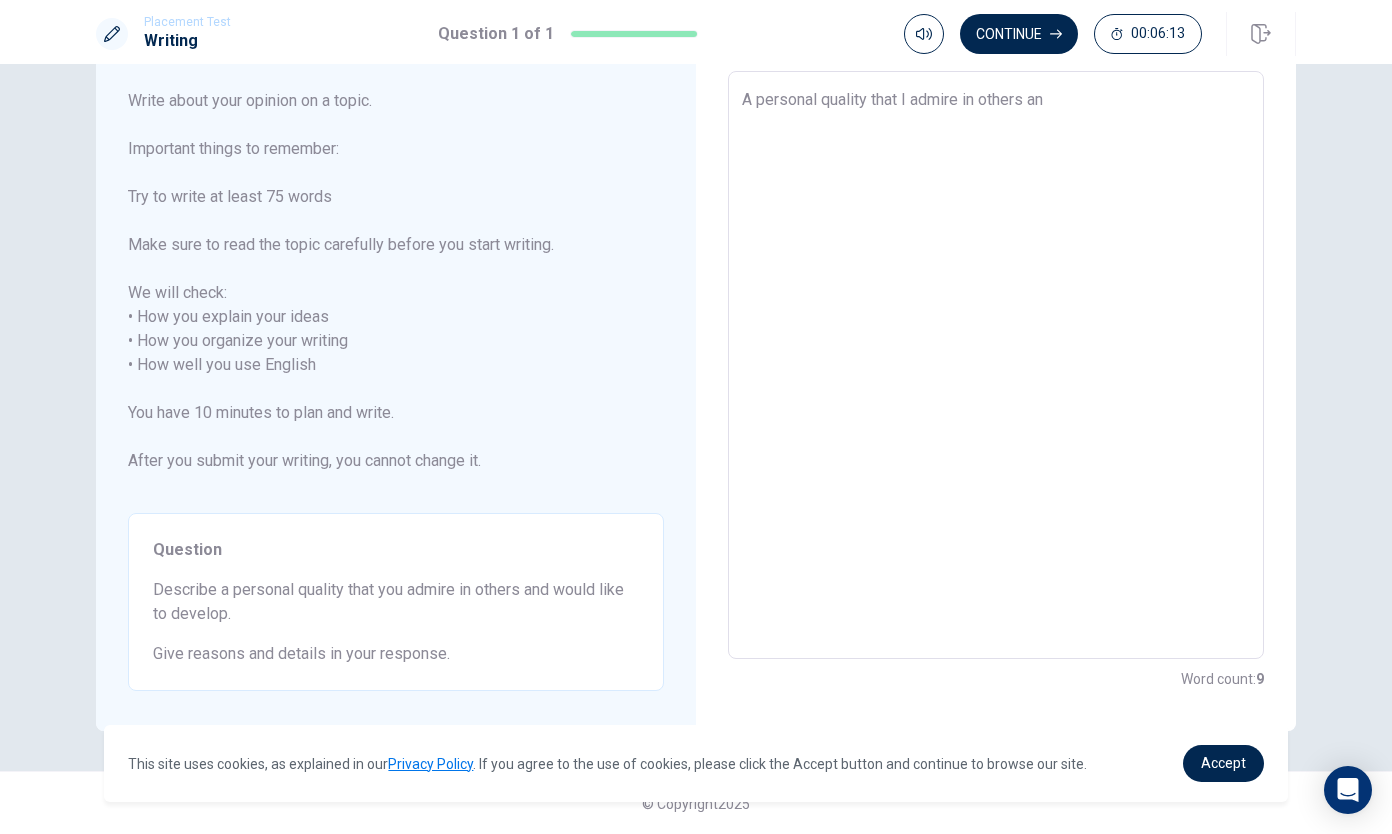 type on "x" 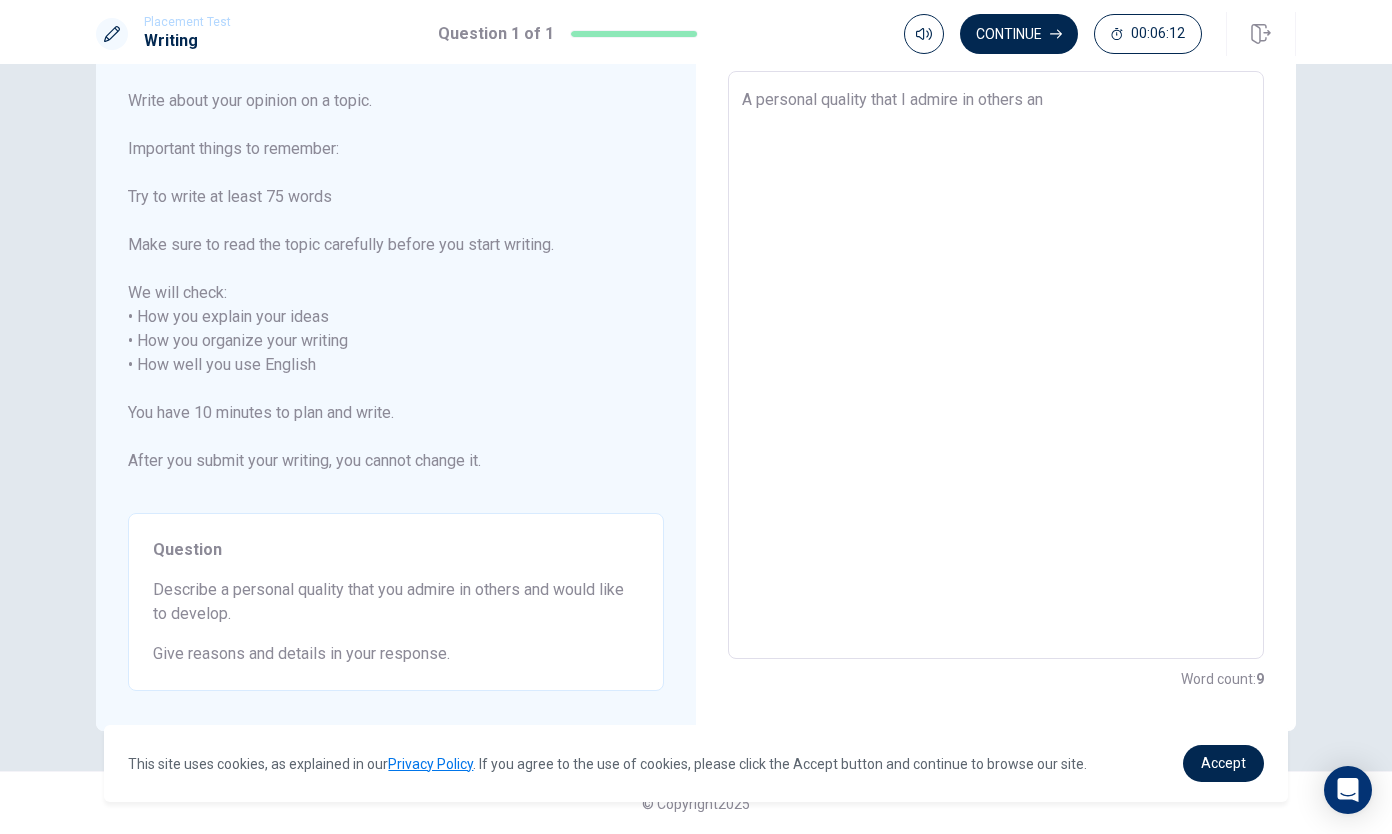 type on "A personal quality that I admire in others and" 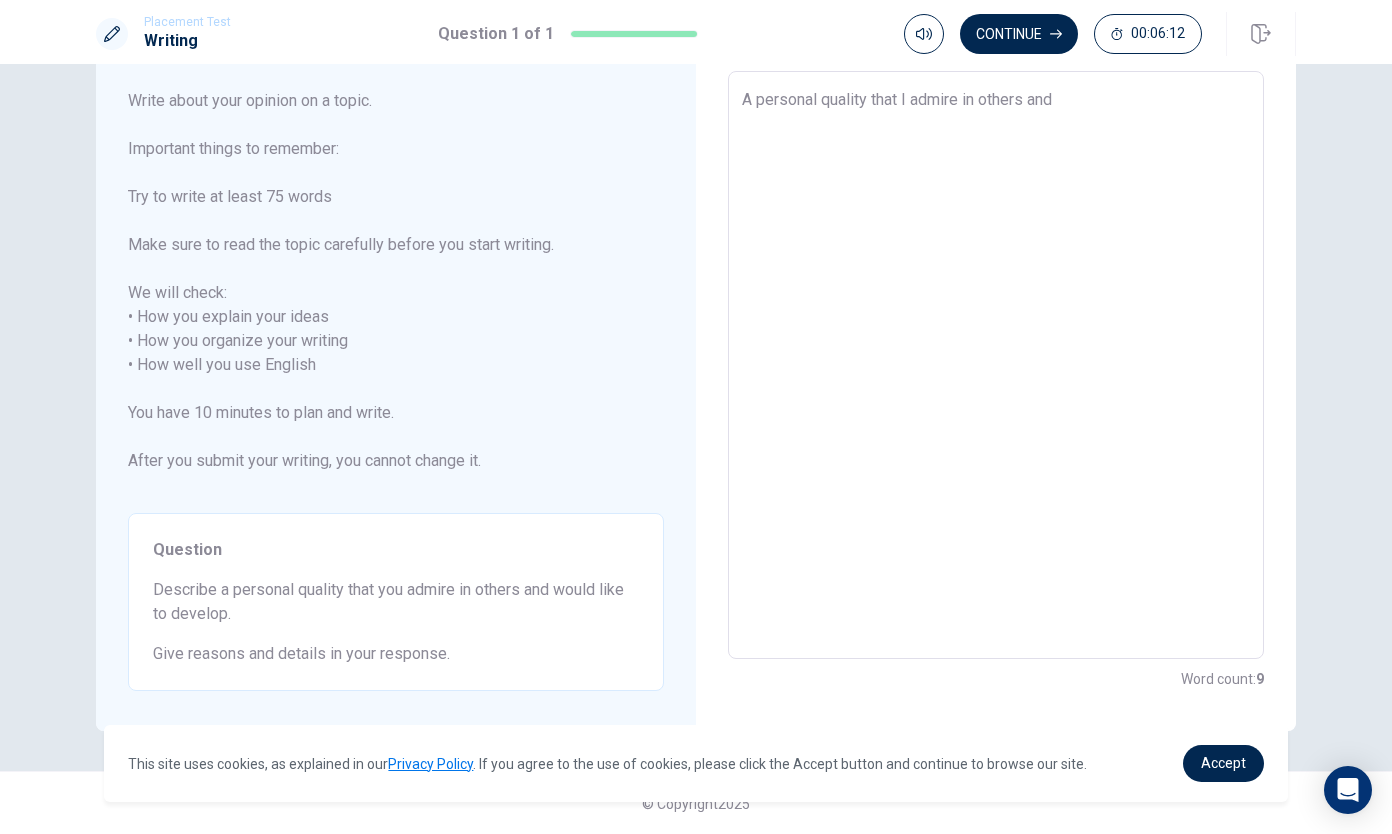 type on "x" 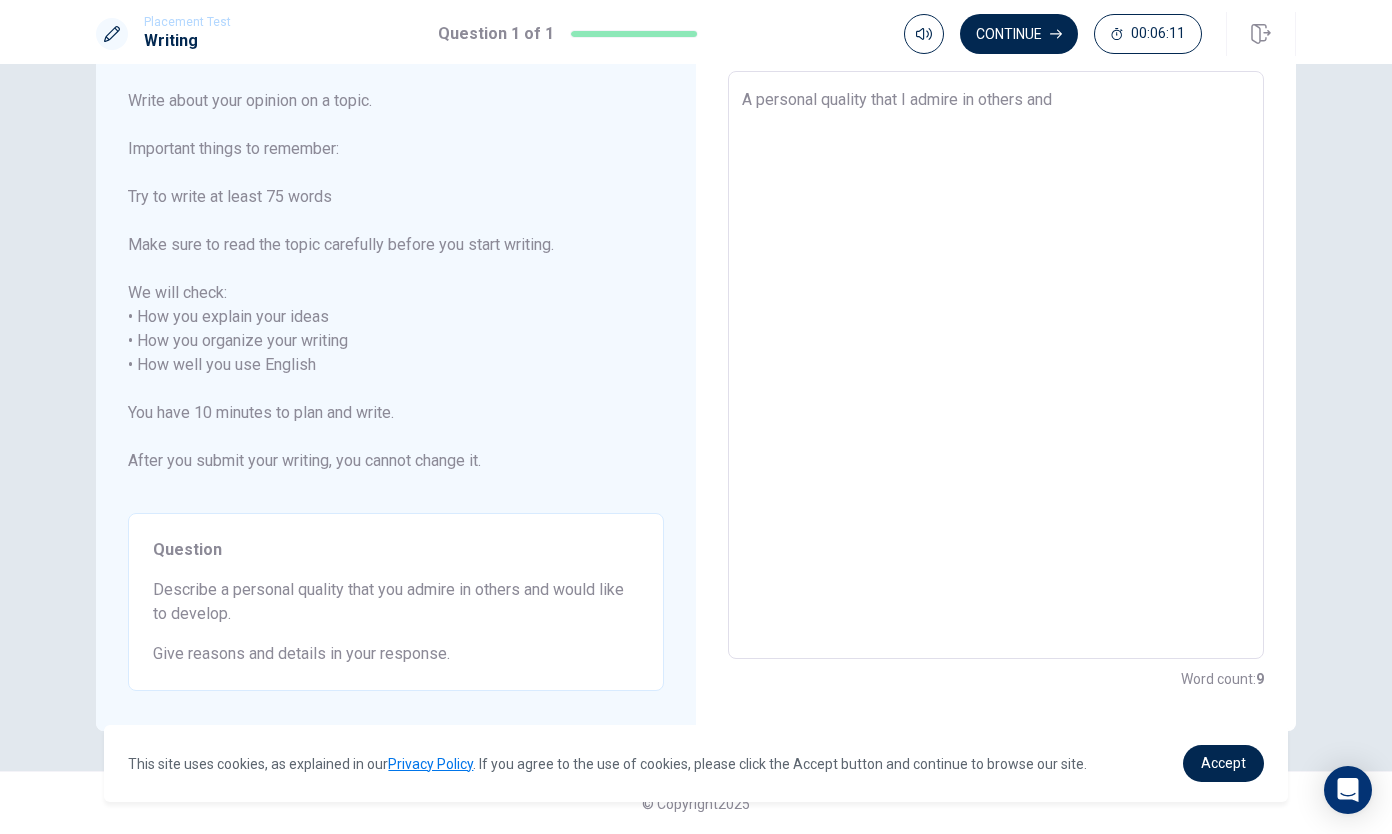 type on "A personal quality that I admire in others and w" 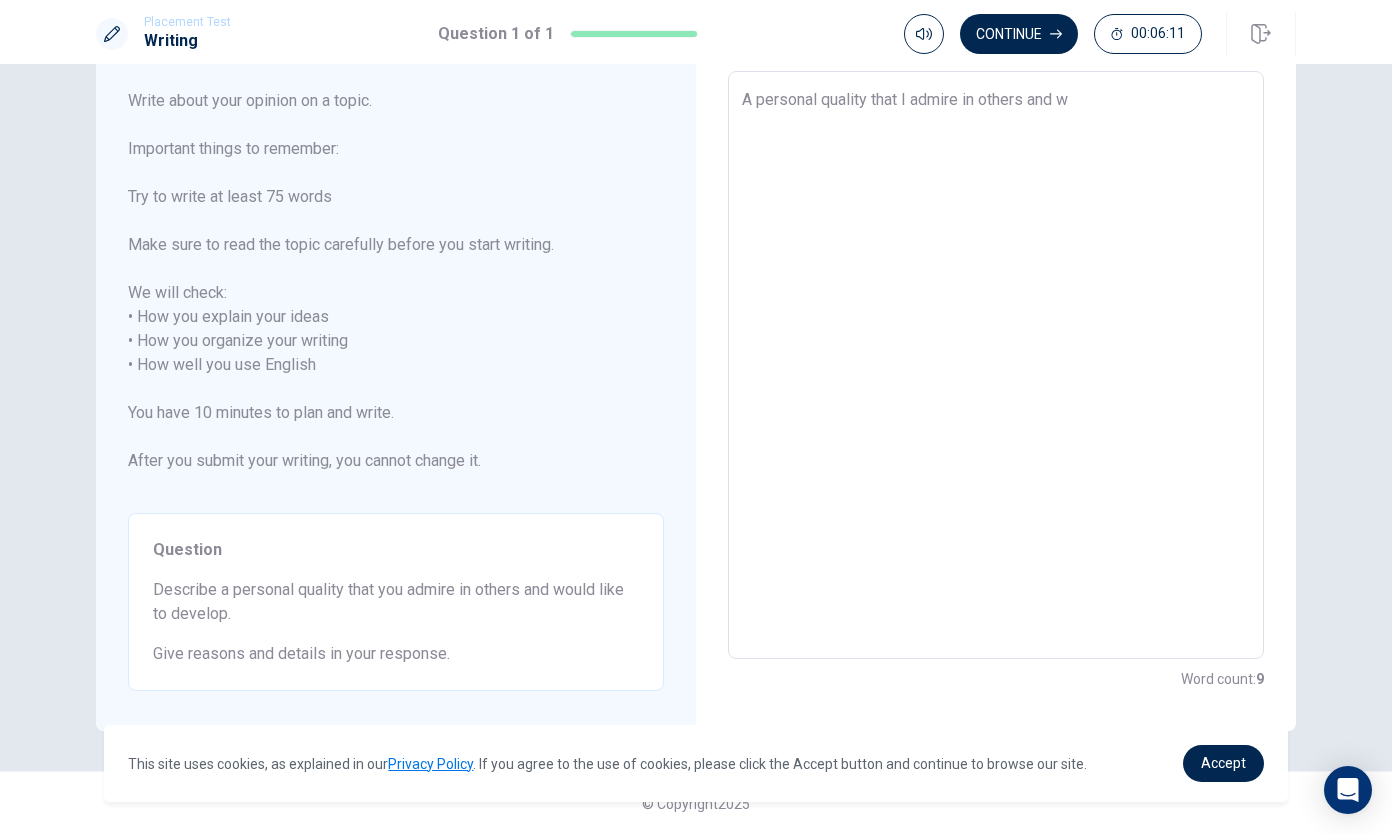 type on "x" 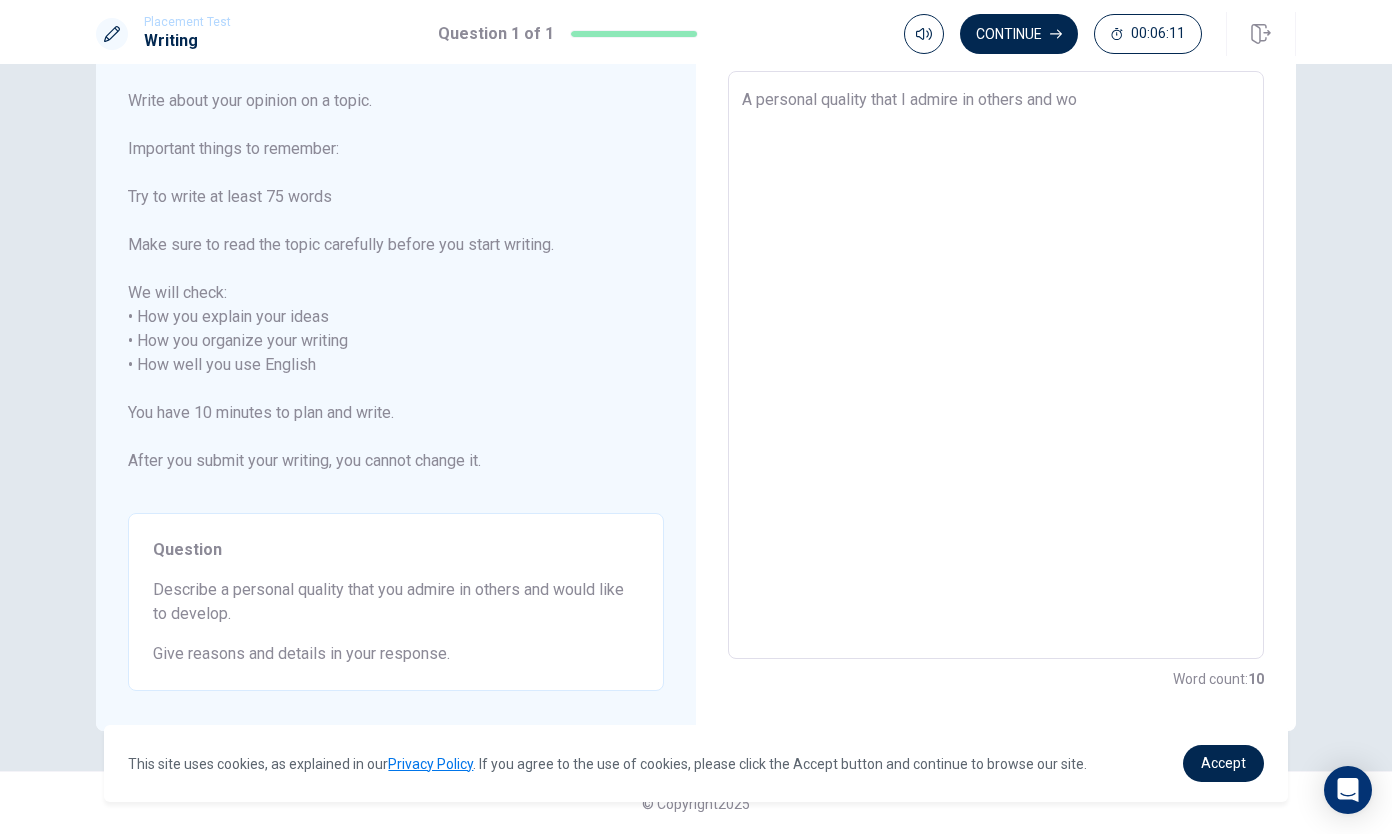type on "x" 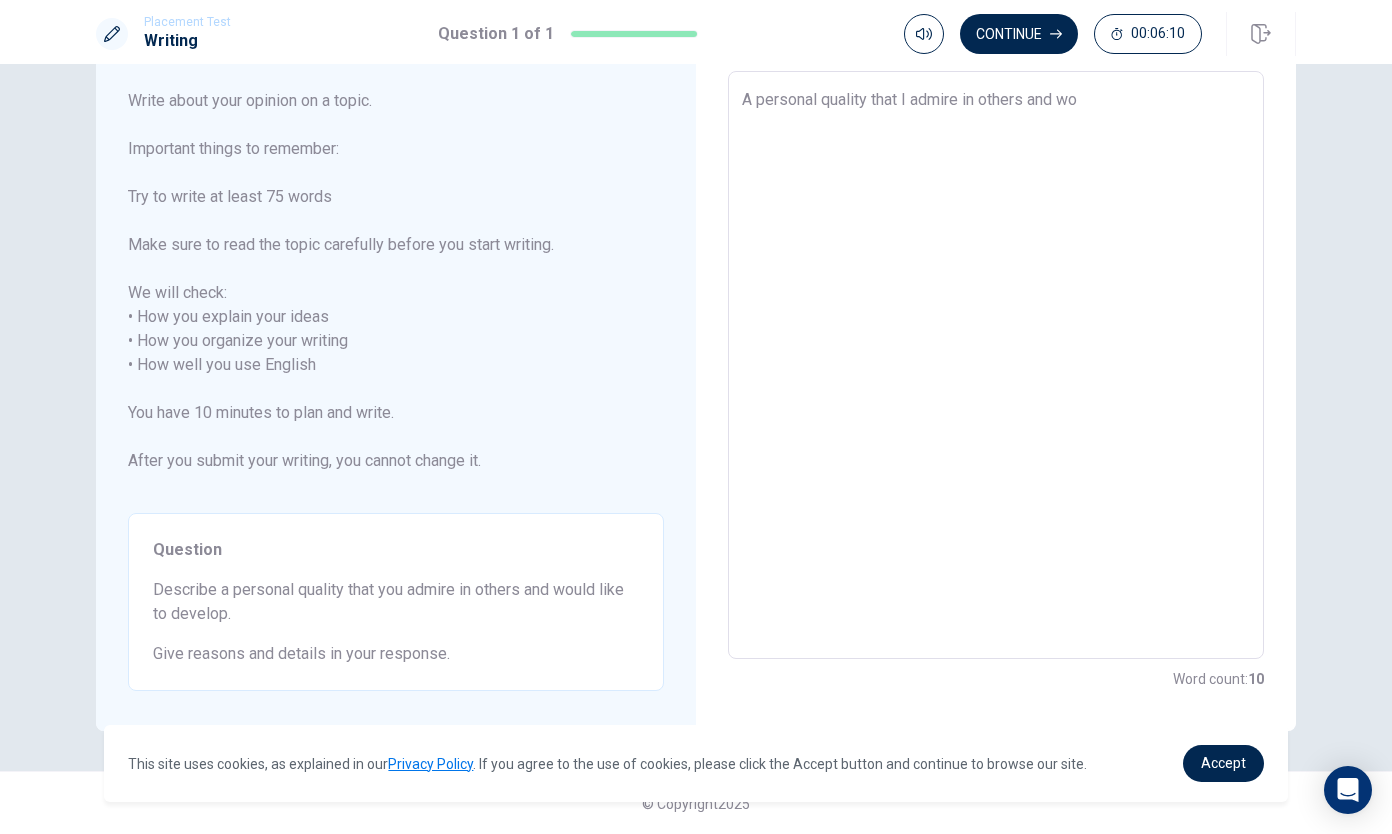 type on "A personal quality that I admire in others and [PERSON_NAME]" 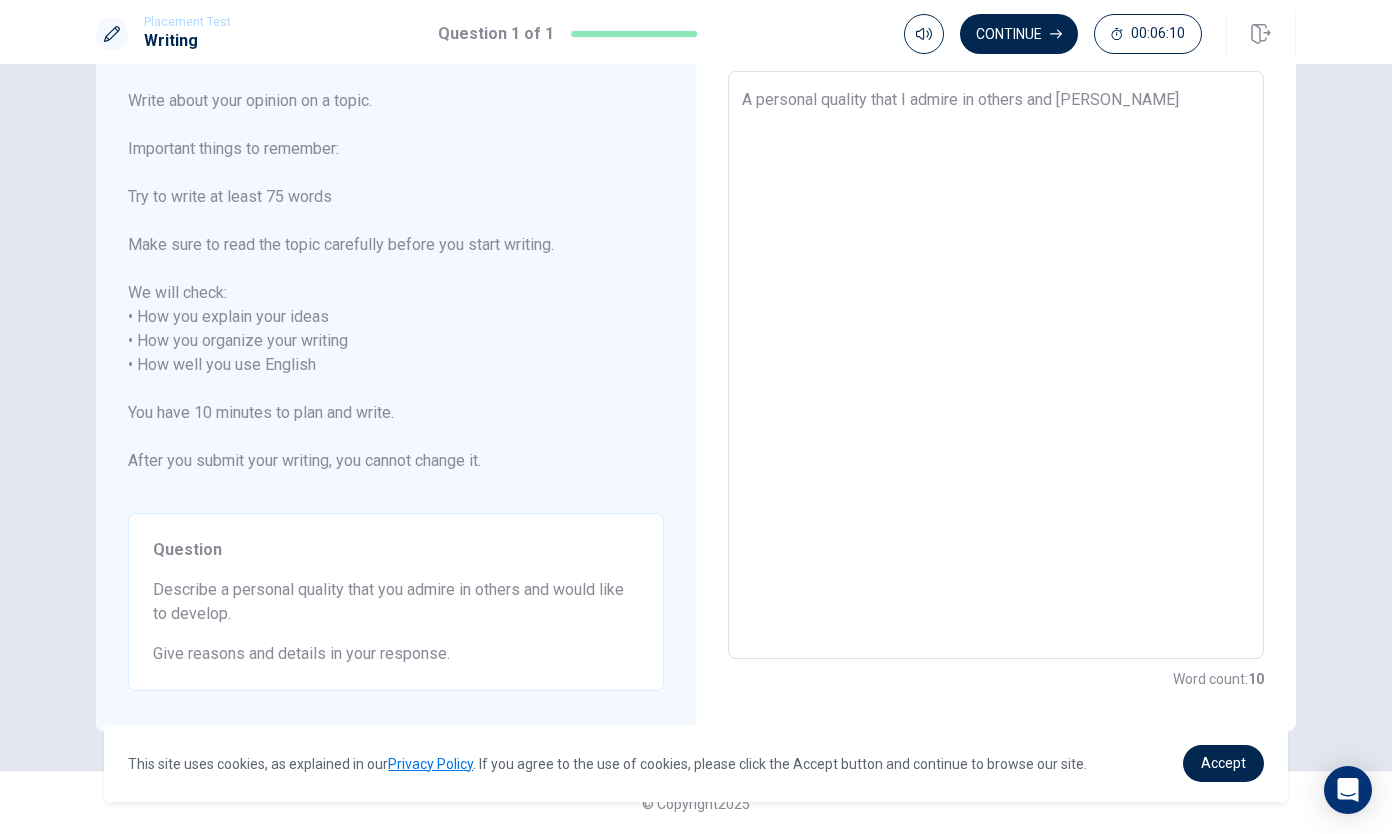 type on "x" 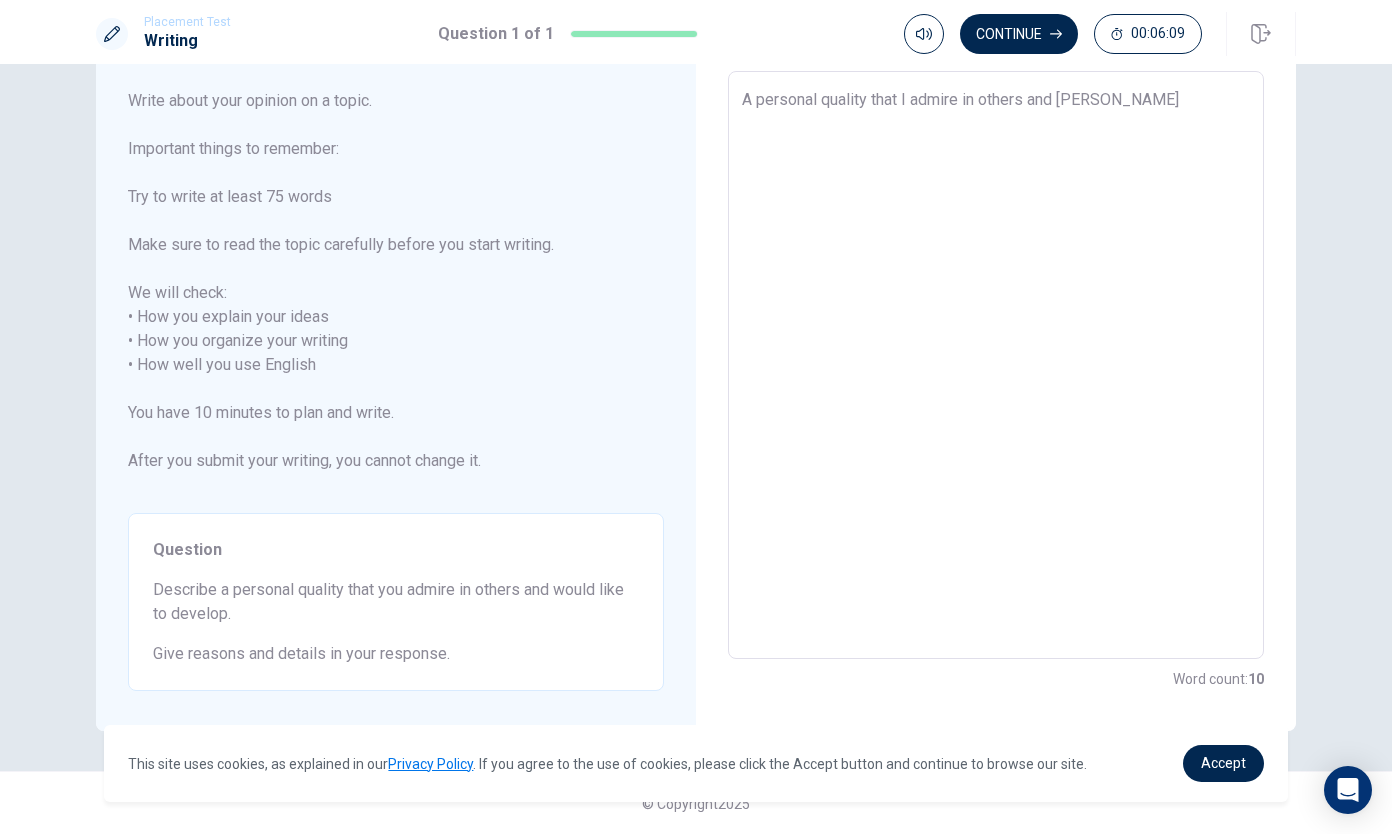 type on "A personal quality that I admire in others and [PERSON_NAME]" 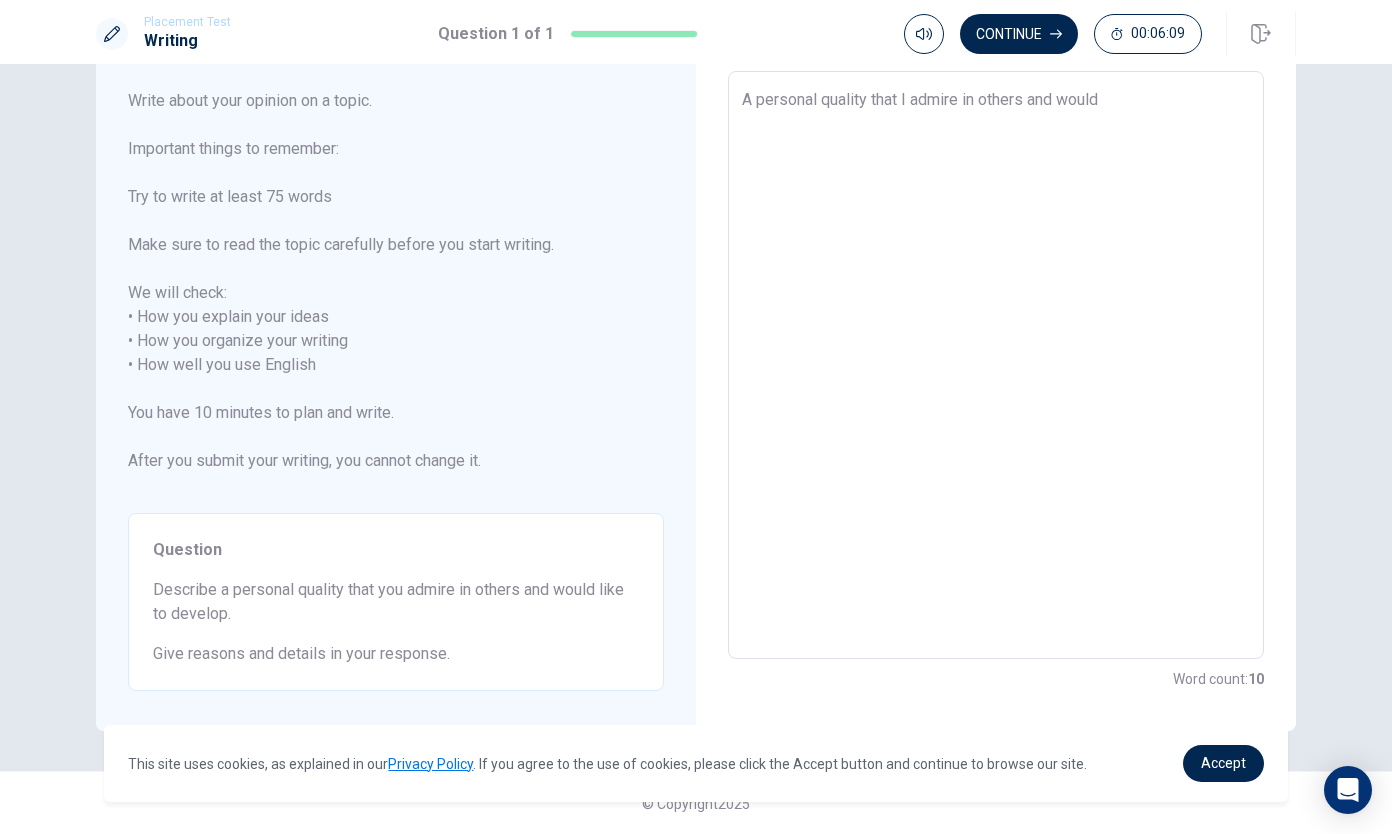 type on "x" 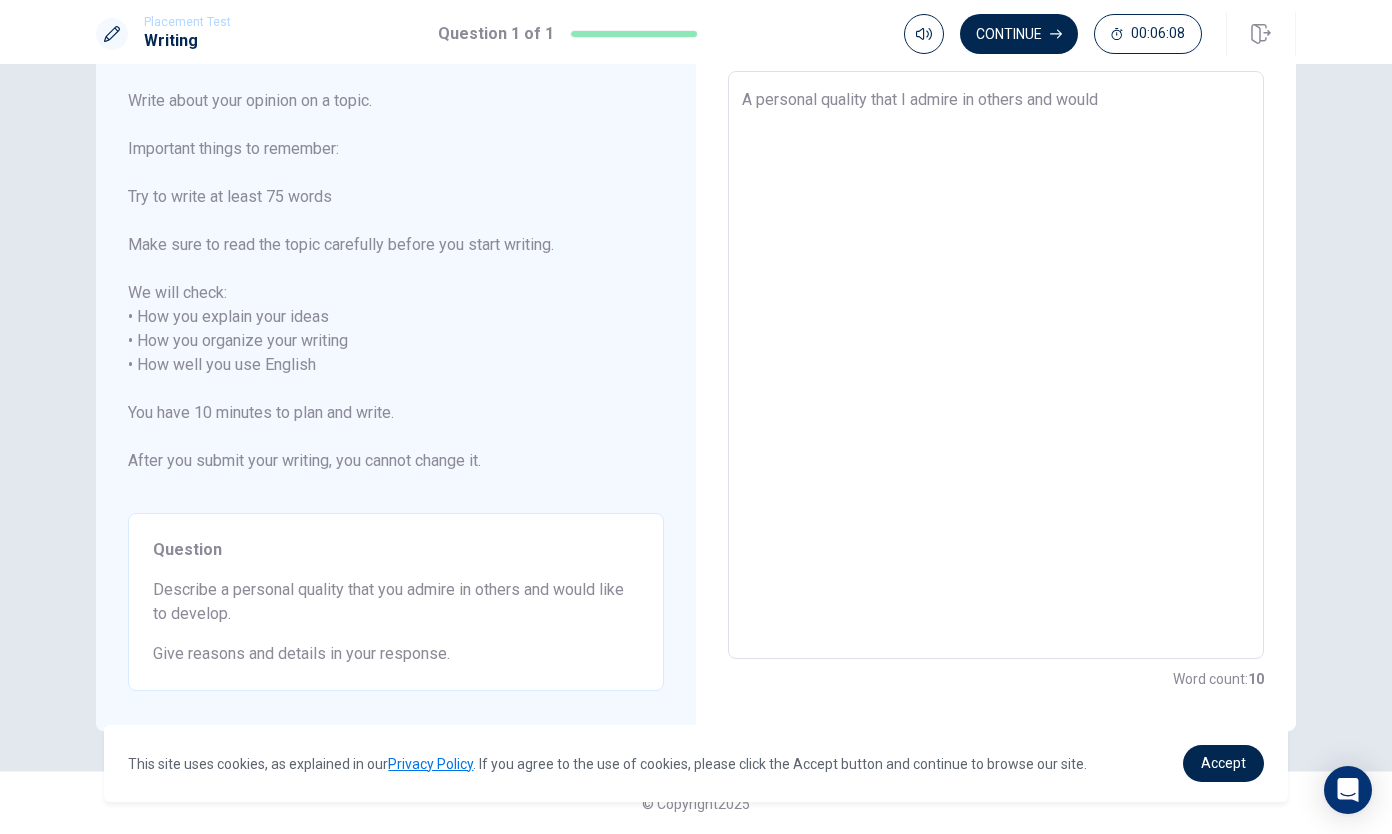 type on "x" 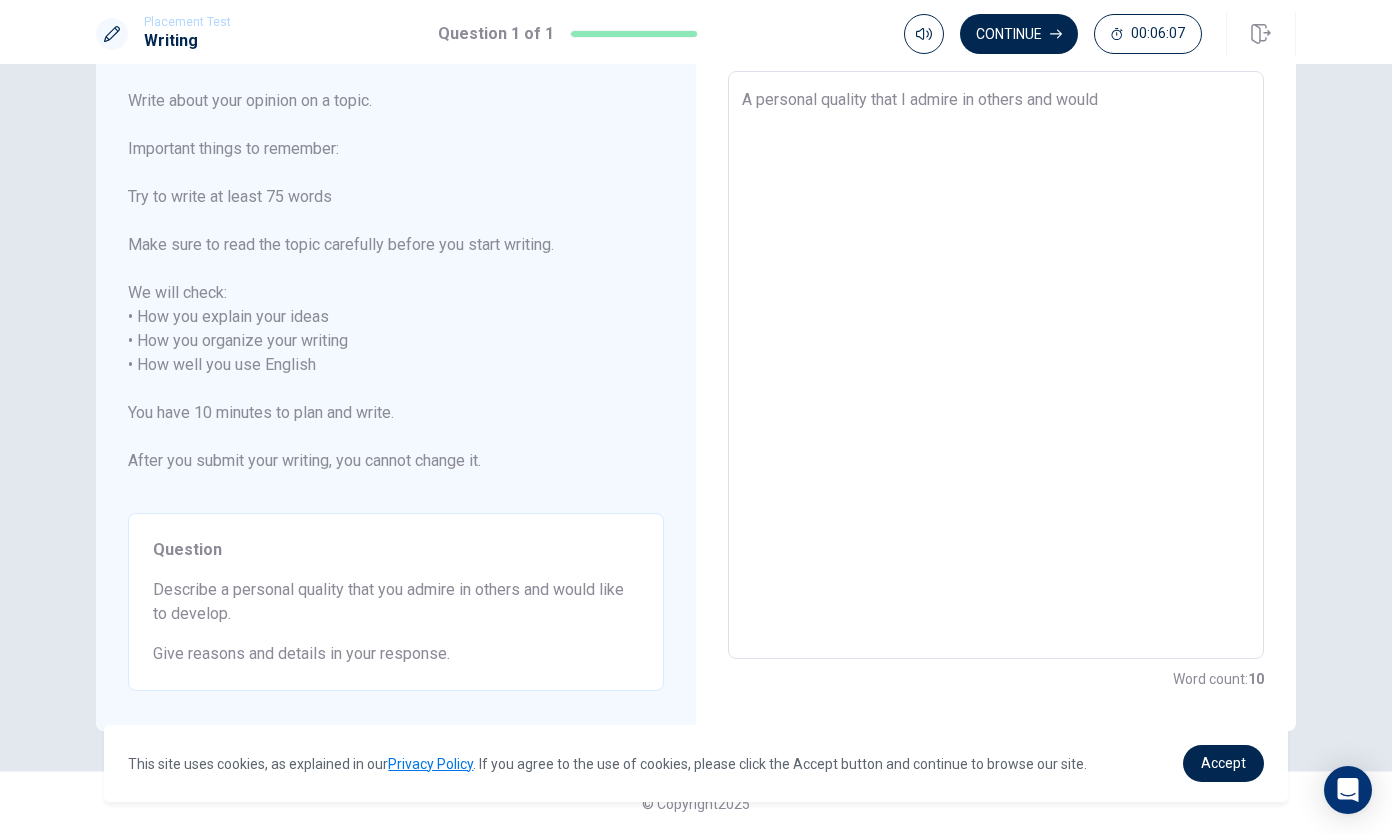 type on "A personal quality that I admire in others and would l" 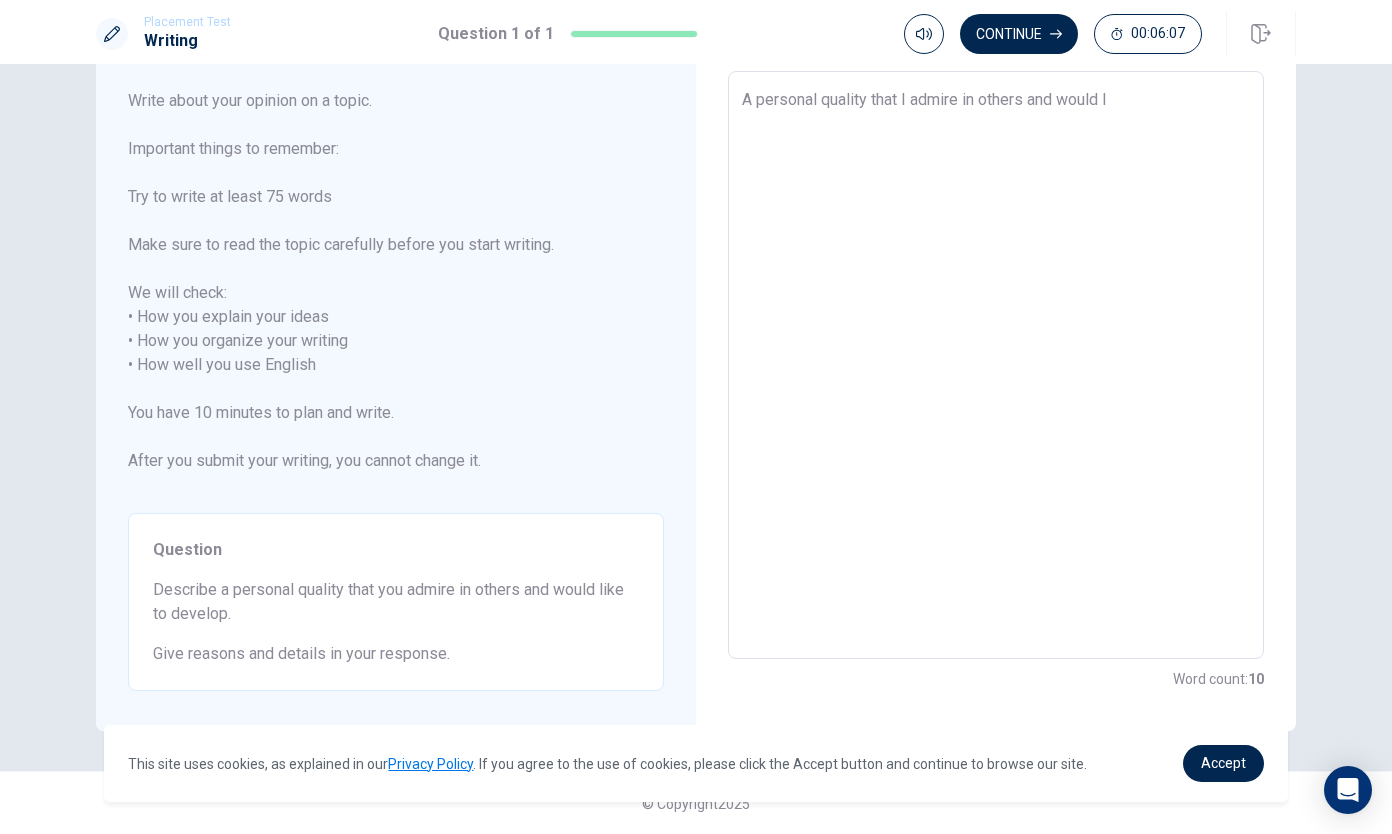 type on "x" 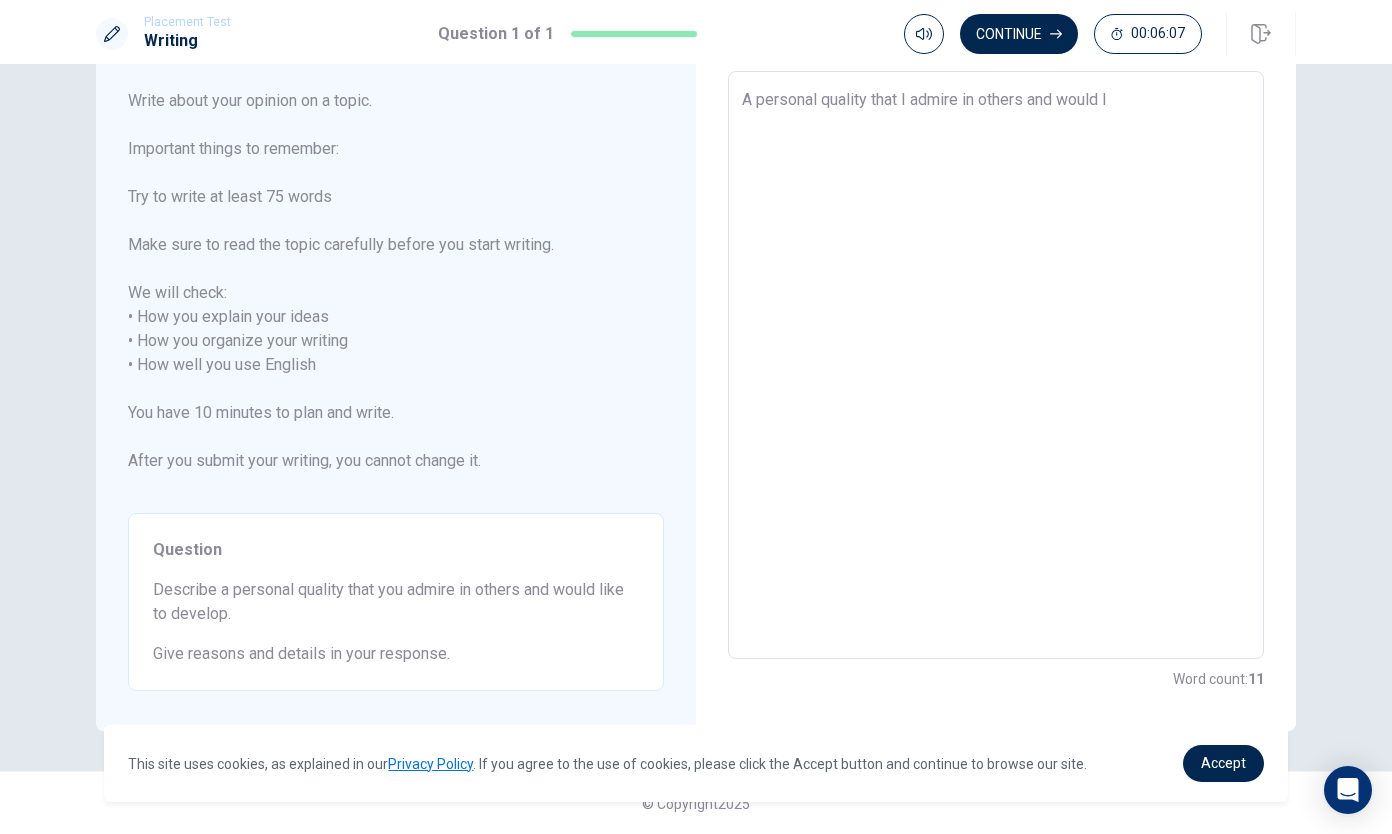 type on "A personal quality that I admire in others and would li" 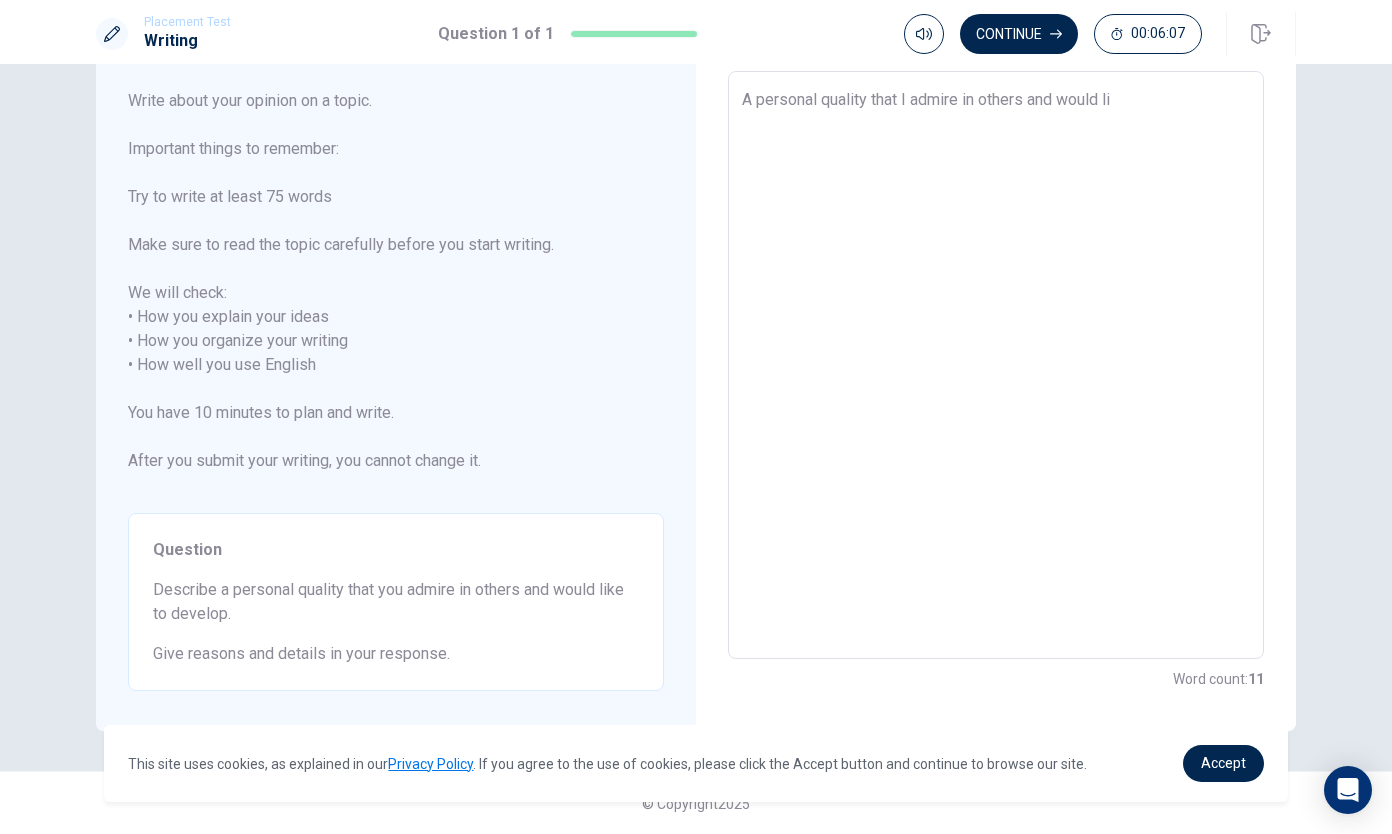 type on "x" 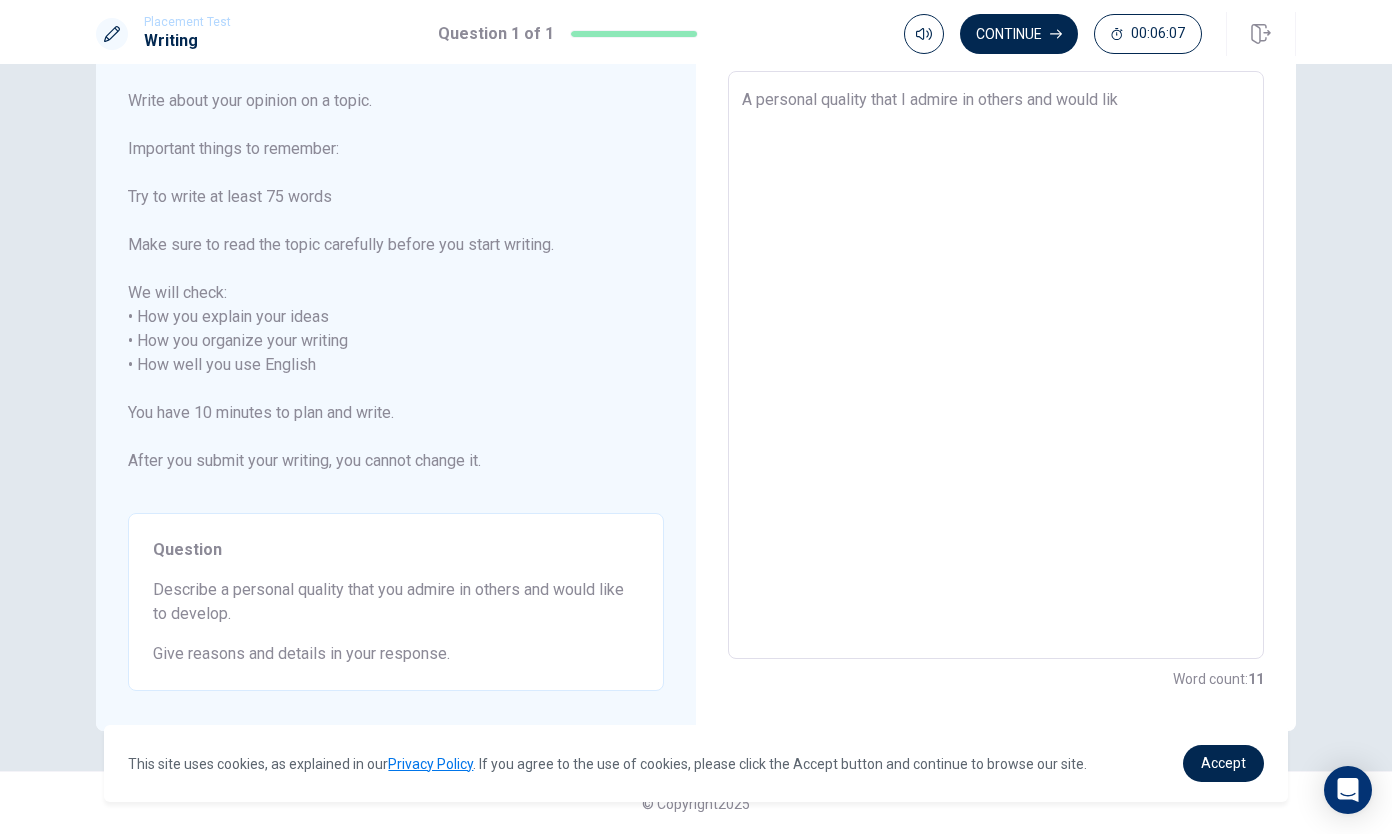 type on "x" 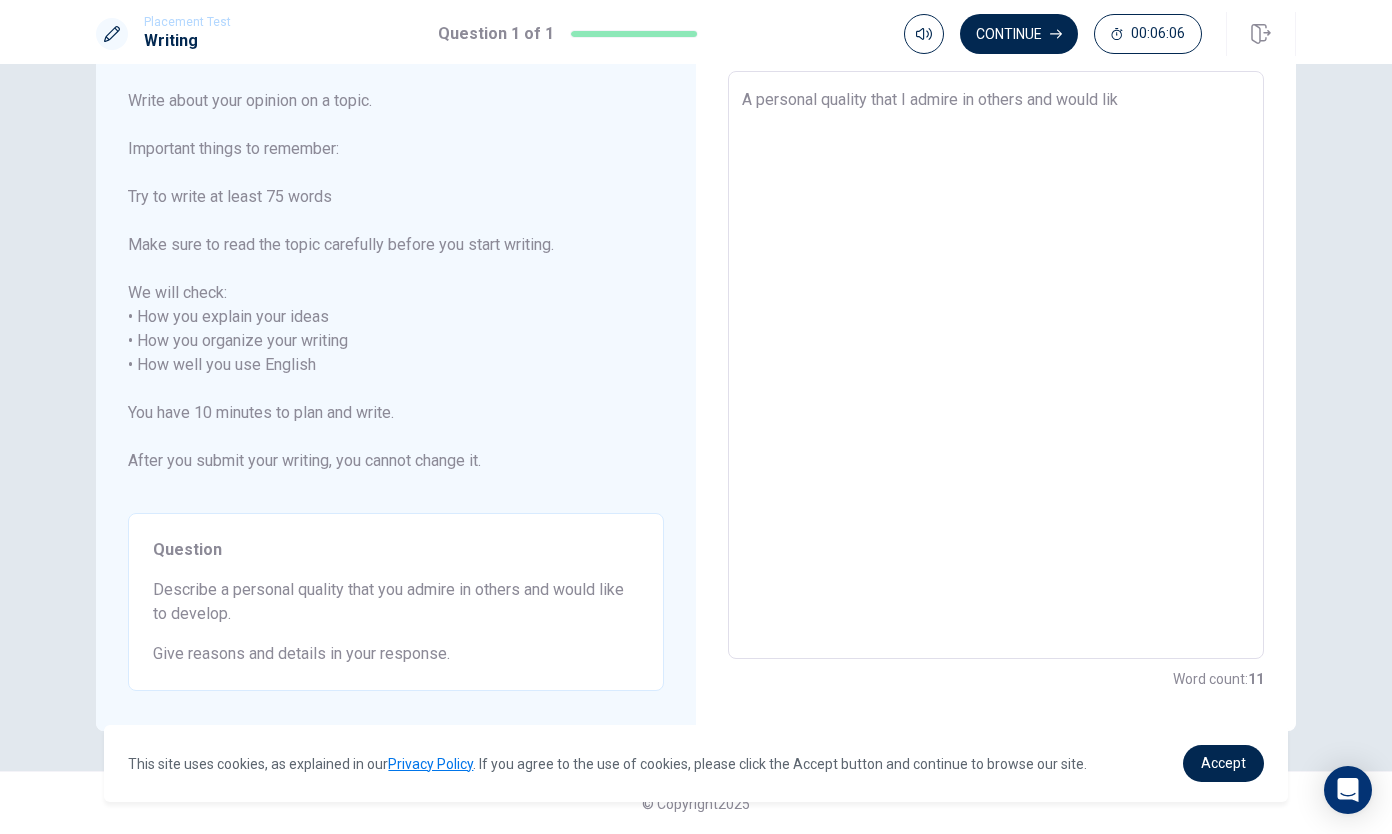 type on "A personal quality that I admire in others and would like" 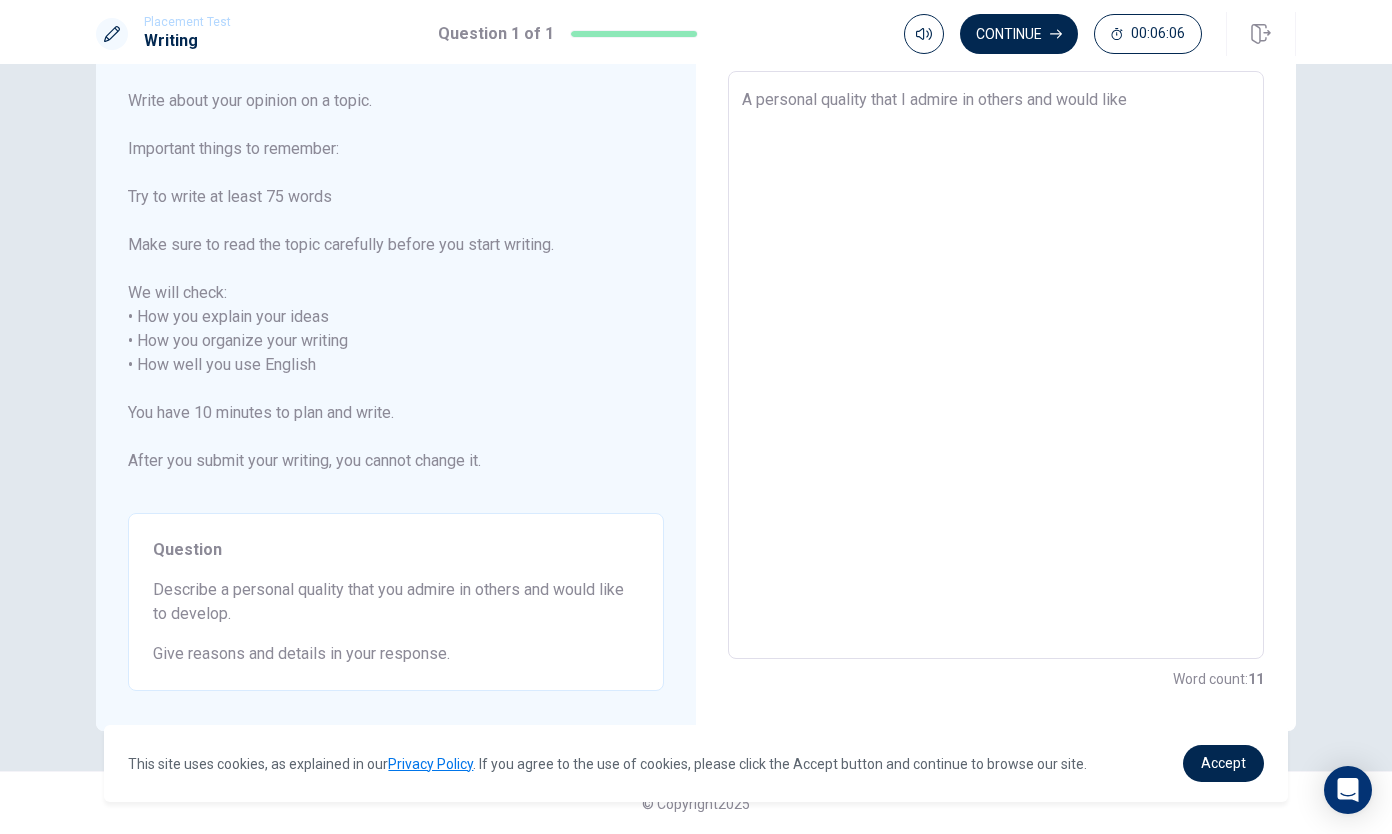 type on "x" 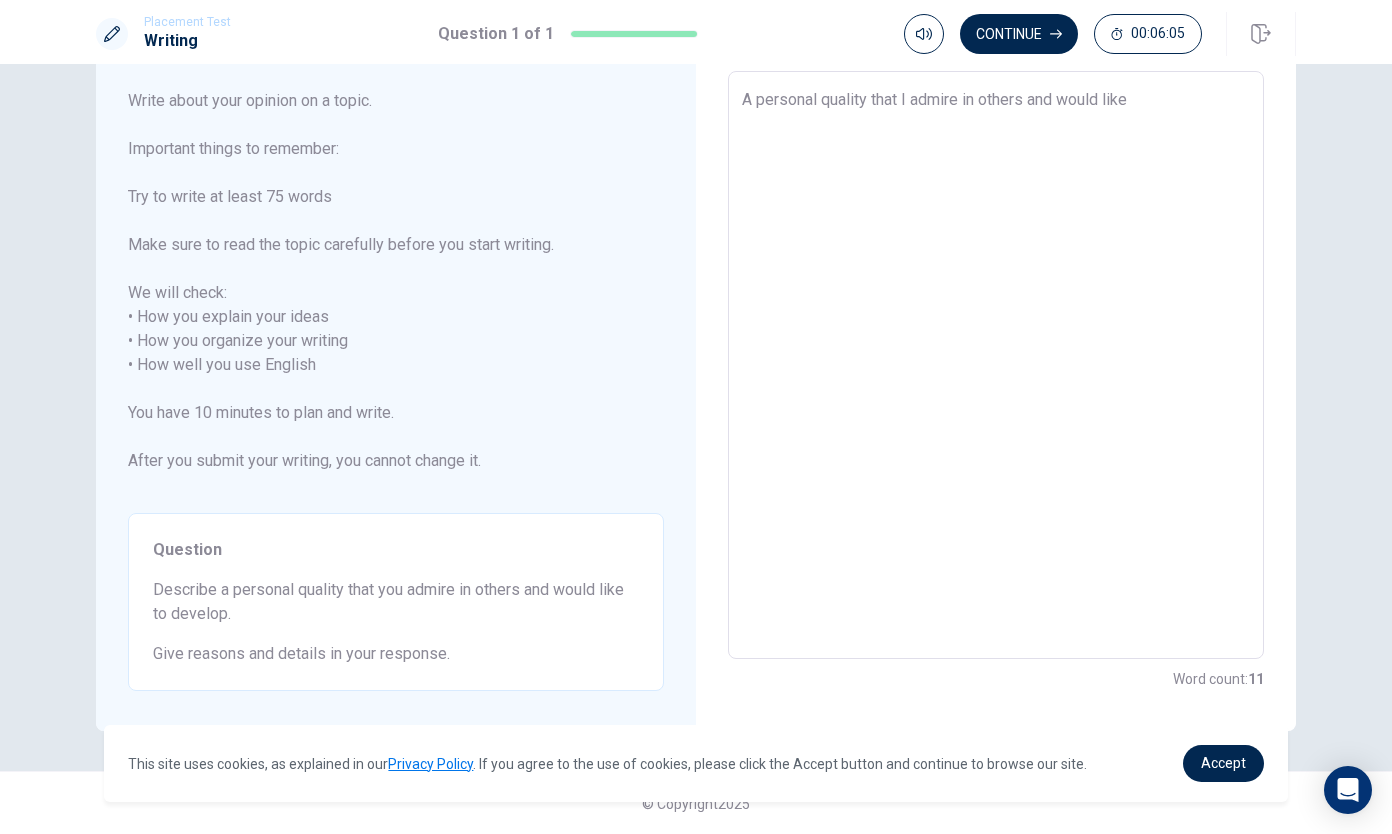 type on "A personal quality that I admire in others and would like t" 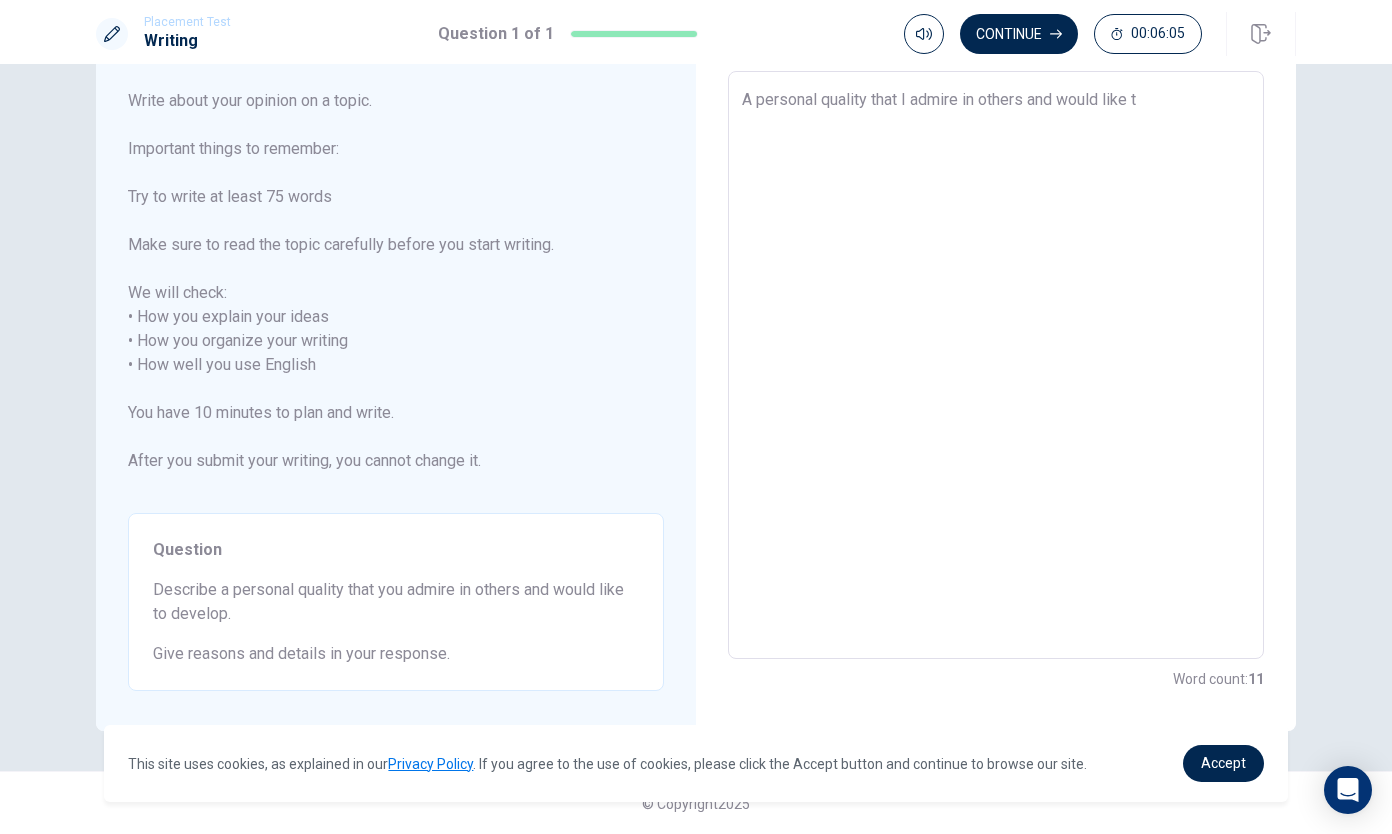 type on "x" 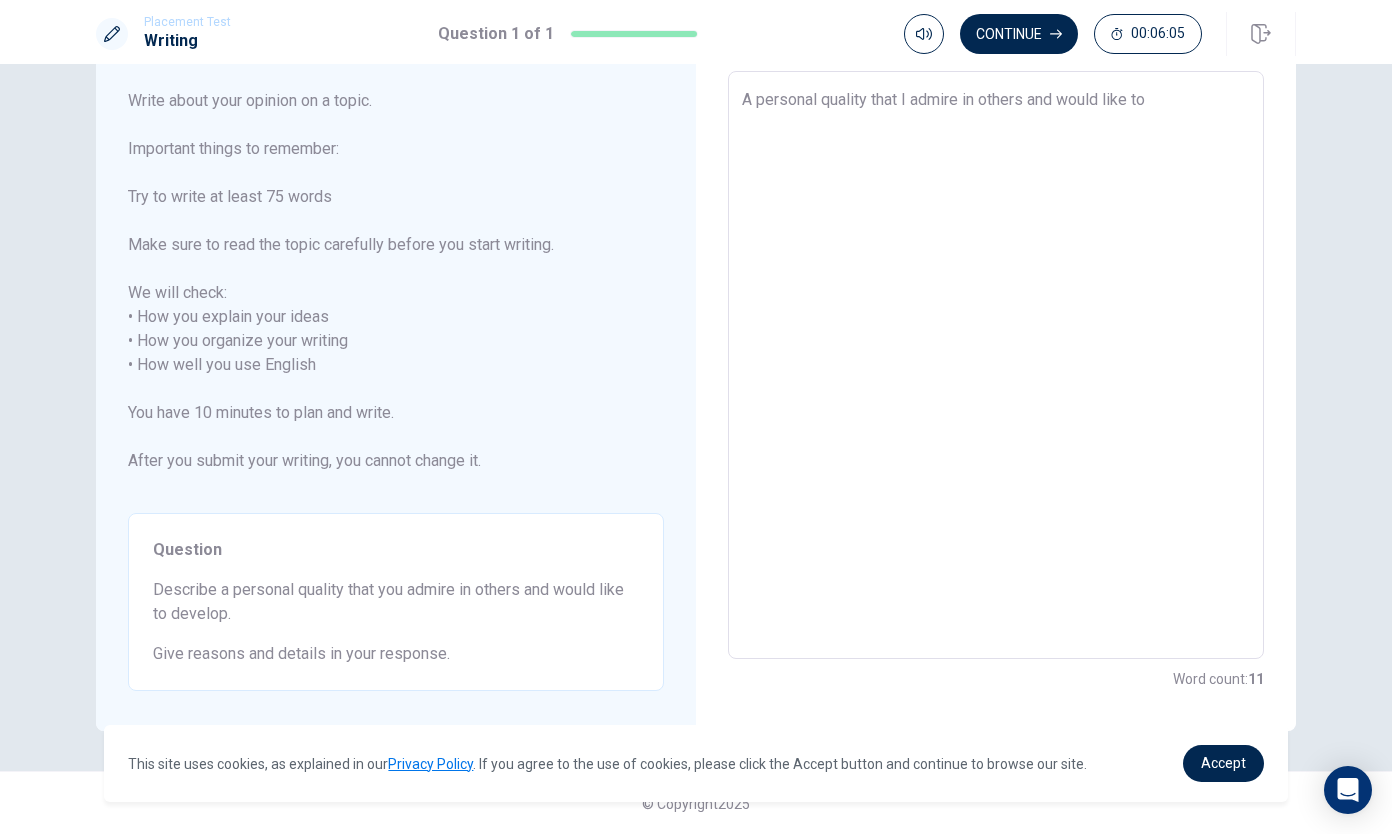 type on "x" 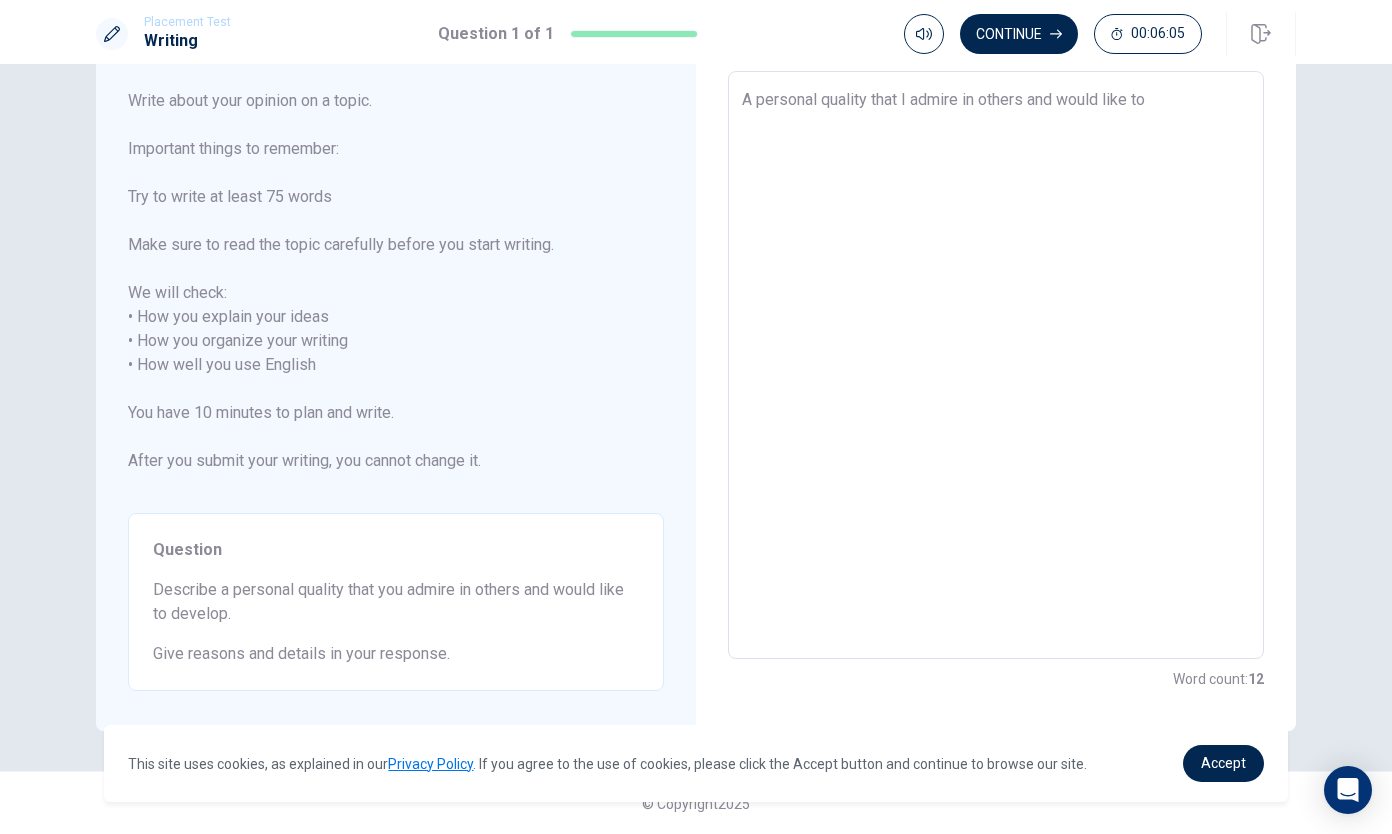 type on "A personal quality that I admire in others and would like to" 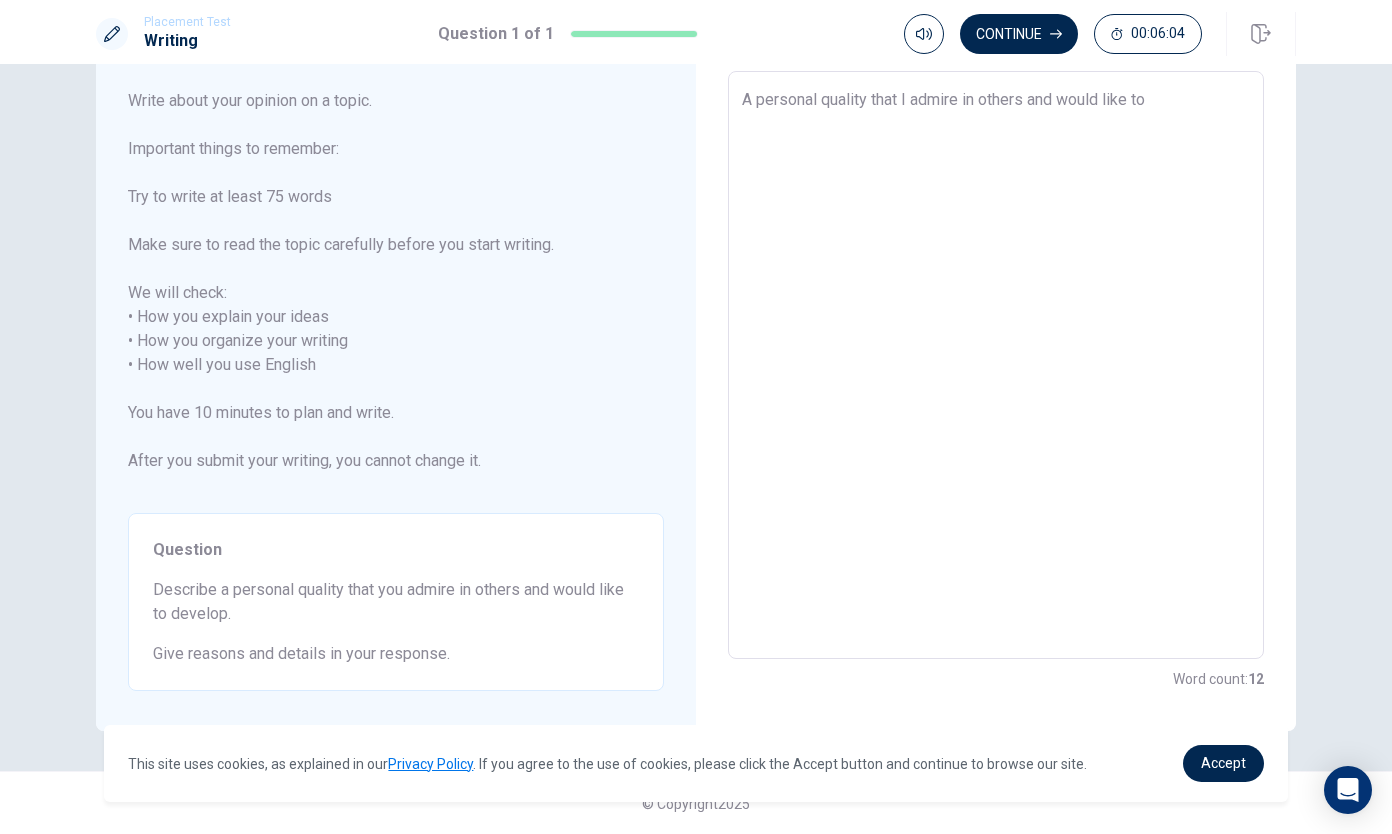 type on "A personal quality that I admire in others and would like to d" 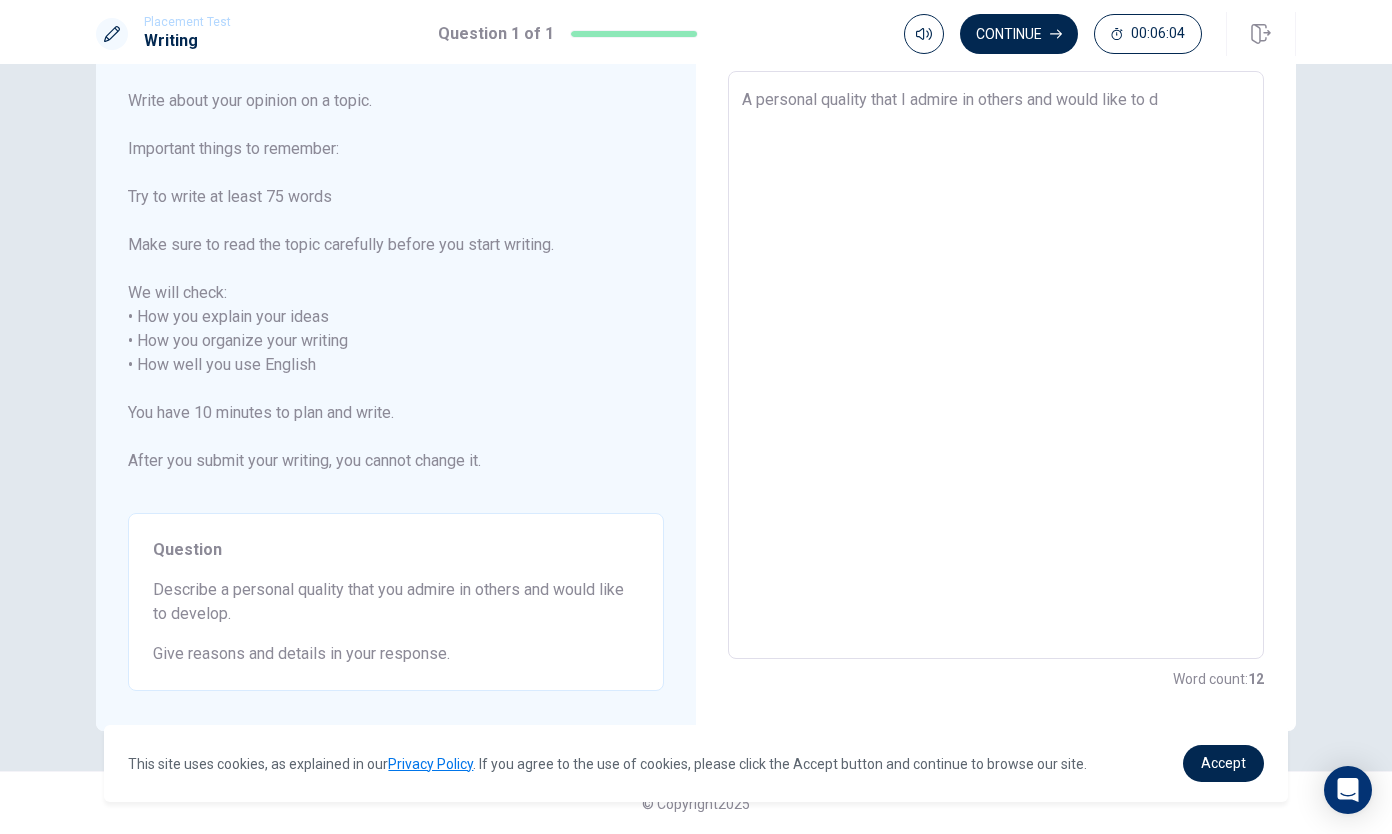type on "x" 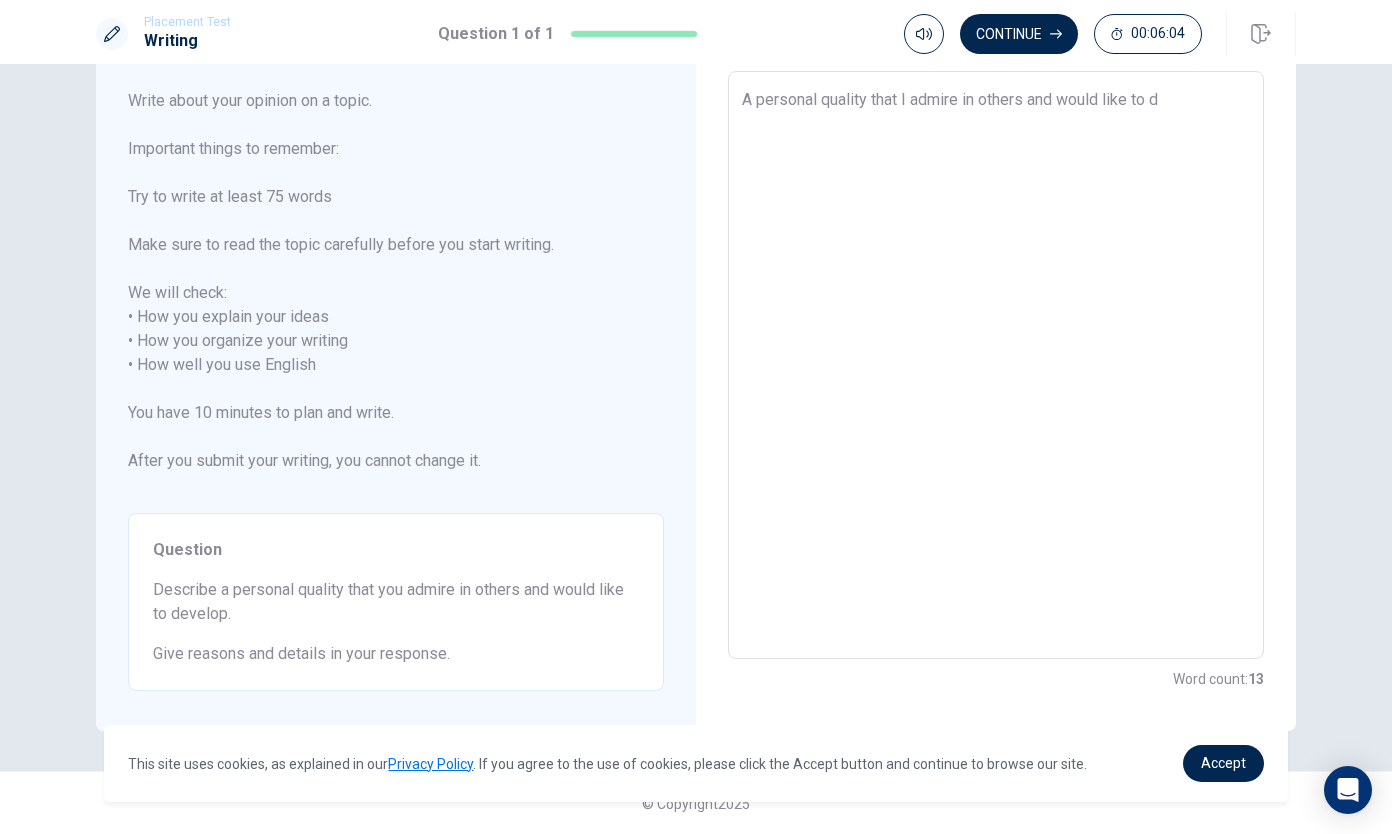 type on "A personal quality that I admire in others and would like to de" 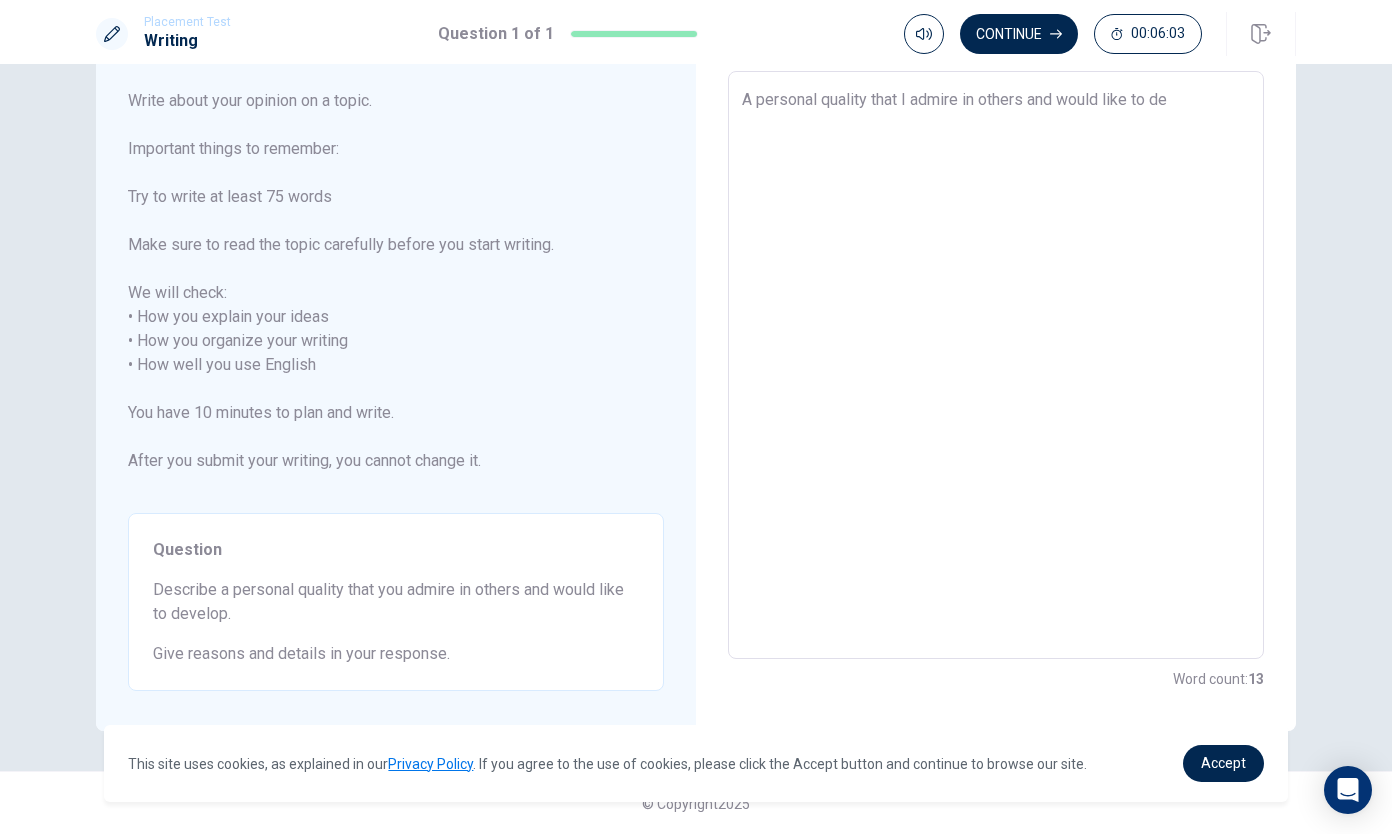 type on "x" 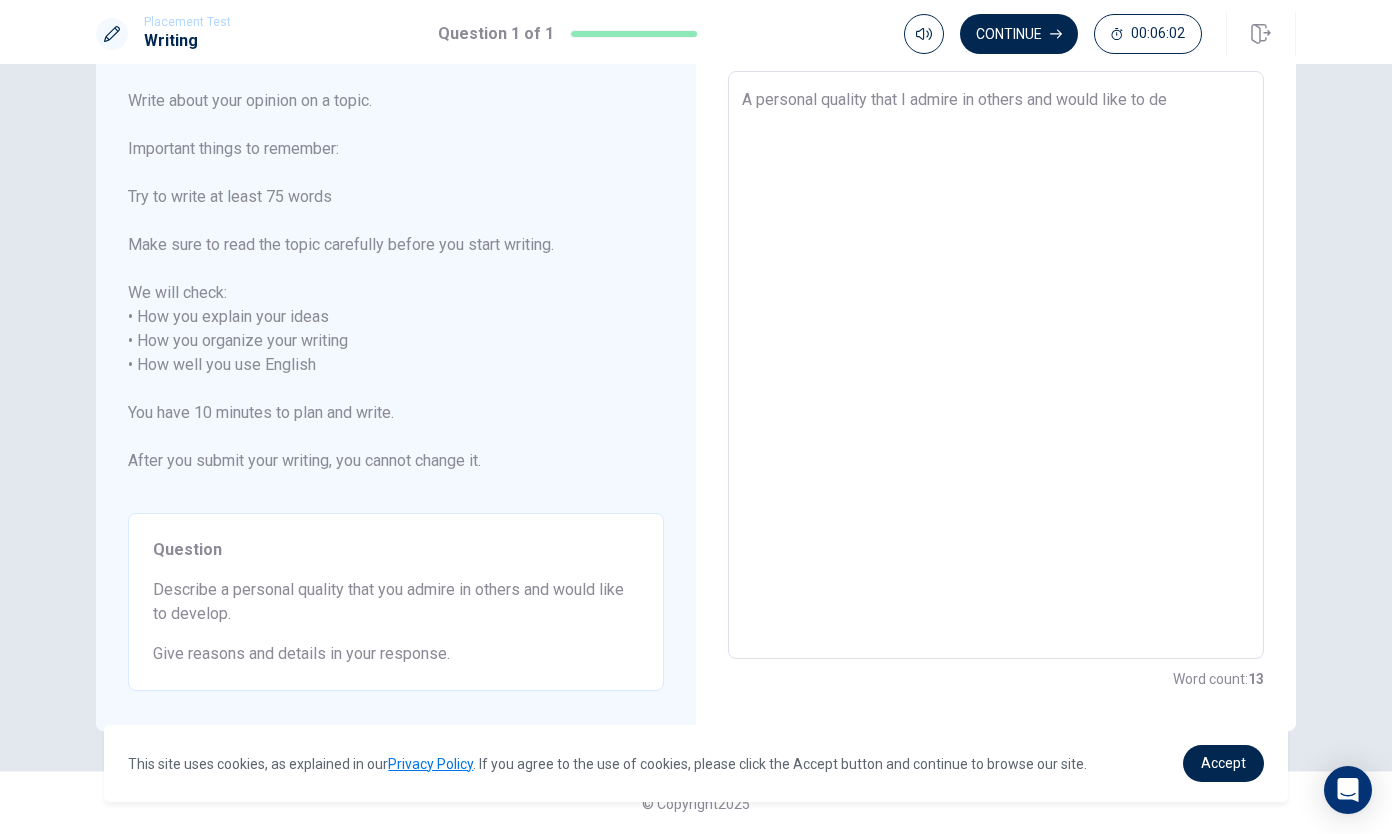 type on "A personal quality that I admire in others and would like to [PERSON_NAME]" 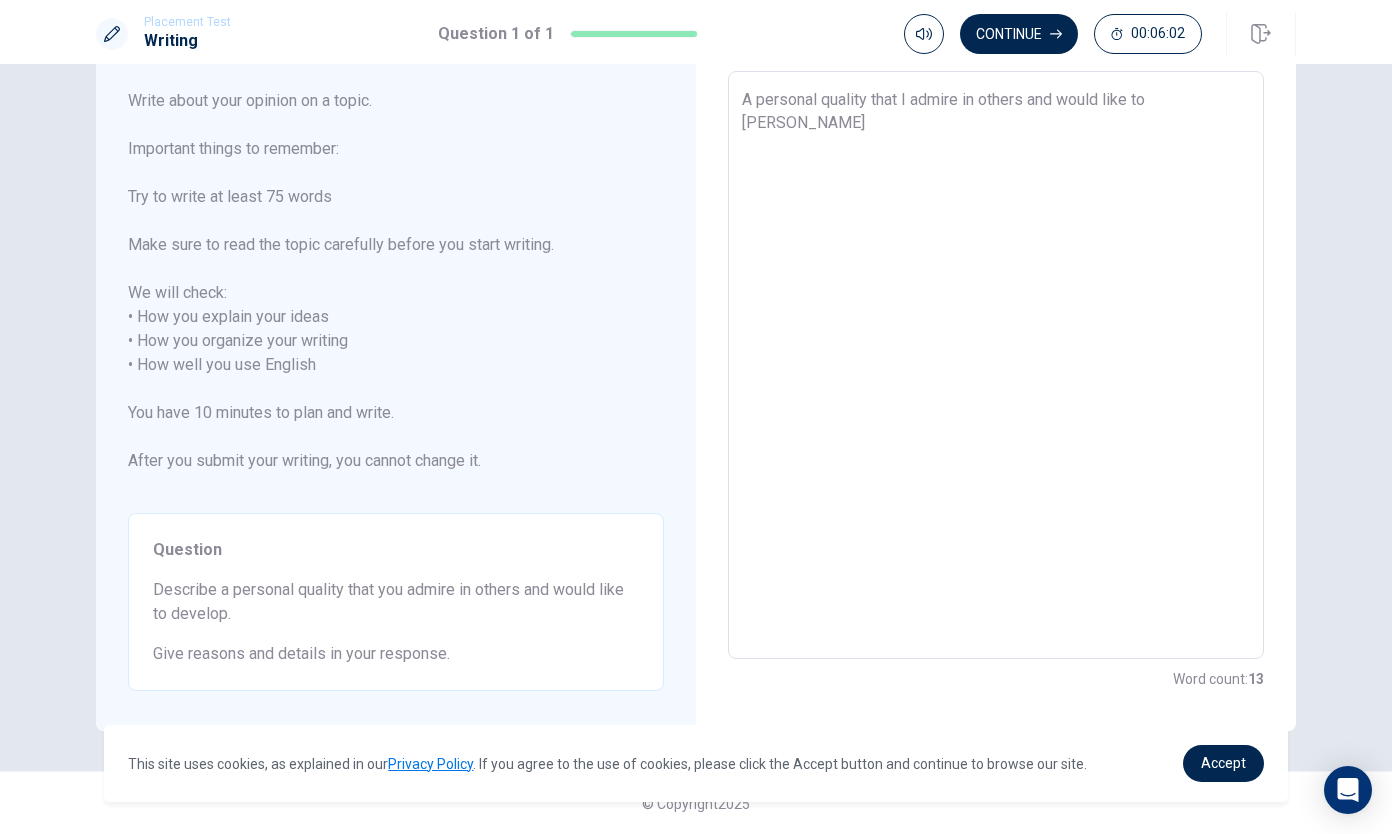 type on "x" 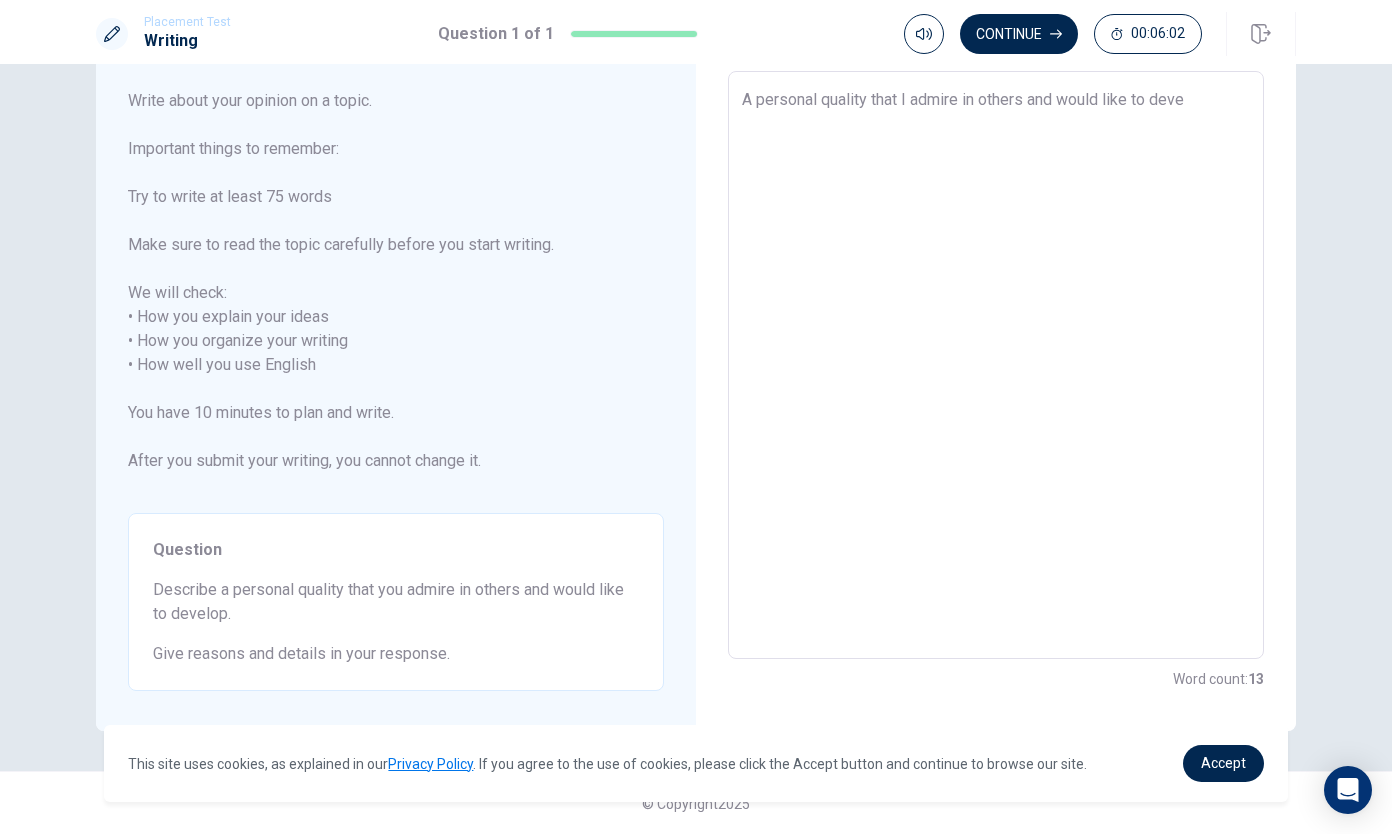 type on "x" 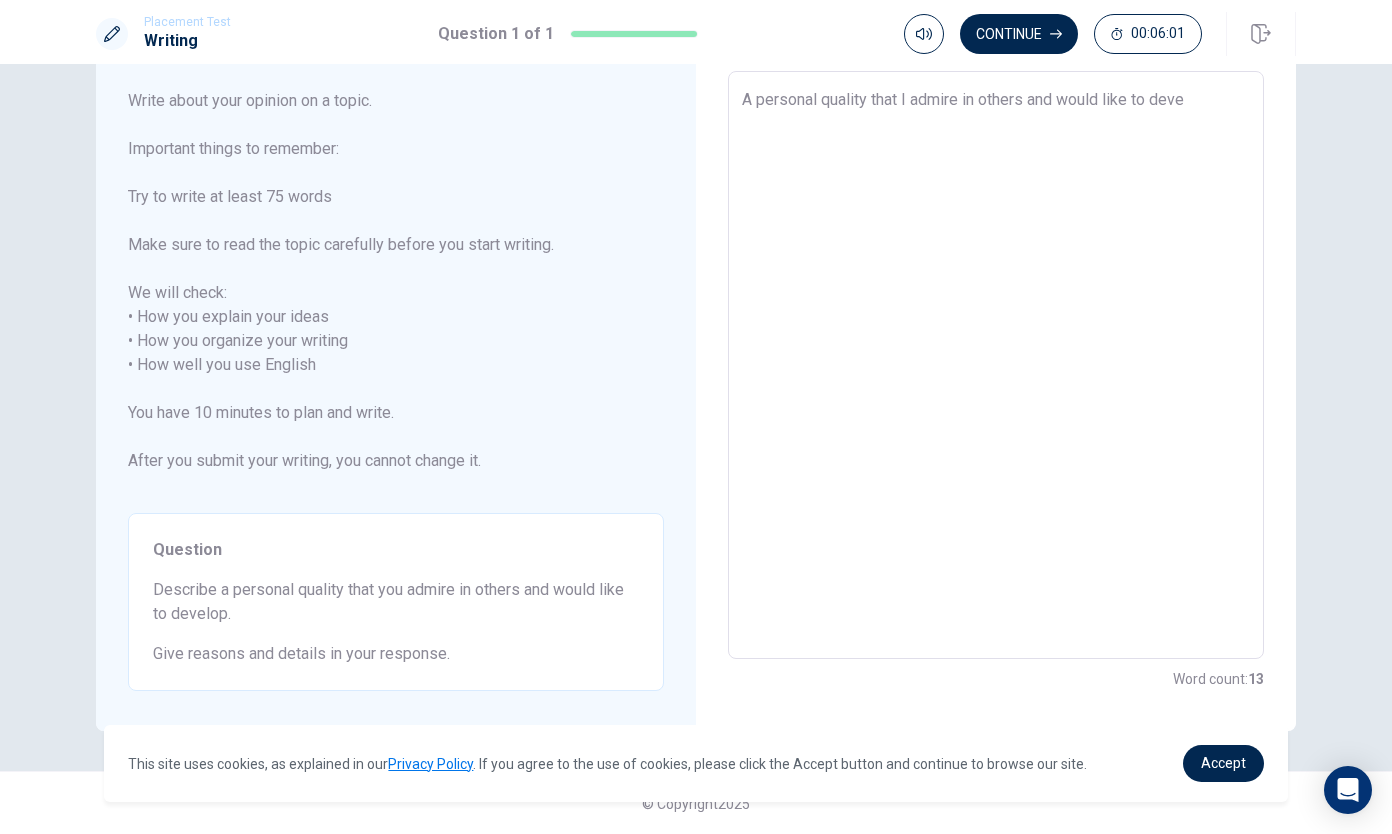 type on "A personal quality that I admire in others and would like to devel" 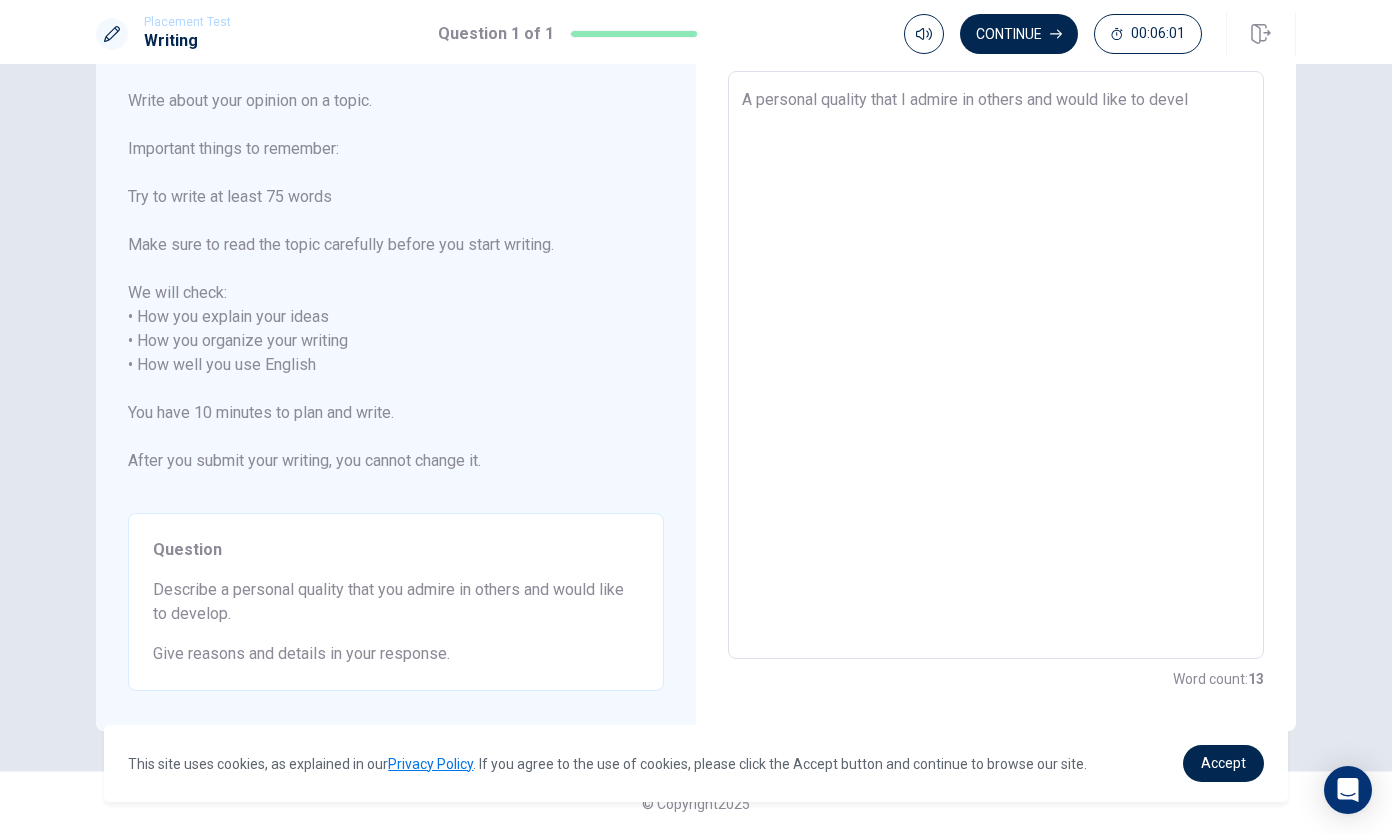 type on "x" 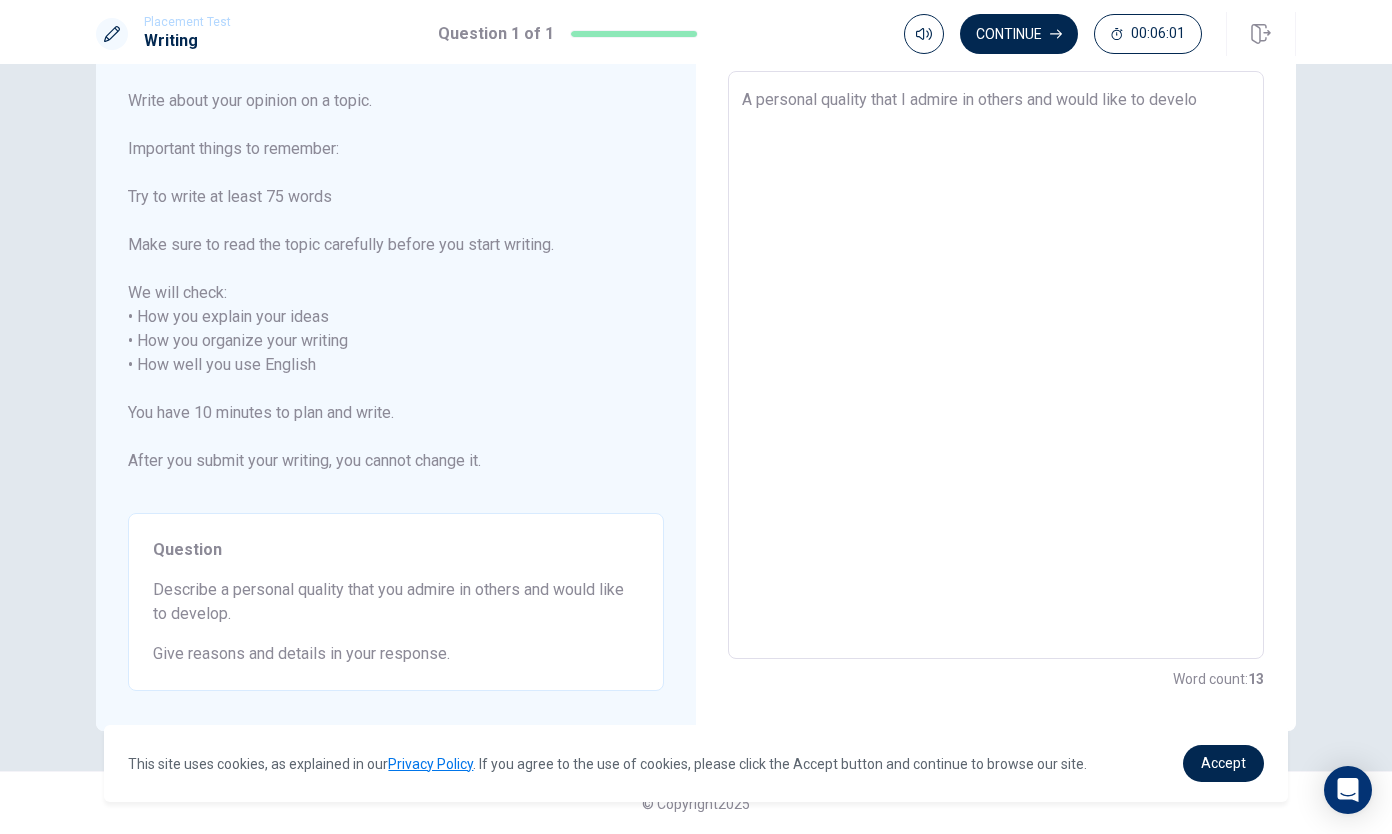 type on "x" 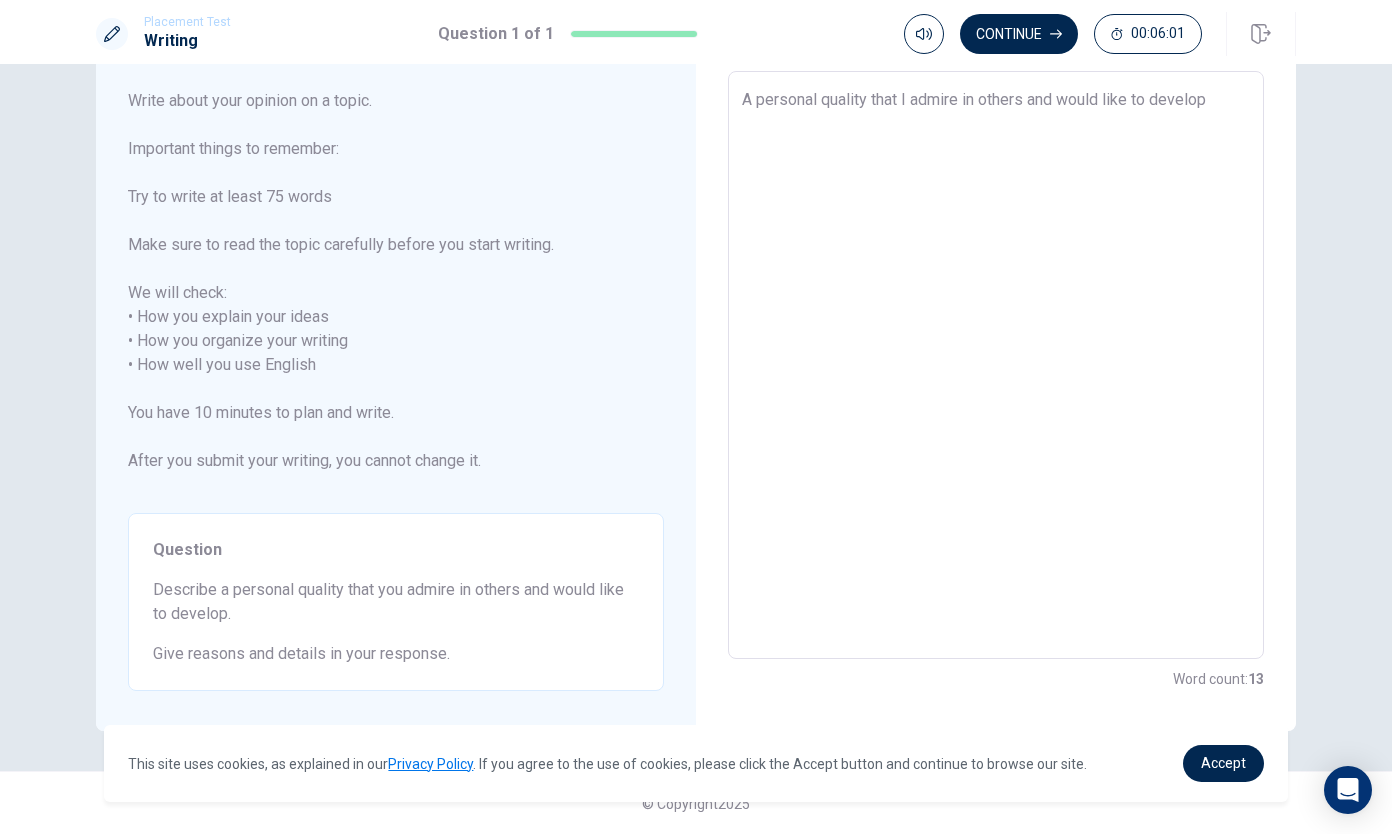 type on "x" 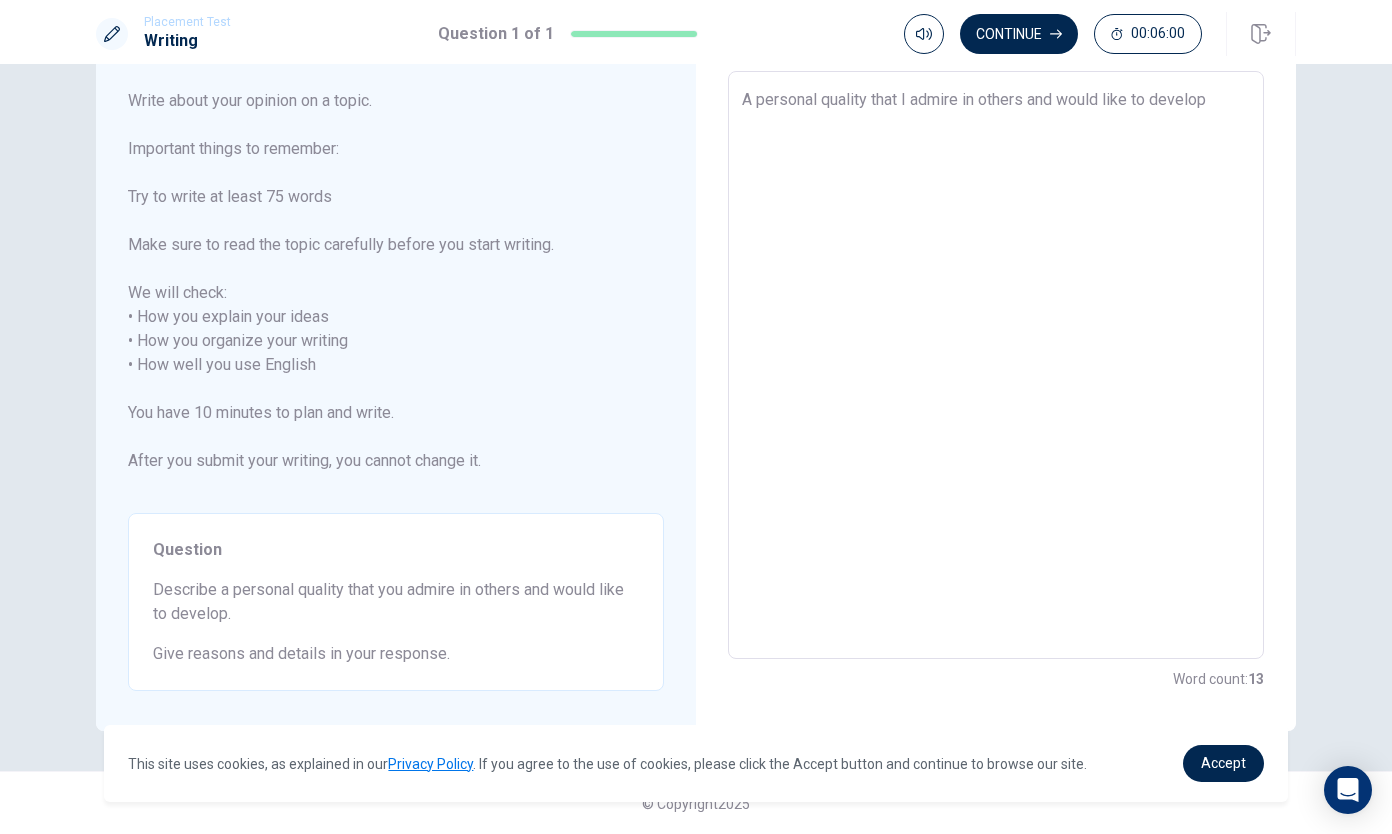 type on "A personal quality that I admire in others and would like to develop" 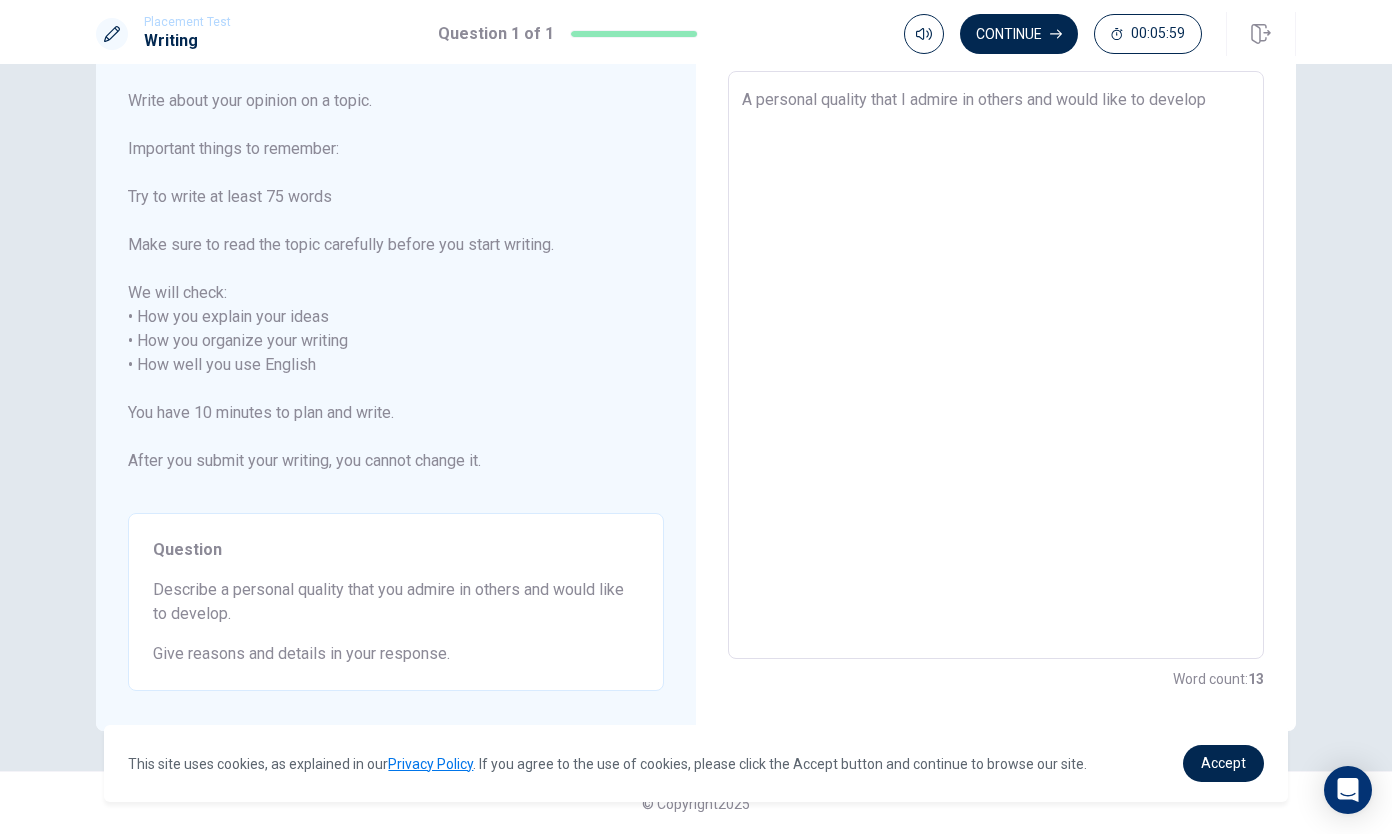 type on "A personal quality that I admire in others and would like to develop i" 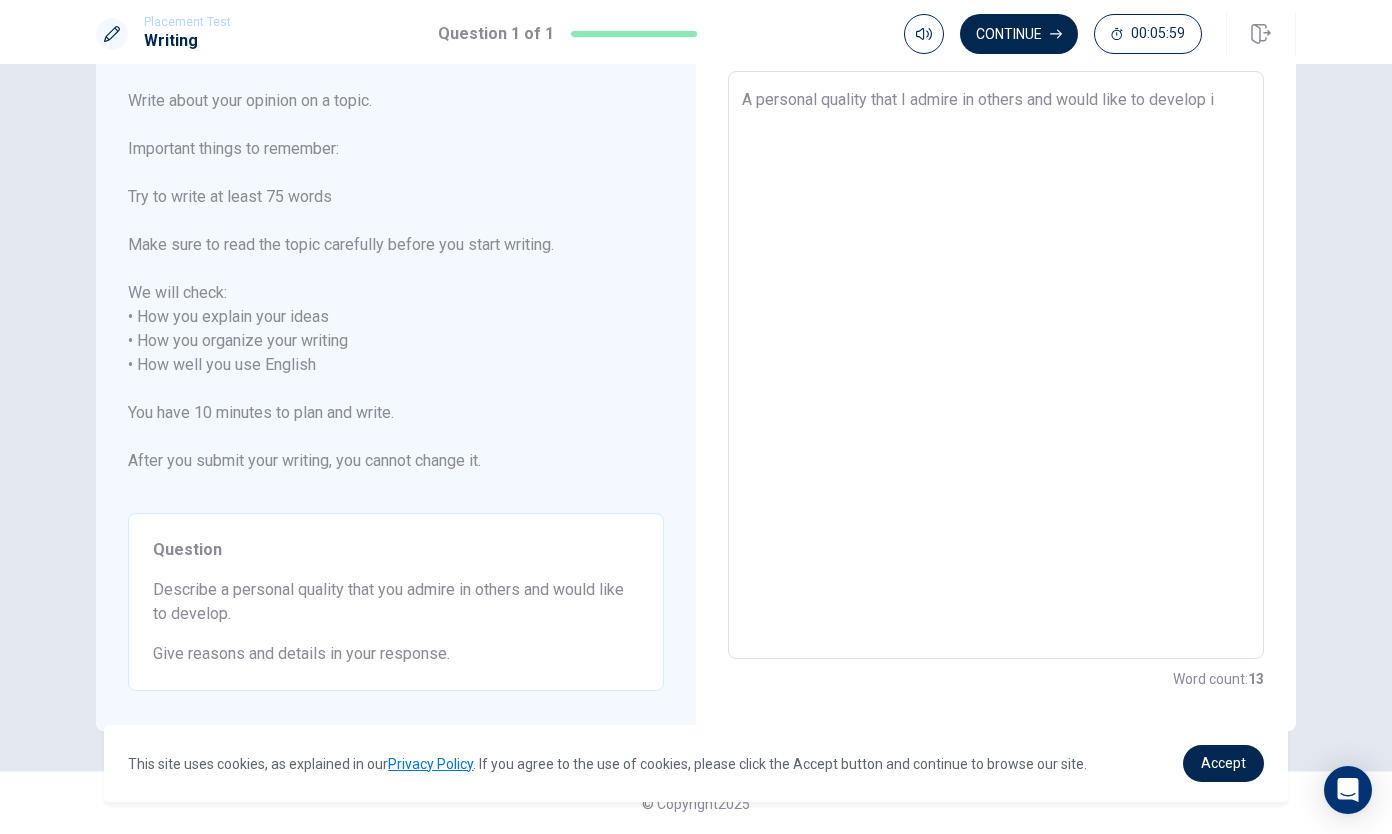 type on "x" 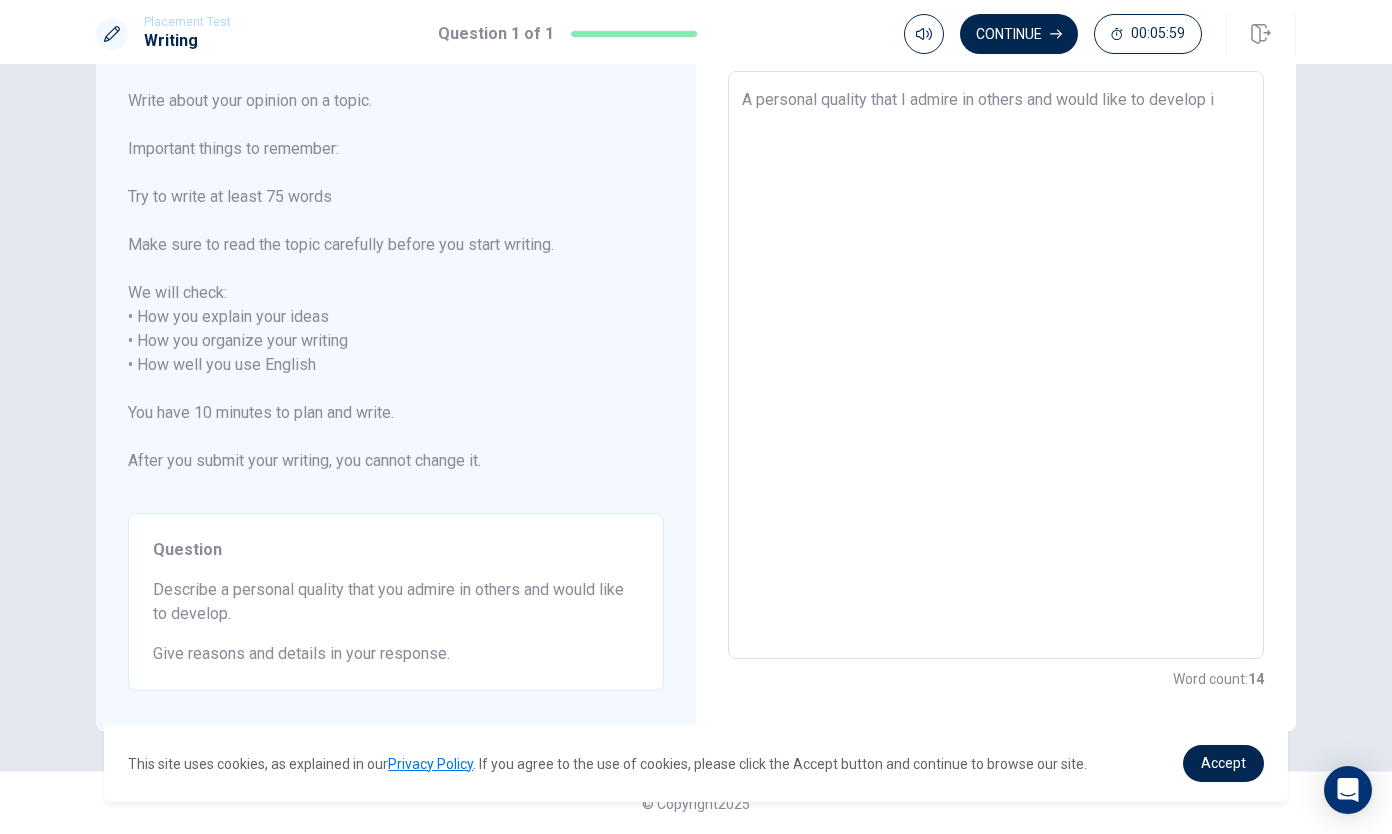 type on "A personal quality that I admire in others and would like to develop is" 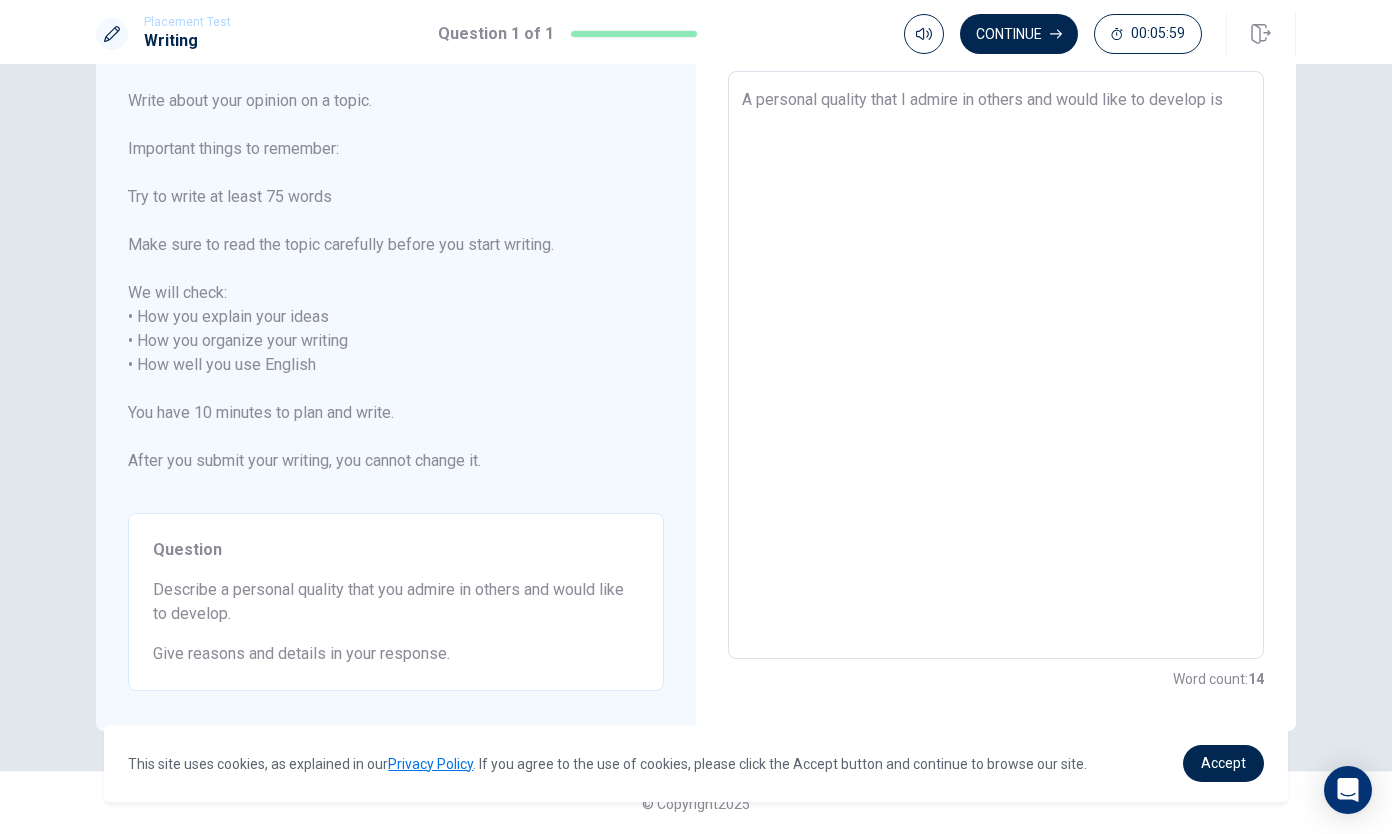 type on "x" 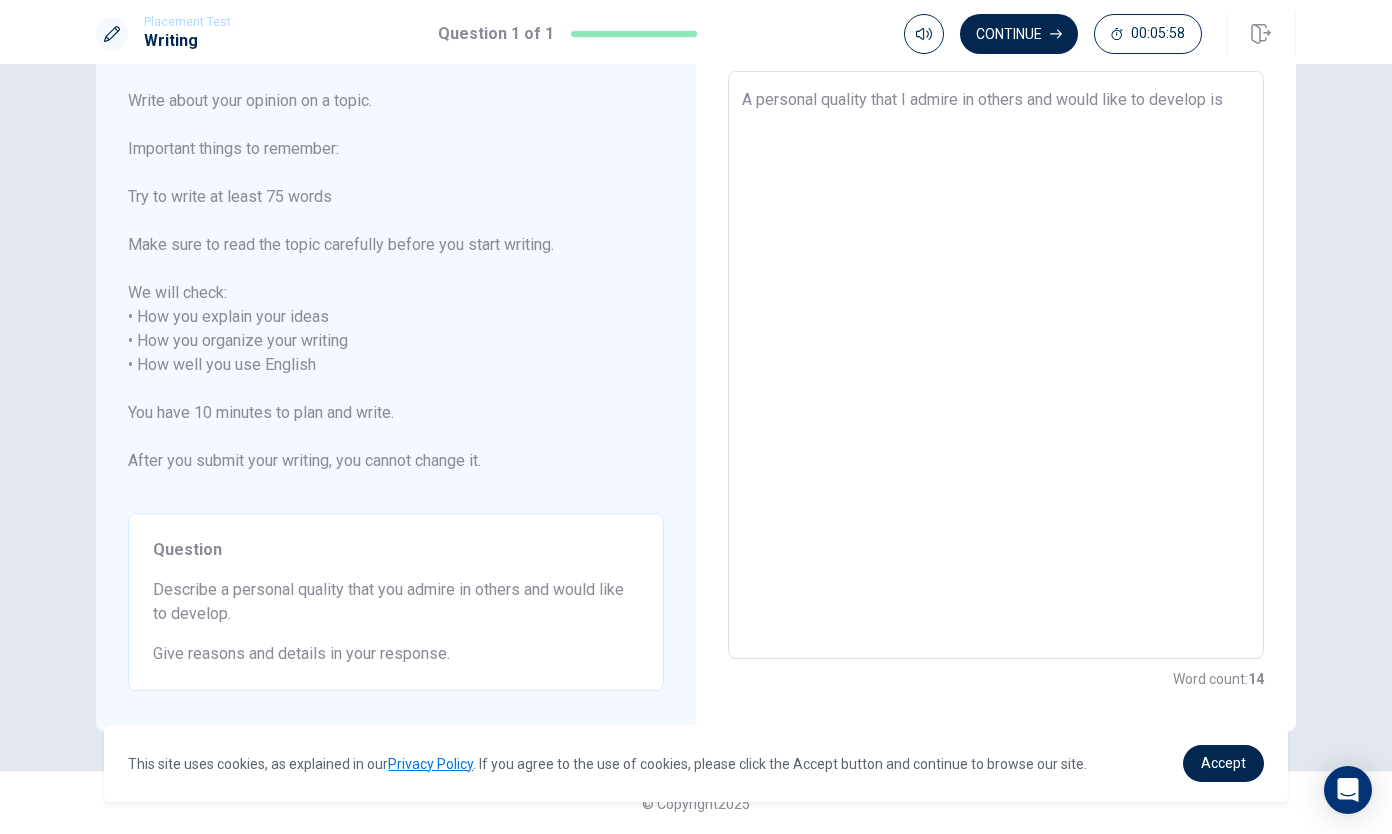 type on "x" 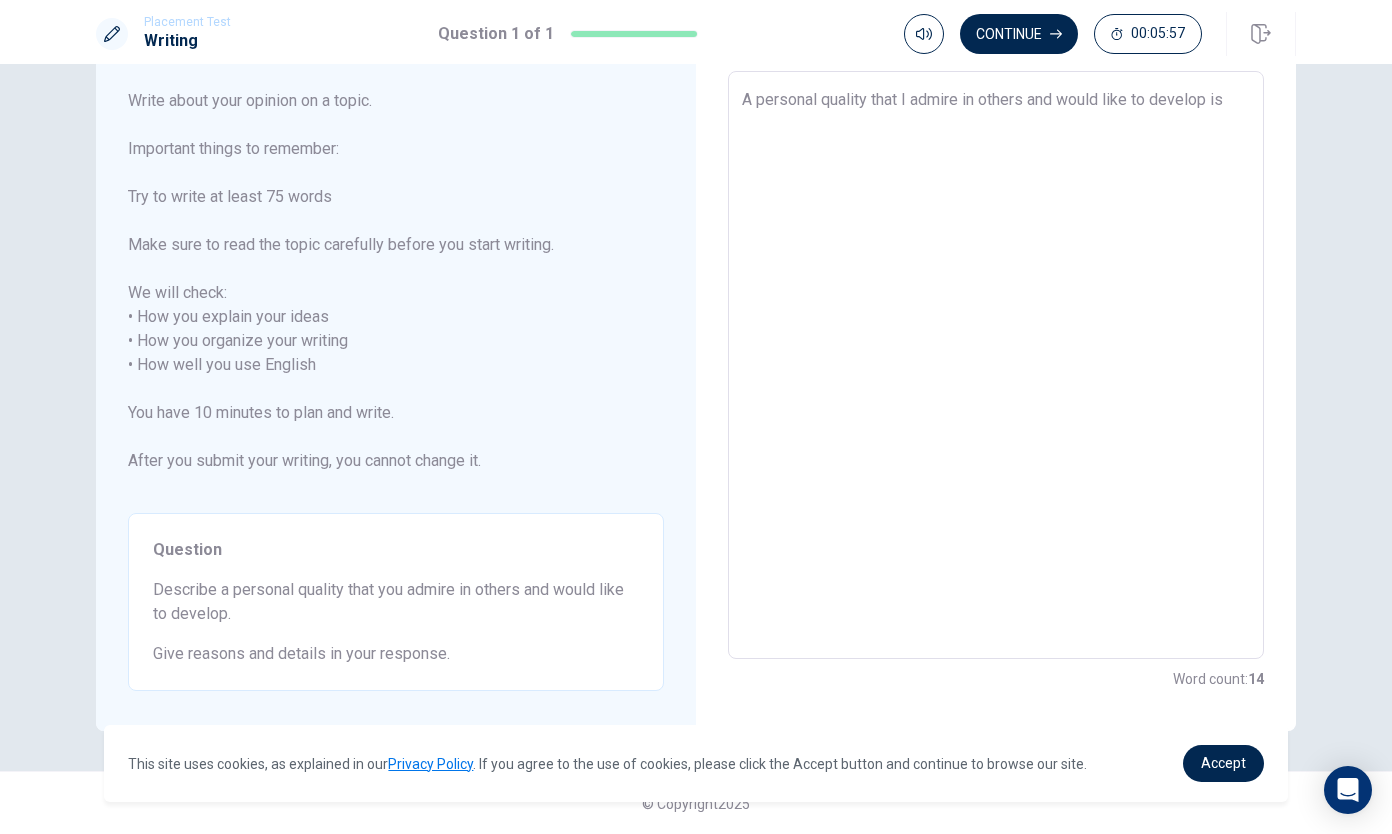 type on "A personal quality that I admire in others and would like to develop is p" 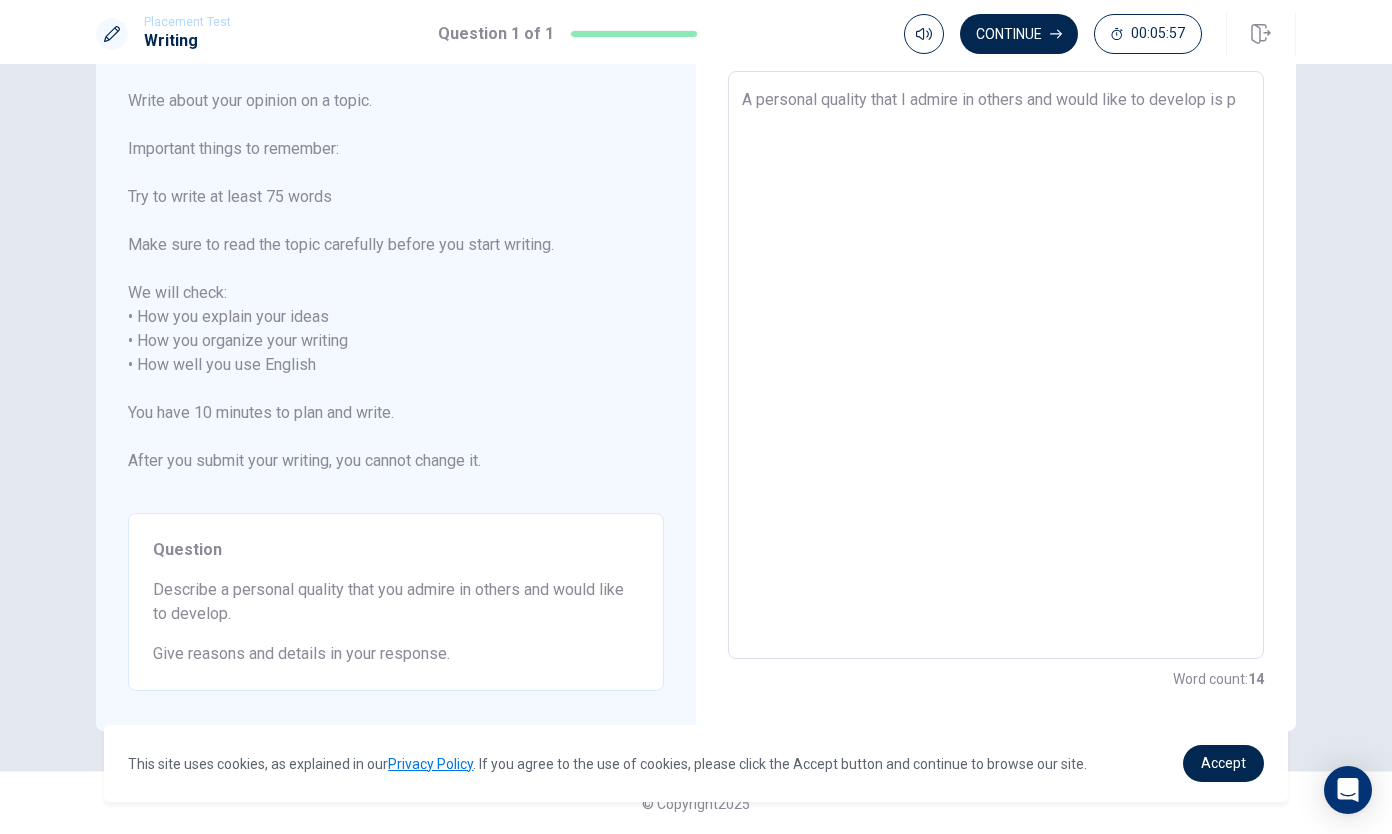 type on "x" 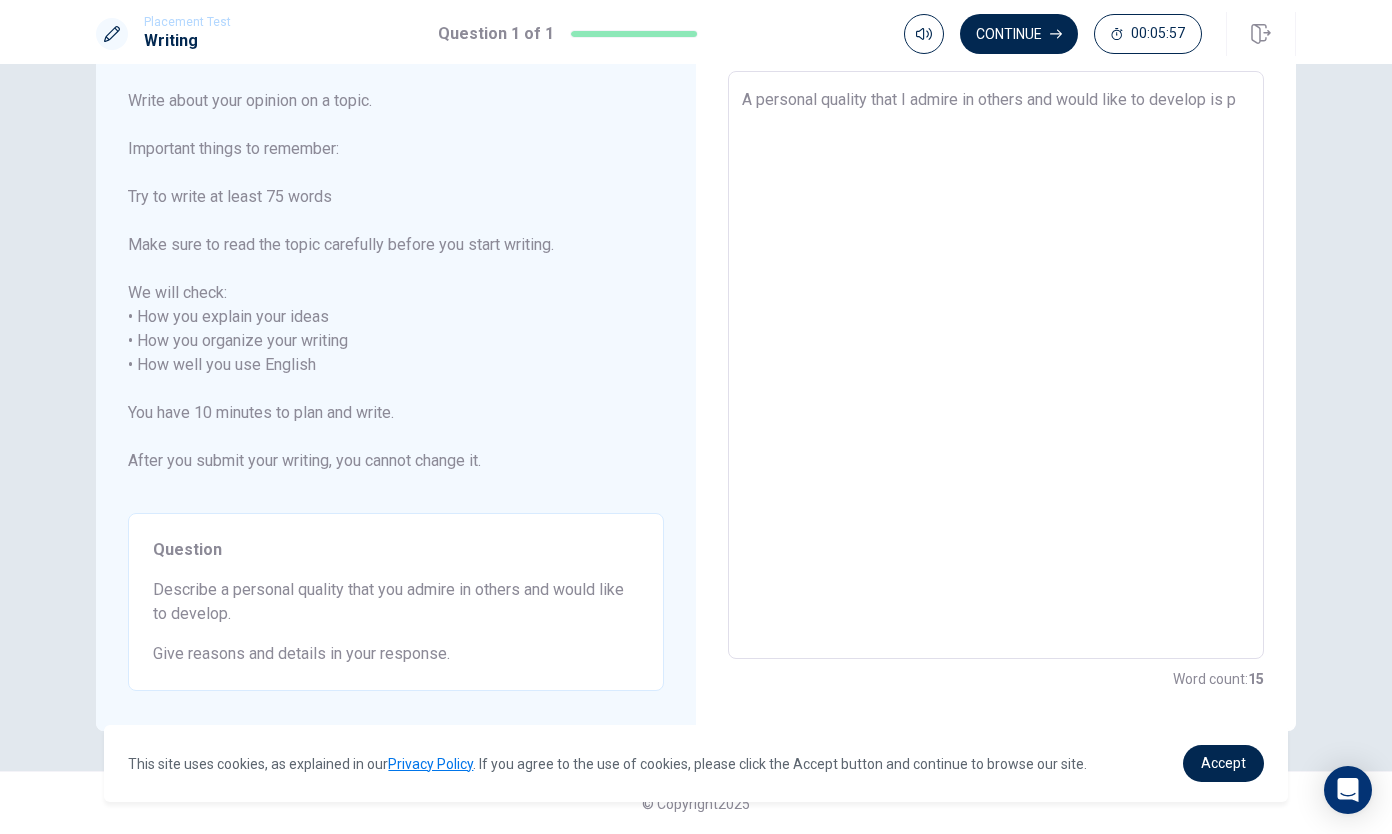 type on "A personal quality that I admire in others and would like to develop is po" 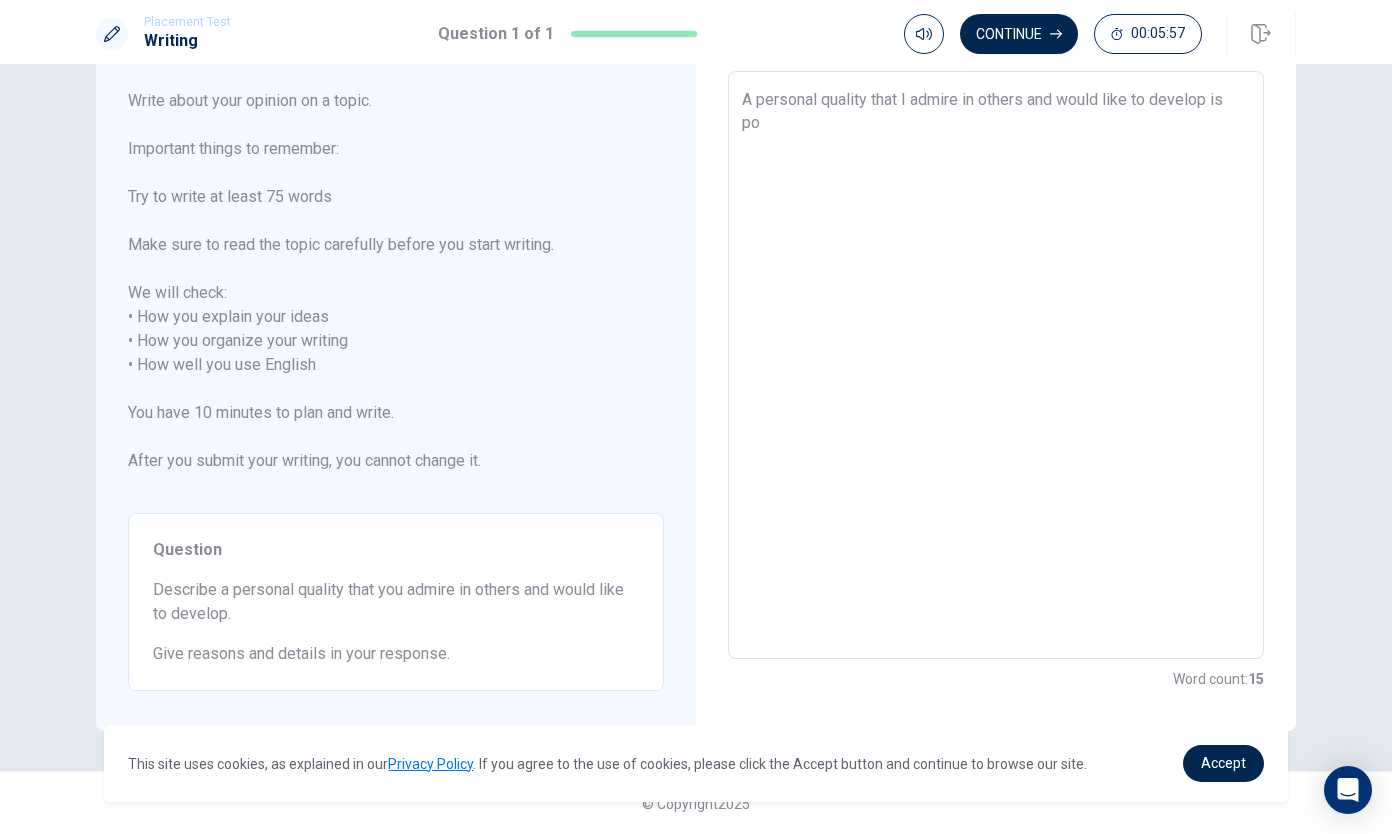 type on "x" 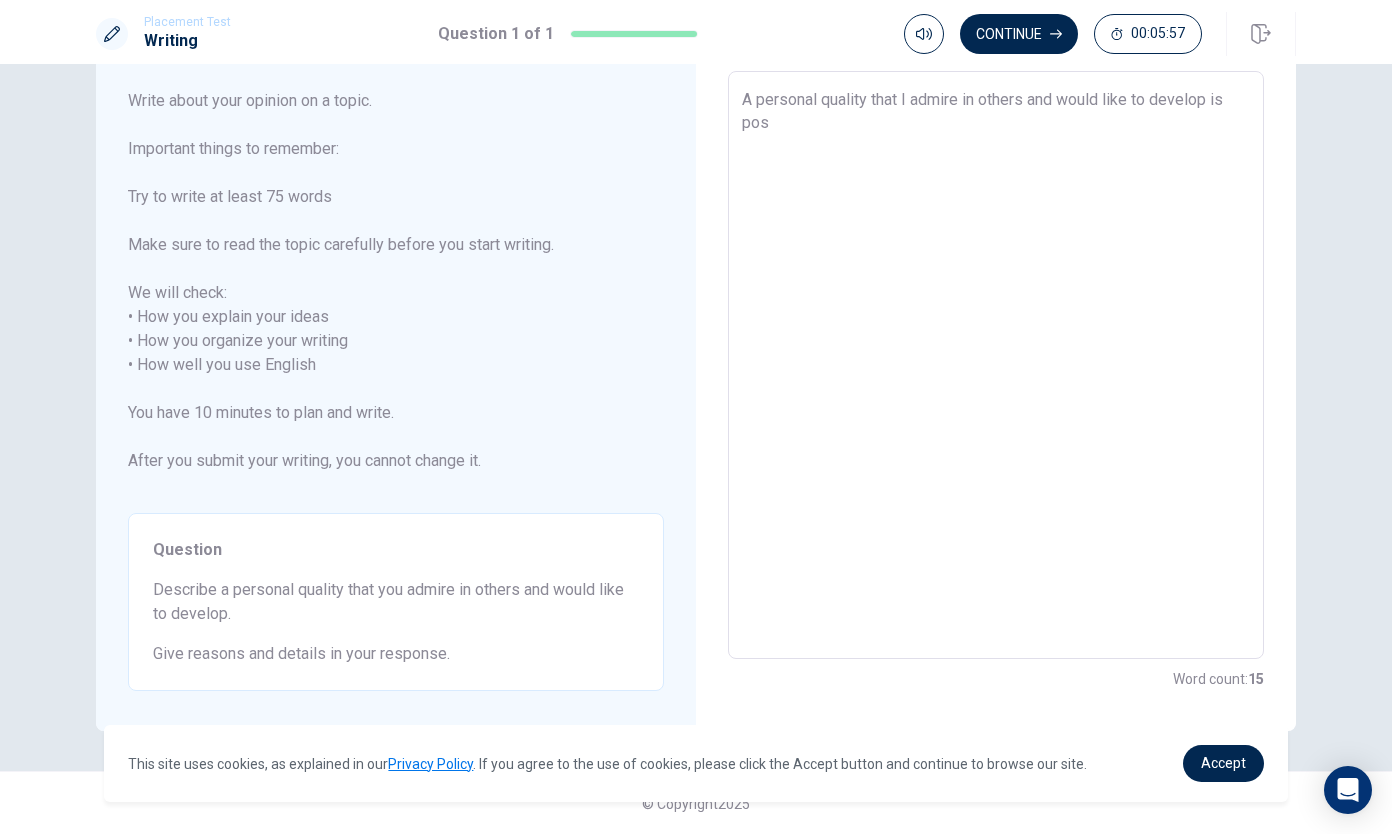 type on "x" 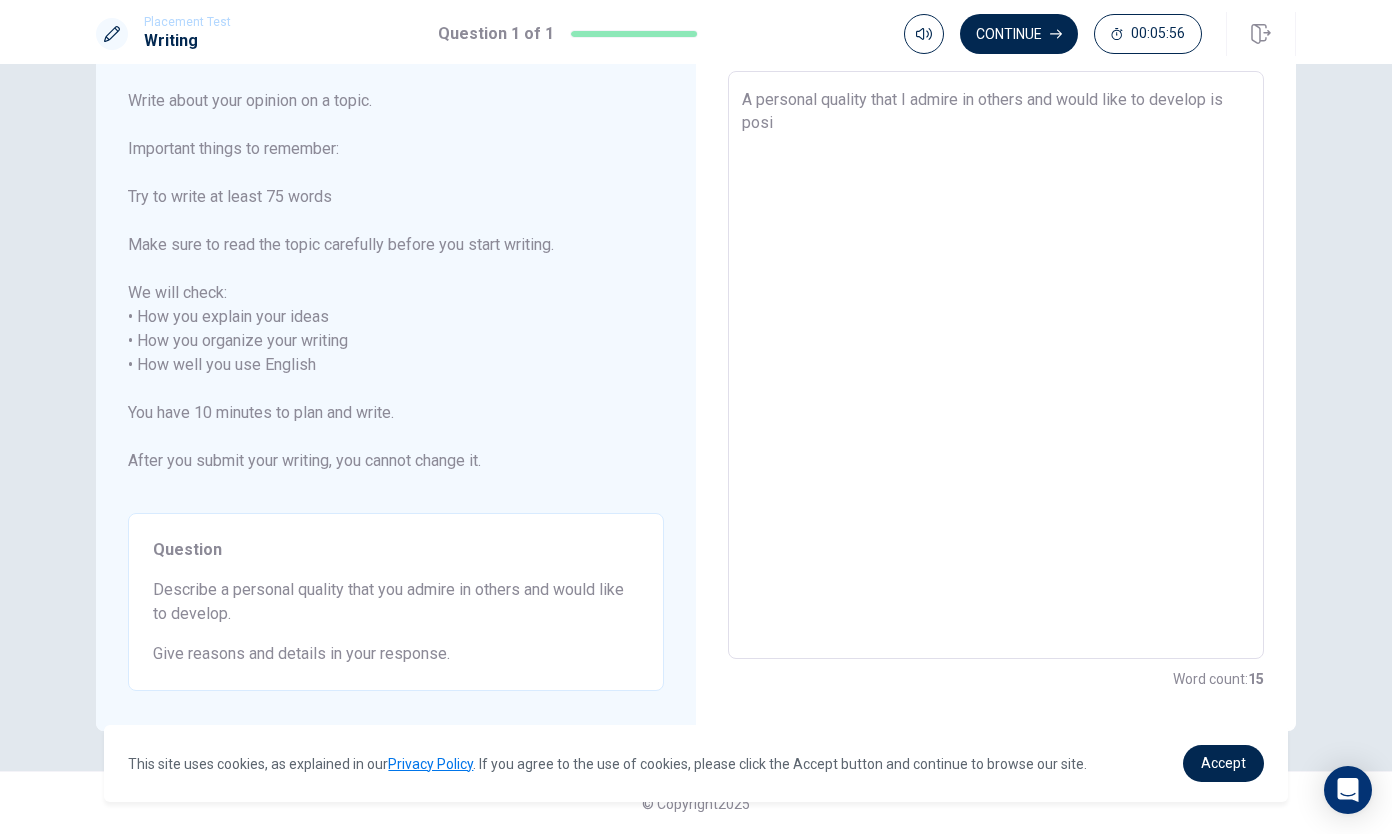 type on "x" 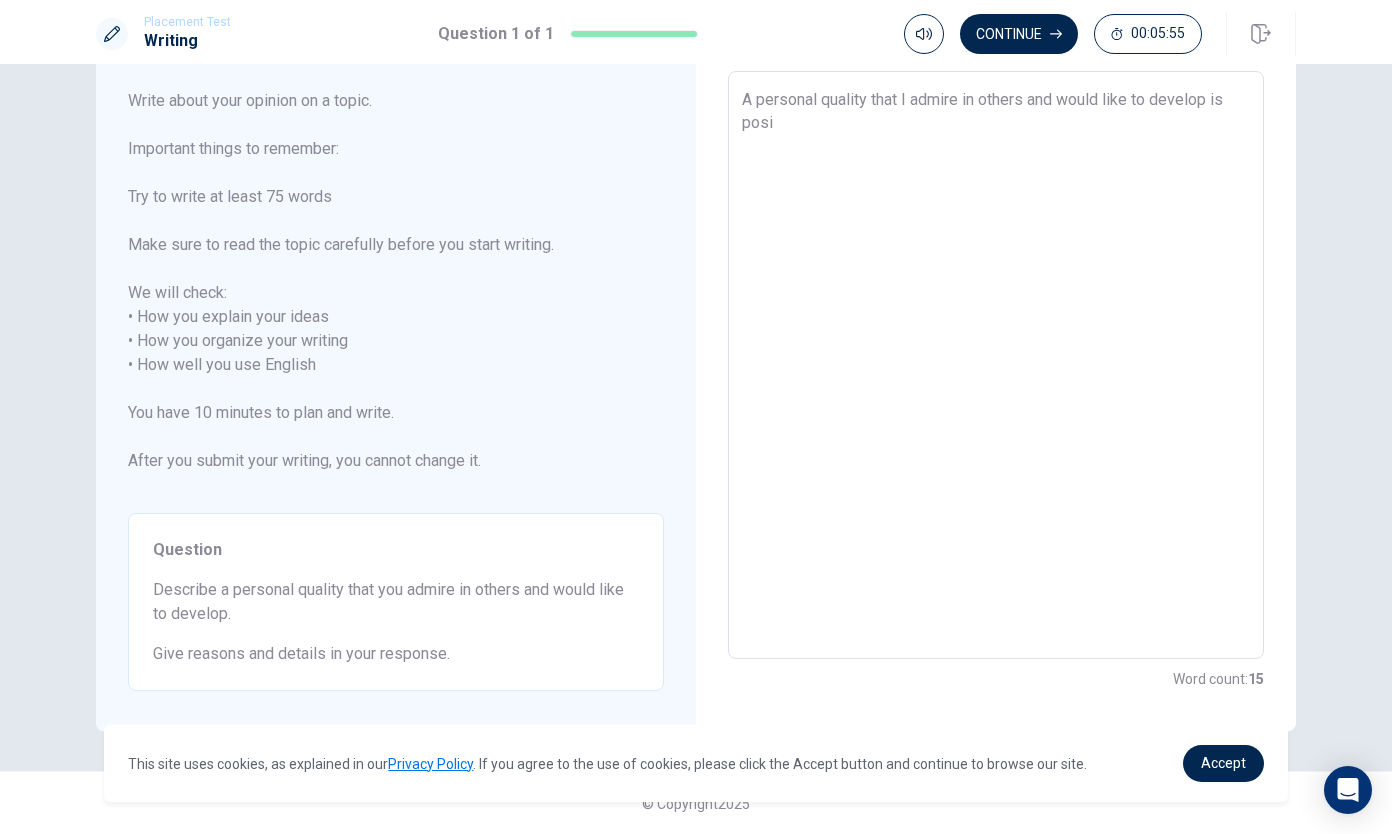 type on "A personal quality that I admire in others and would like to develop is posit" 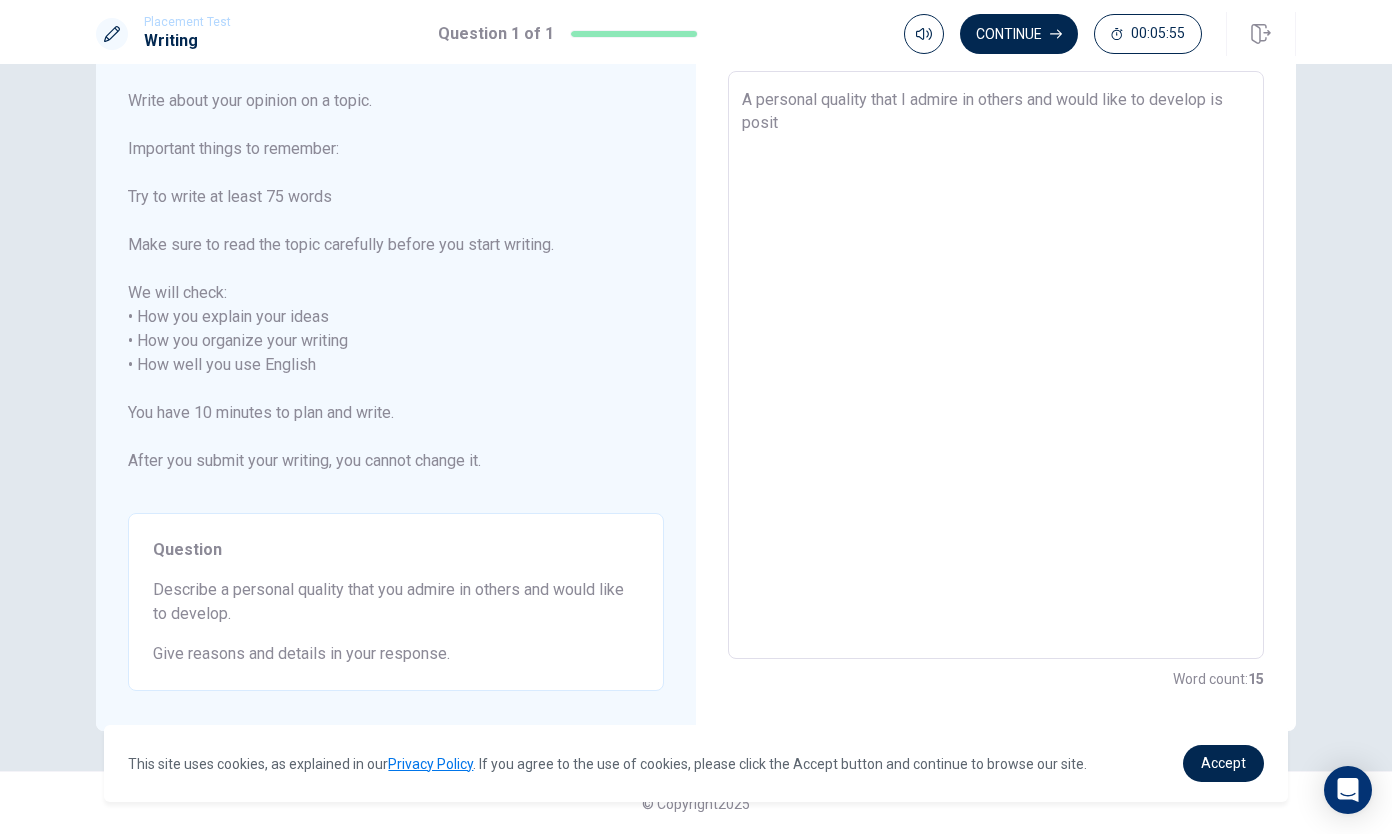 type on "x" 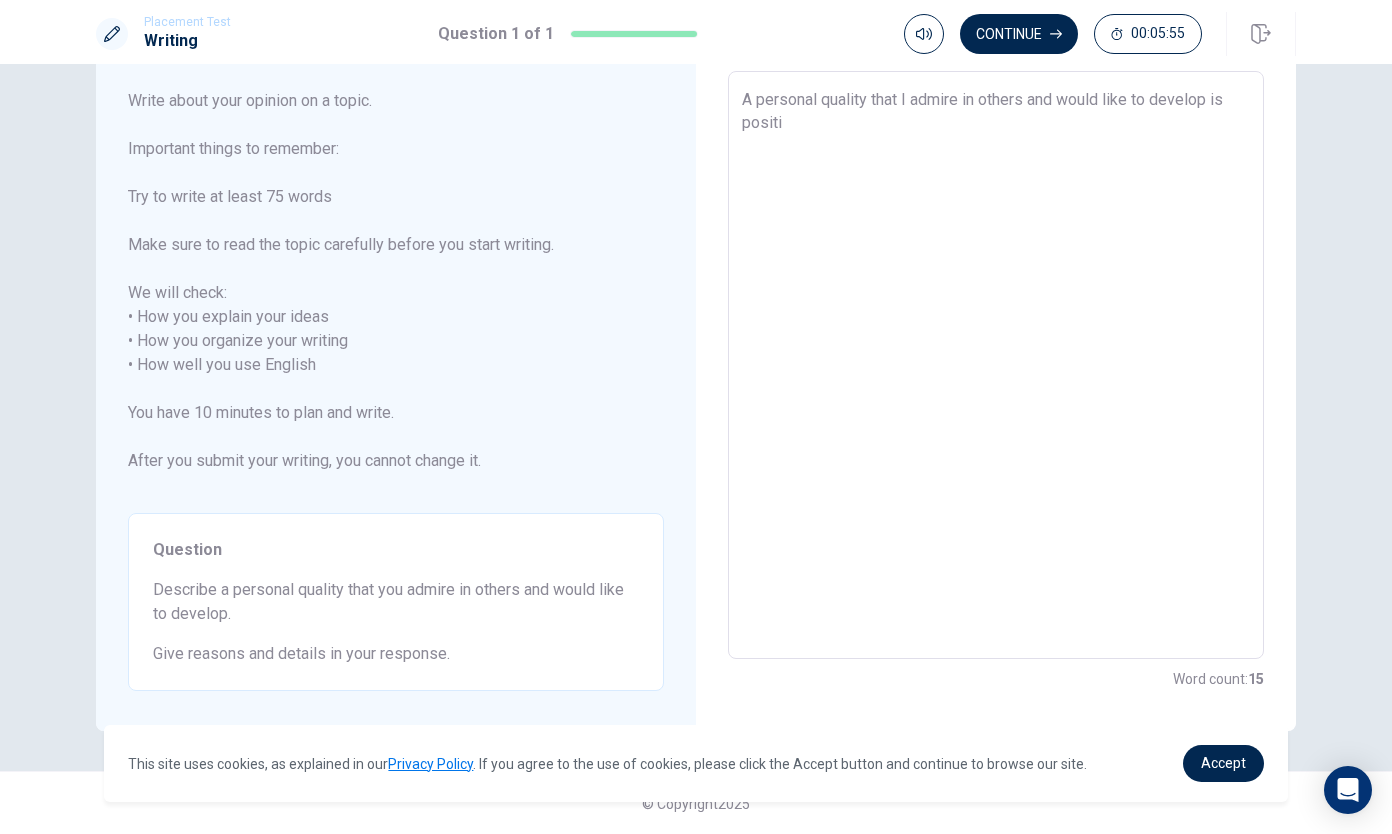 type on "x" 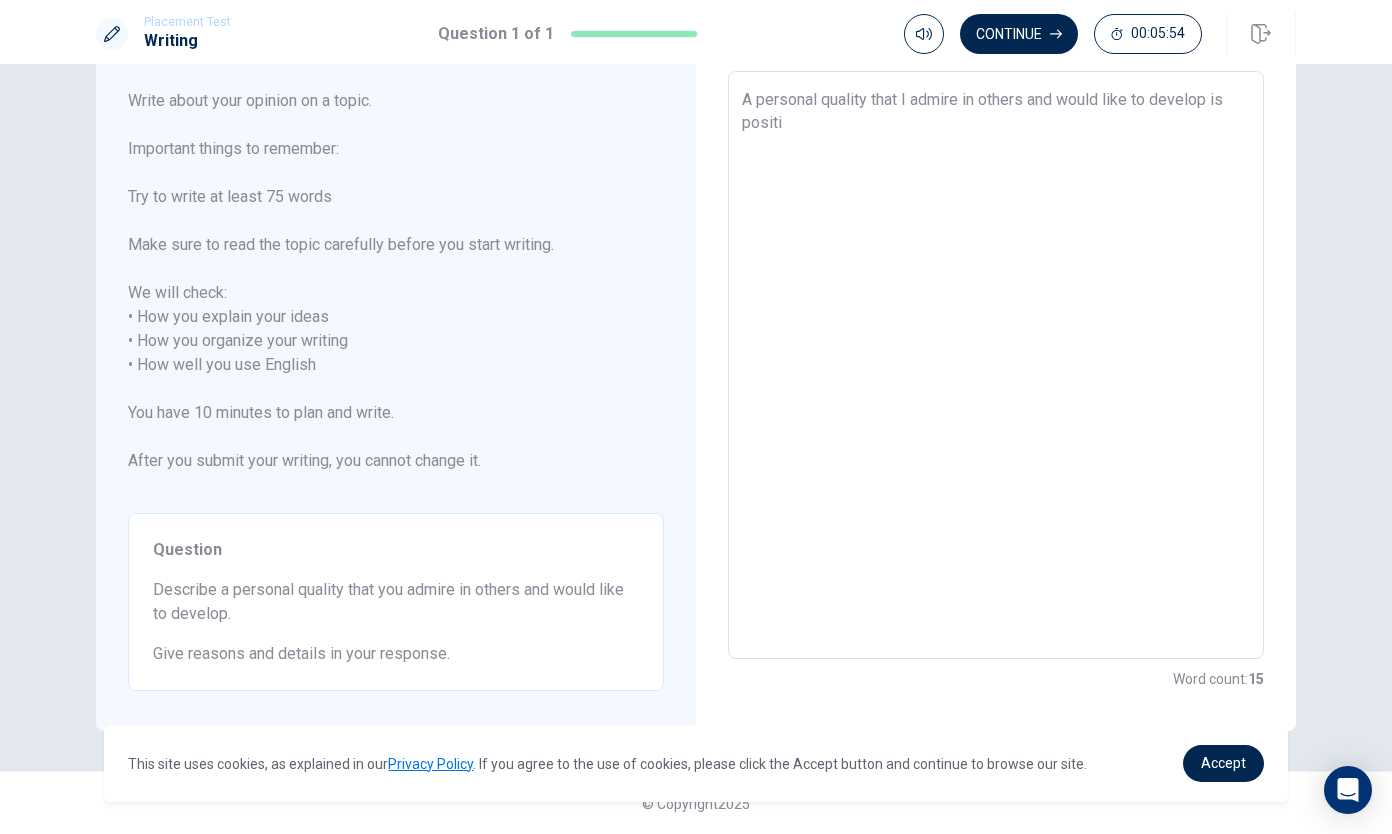 type on "A personal quality that I admire in others and would like to develop is positiv" 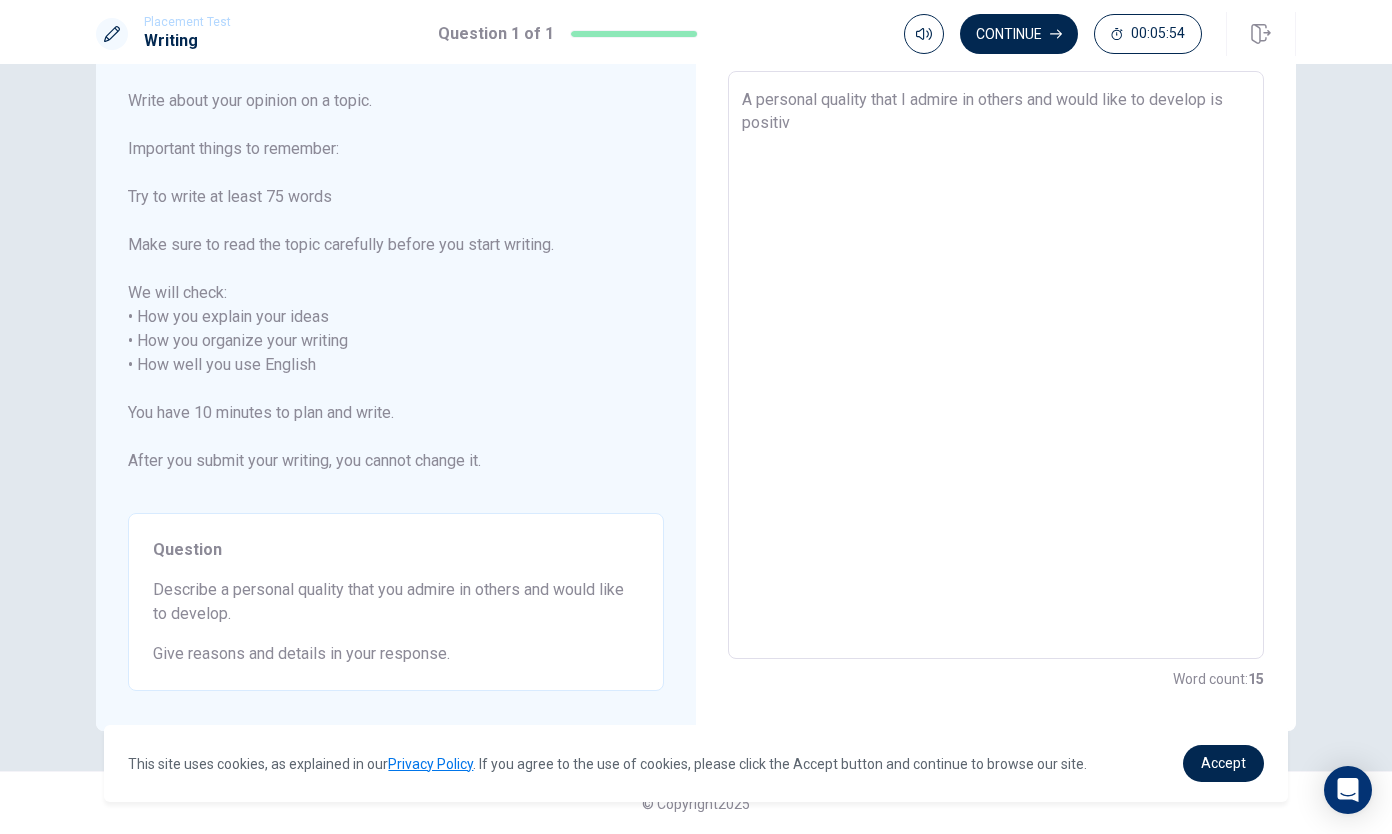type on "x" 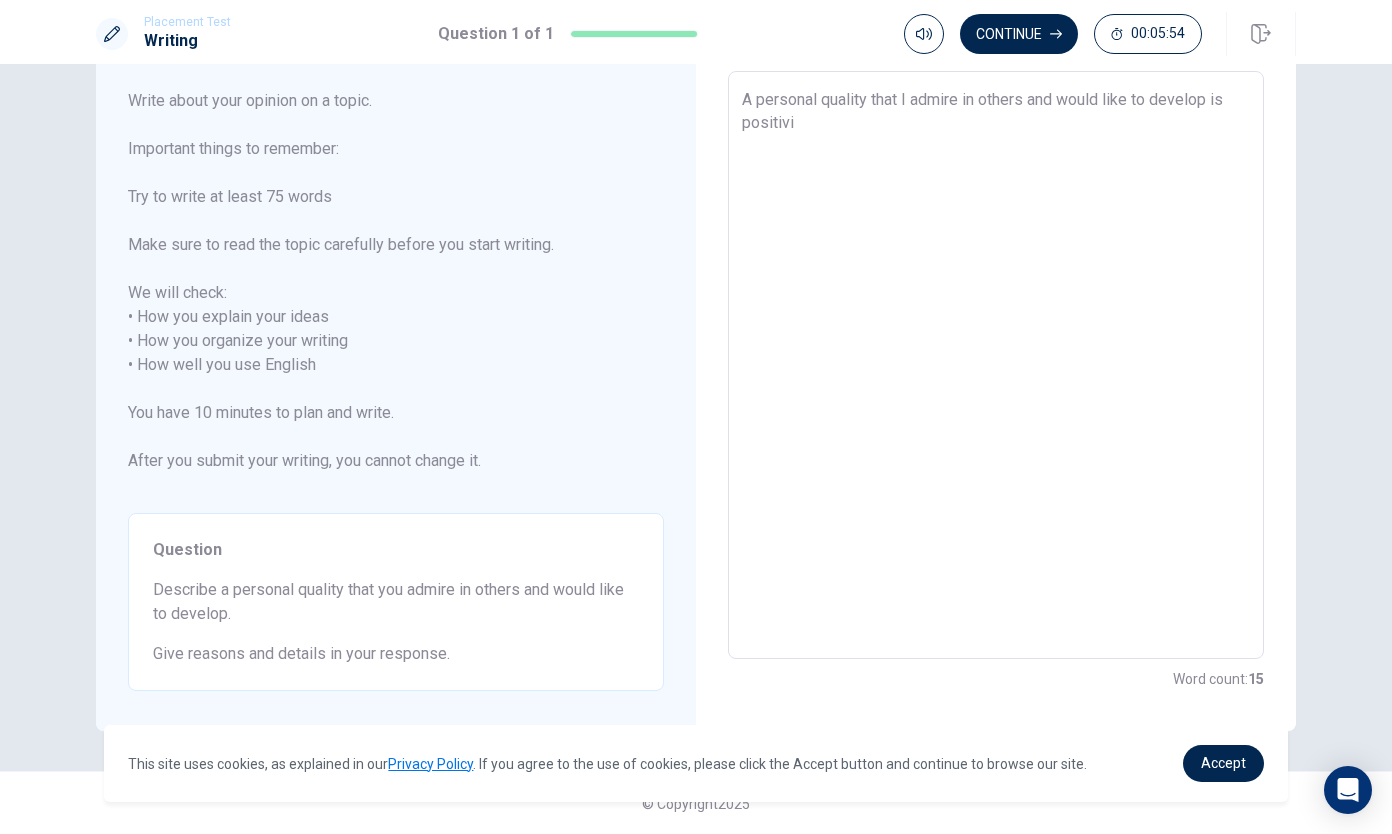 type on "x" 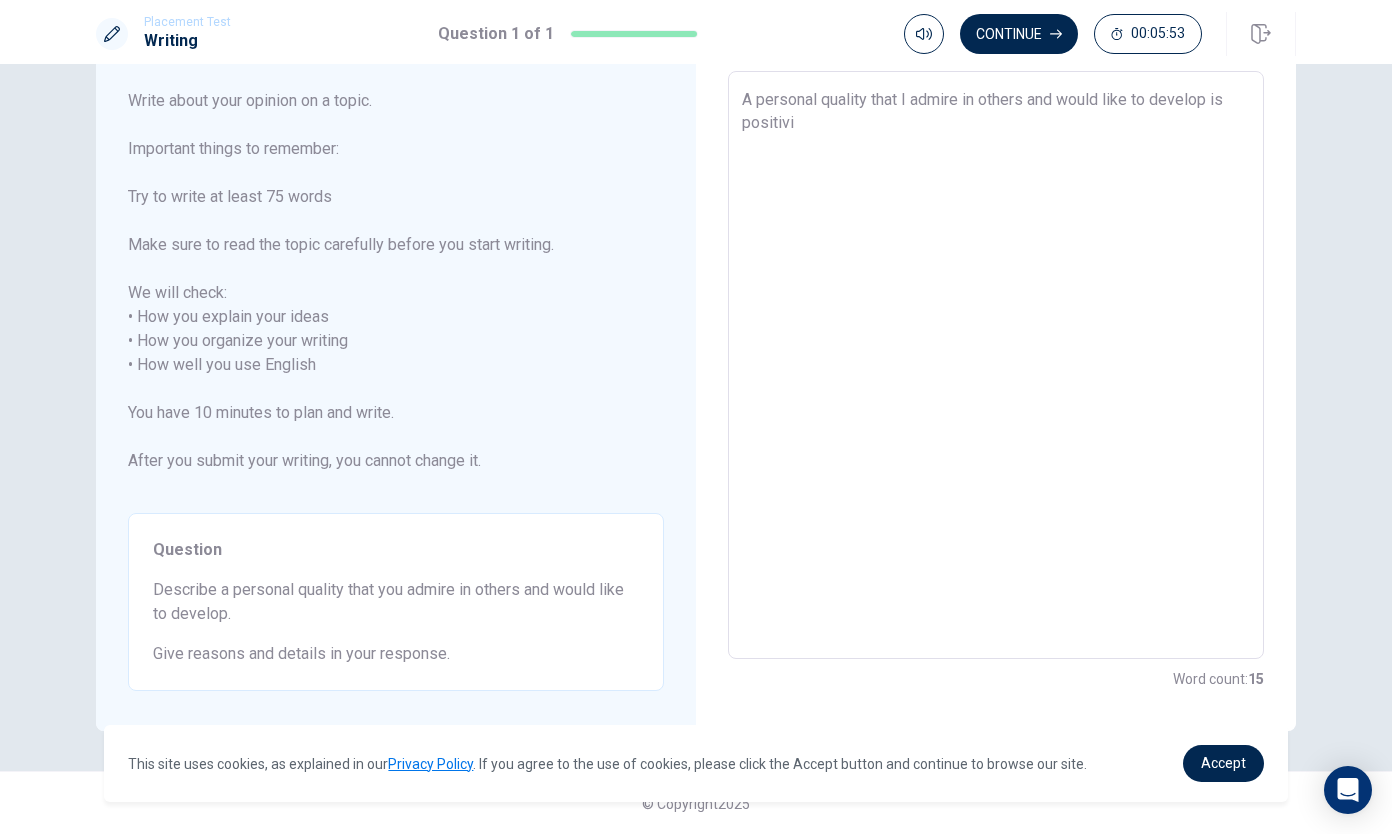 type on "A personal quality that I admire in others and would like to develop is positivit" 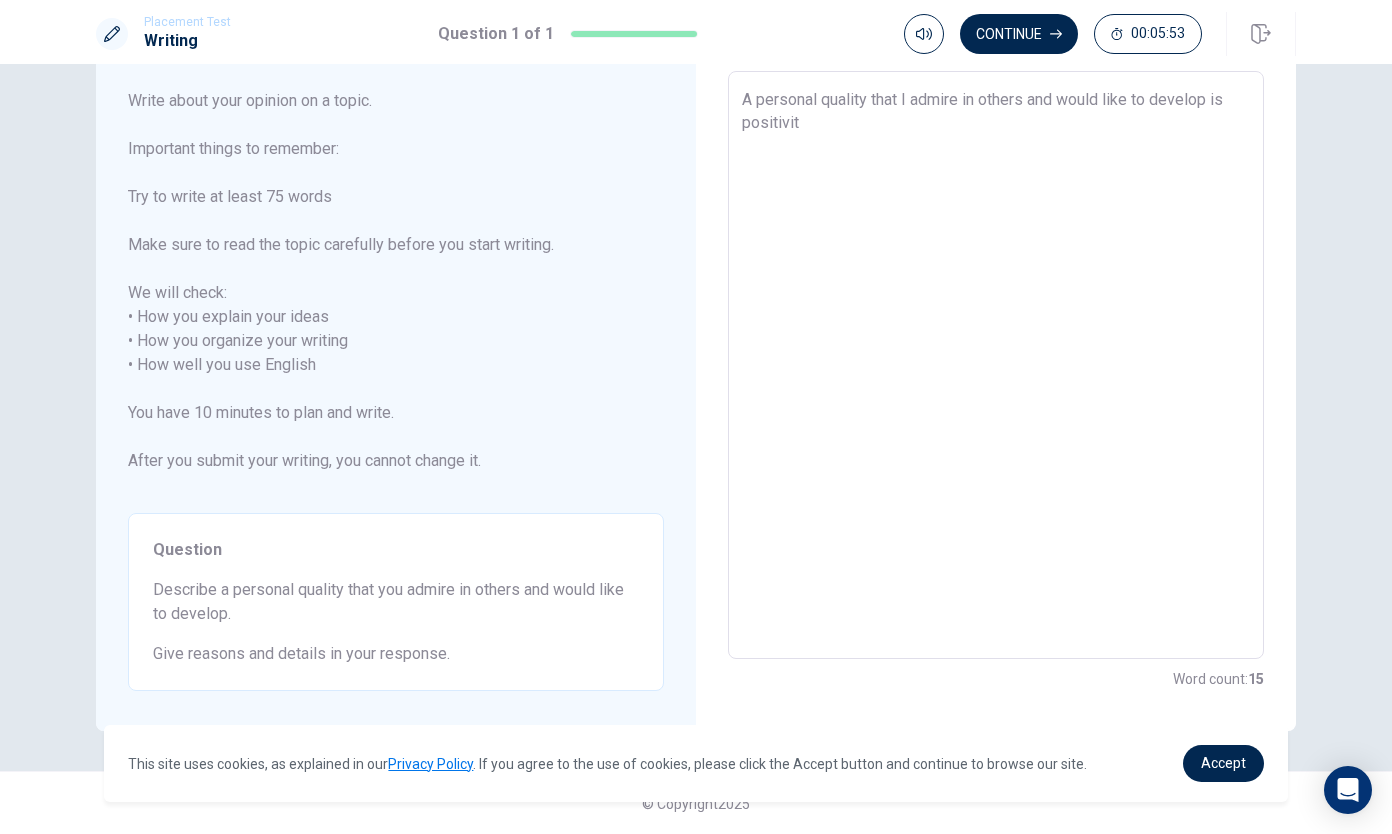 type on "x" 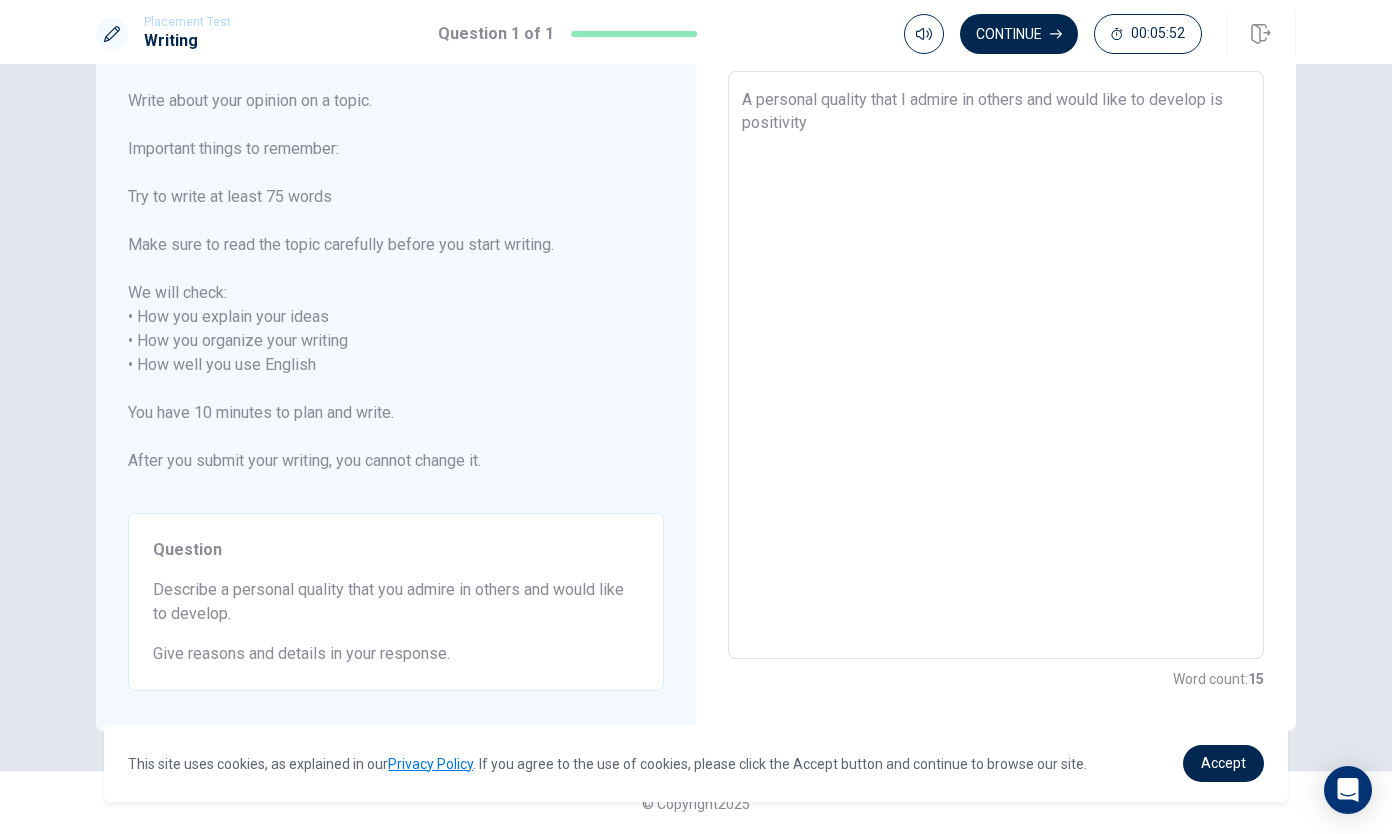 type on "x" 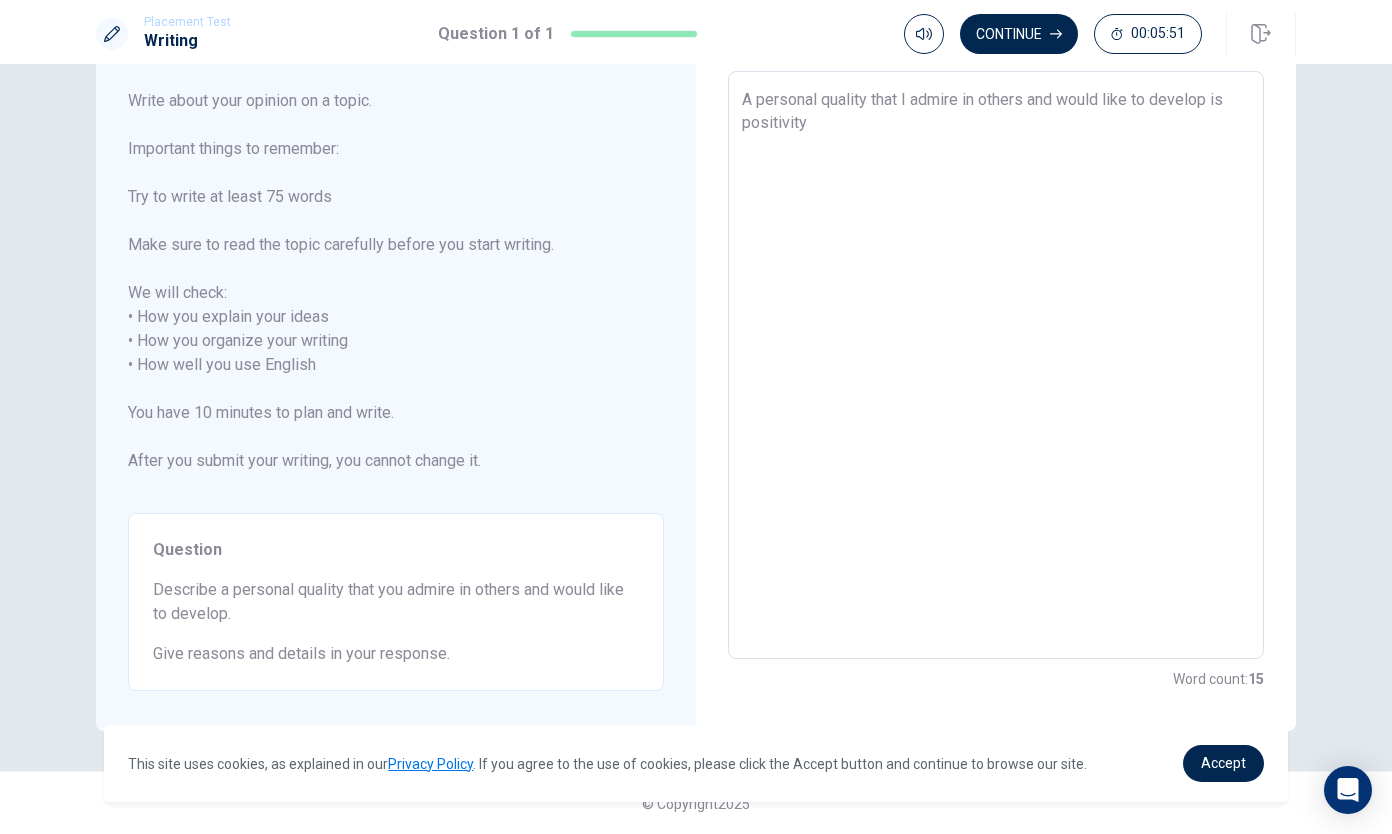 type on "A personal quality that I admire in others and would like to develop is positivity." 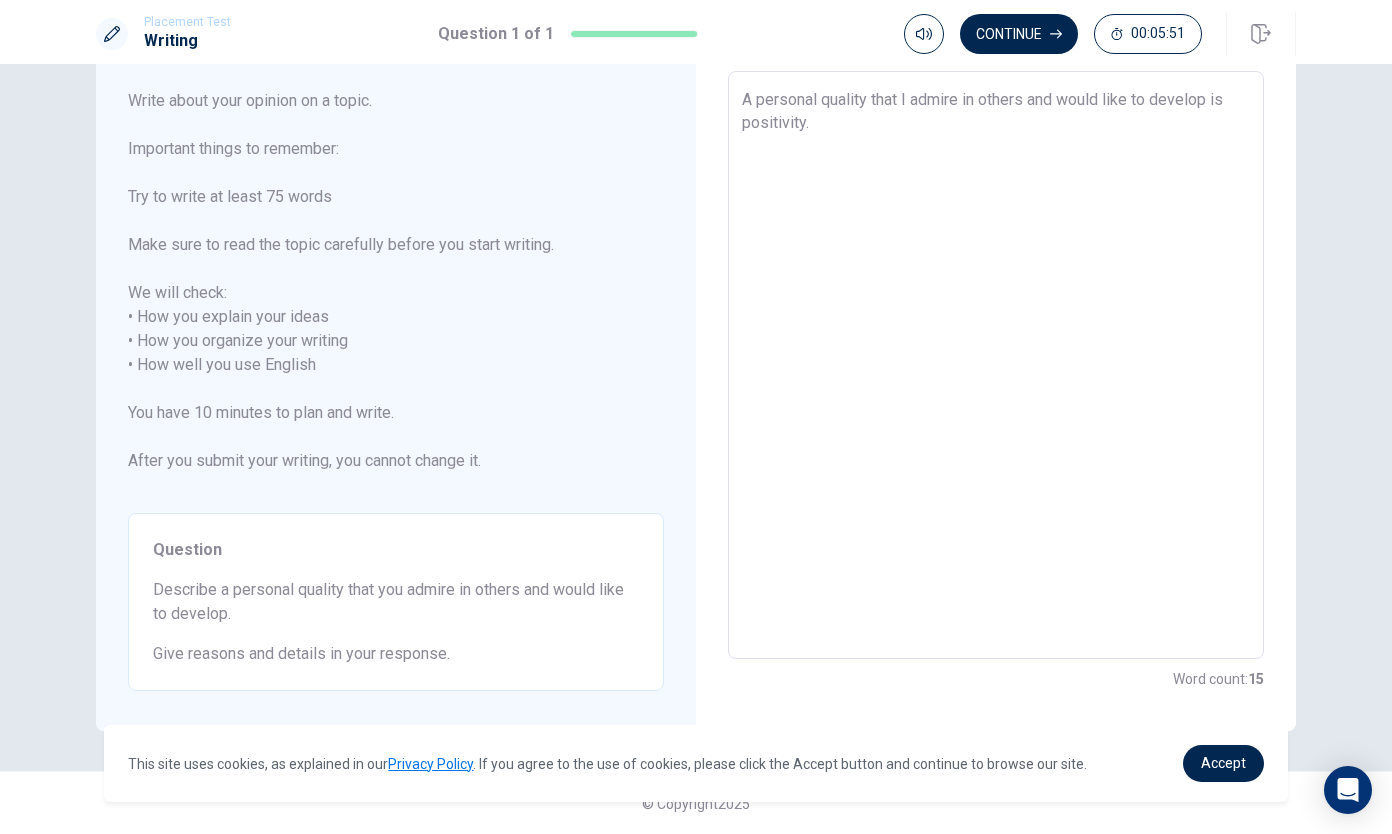 type on "x" 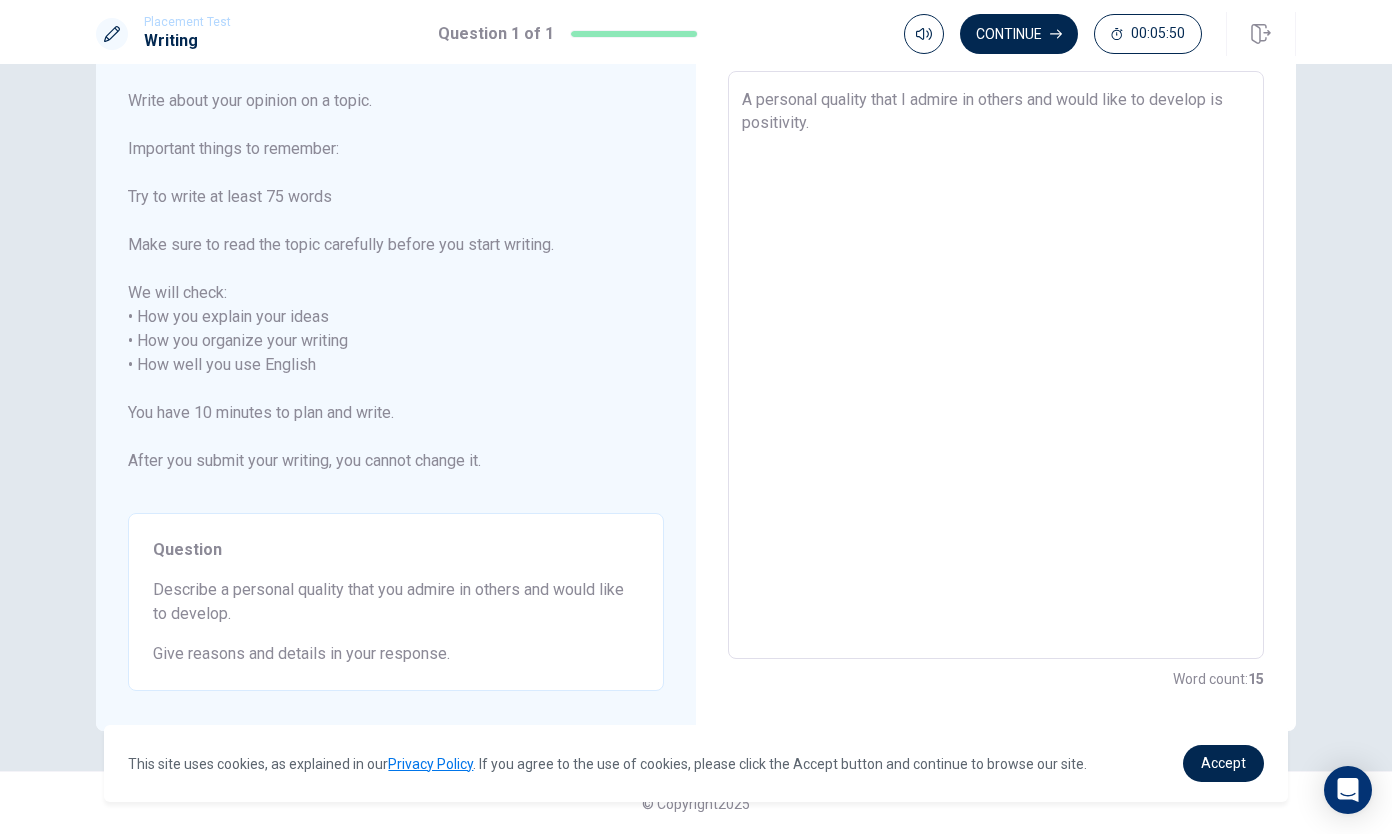 type on "x" 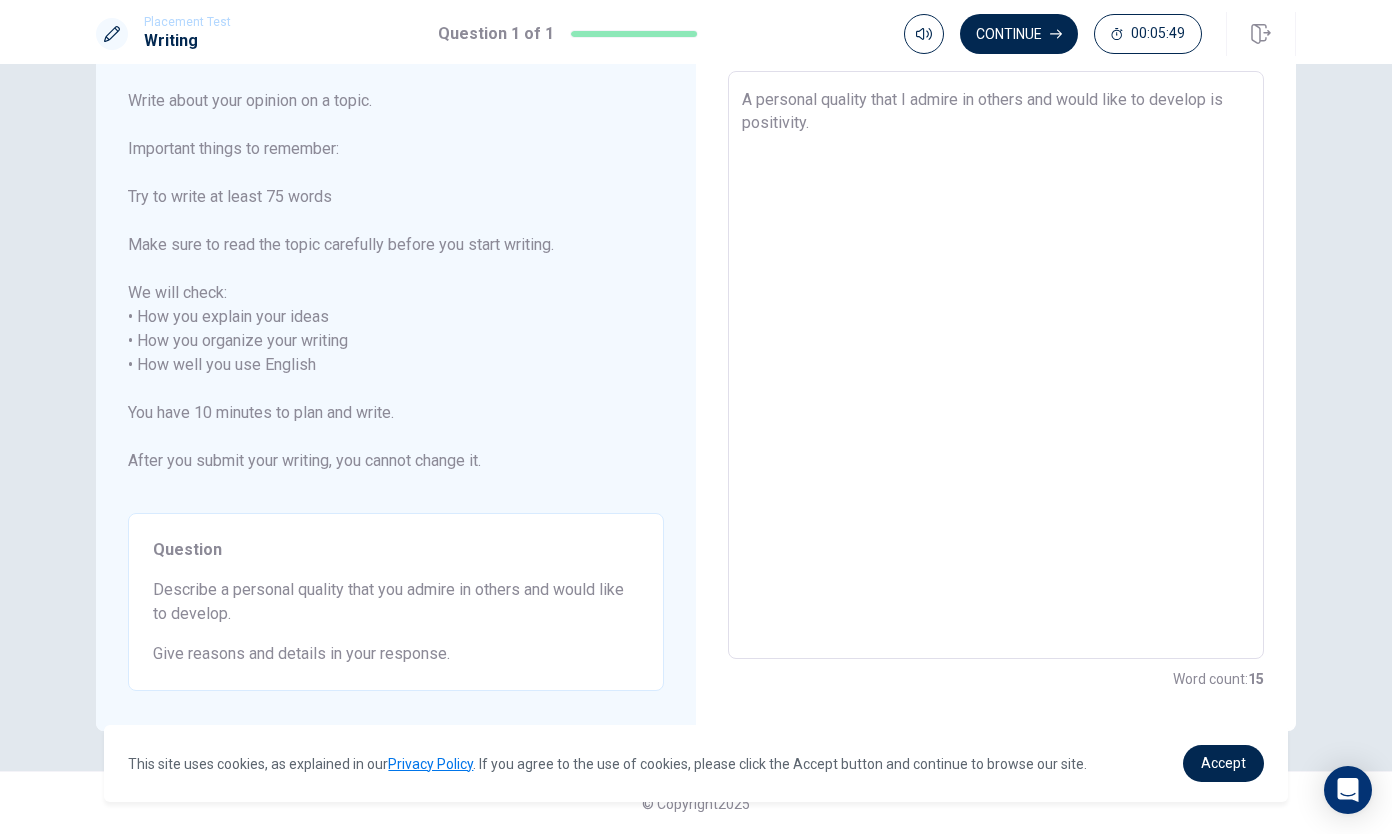 type on "A personal quality that I admire in others and would like to develop is positivity. I" 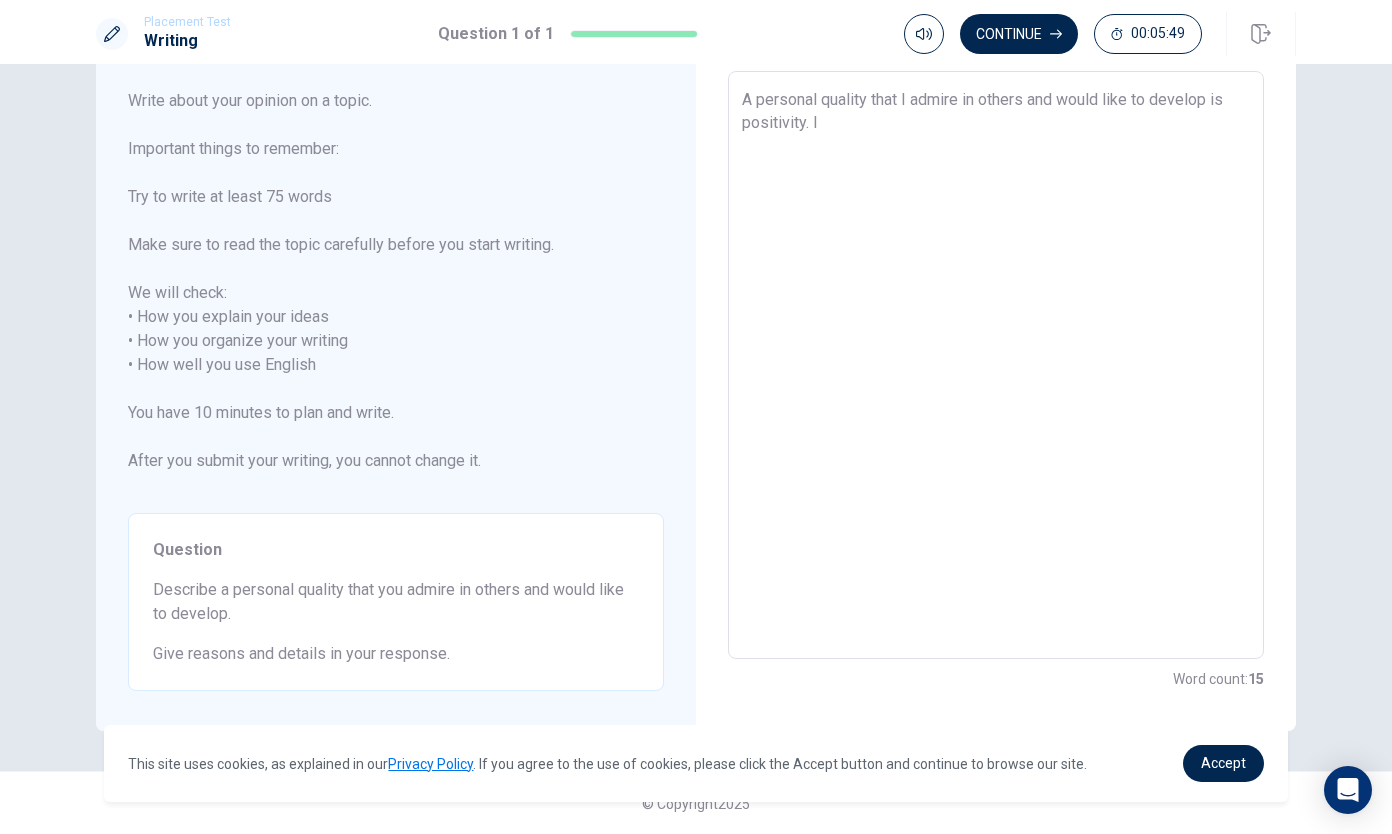 type on "x" 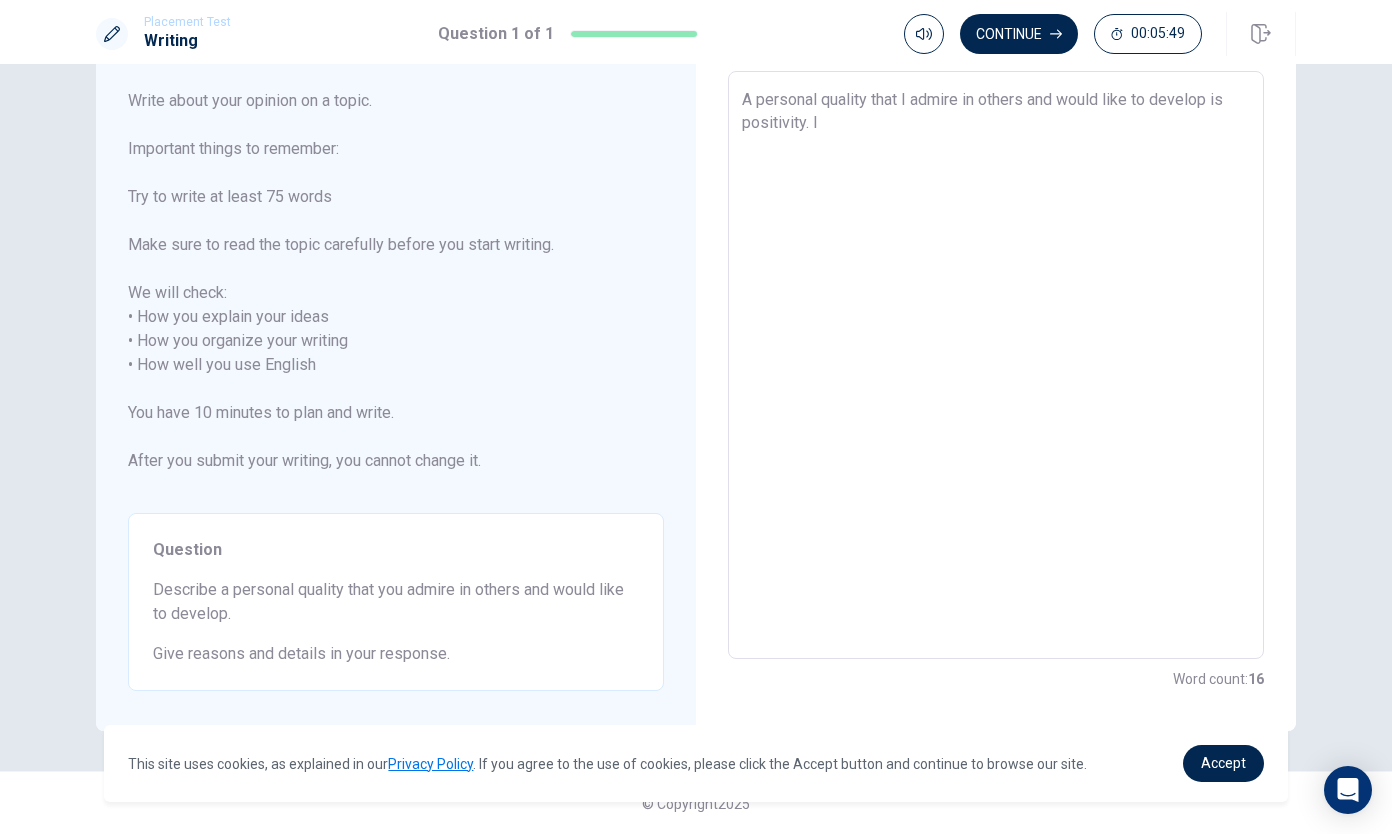 type on "A personal quality that I admire in others and would like to develop is positivity. I" 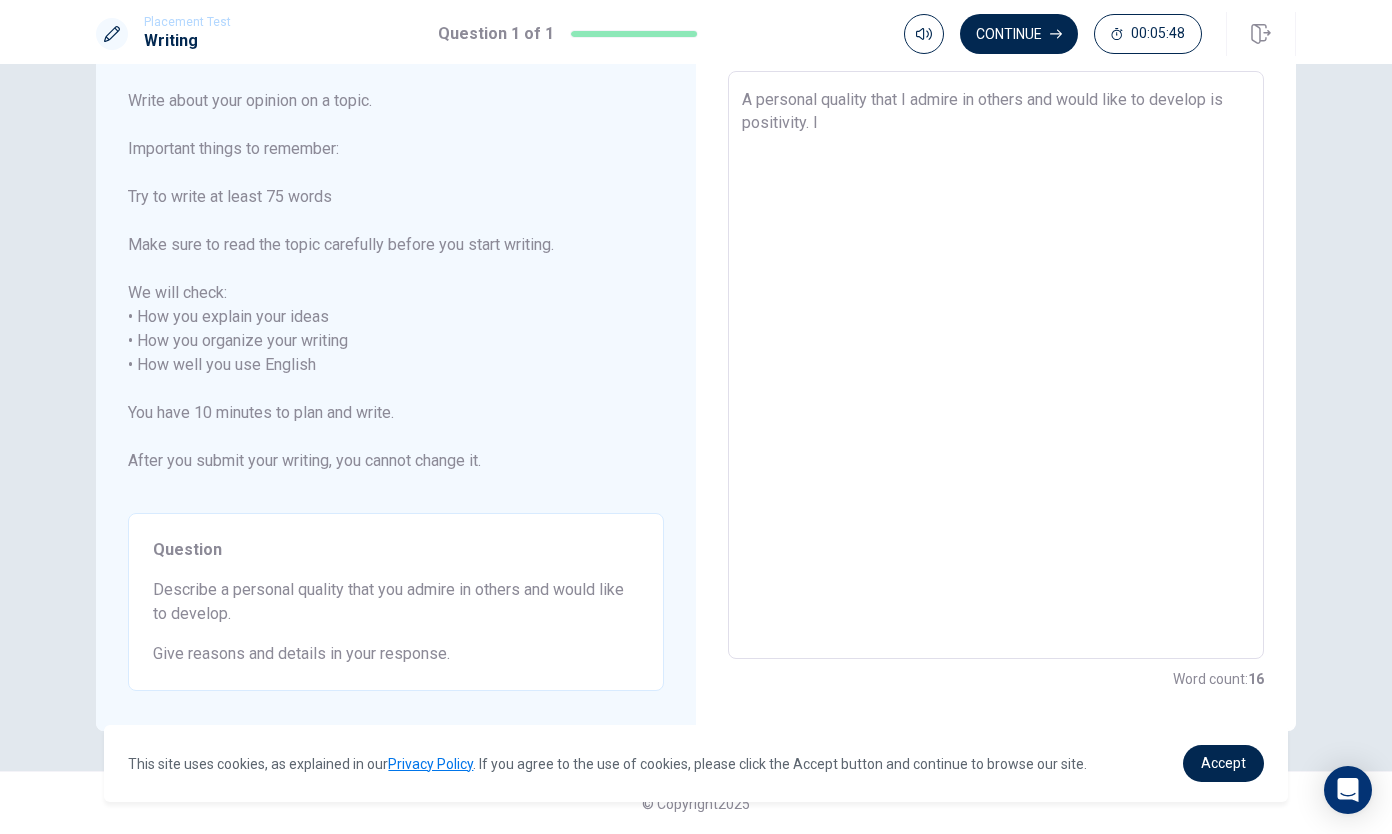 type on "A personal quality that I admire in others and would like to develop is positivity. I h" 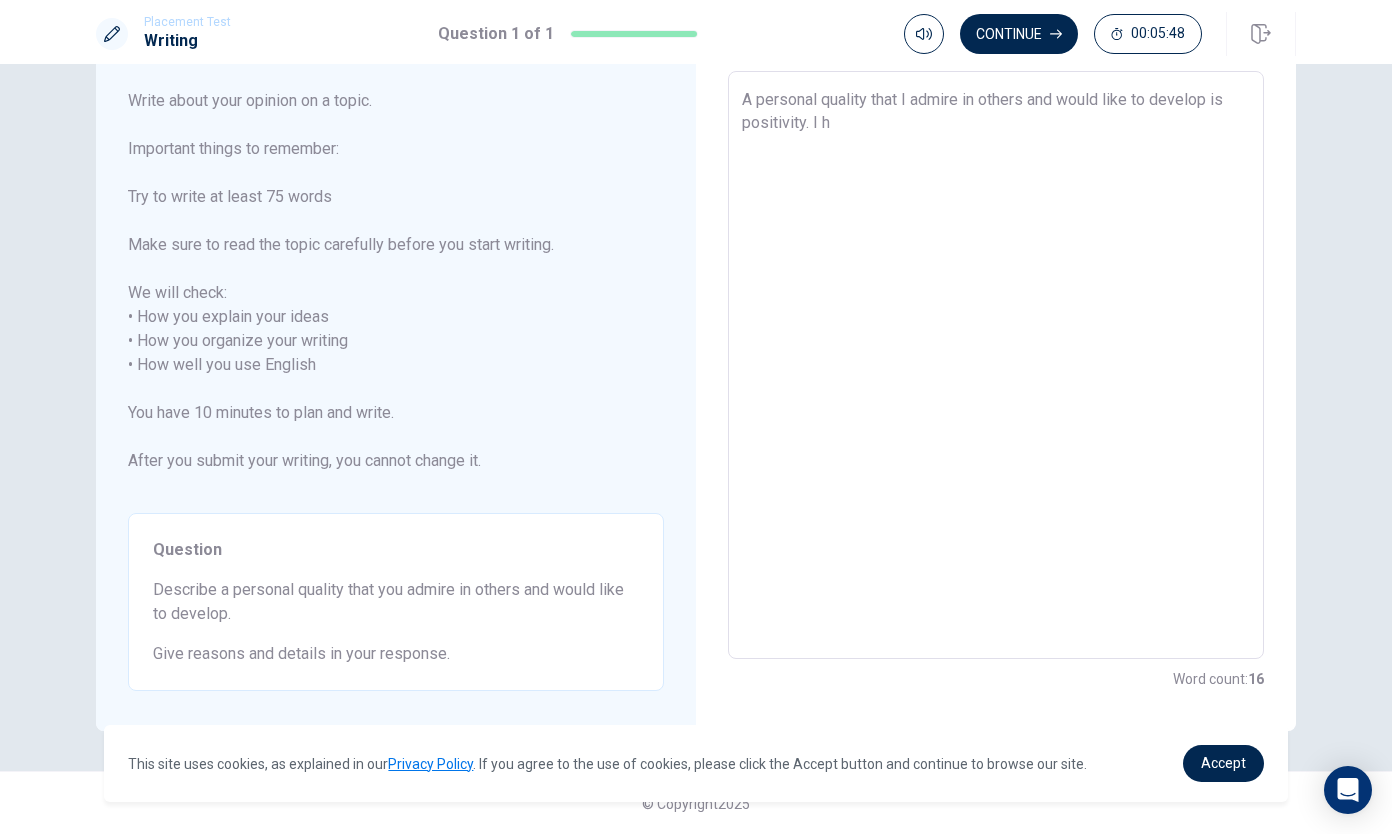 type on "x" 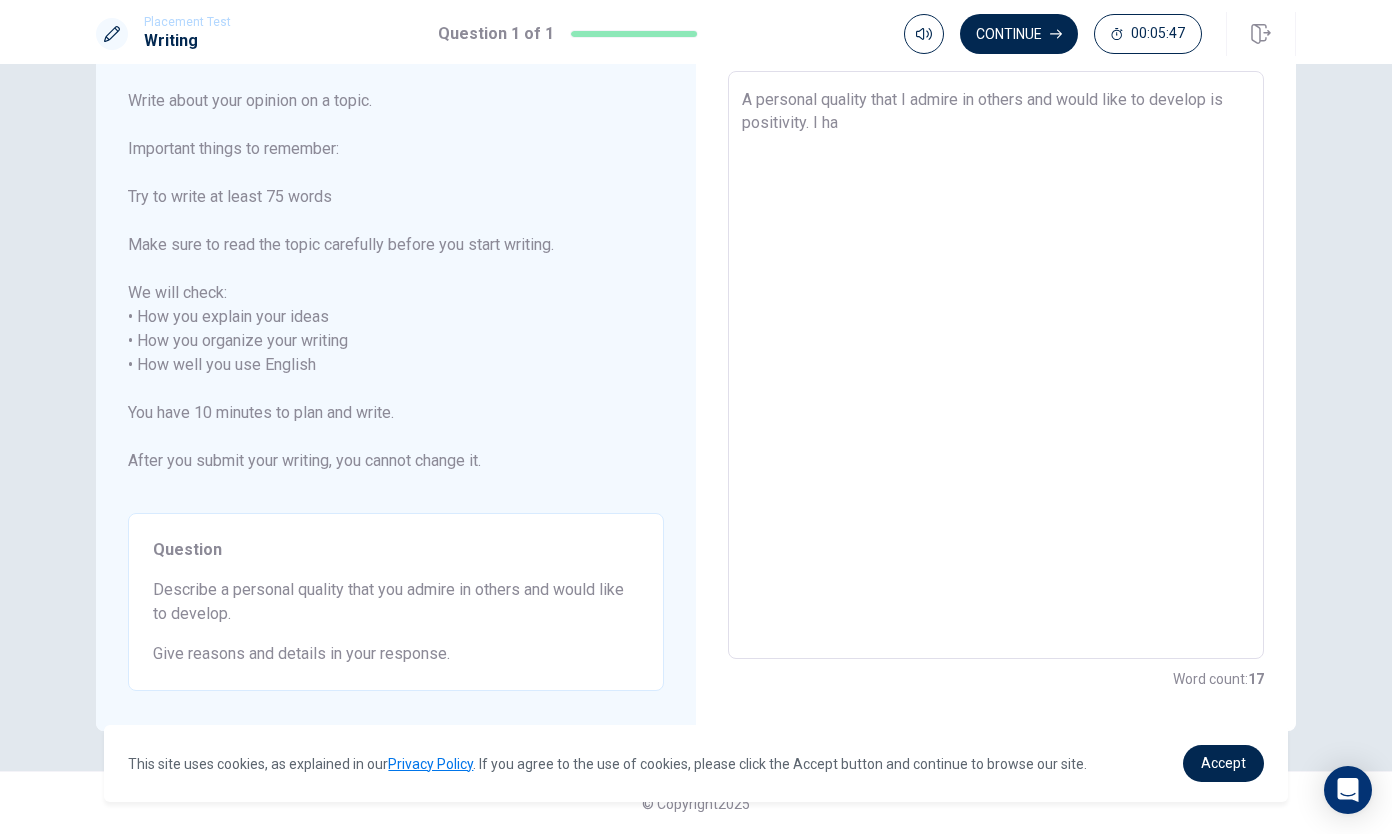 type on "x" 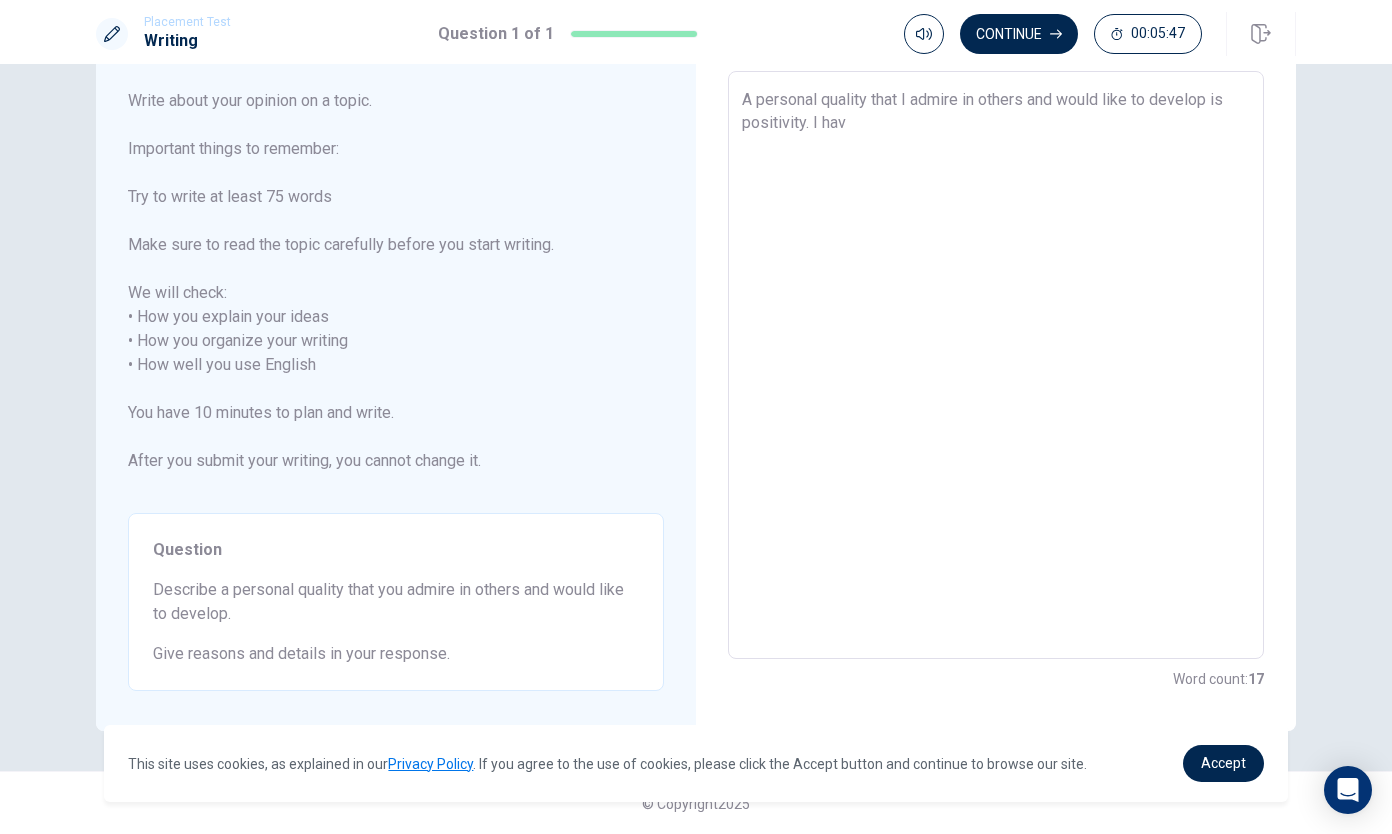 type on "x" 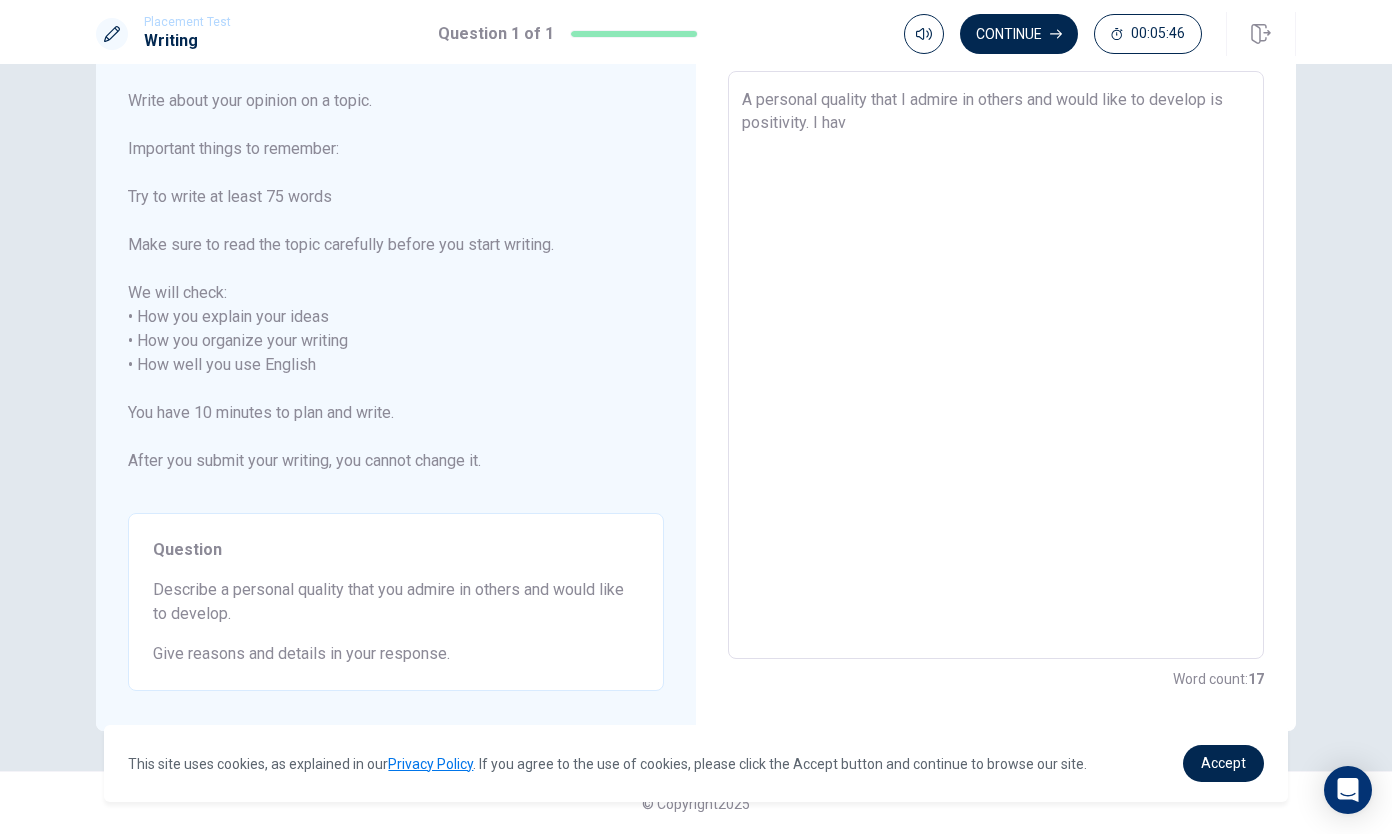 type on "A personal quality that I admire in others and would like to develop is positivity. I have" 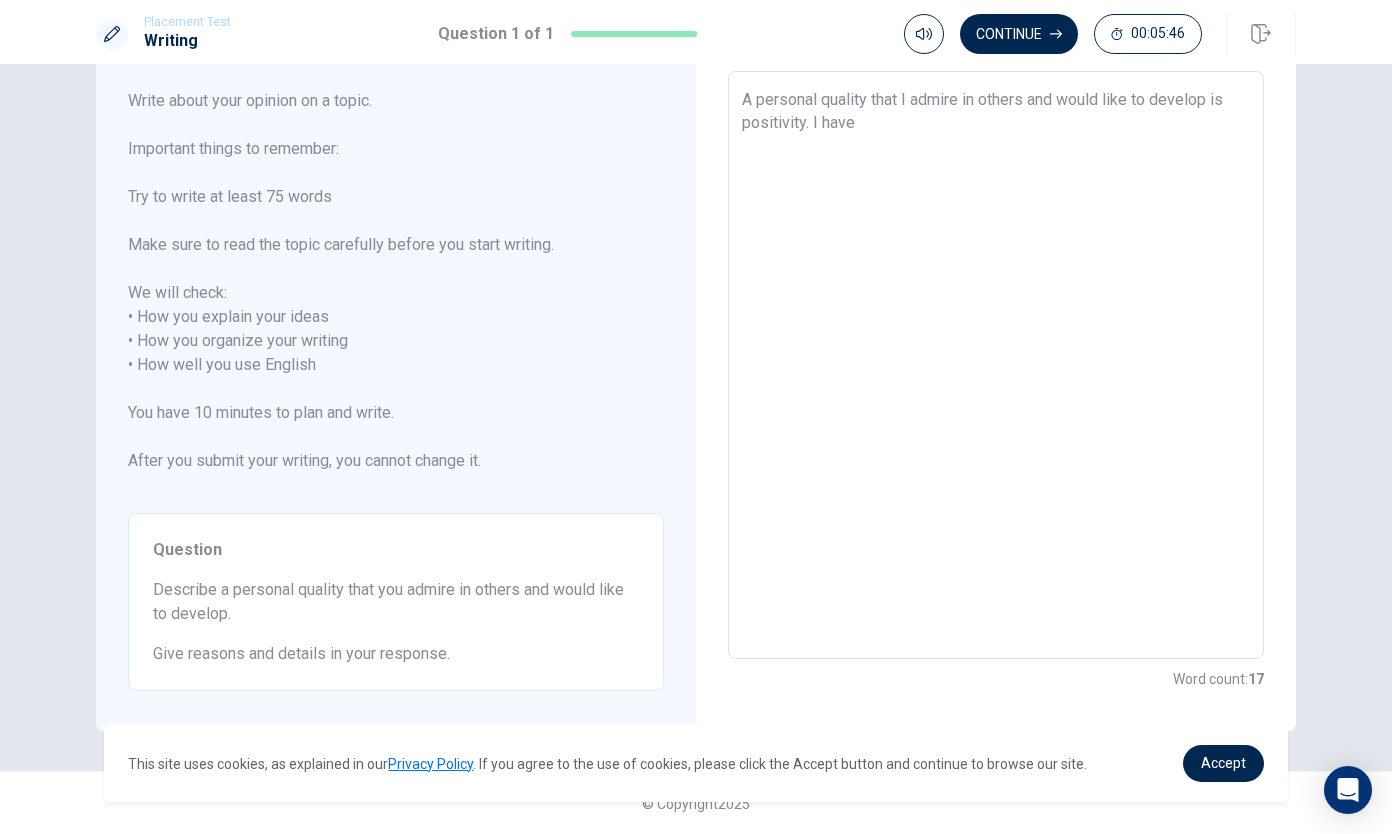 type on "x" 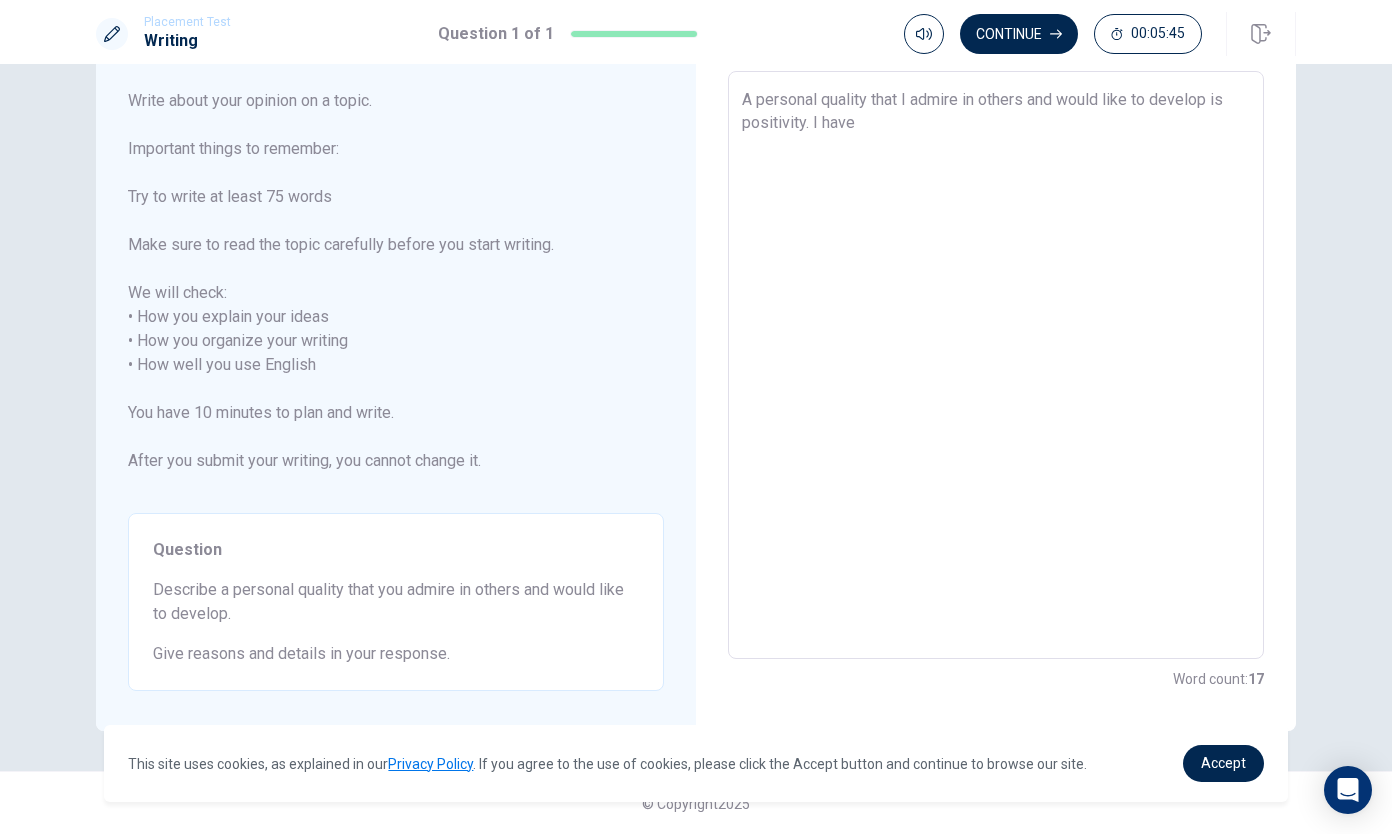 type on "A personal quality that I admire in others and would like to develop is positivity. I have s" 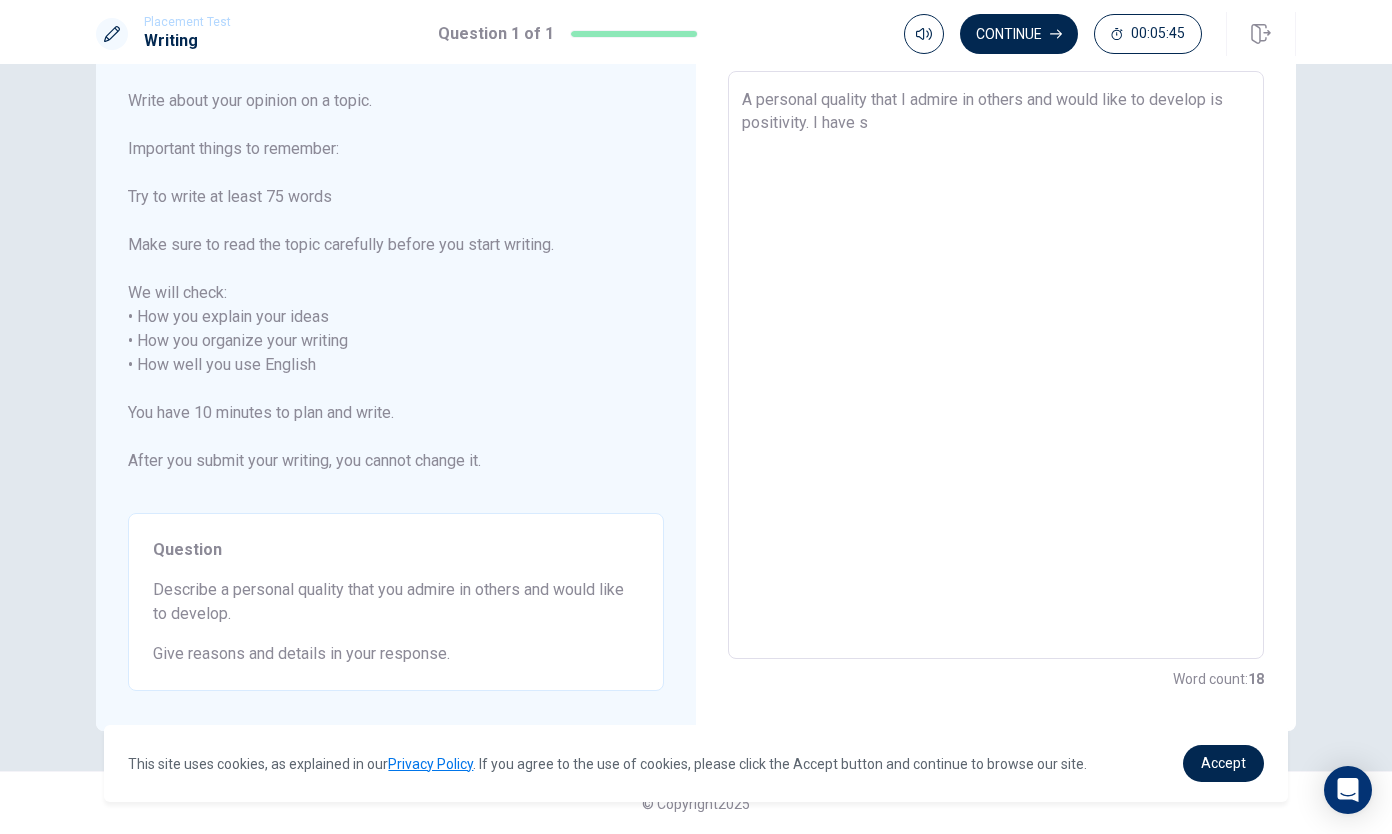 type on "x" 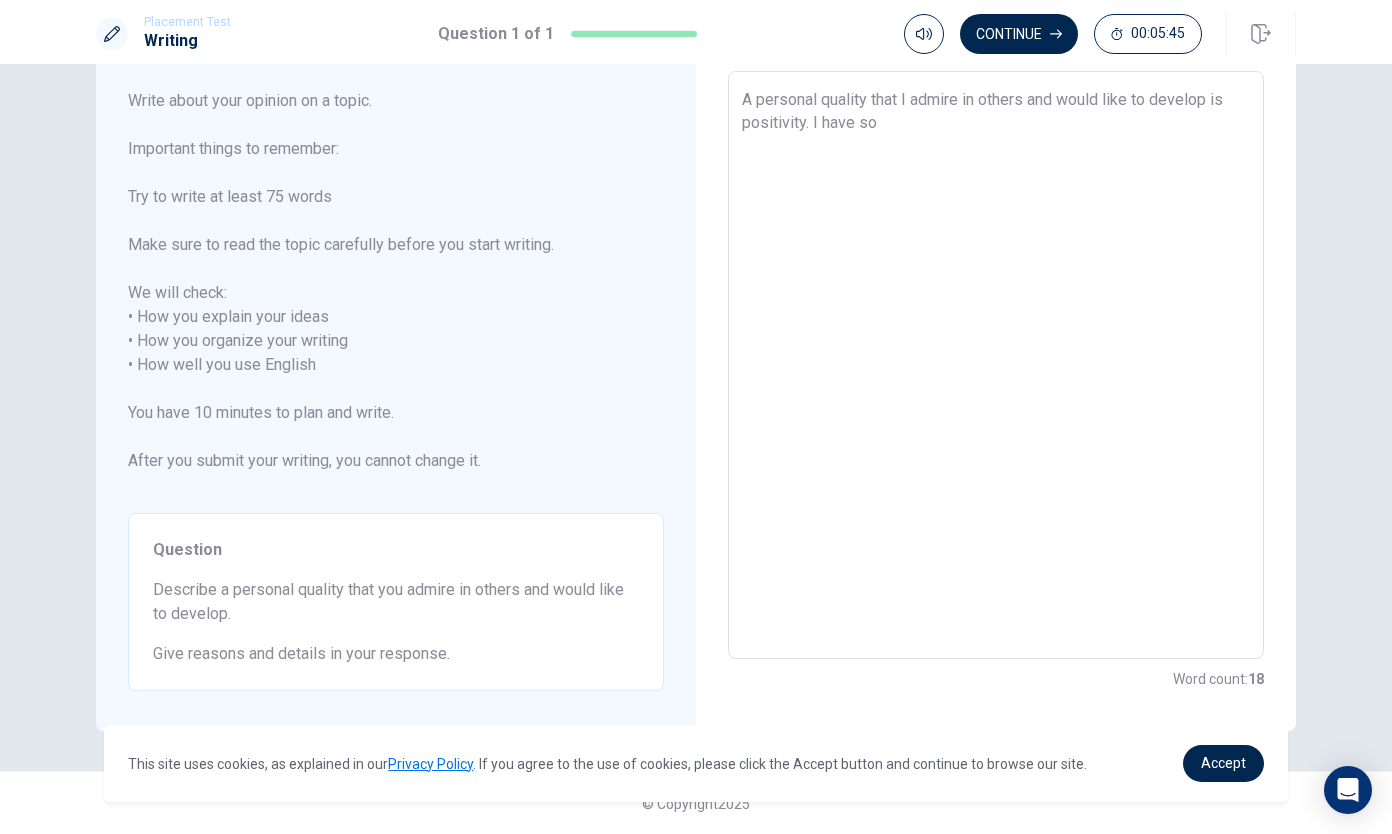 type on "x" 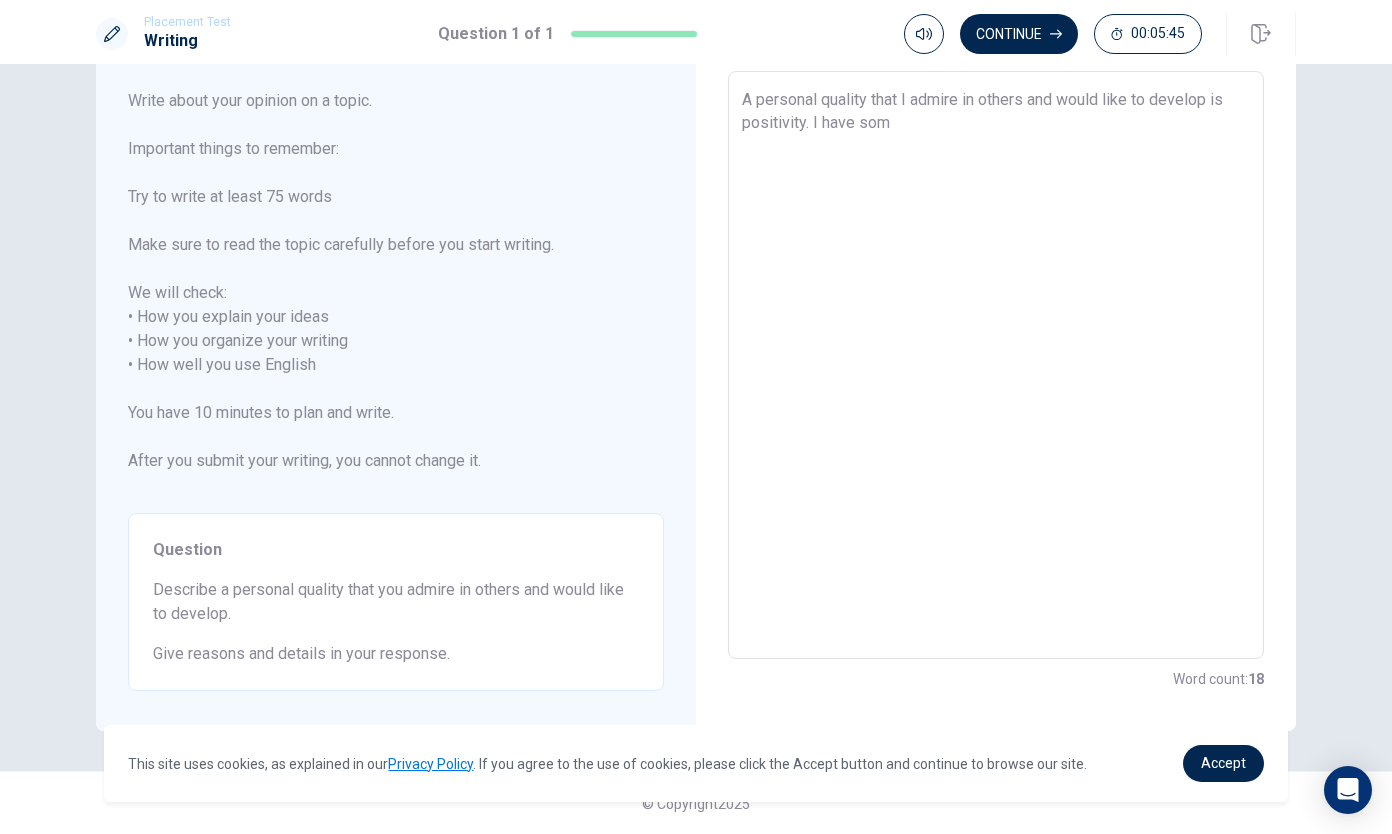 type on "x" 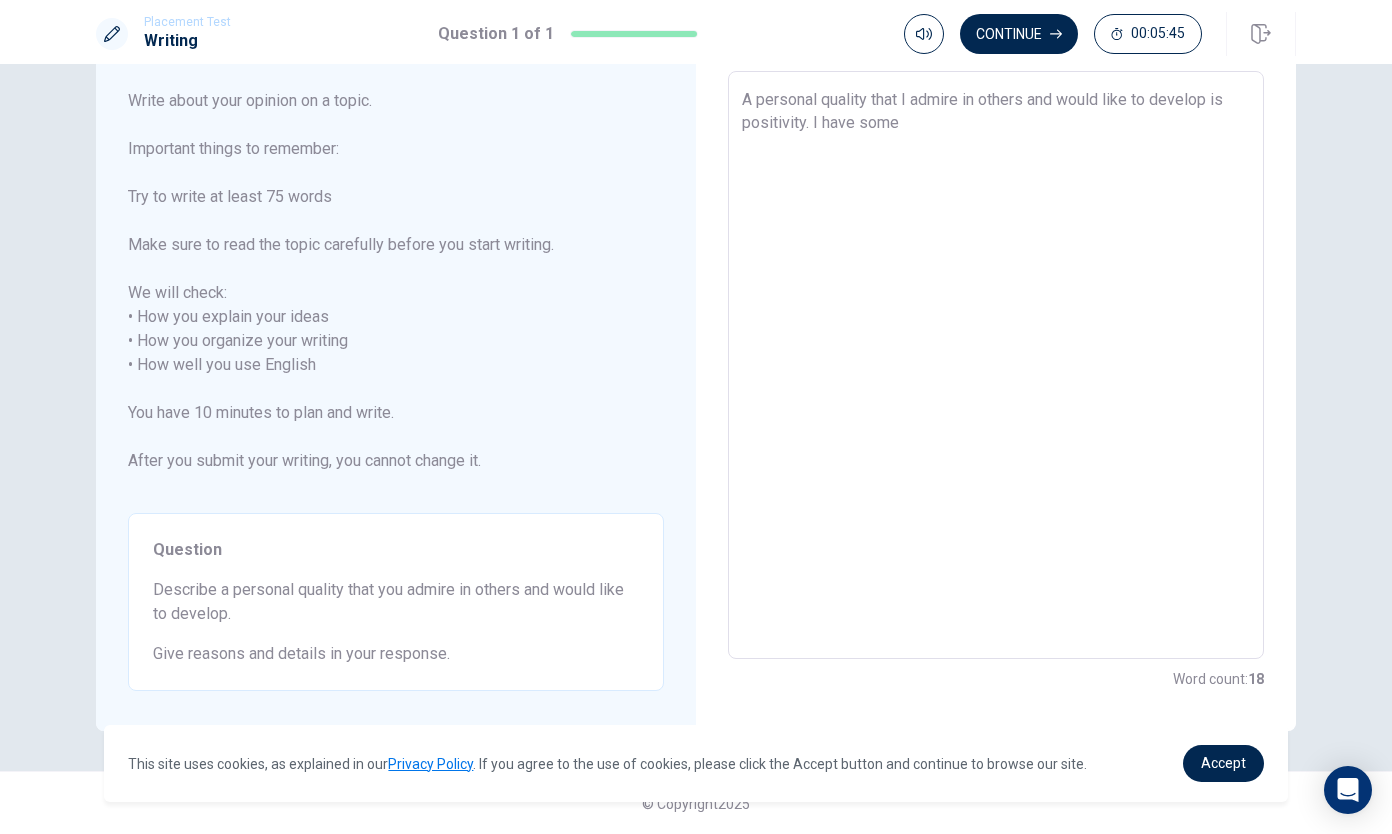 type on "x" 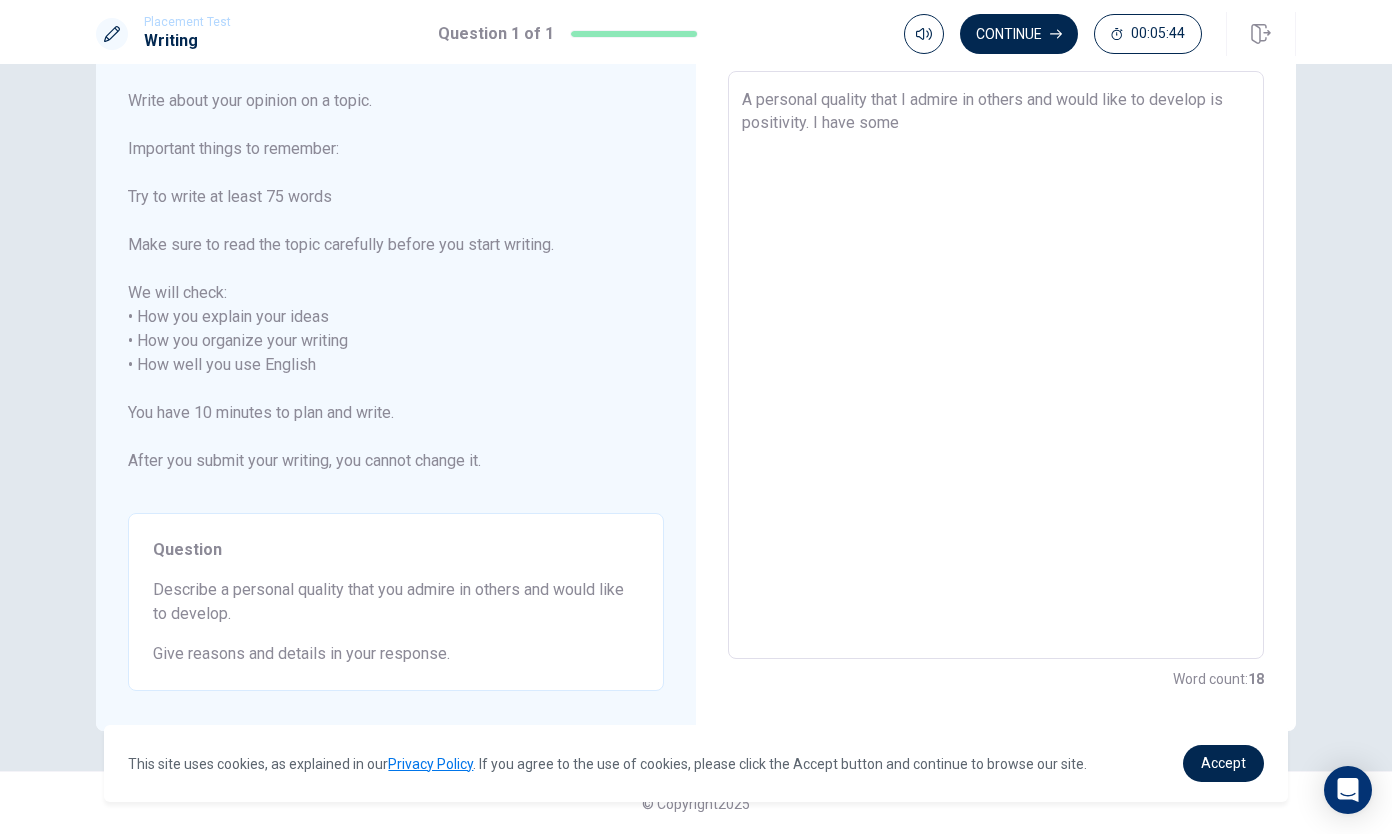 type on "A personal quality that I admire in others and would like to develop is positivity. I have some" 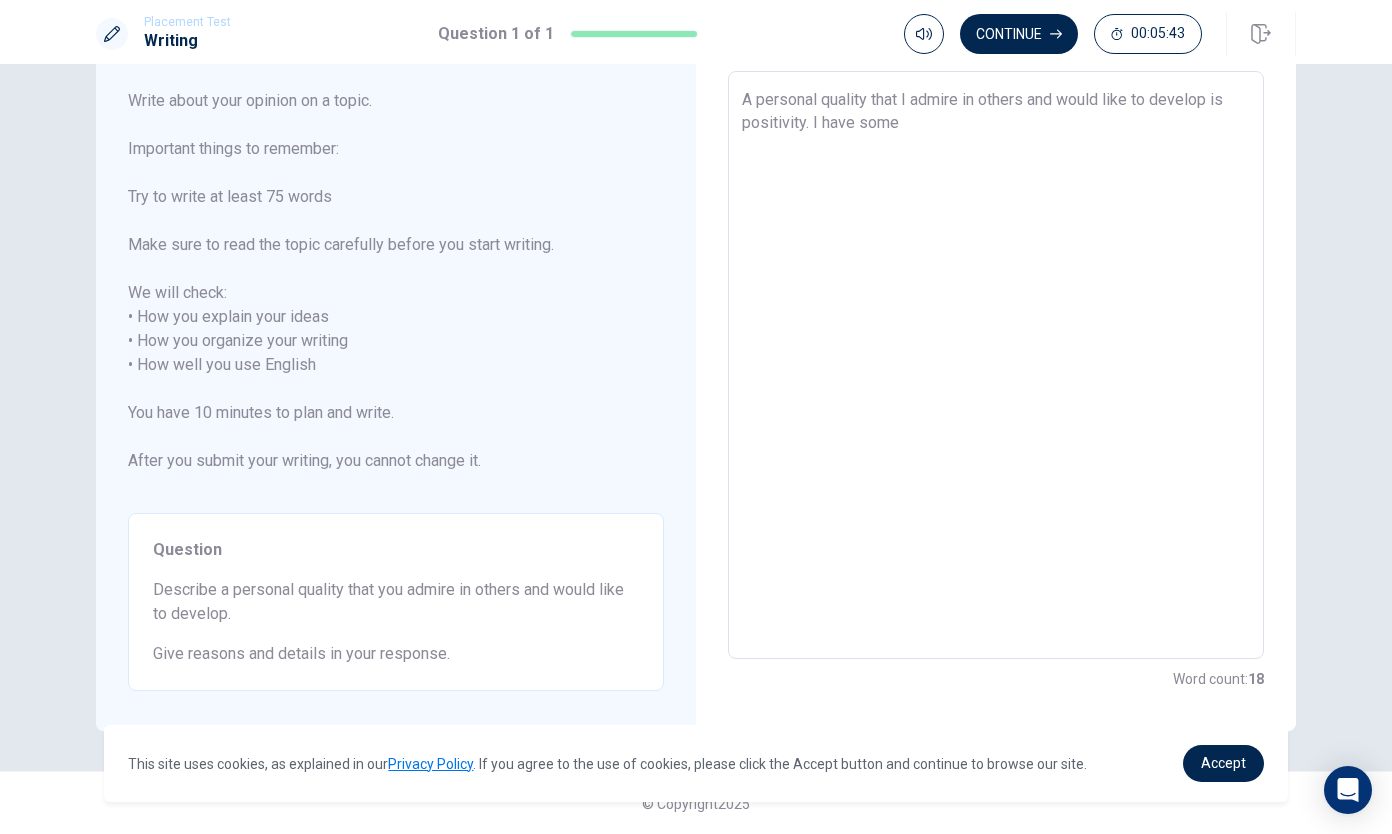 type on "A personal quality that I admire in others and would like to develop is positivity. I have some r" 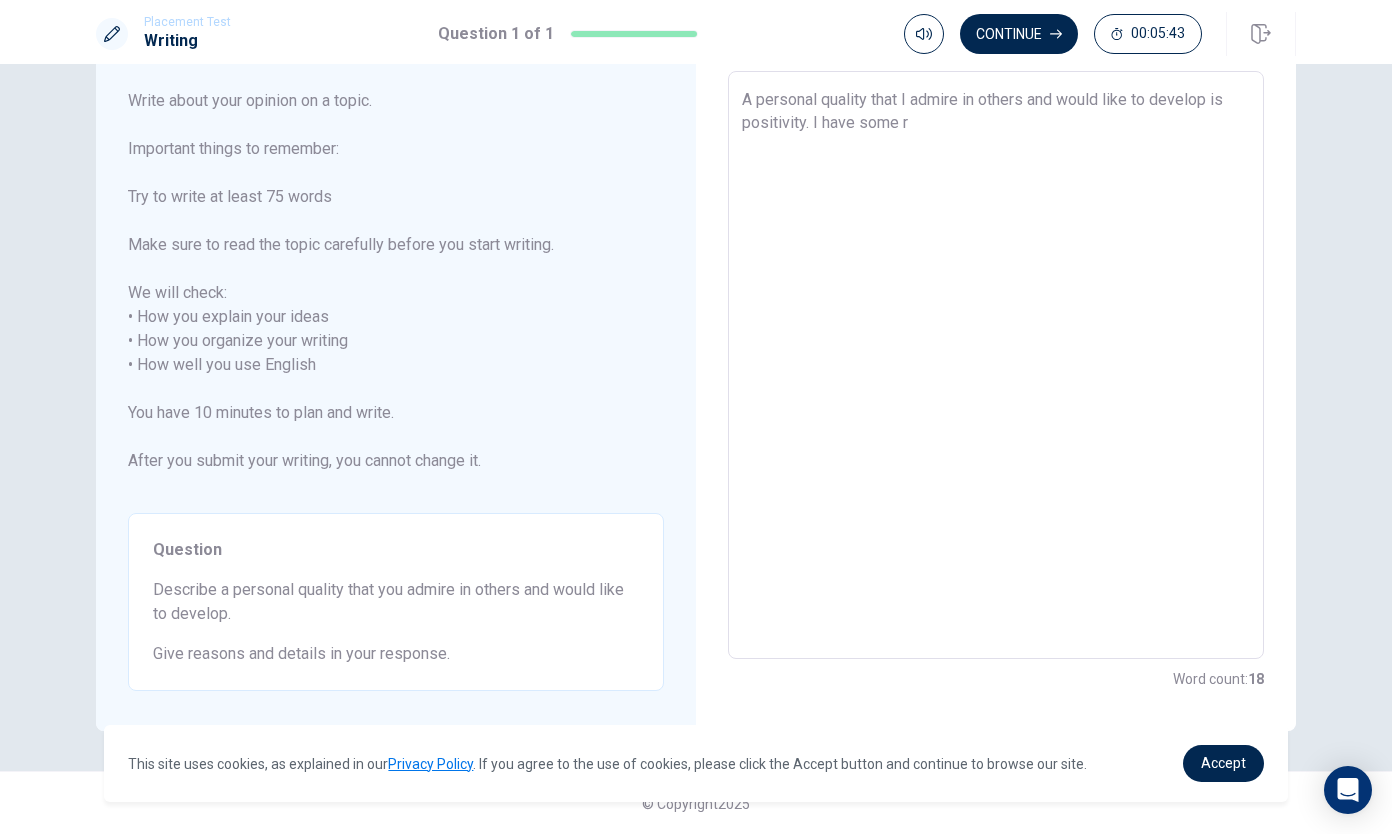 type on "x" 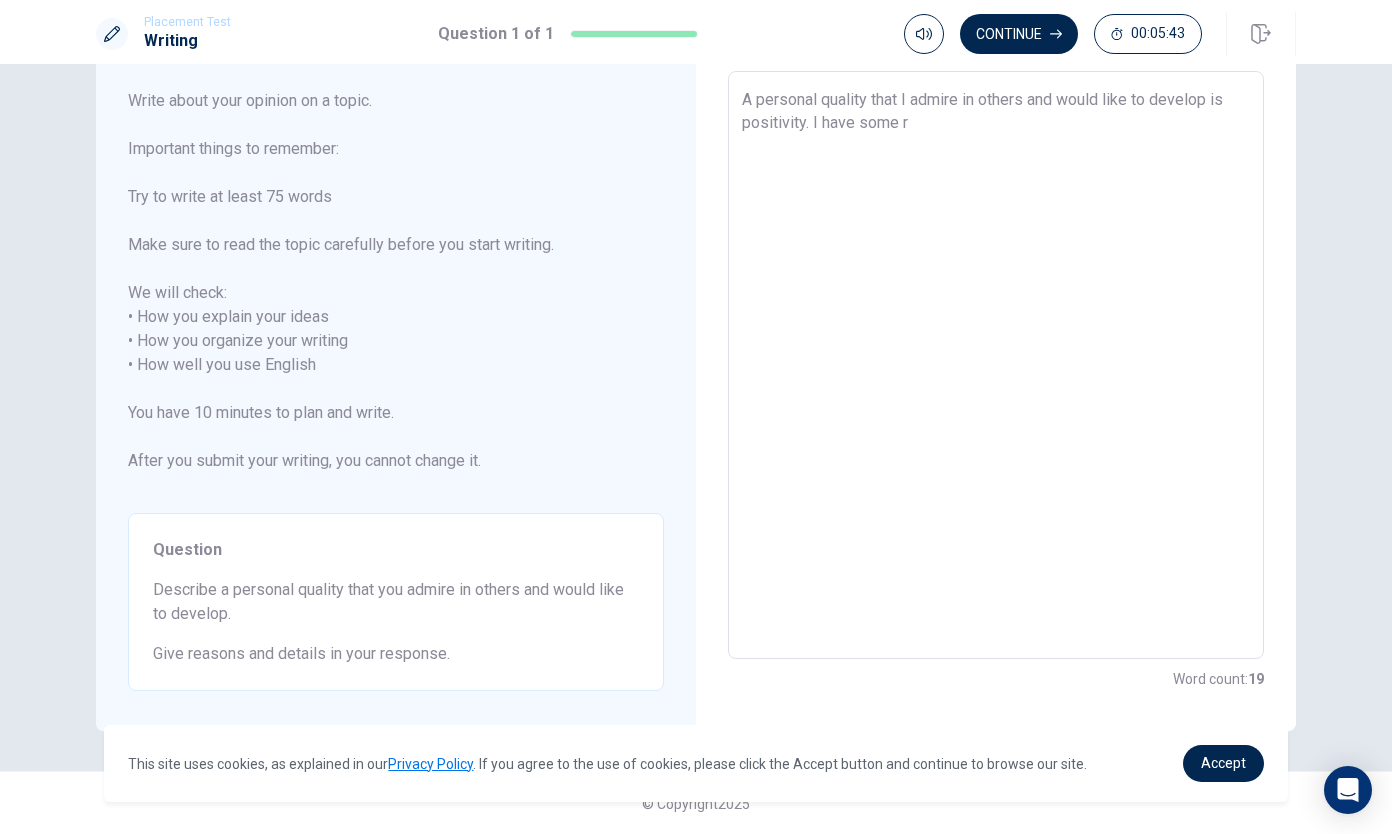 type on "A personal quality that I admire in others and would like to develop is positivity. I have some re" 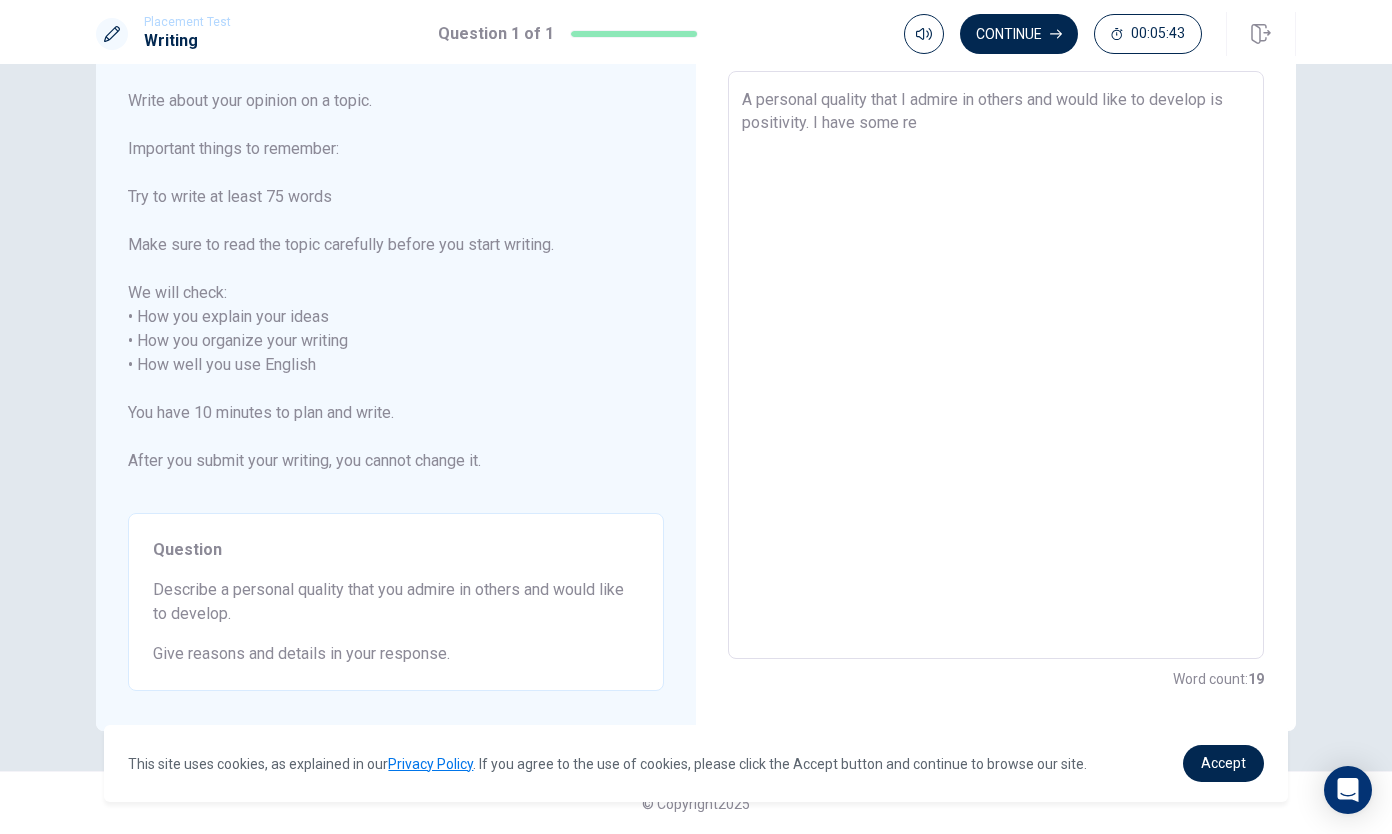 type on "x" 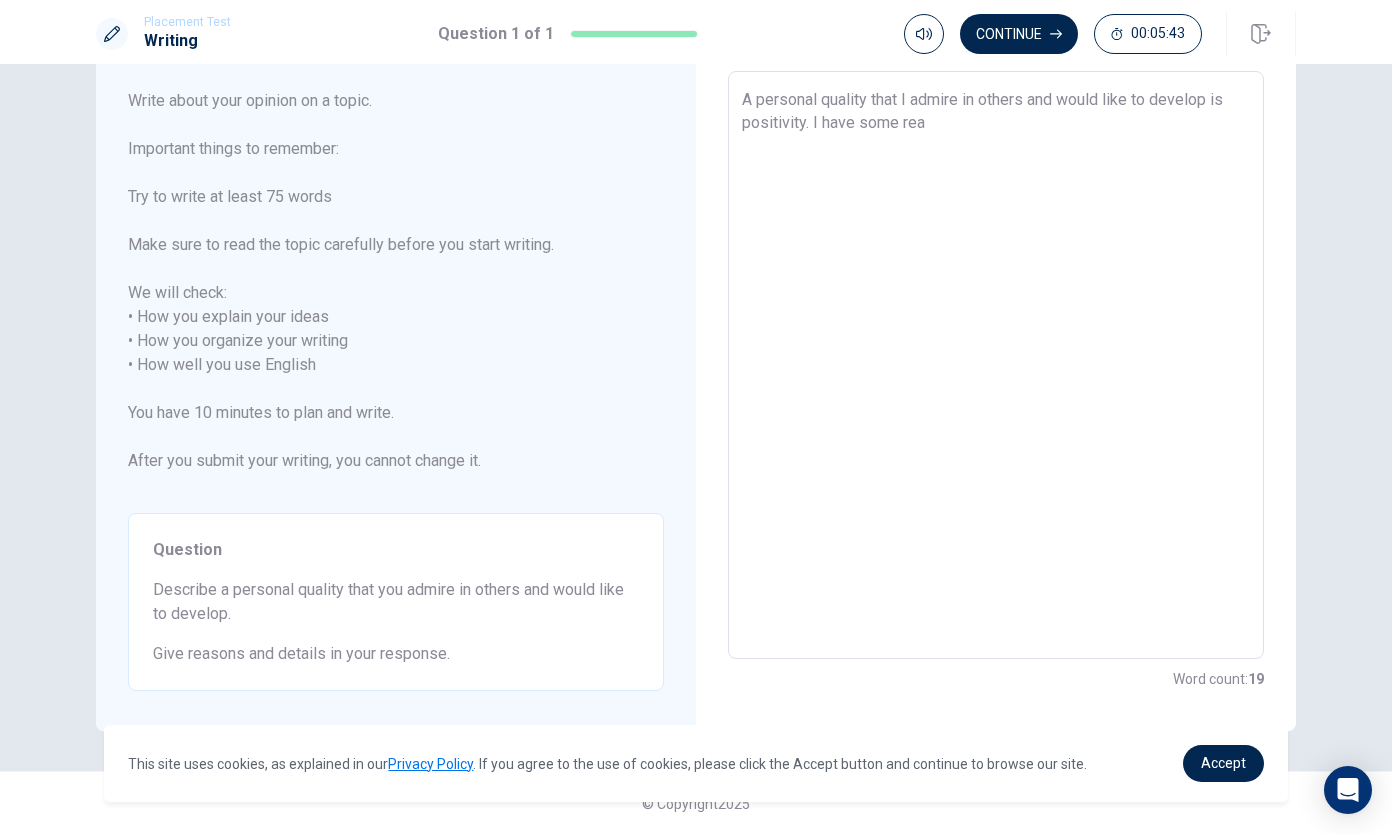type 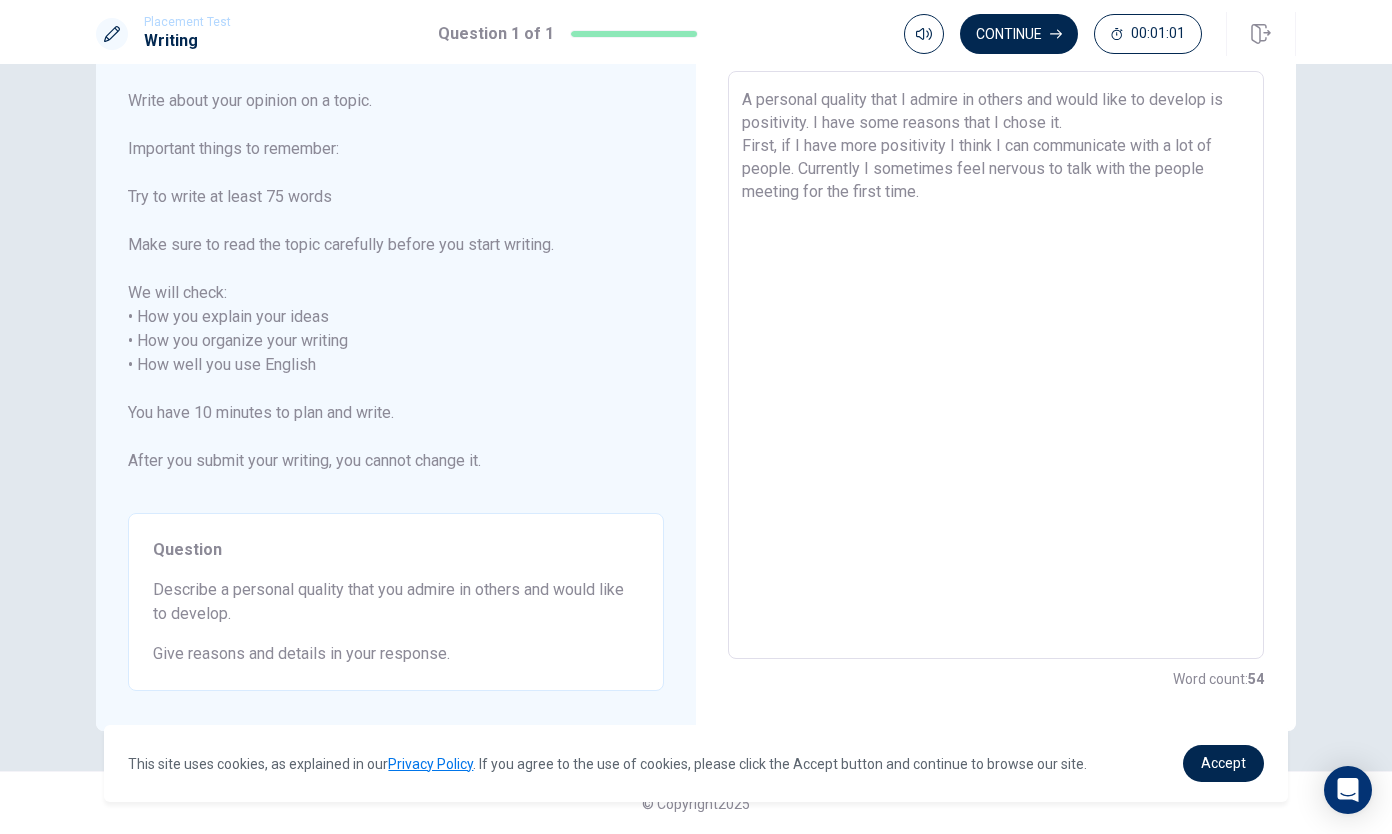 click on "A personal quality that I admire in others and would like to develop is positivity. I have some reasons that I chose it.
First, if I have more positivity I think I can communicate with a lot of people. Currently I sometimes feel nervous to talk with the people meeting for the first time." at bounding box center [996, 365] 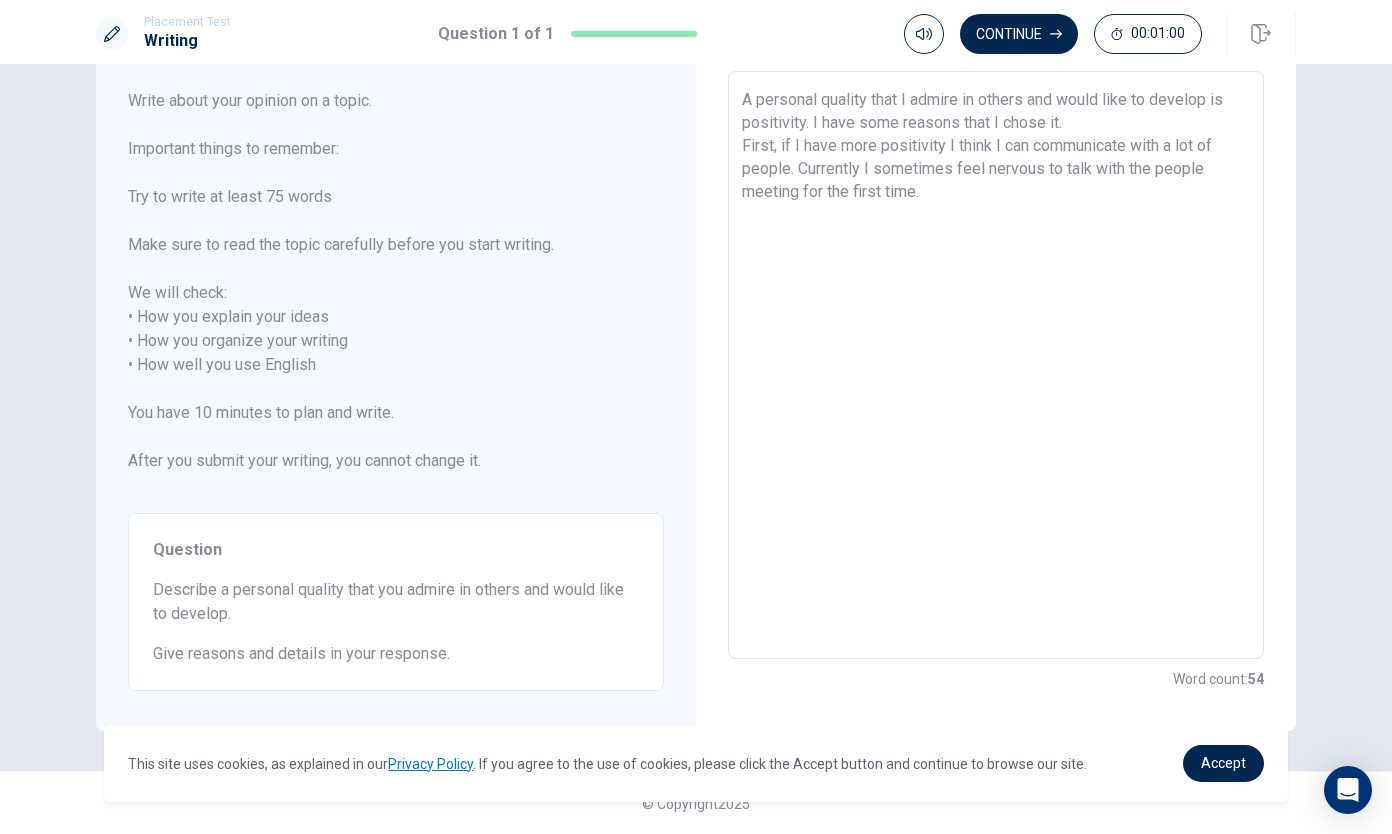 click on "A personal quality that I admire in others and would like to develop is positivity. I have some reasons that I chose it.
First, if I have more positivity I think I can communicate with a lot of people. Currently I sometimes feel nervous to talk with the people meeting for the first time." at bounding box center [996, 365] 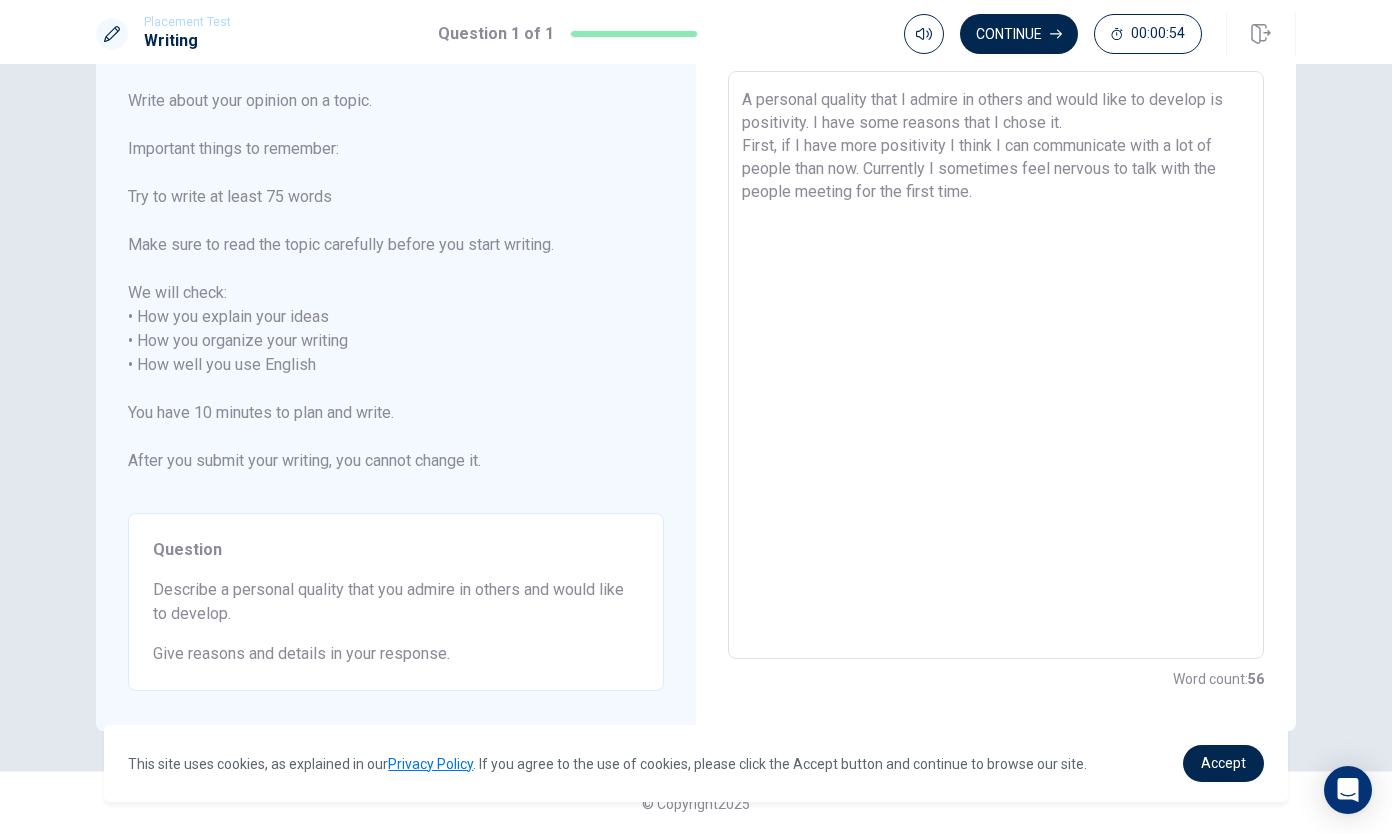 click on "A personal quality that I admire in others and would like to develop is positivity. I have some reasons that I chose it.
First, if I have more positivity I think I can communicate with a lot of people than now. Currently I sometimes feel nervous to talk with the people meeting for the first time." at bounding box center (996, 365) 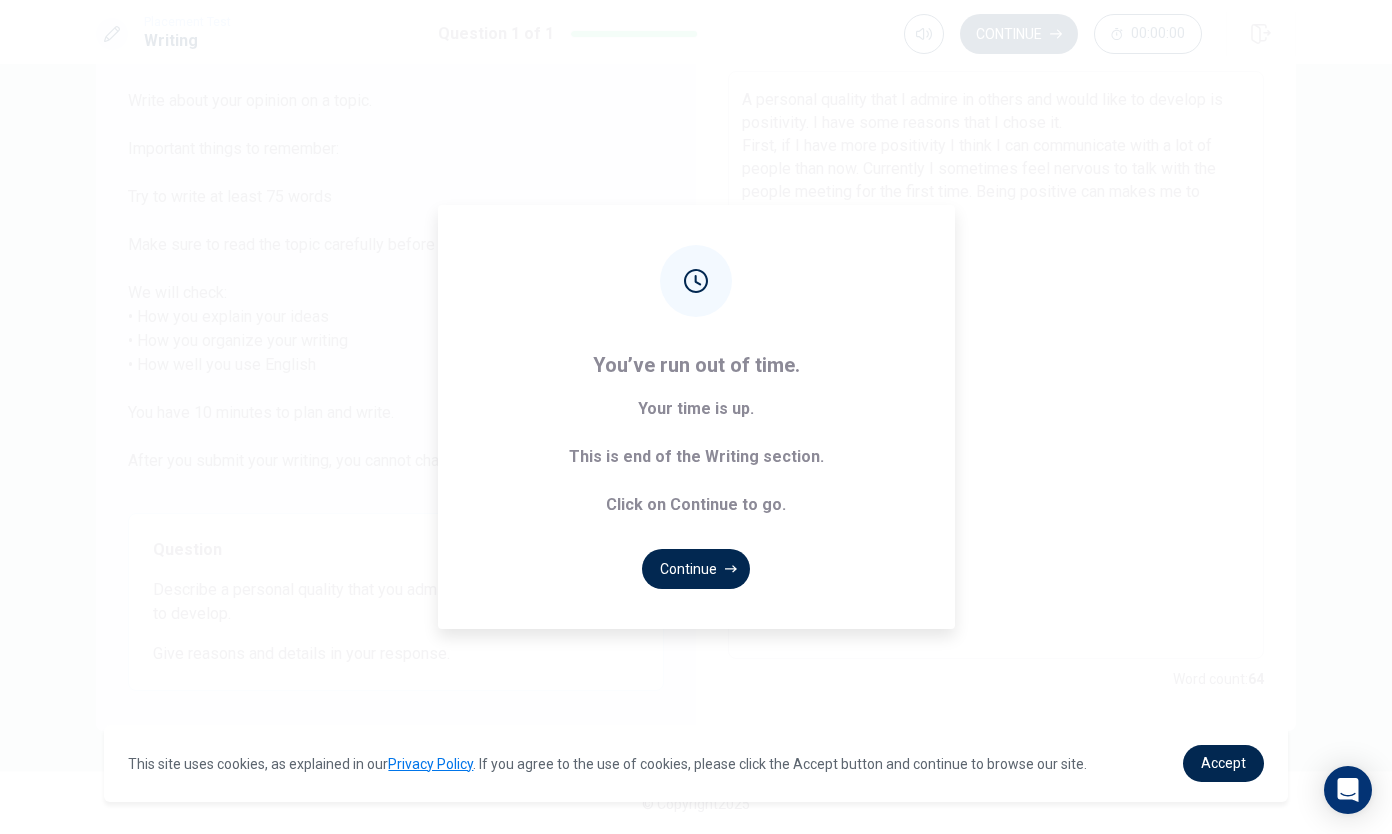 click 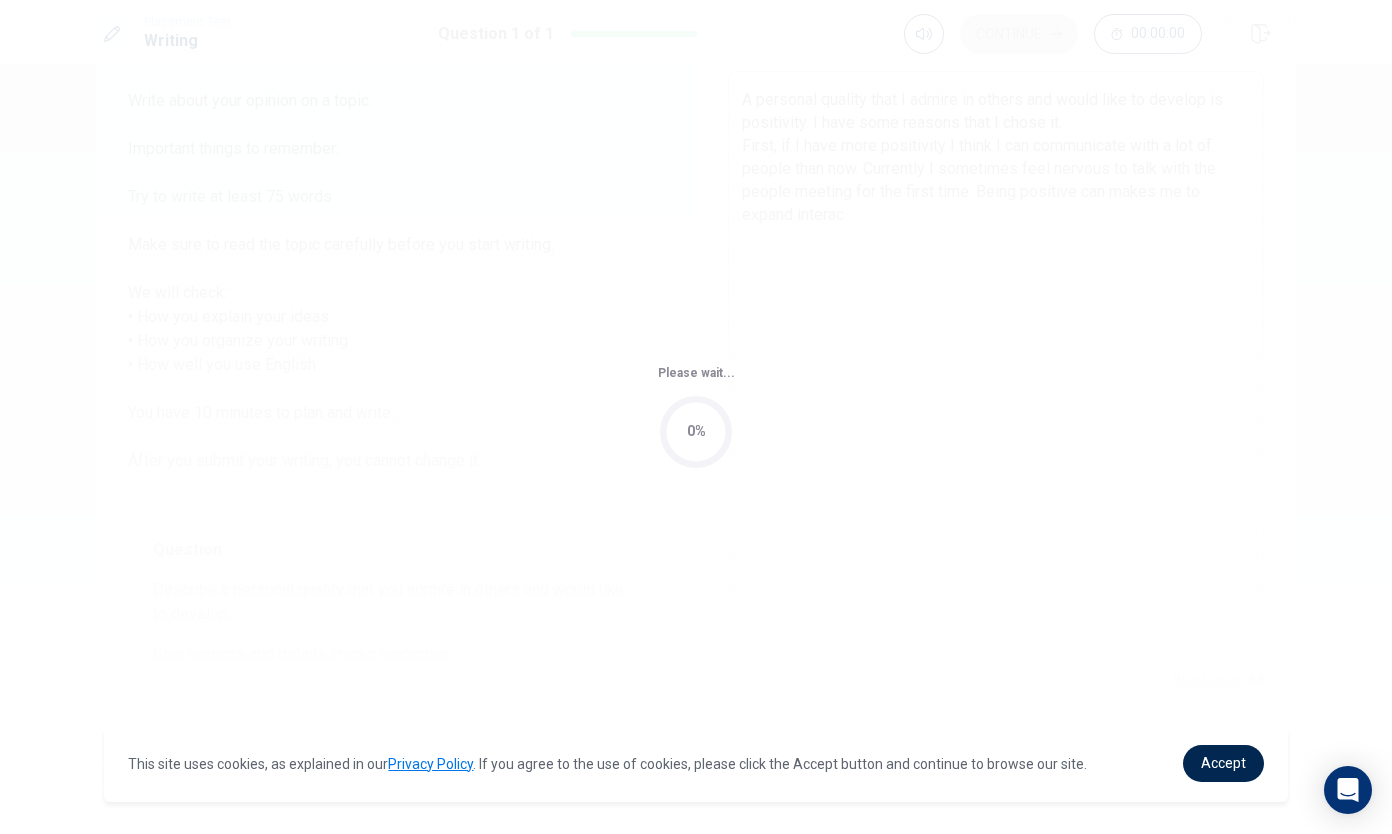 scroll, scrollTop: 0, scrollLeft: 0, axis: both 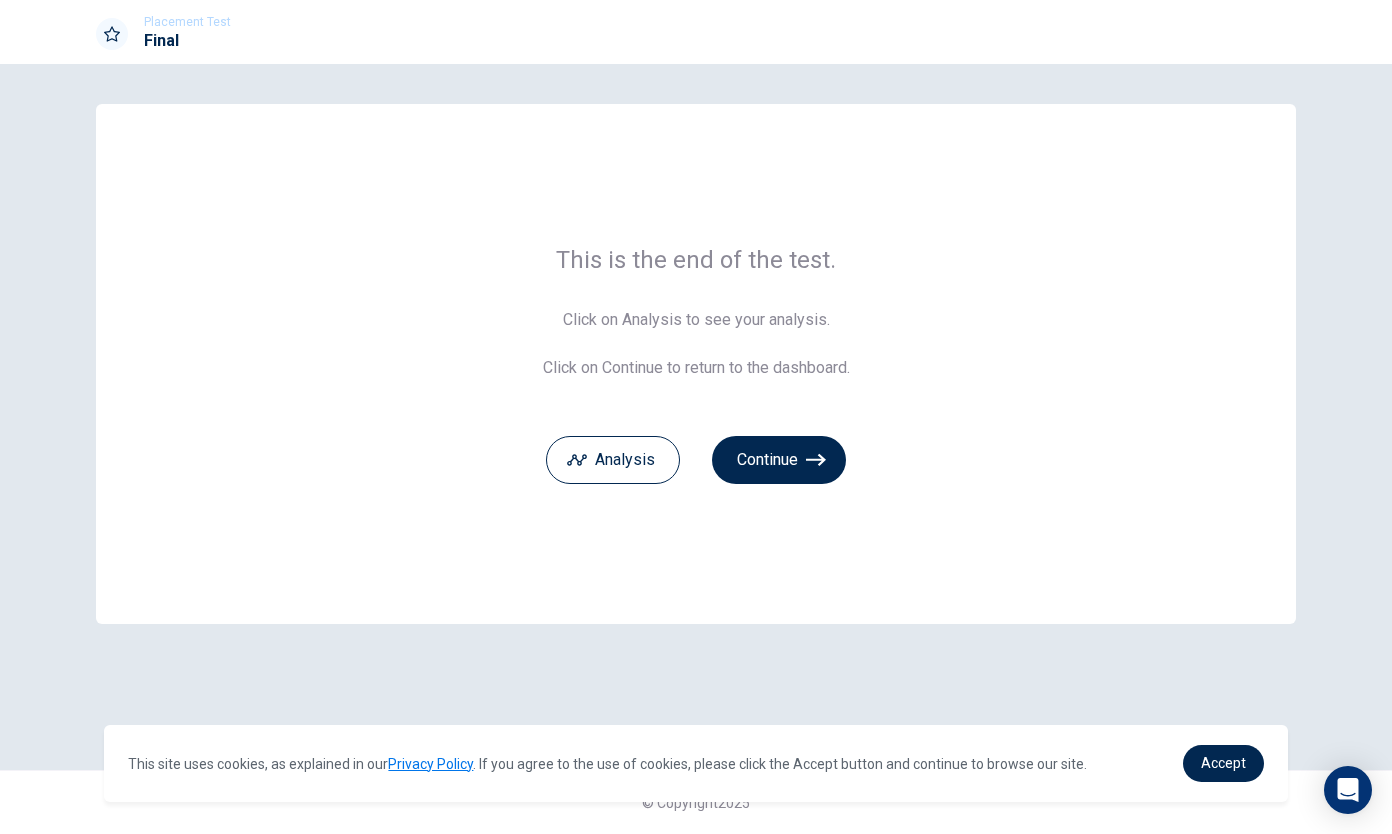 click on "Analysis" at bounding box center (613, 460) 